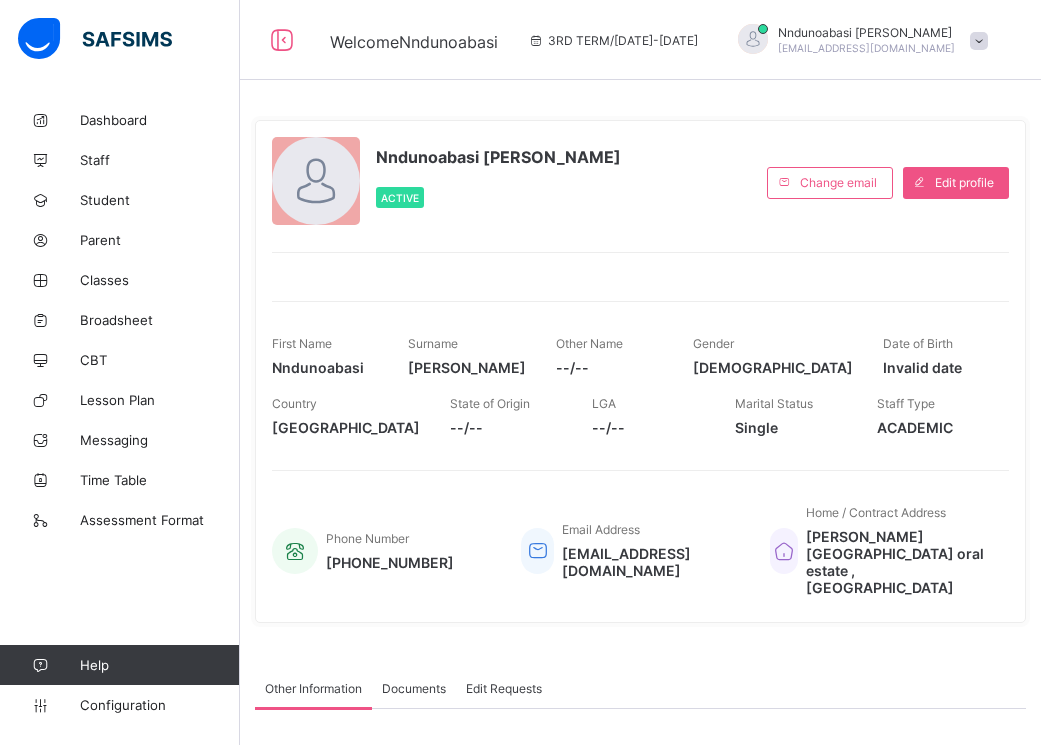 scroll, scrollTop: 0, scrollLeft: 0, axis: both 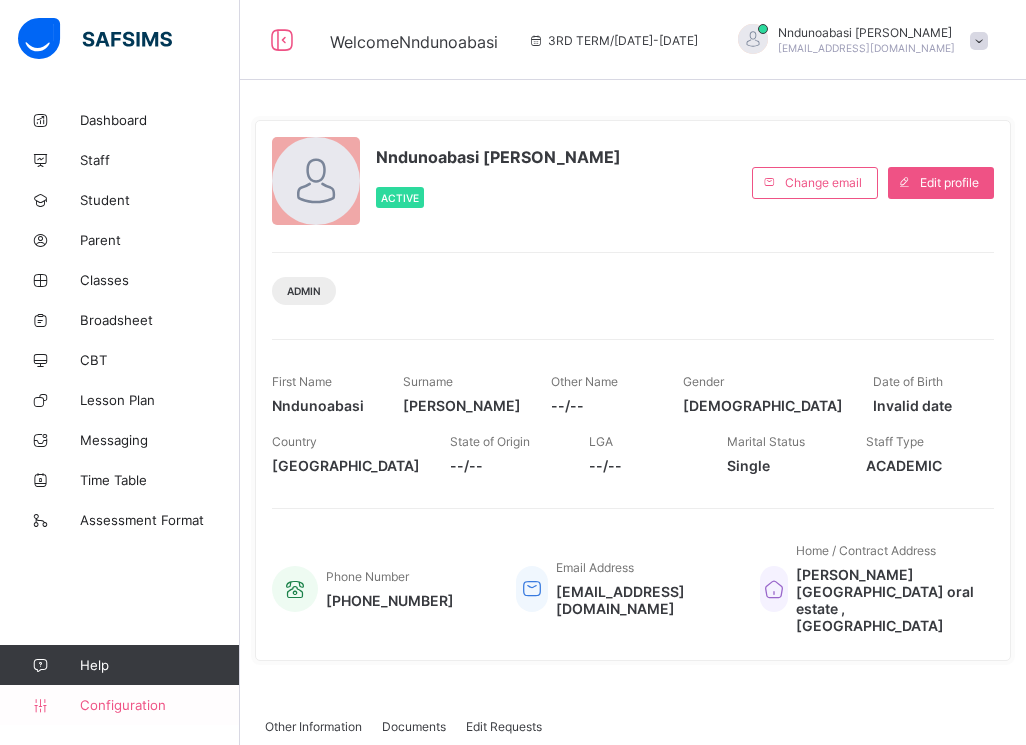 click on "Configuration" at bounding box center (119, 705) 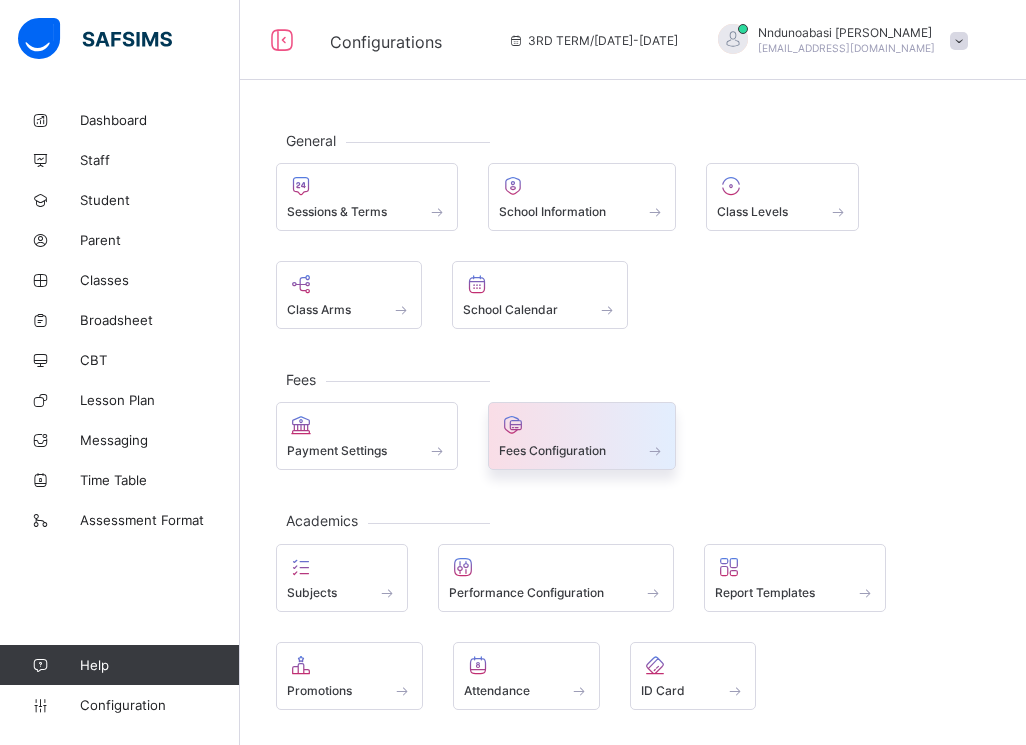 click at bounding box center [582, 439] 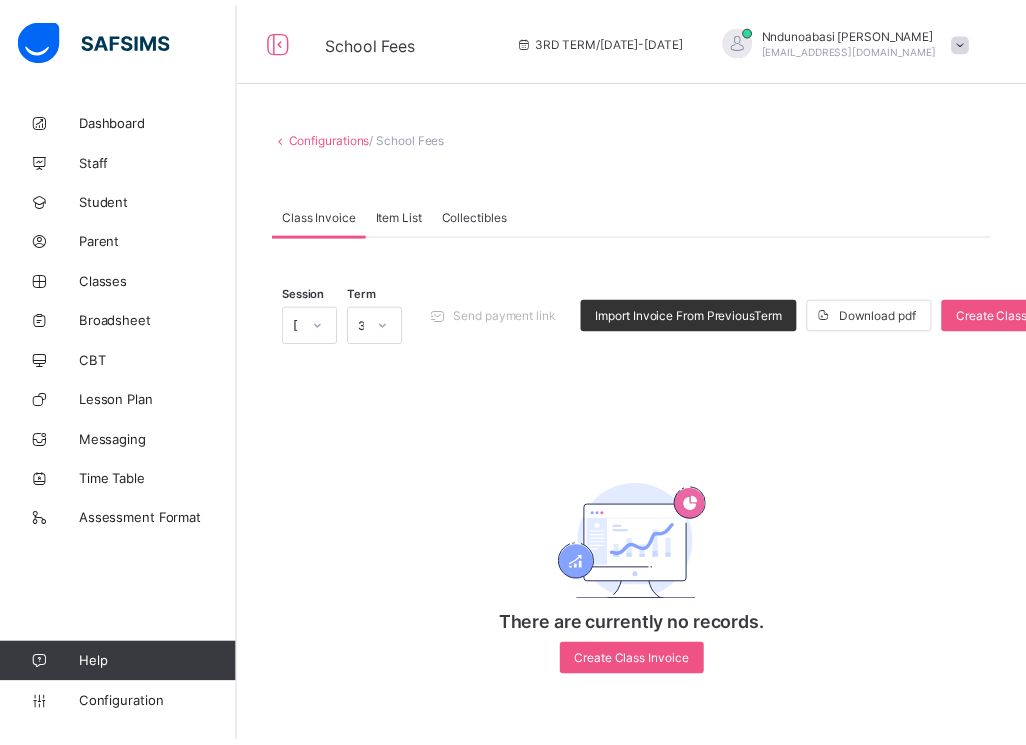 scroll, scrollTop: 0, scrollLeft: 0, axis: both 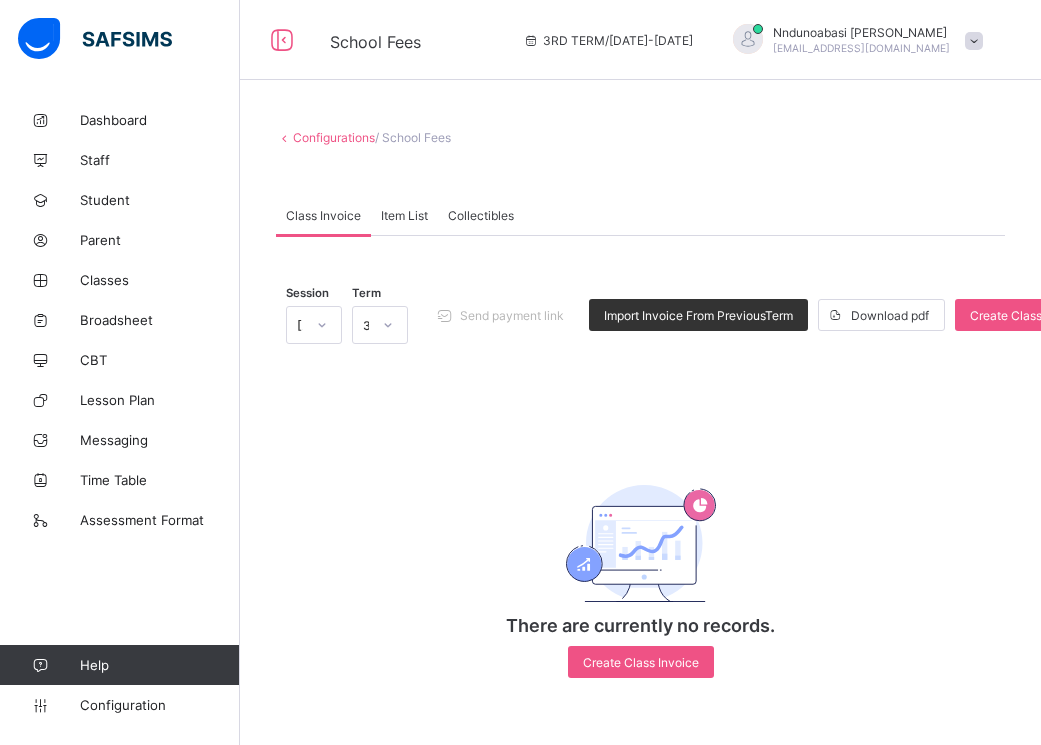 click on "Configurations" at bounding box center [334, 137] 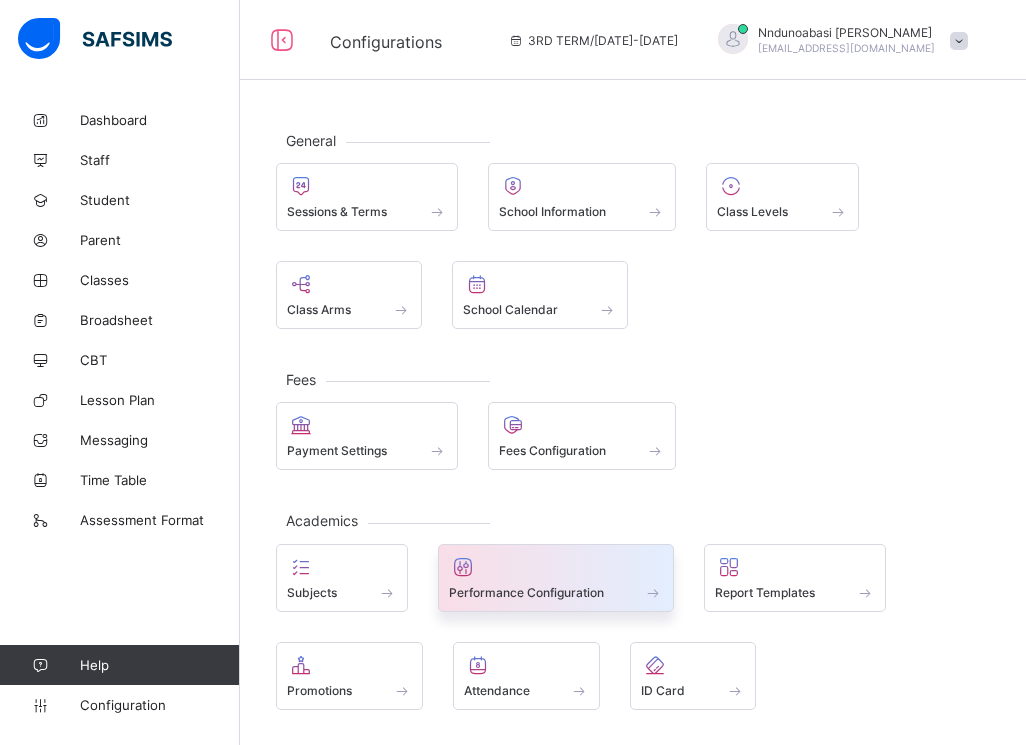 click at bounding box center (556, 567) 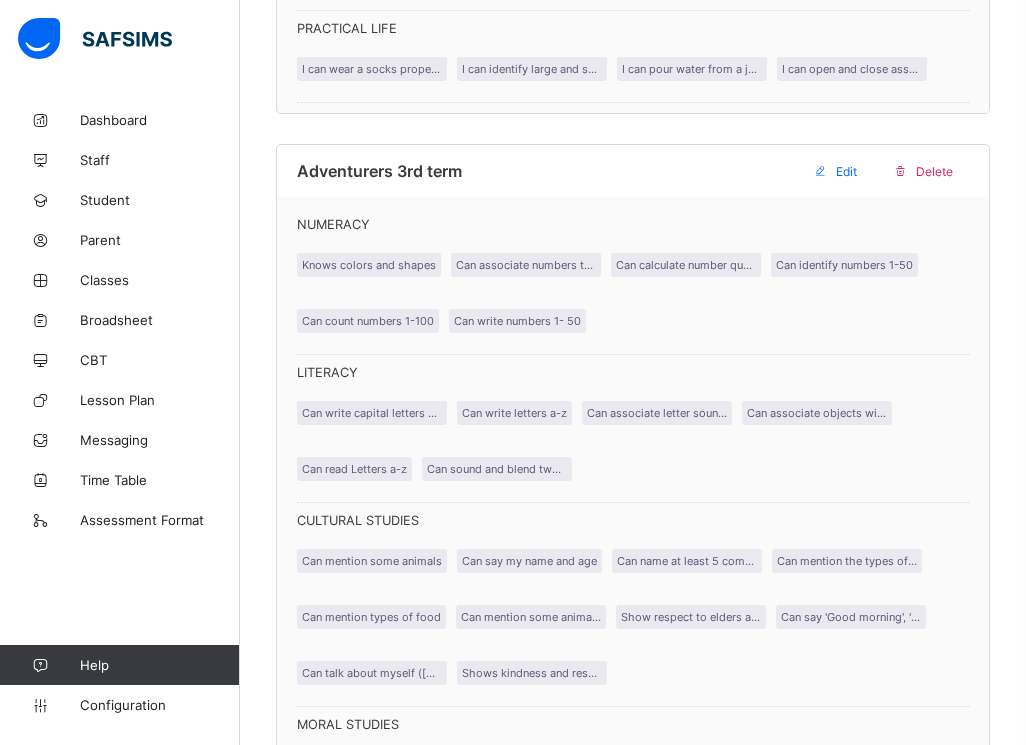 scroll, scrollTop: 4120, scrollLeft: 0, axis: vertical 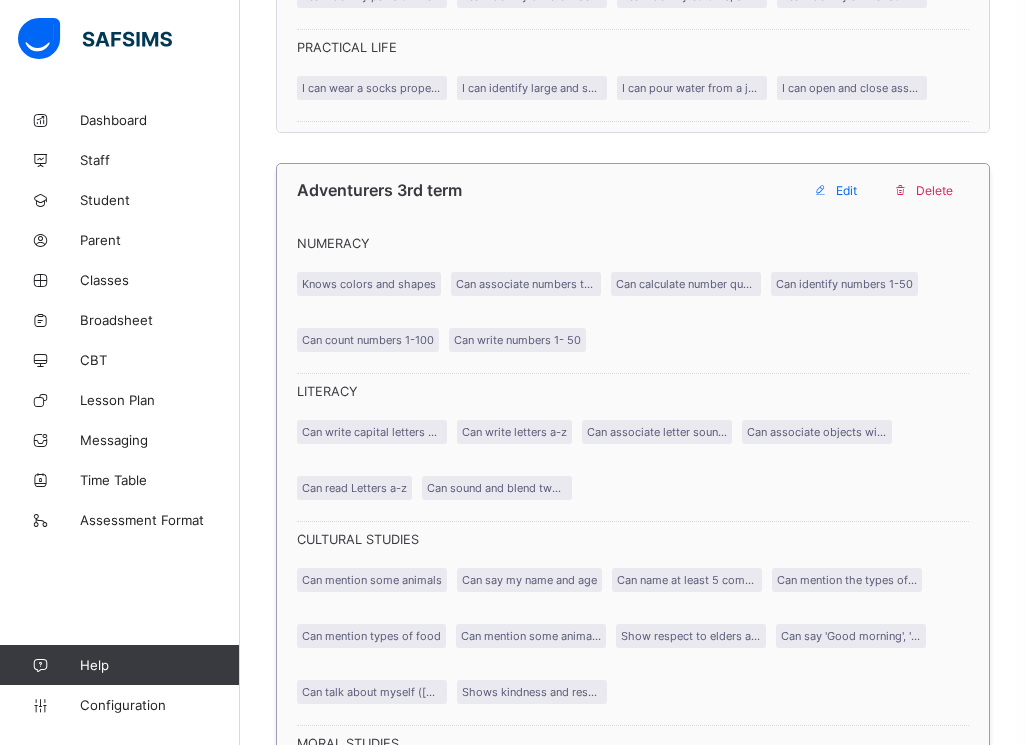 click on "Can identify numbers 1-50" at bounding box center (844, 284) 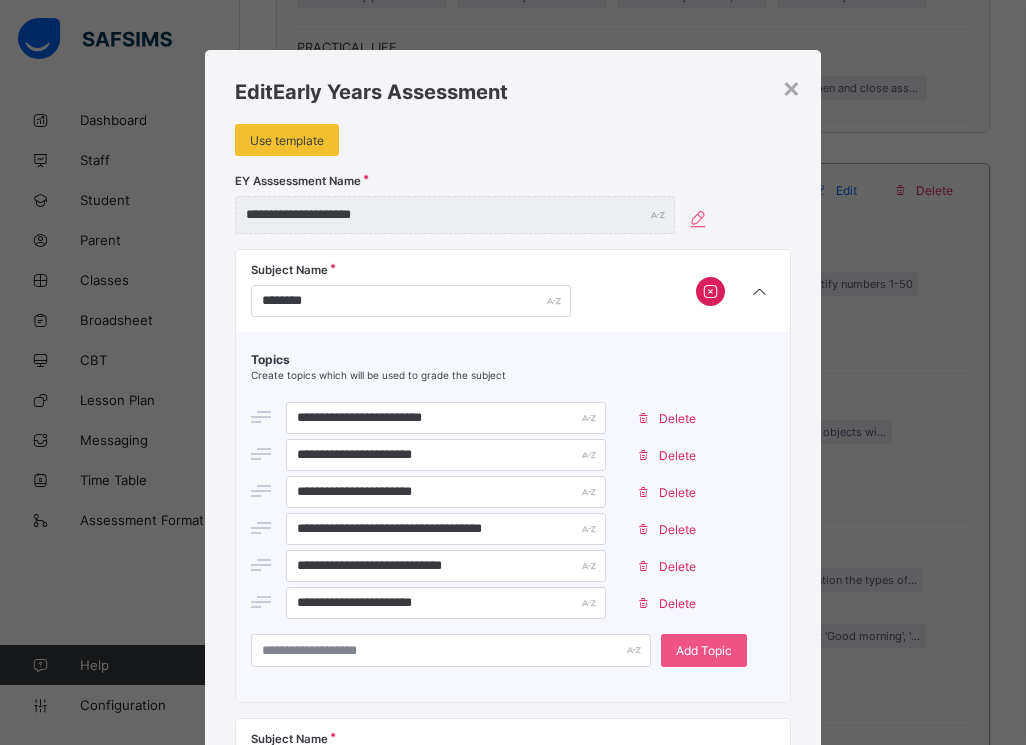 scroll, scrollTop: 4160, scrollLeft: 0, axis: vertical 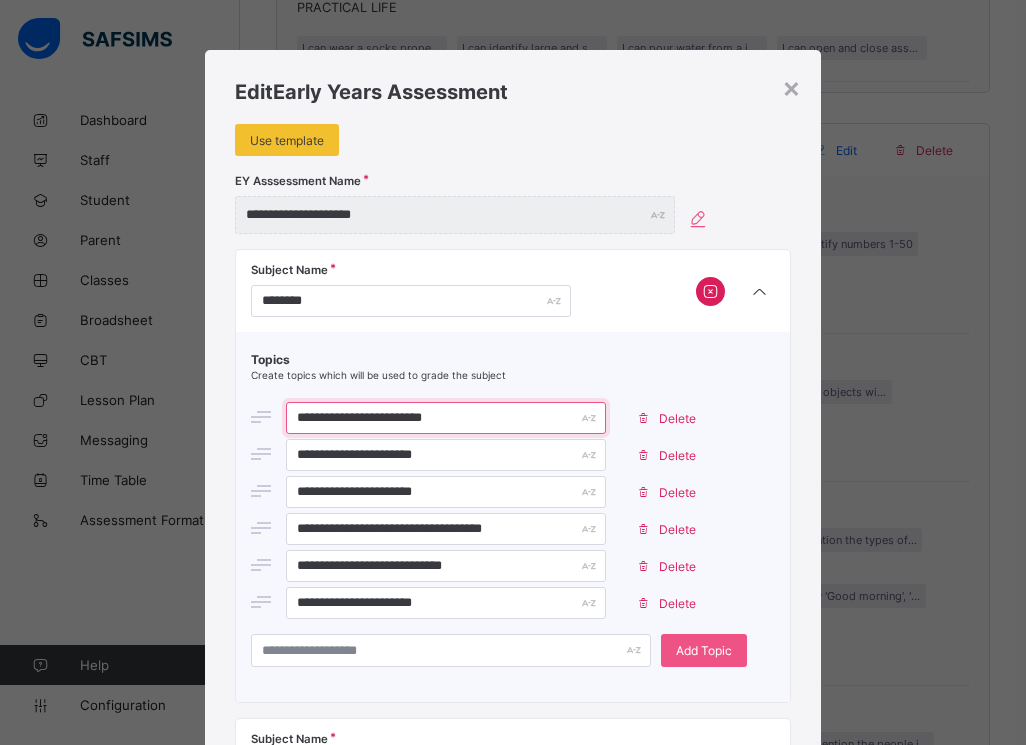 click on "**********" at bounding box center [446, 418] 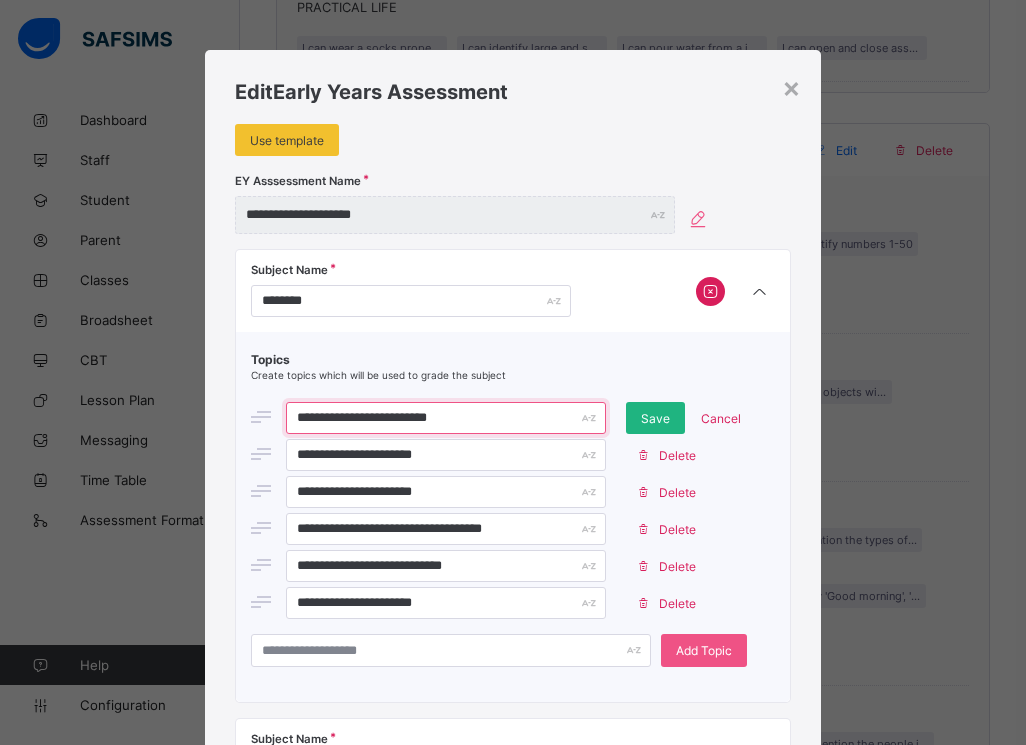 type on "**********" 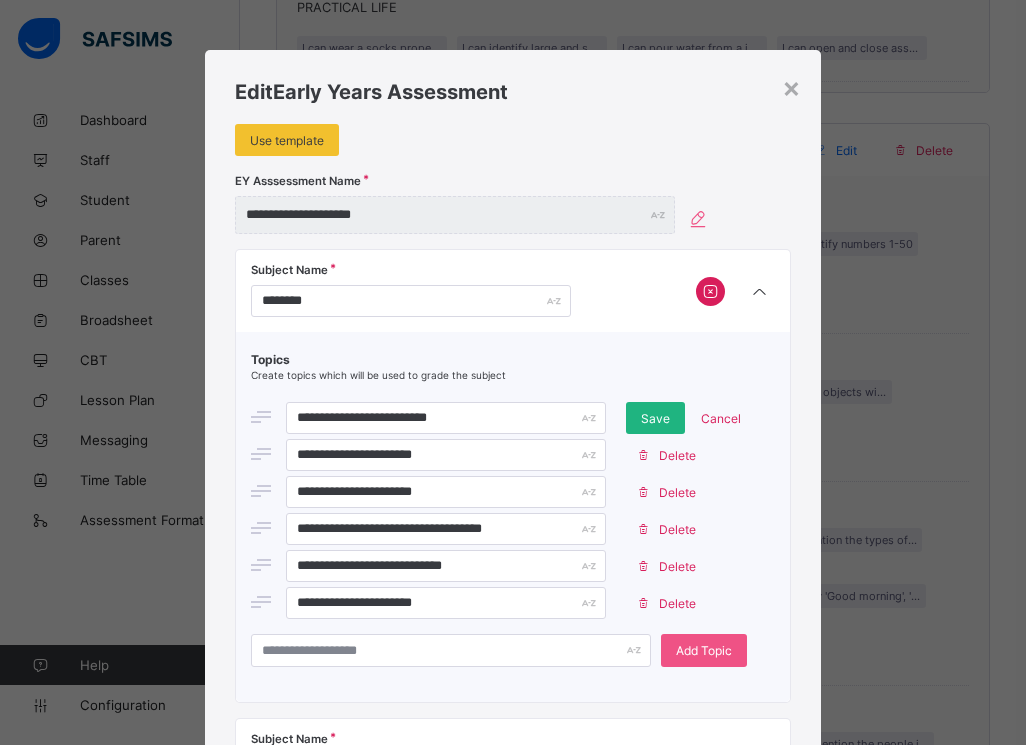 click on "Save" at bounding box center [655, 418] 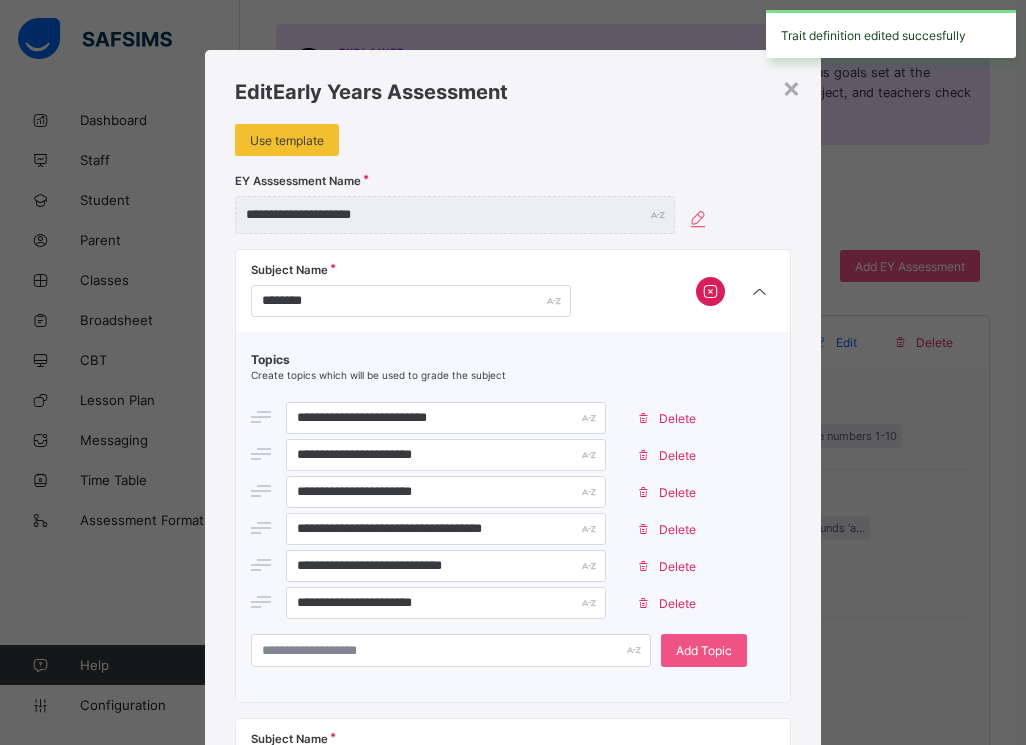scroll, scrollTop: 4160, scrollLeft: 0, axis: vertical 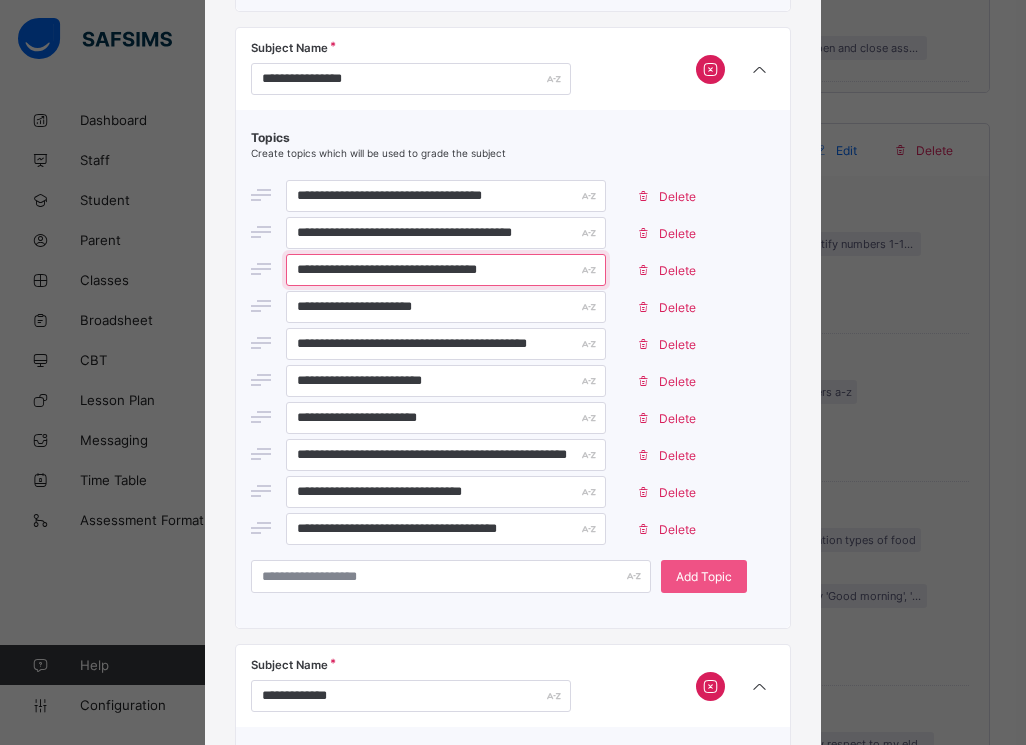 click on "**********" at bounding box center [446, 270] 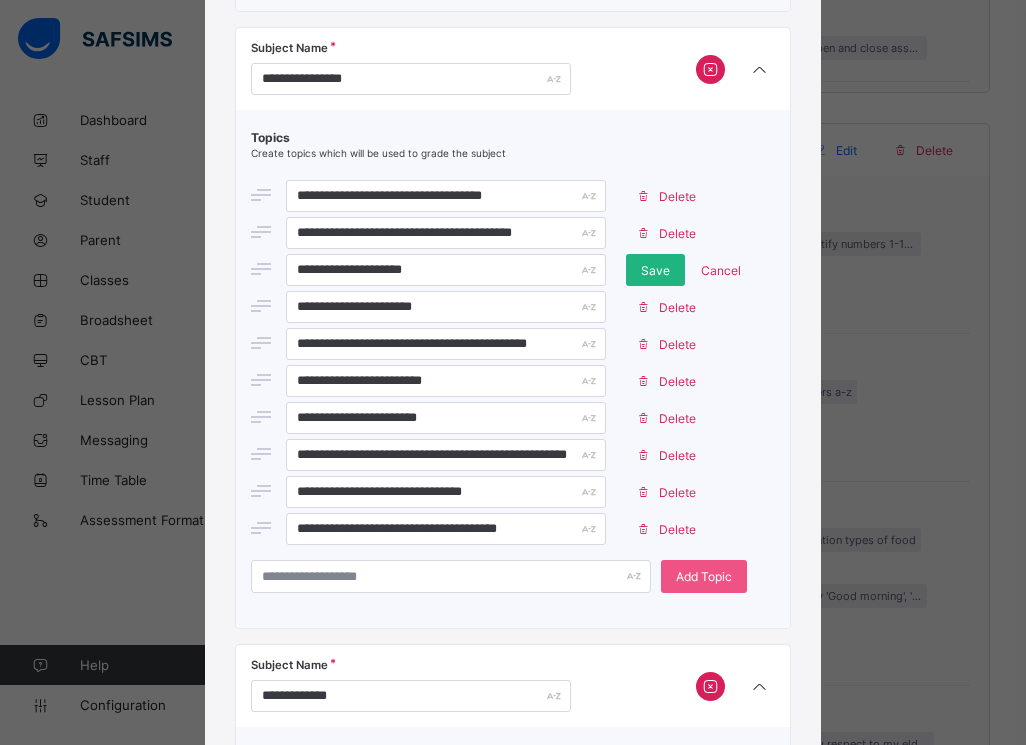 click on "Save" at bounding box center (655, 270) 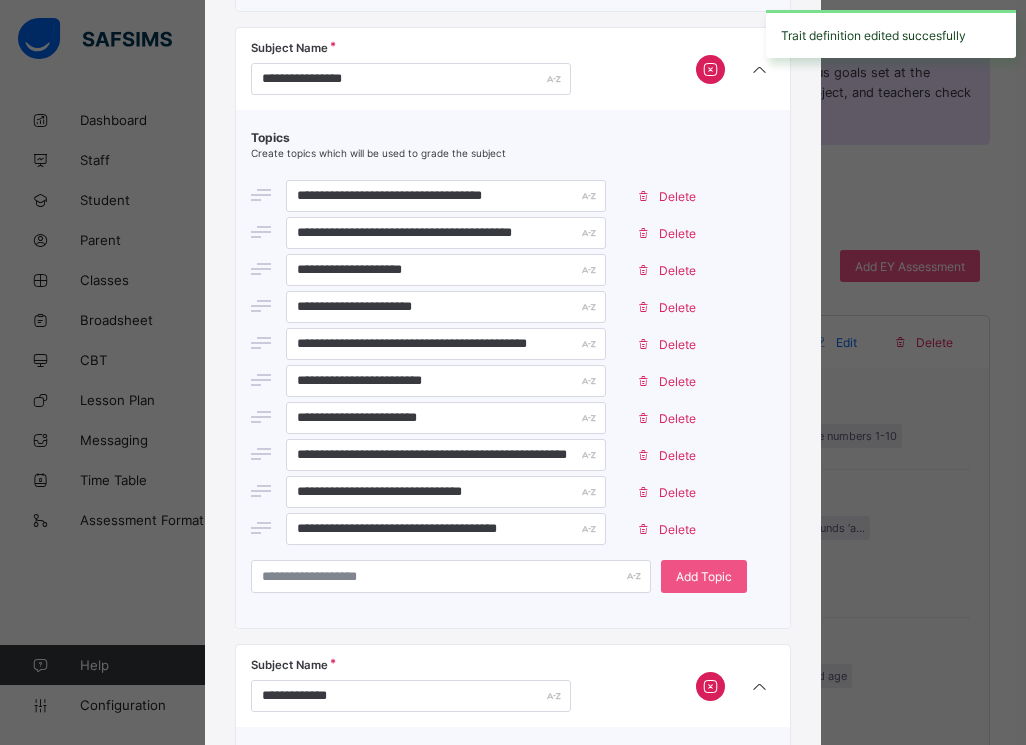 scroll, scrollTop: 4160, scrollLeft: 0, axis: vertical 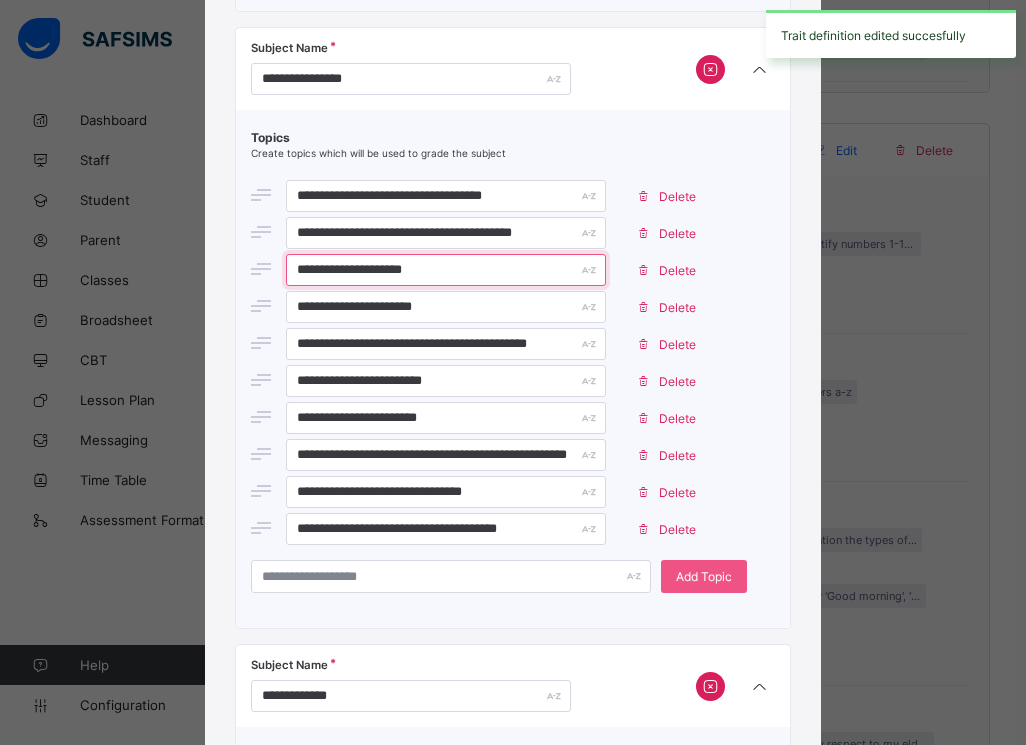 click on "**********" at bounding box center [446, 270] 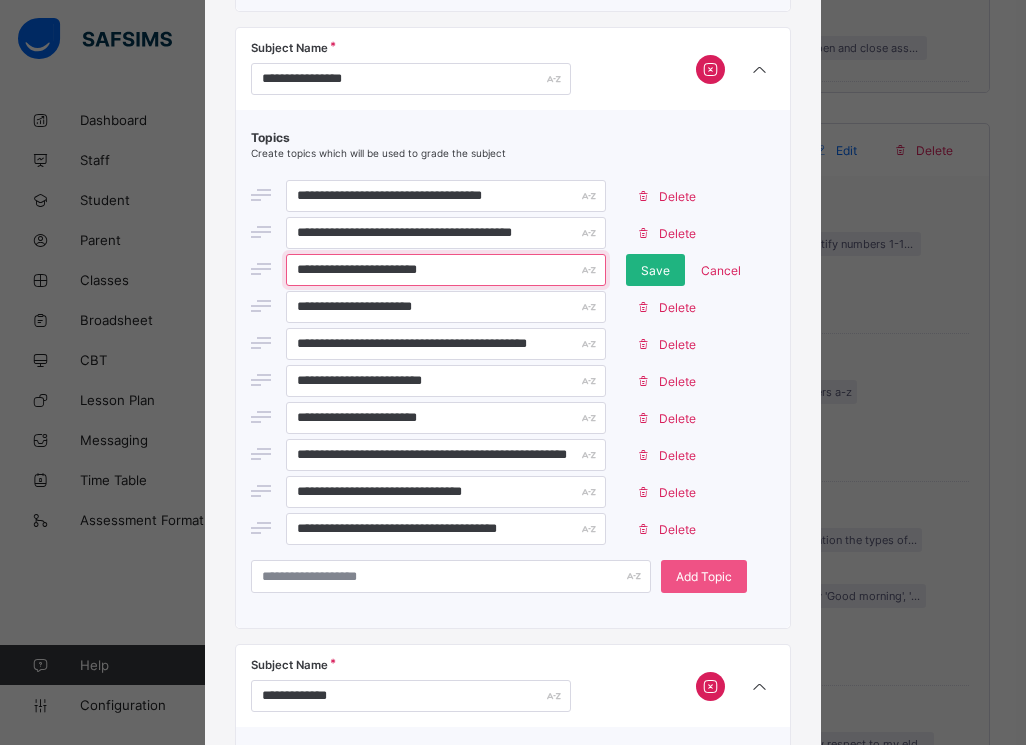 type on "**********" 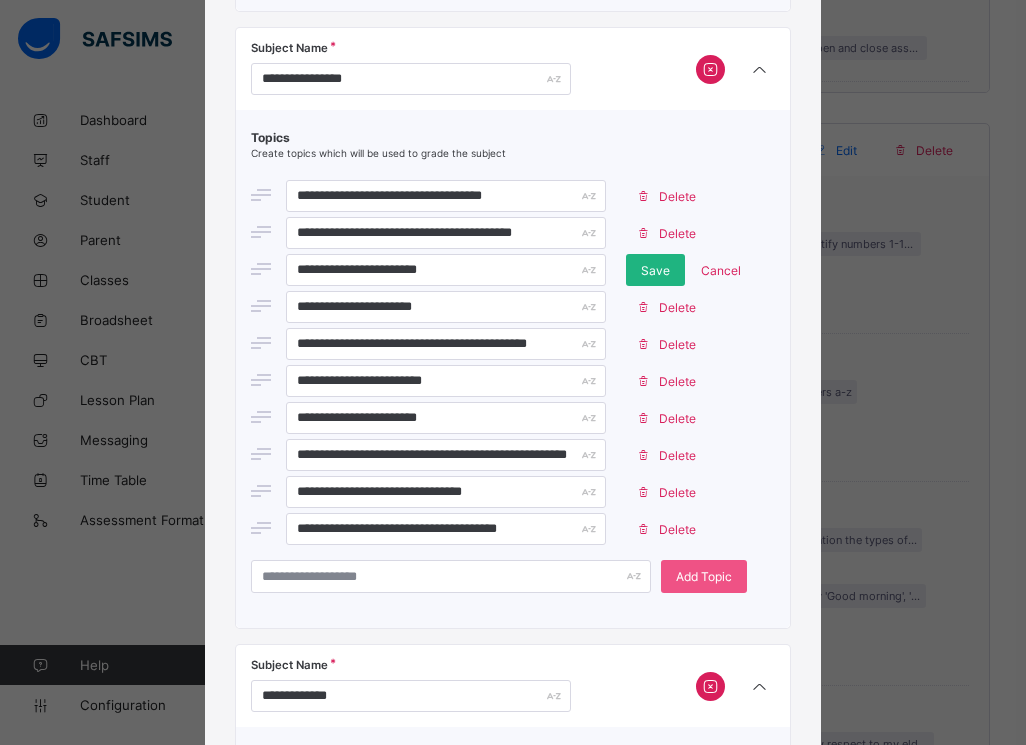 click on "Save" at bounding box center [655, 270] 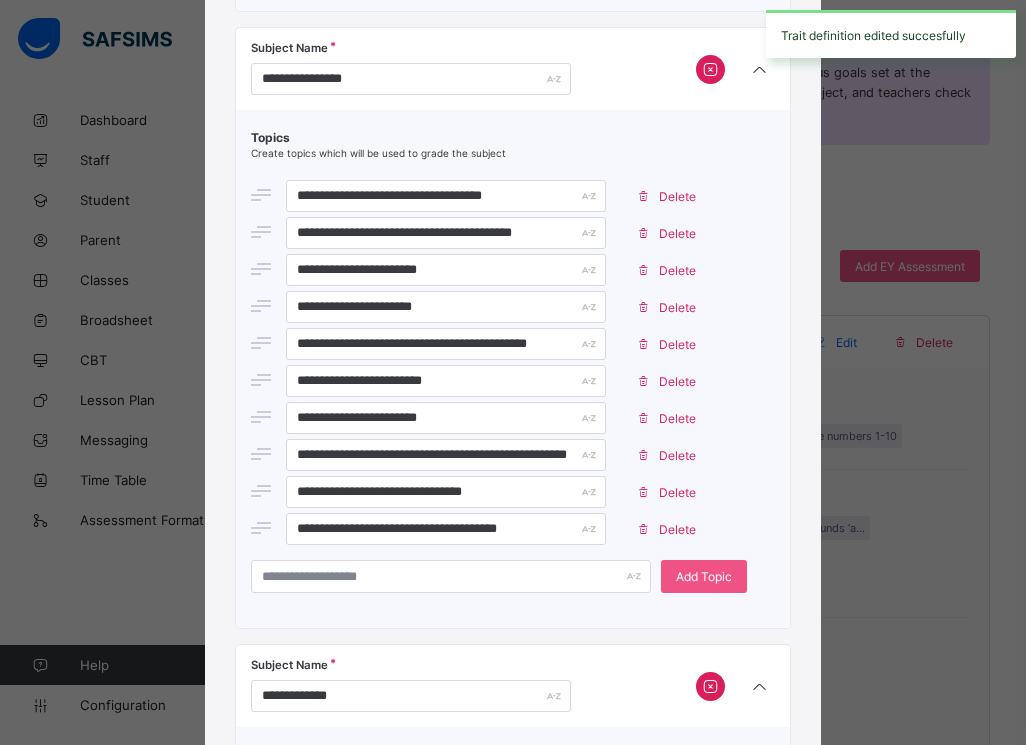scroll, scrollTop: 4160, scrollLeft: 0, axis: vertical 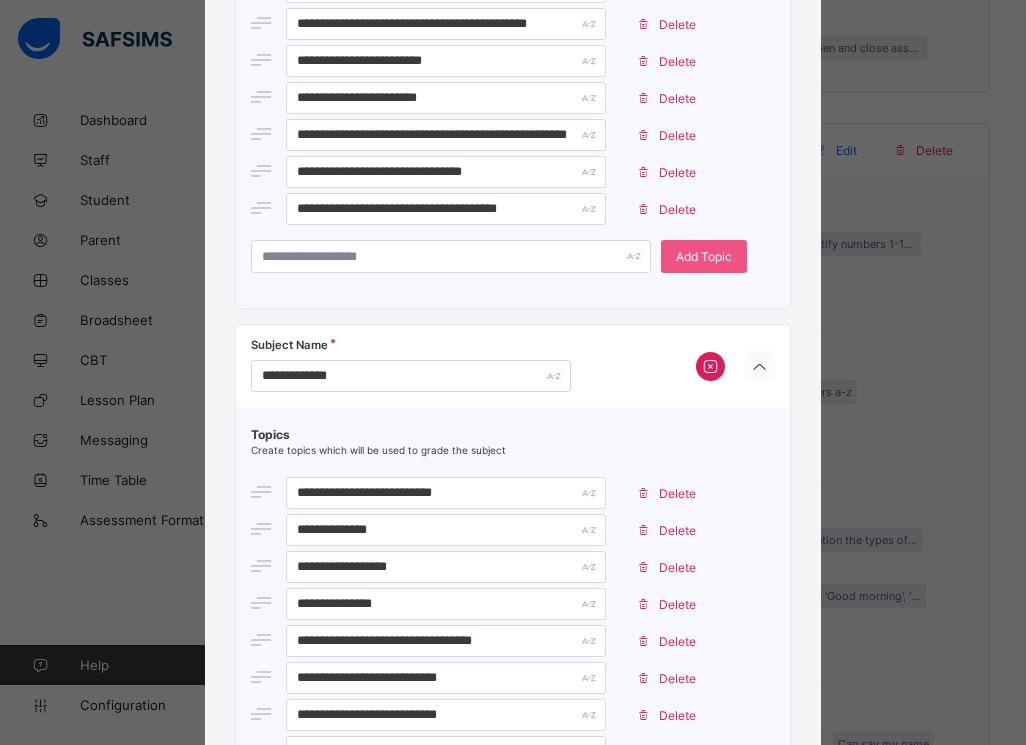 click at bounding box center [760, 367] 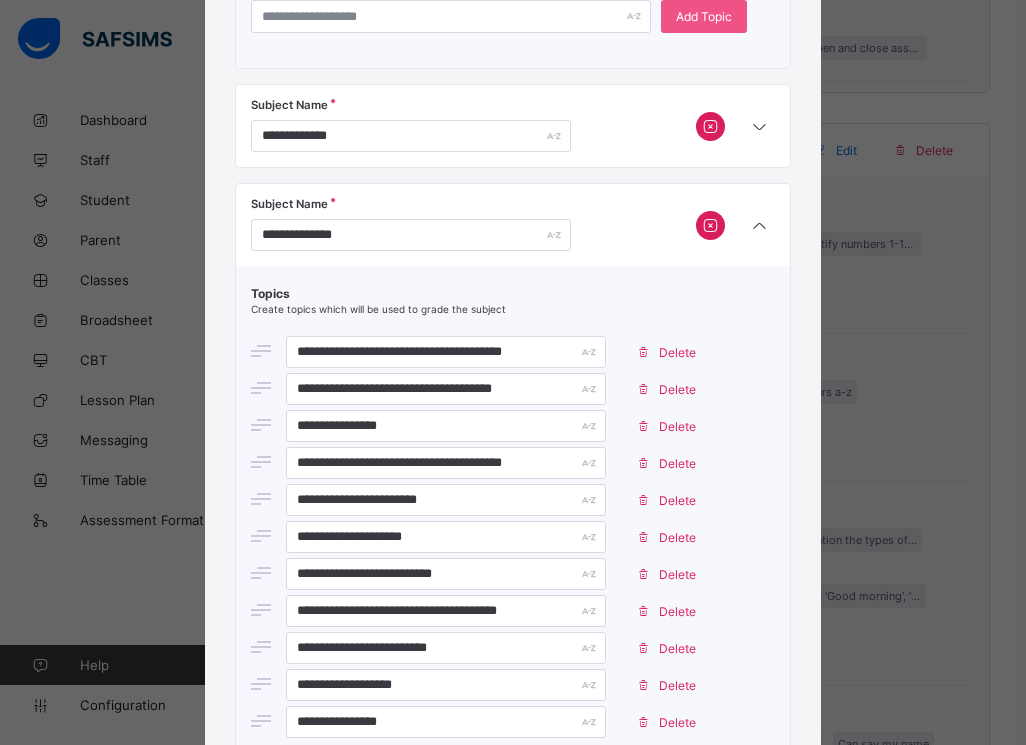scroll, scrollTop: 1760, scrollLeft: 0, axis: vertical 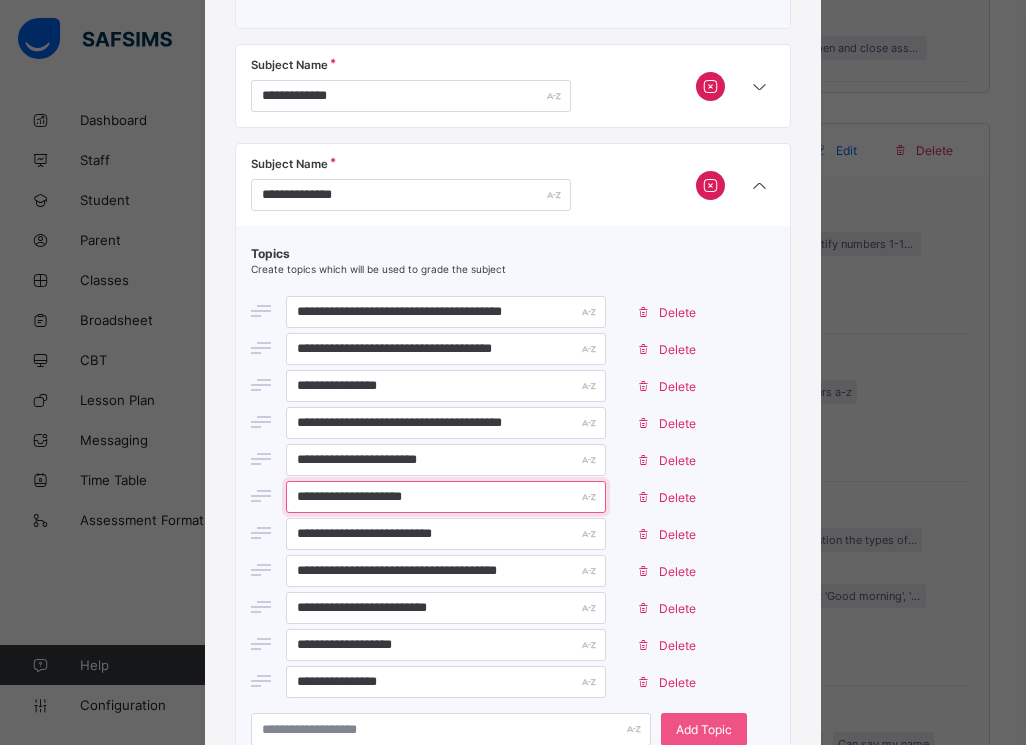 click on "**********" at bounding box center (446, 497) 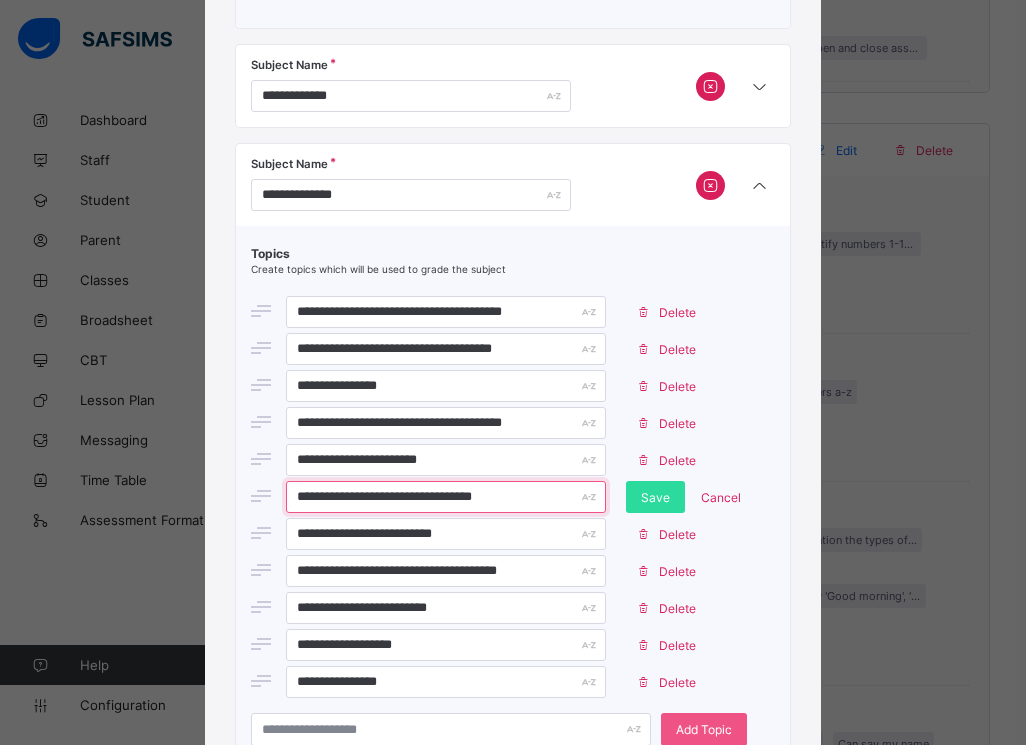 click on "**********" at bounding box center (446, 497) 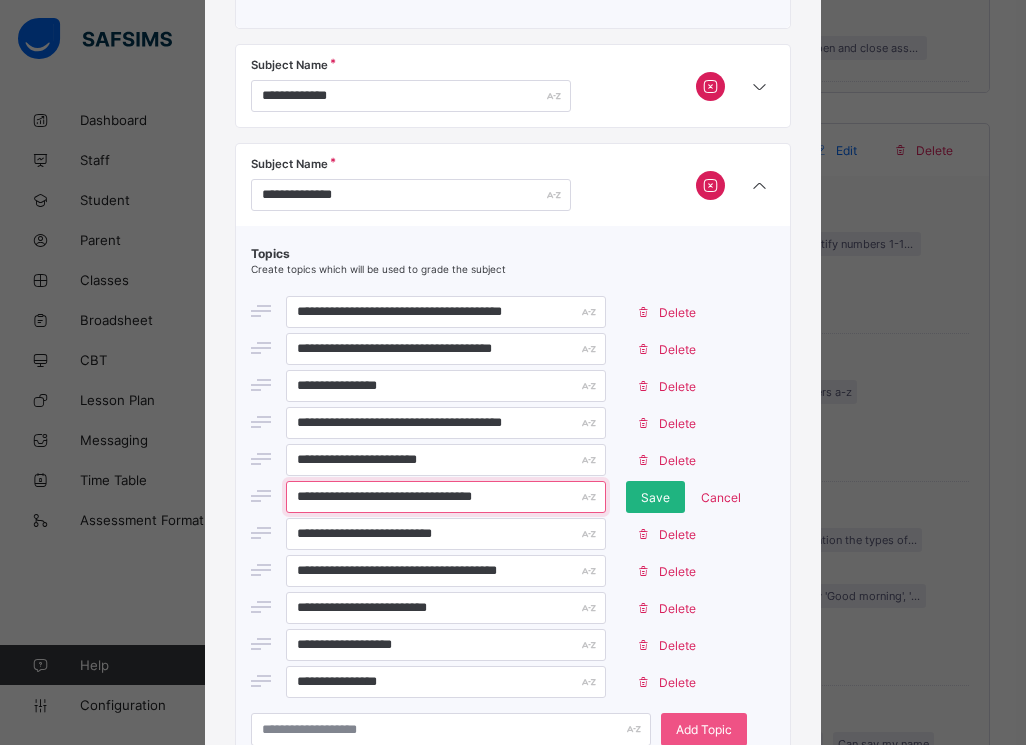 type on "**********" 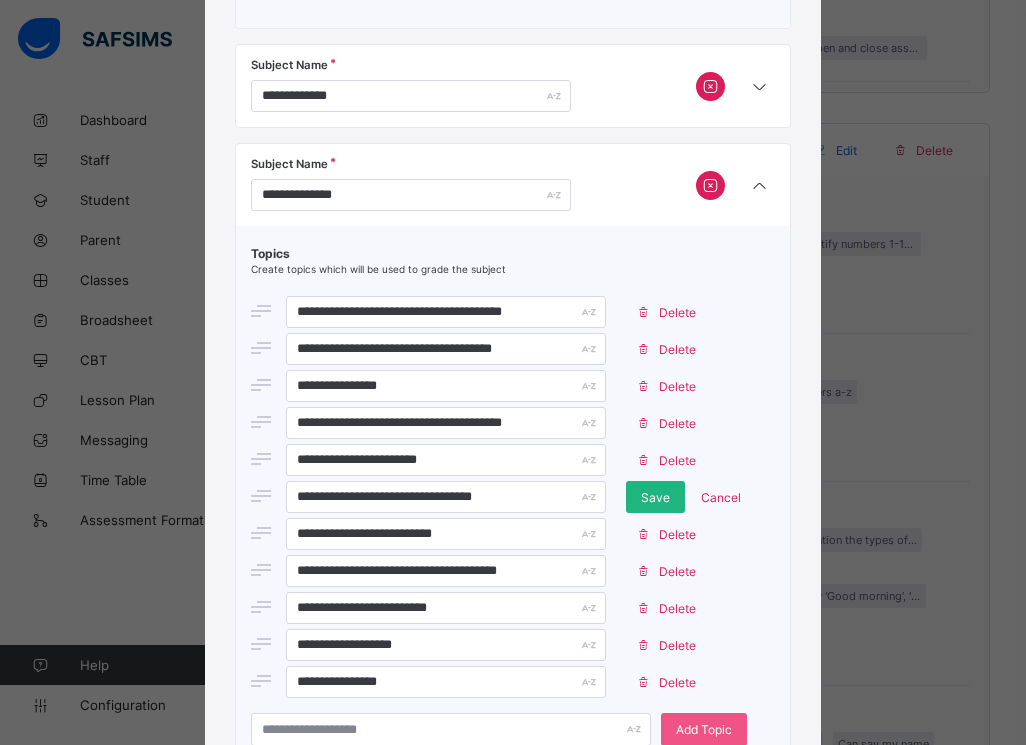 click on "Save" at bounding box center (655, 497) 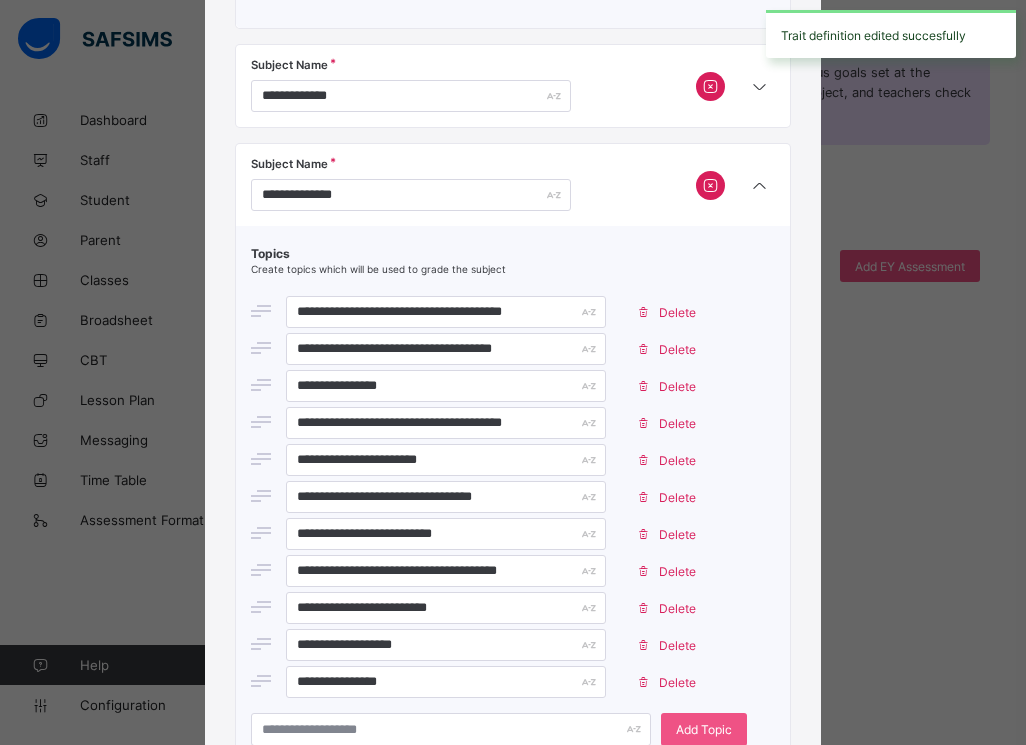 scroll, scrollTop: 4160, scrollLeft: 0, axis: vertical 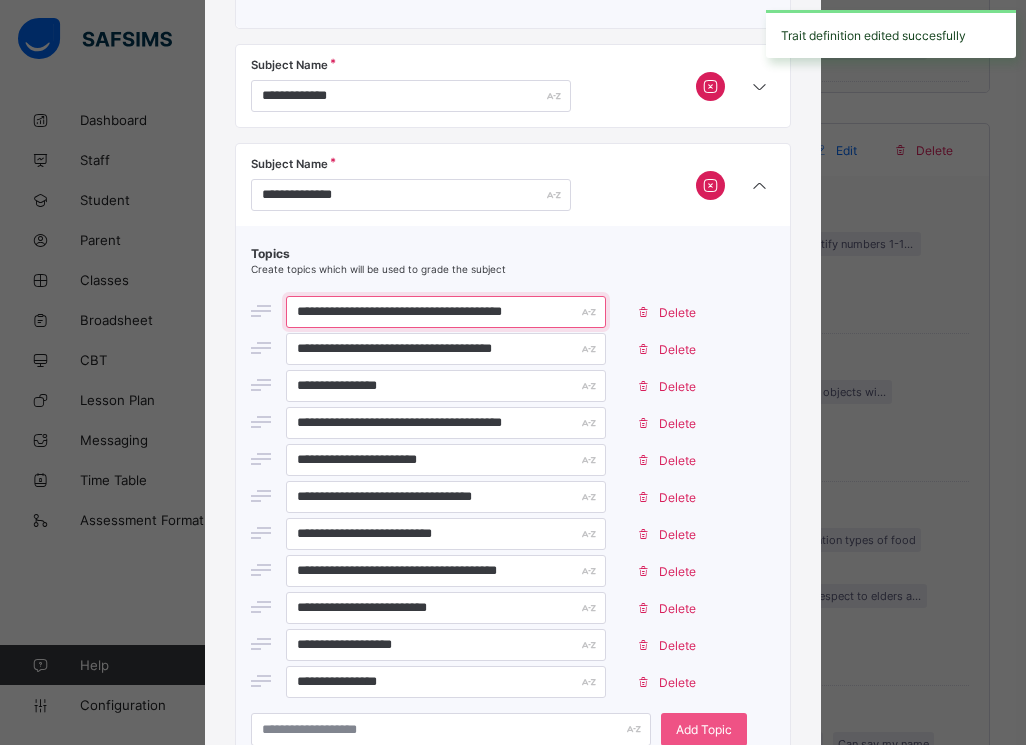click on "**********" at bounding box center (446, 312) 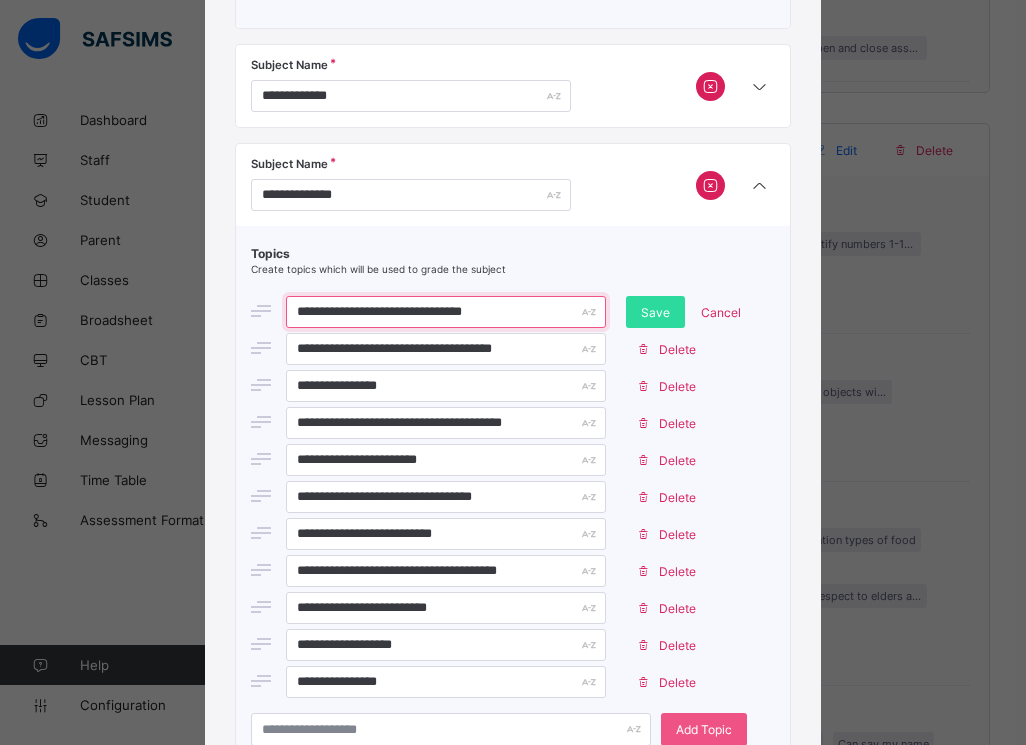 click on "**********" at bounding box center (446, 312) 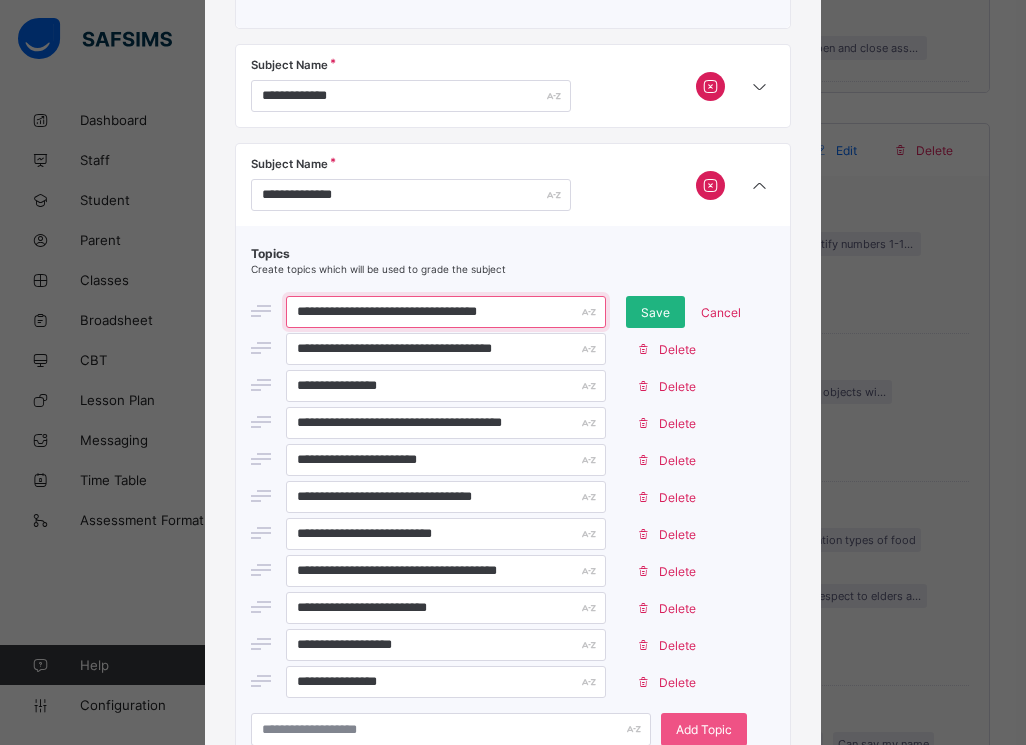 type on "**********" 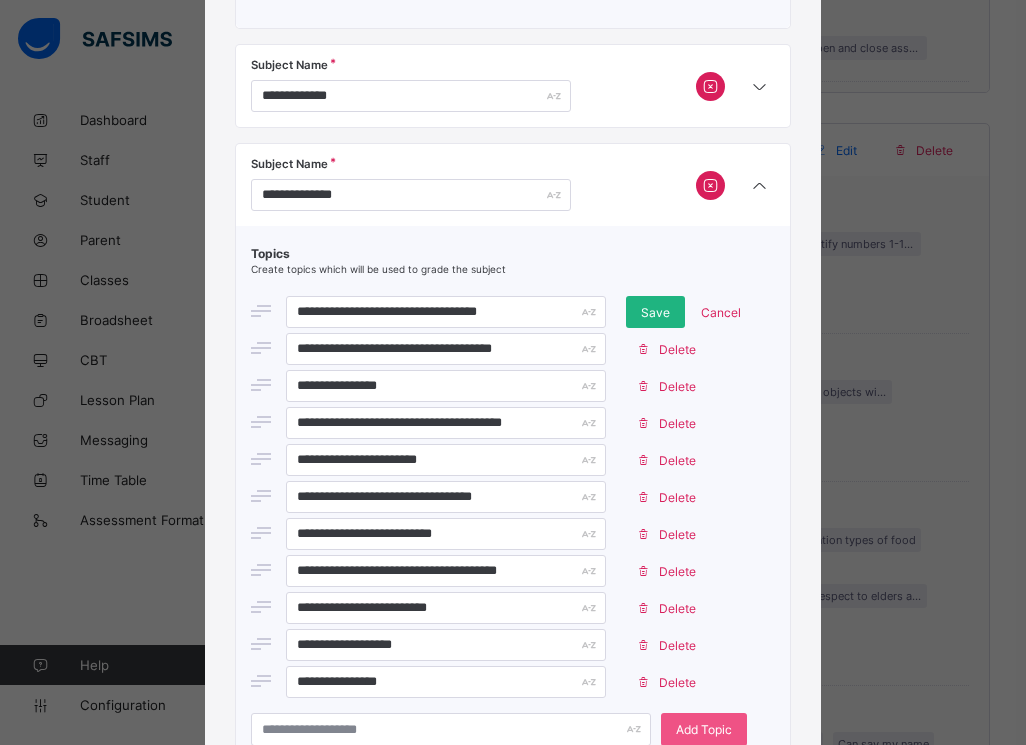 click on "Save" at bounding box center (655, 312) 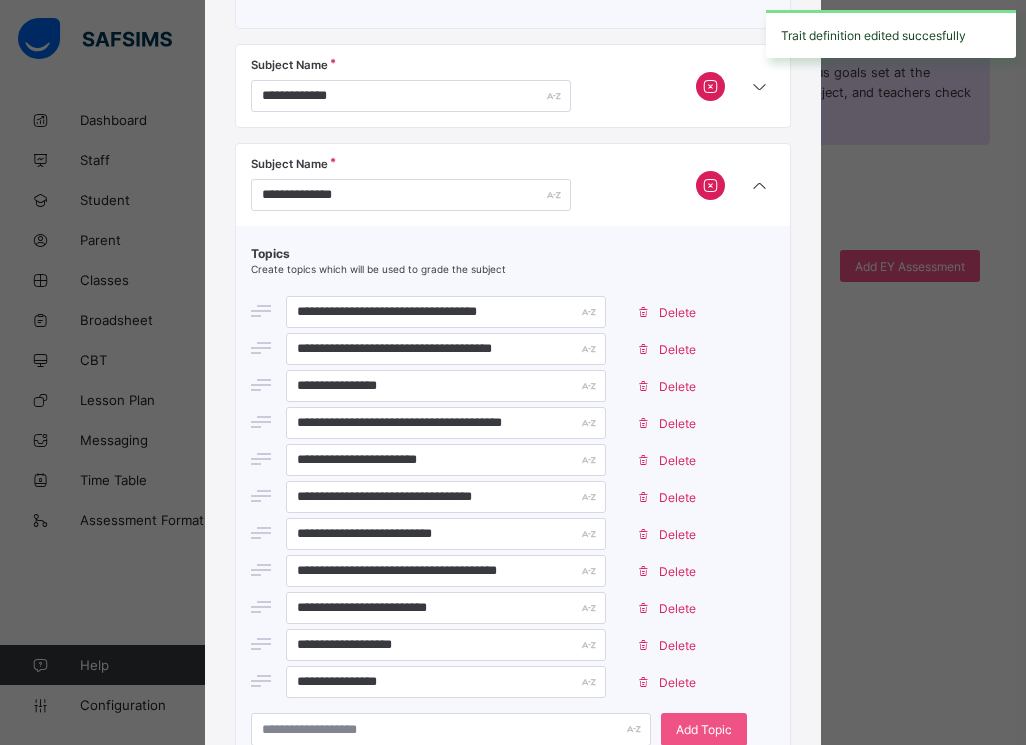 scroll, scrollTop: 4160, scrollLeft: 0, axis: vertical 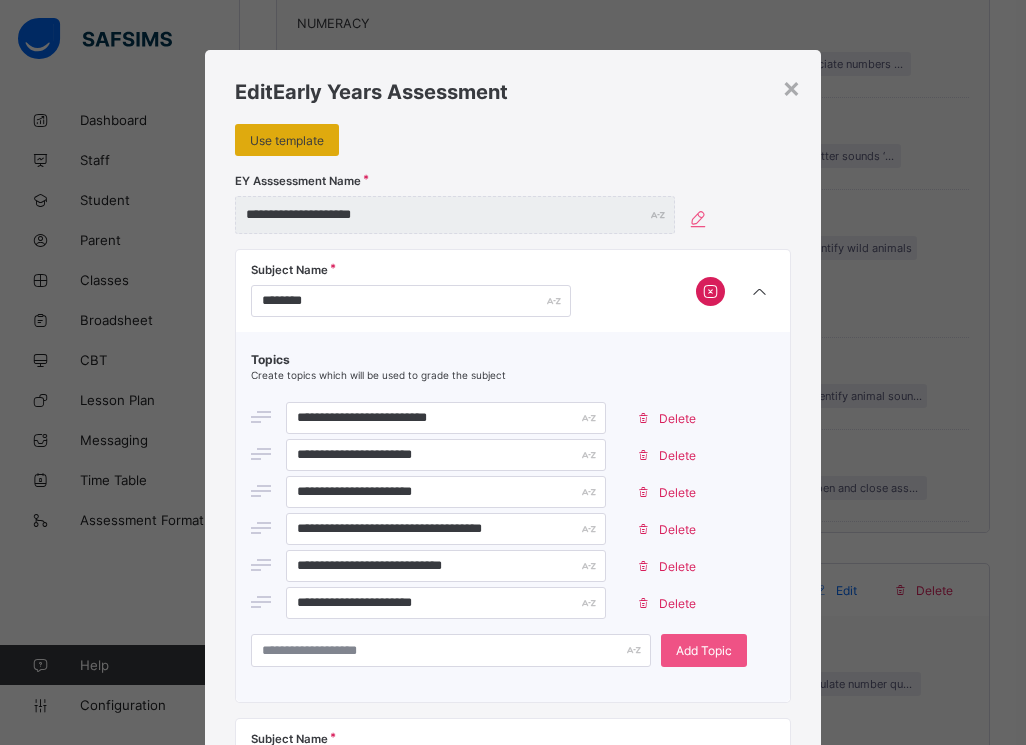 click on "Use template" at bounding box center [287, 140] 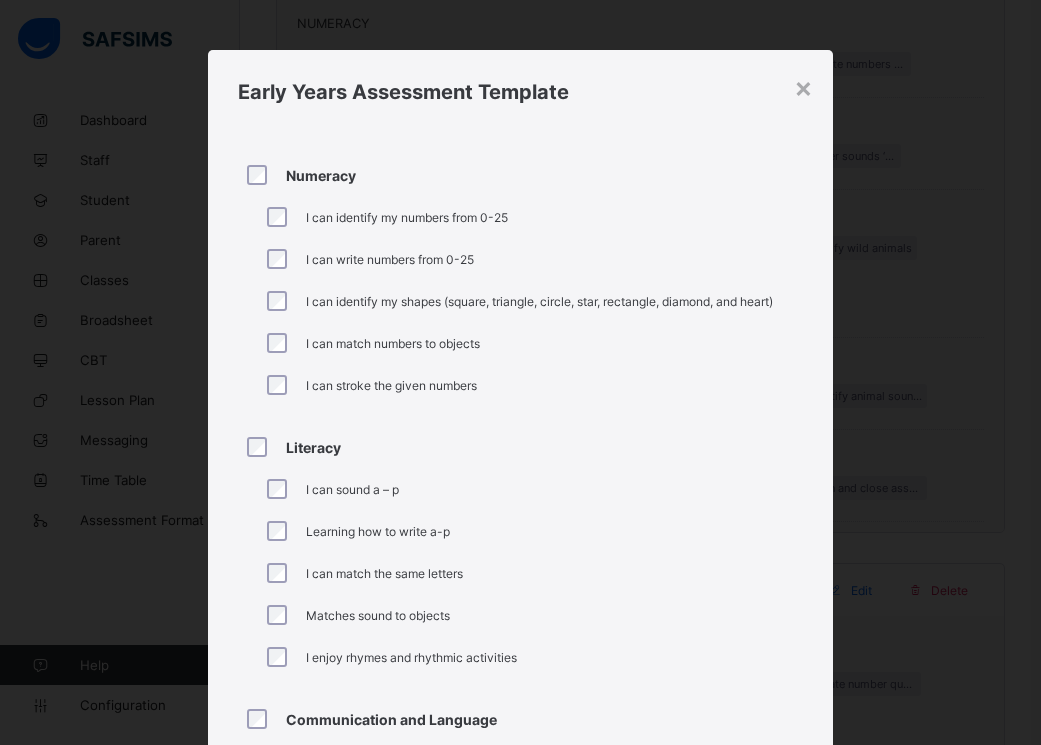 click on "Early Years Assessment Template Numeracy I can identify my numbers from 0-25 I can write numbers from 0-25 I can identify my shapes (square, triangle, circle, star, rectangle, diamond, and heart) I can match numbers to objects I can stroke the given numbers Literacy I can sound a – p Learning how to write a-p I can match the same letters Matches sound to objects I enjoy rhymes and rhythmic activities Communication and Language I can say the name of the nursery headteacher I know my school director’s name I can say the name of my class teacher I can say the names of my classmates Phonics I can sound the short vowels I can identify and relate the vowel sounds to objects Learning how to read my simple sentences I can sound the first and second stages of jolly phonics sounds Learning how to blend the word families Knowledge and understanding of the World I can touch and say my body parts Learning how to use the toilet Learning how to care for my environment Physical Development I can fold a mat" at bounding box center [520, 1006] 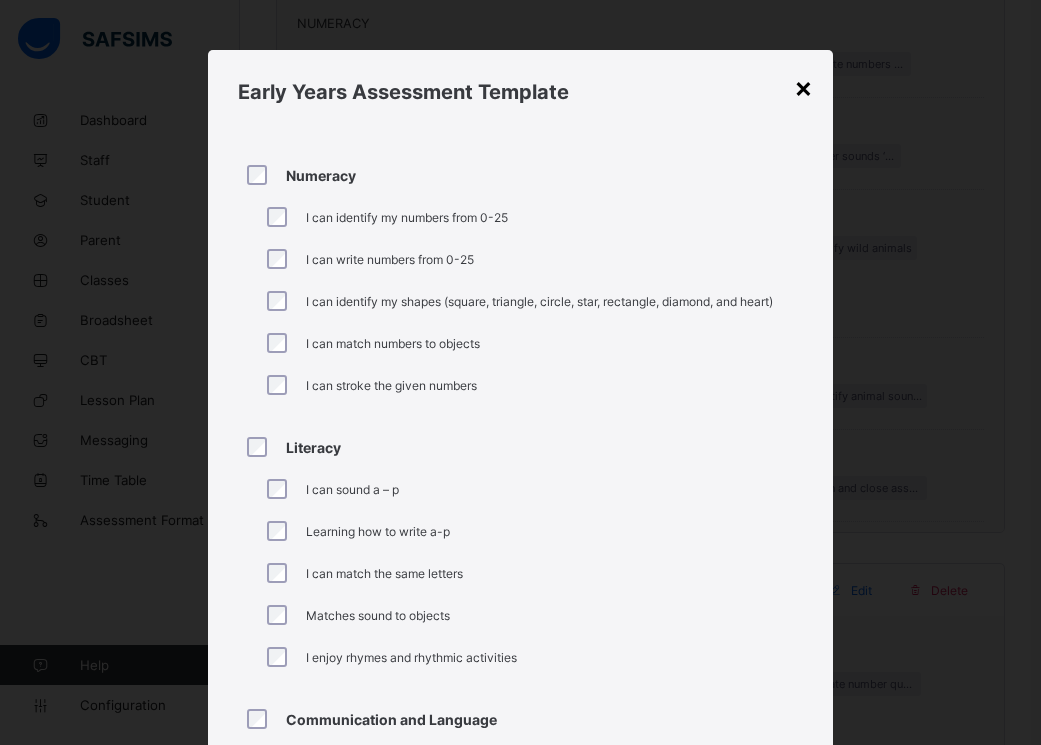 click on "×" at bounding box center (803, 87) 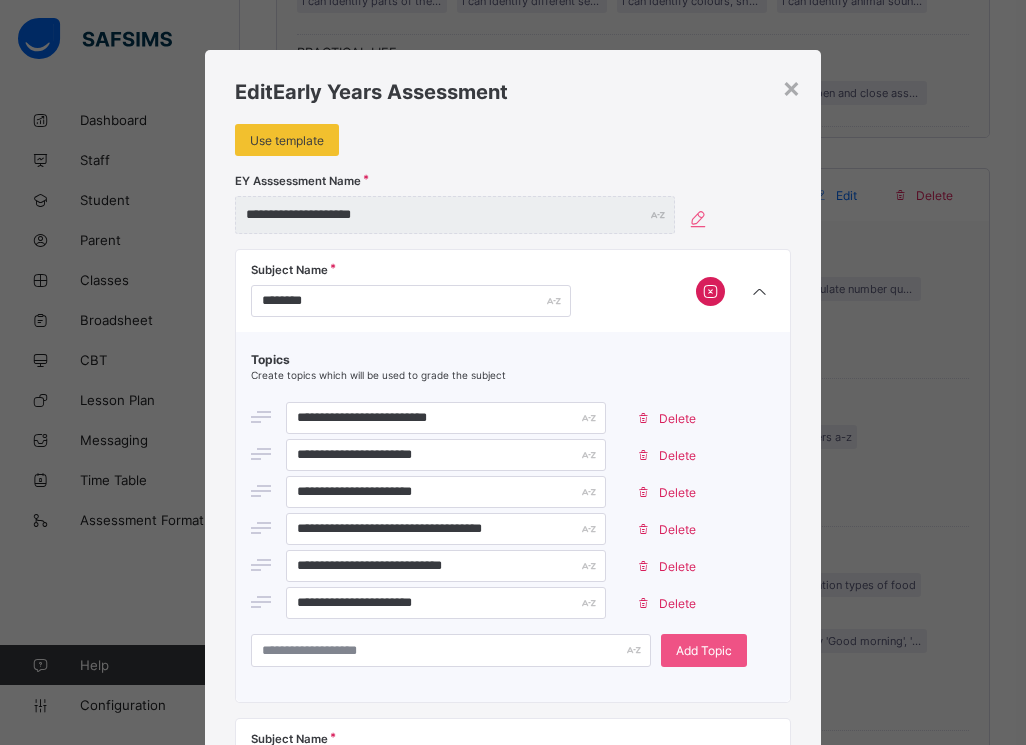 scroll, scrollTop: 4120, scrollLeft: 0, axis: vertical 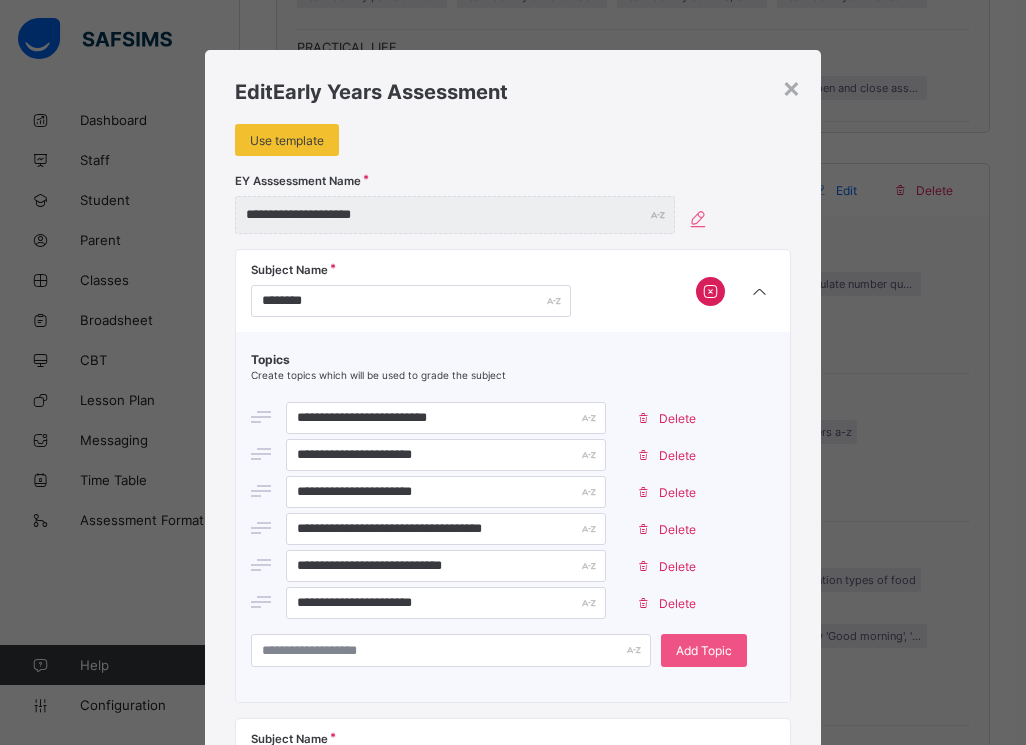 click on "**********" at bounding box center (513, 1550) 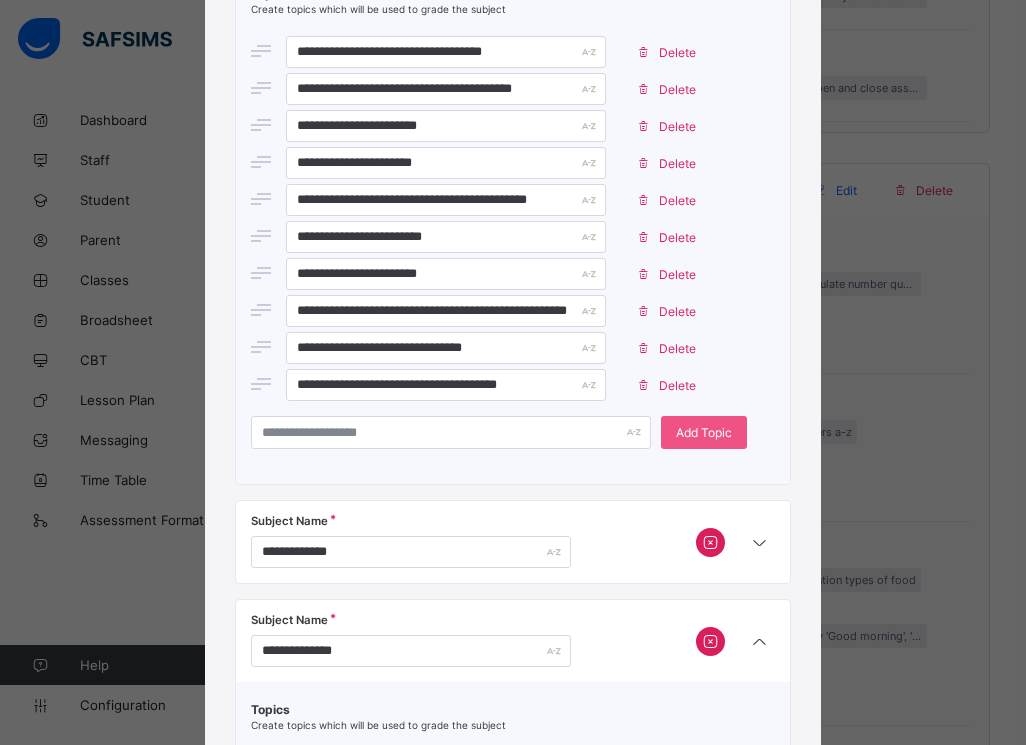 scroll, scrollTop: 1956, scrollLeft: 0, axis: vertical 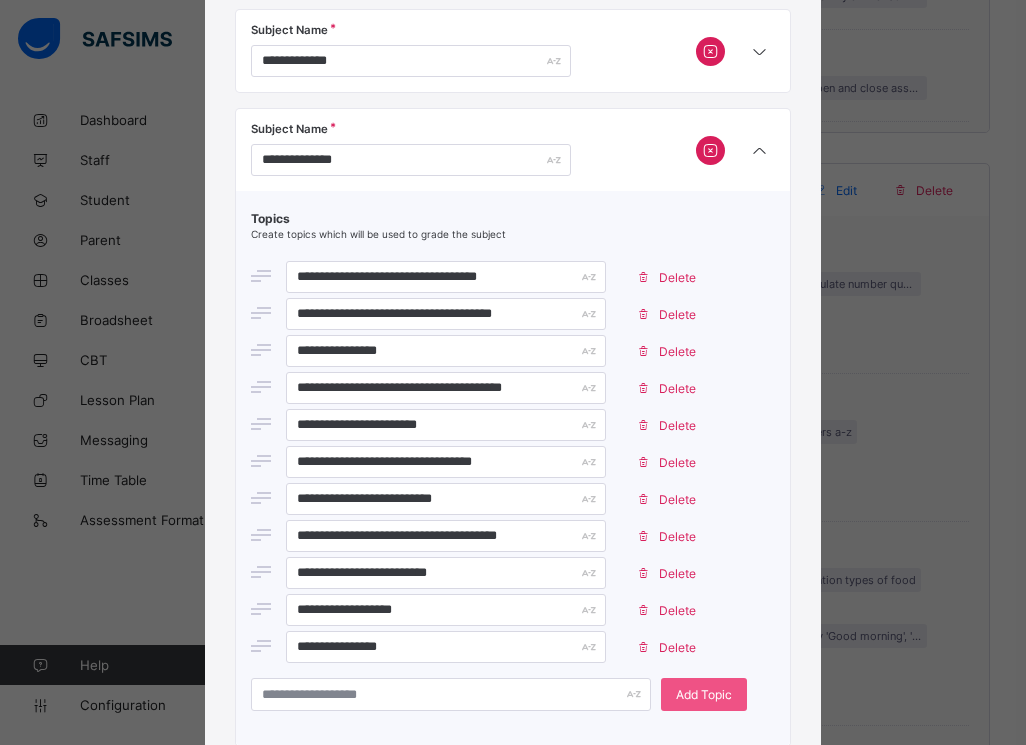 click on "**********" at bounding box center (513, 372) 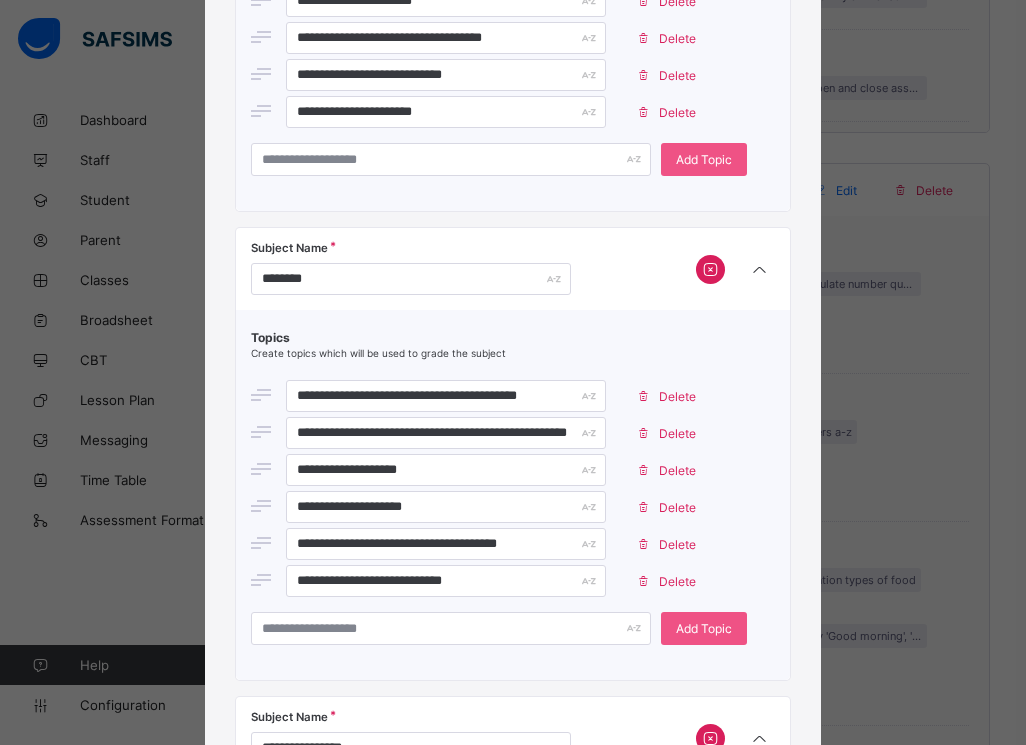 scroll, scrollTop: 0, scrollLeft: 0, axis: both 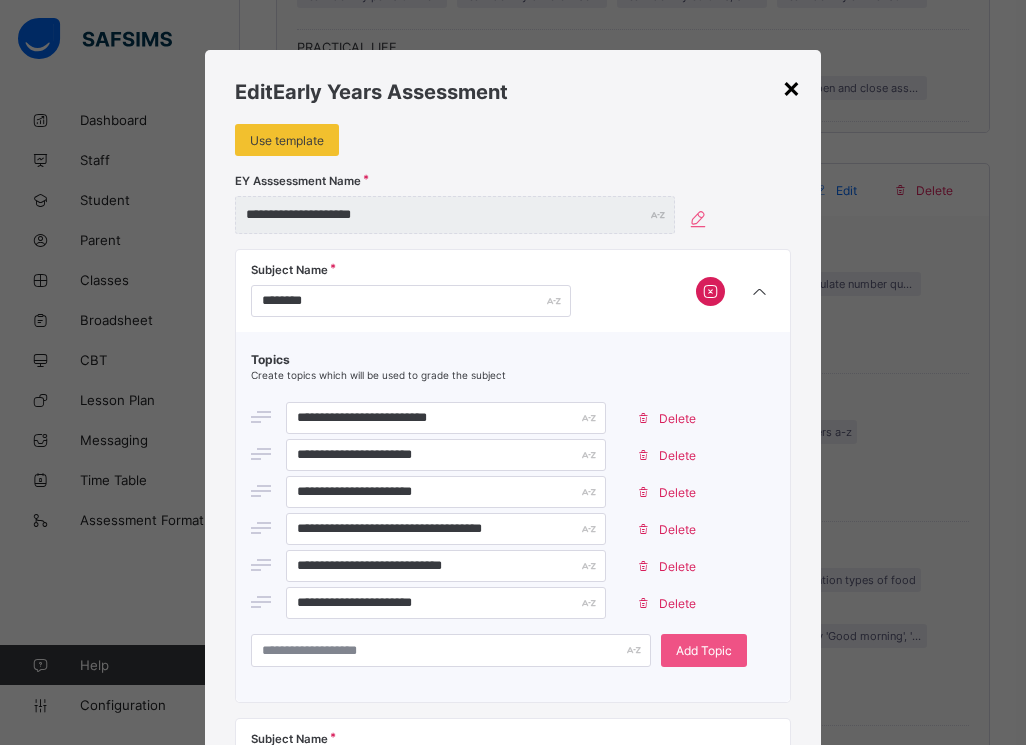 click on "×" at bounding box center (791, 87) 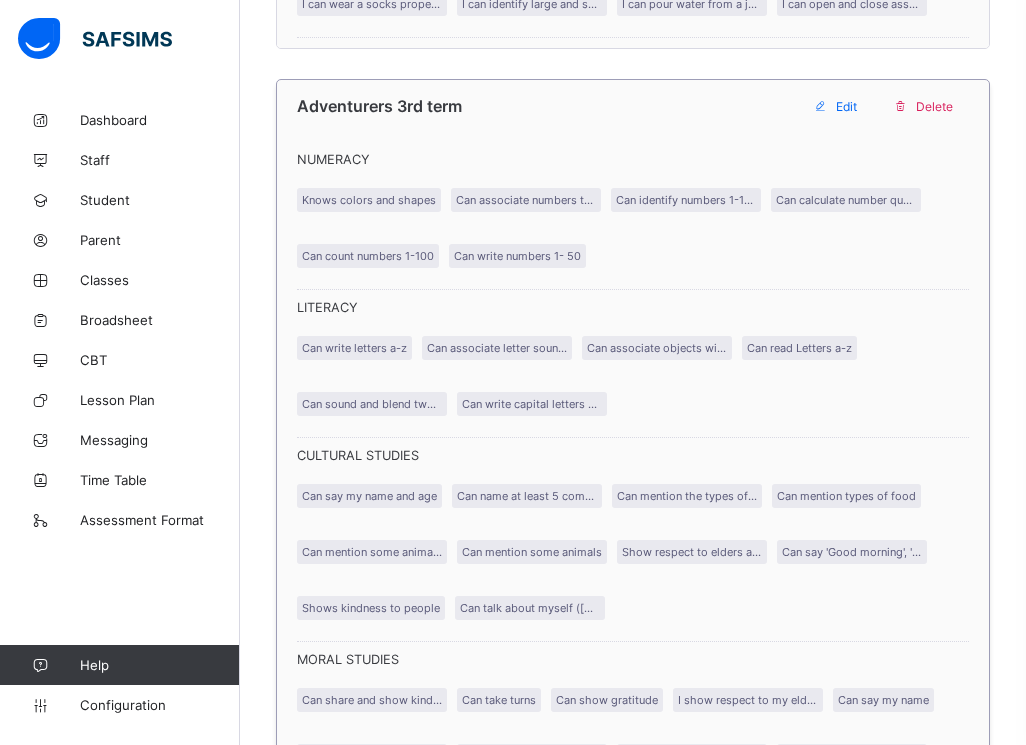 scroll, scrollTop: 4200, scrollLeft: 0, axis: vertical 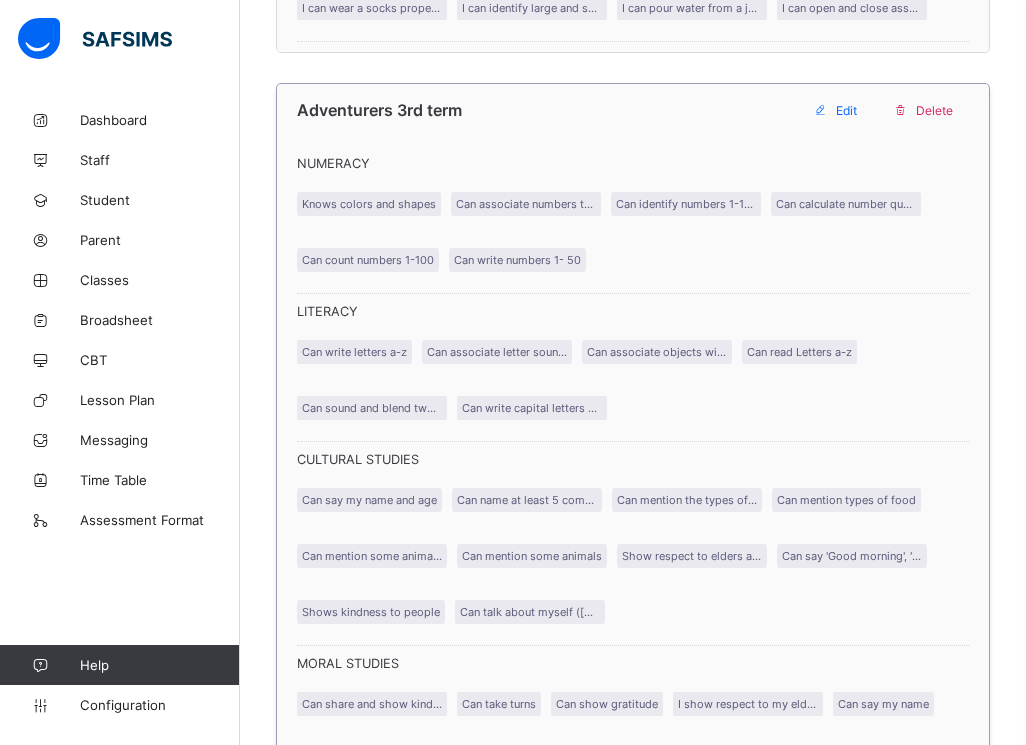 click on "Edit" at bounding box center [838, 110] 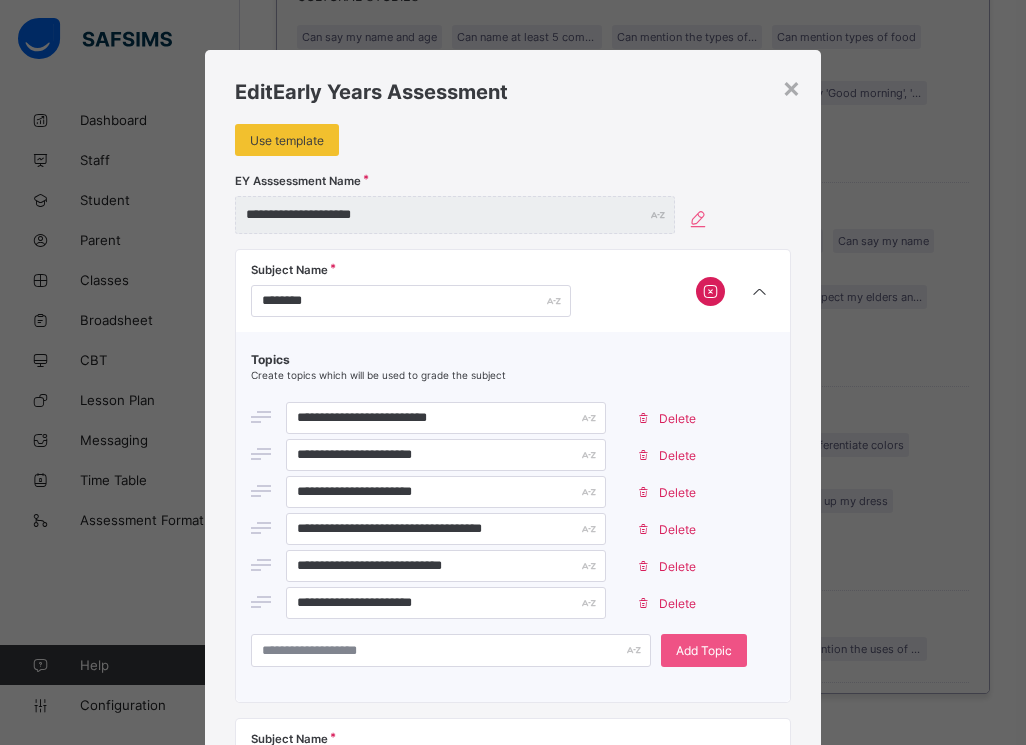 scroll, scrollTop: 4722, scrollLeft: 0, axis: vertical 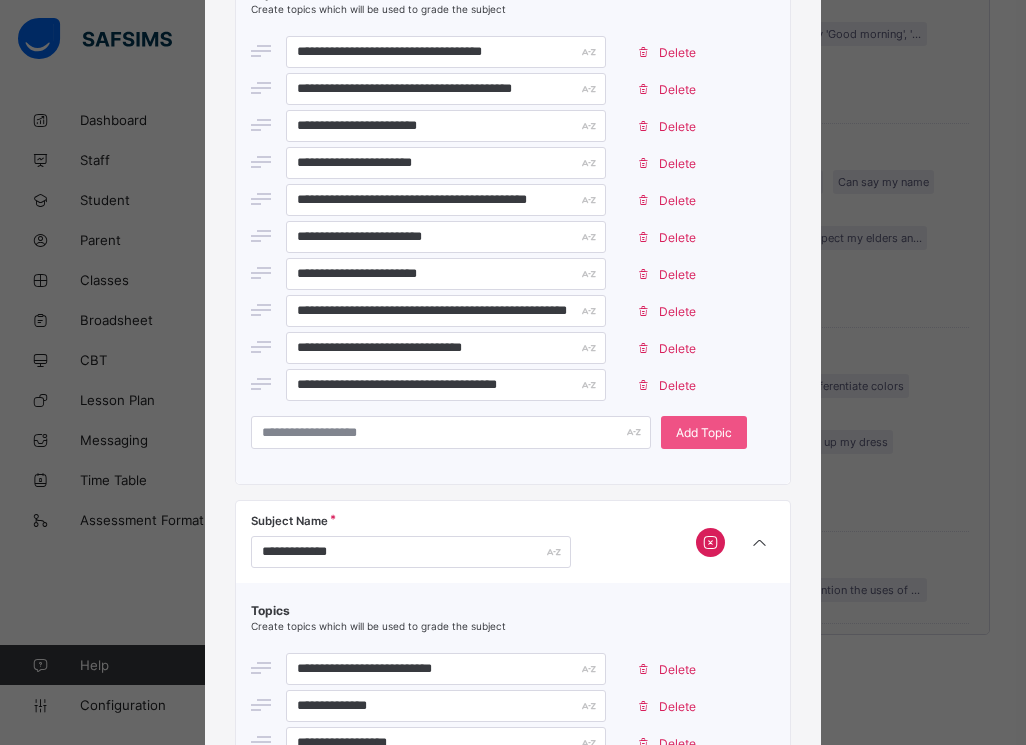 click on "**********" at bounding box center [513, 505] 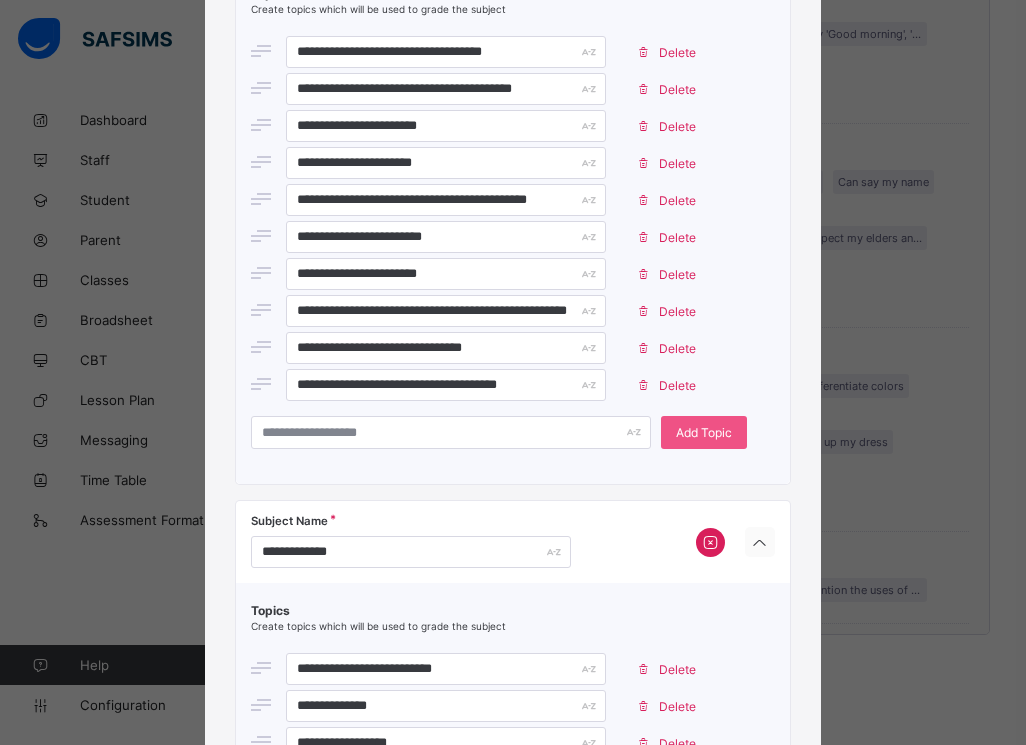click at bounding box center (760, 543) 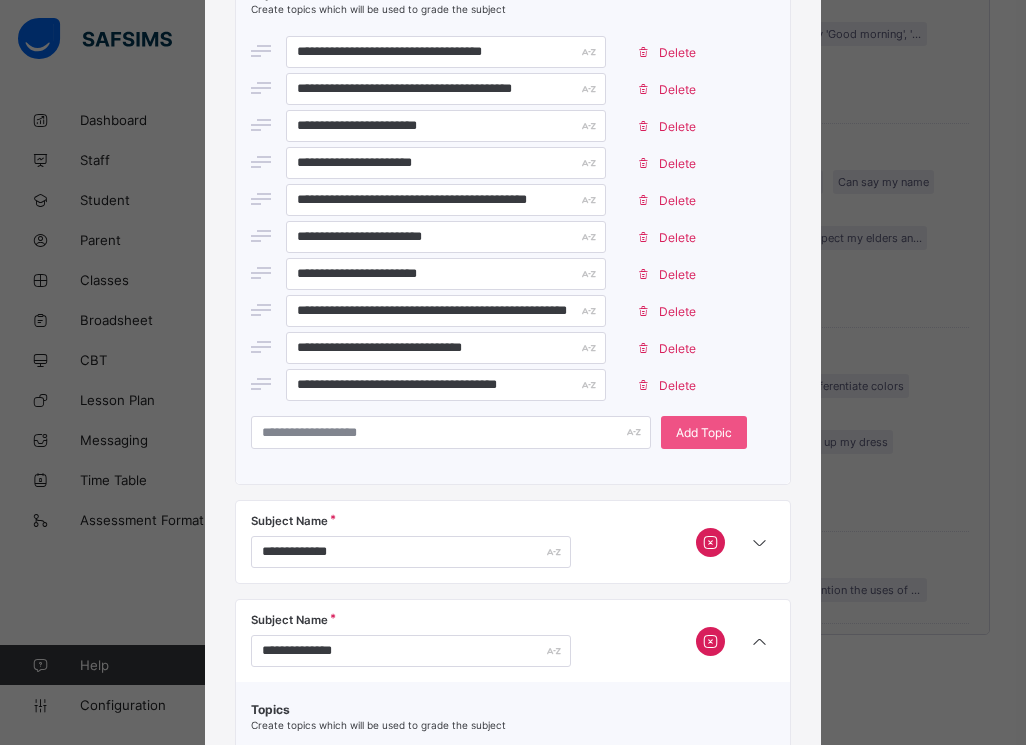 click at bounding box center [710, 542] 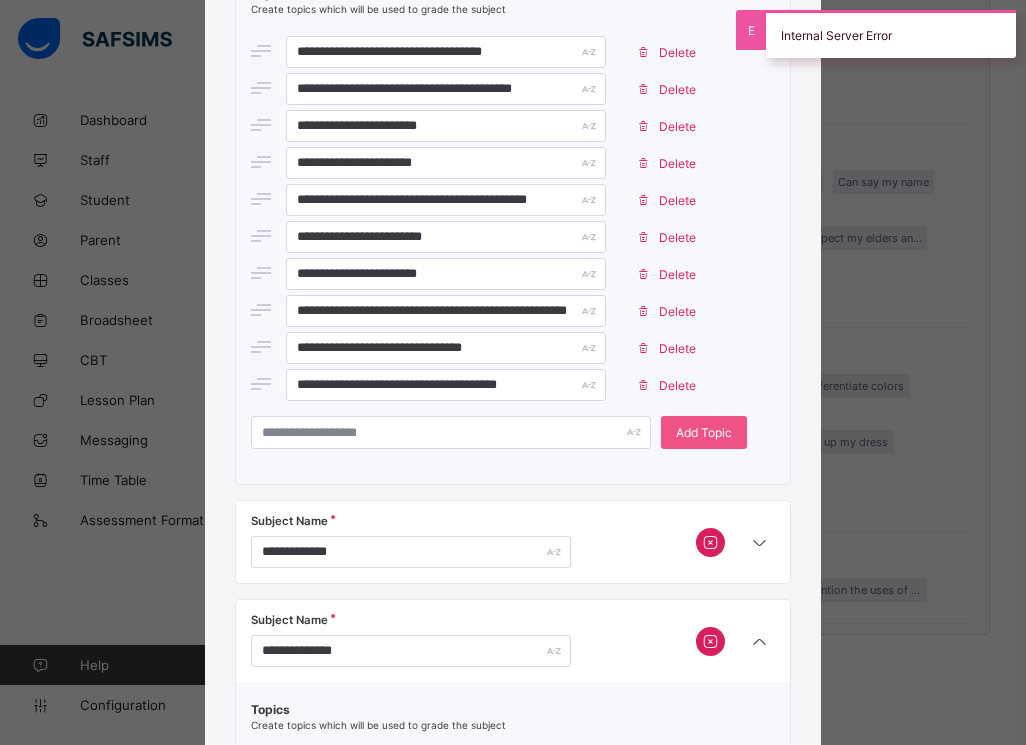 scroll, scrollTop: 1956, scrollLeft: 0, axis: vertical 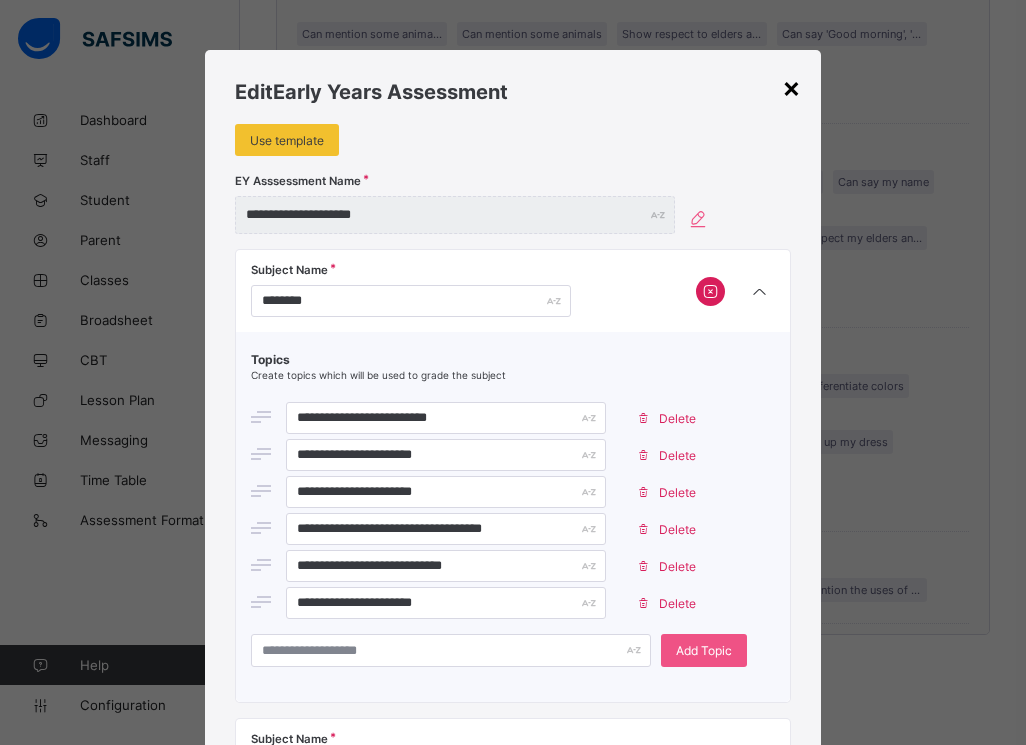 click on "×" at bounding box center (791, 87) 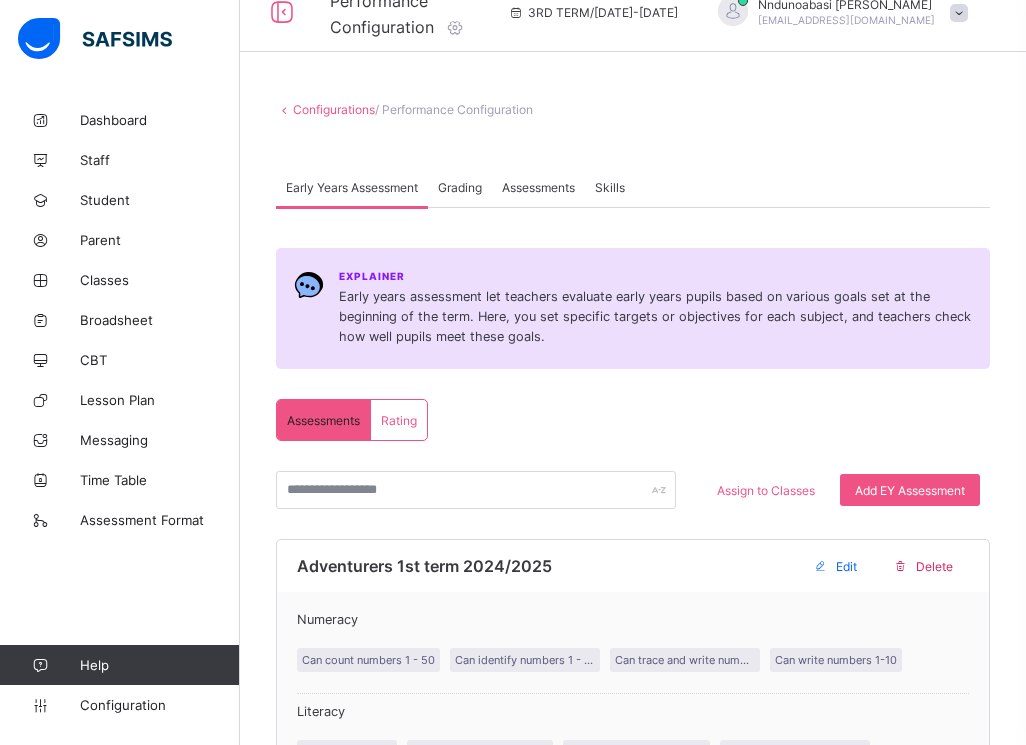 scroll, scrollTop: 0, scrollLeft: 0, axis: both 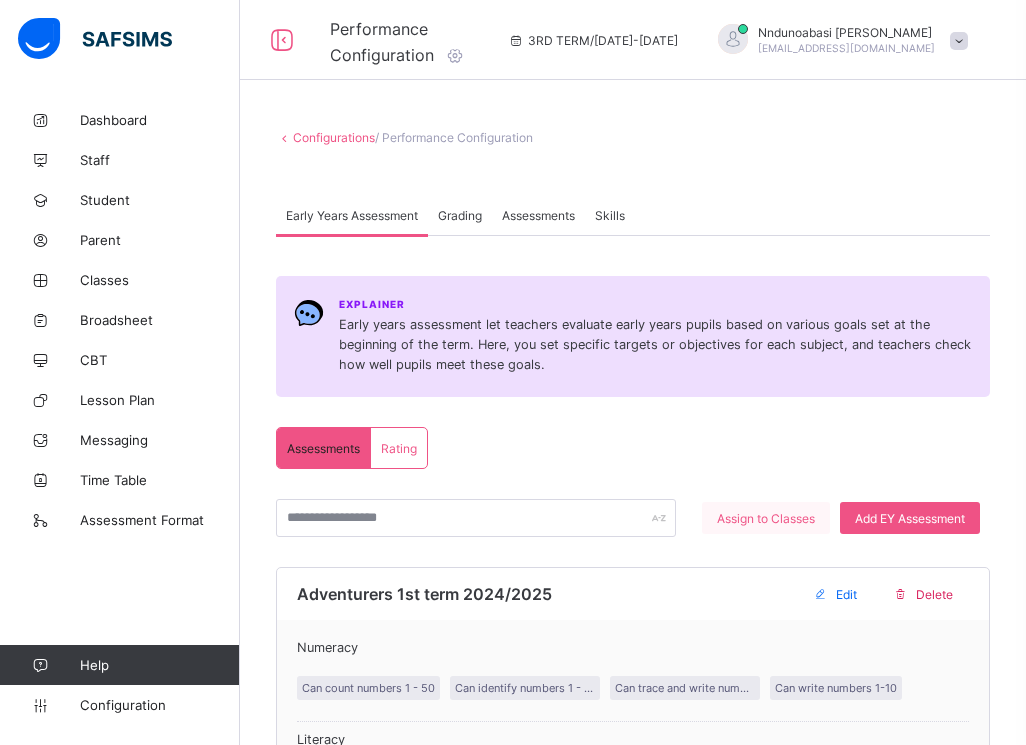 click on "Assign to Classes" at bounding box center (766, 518) 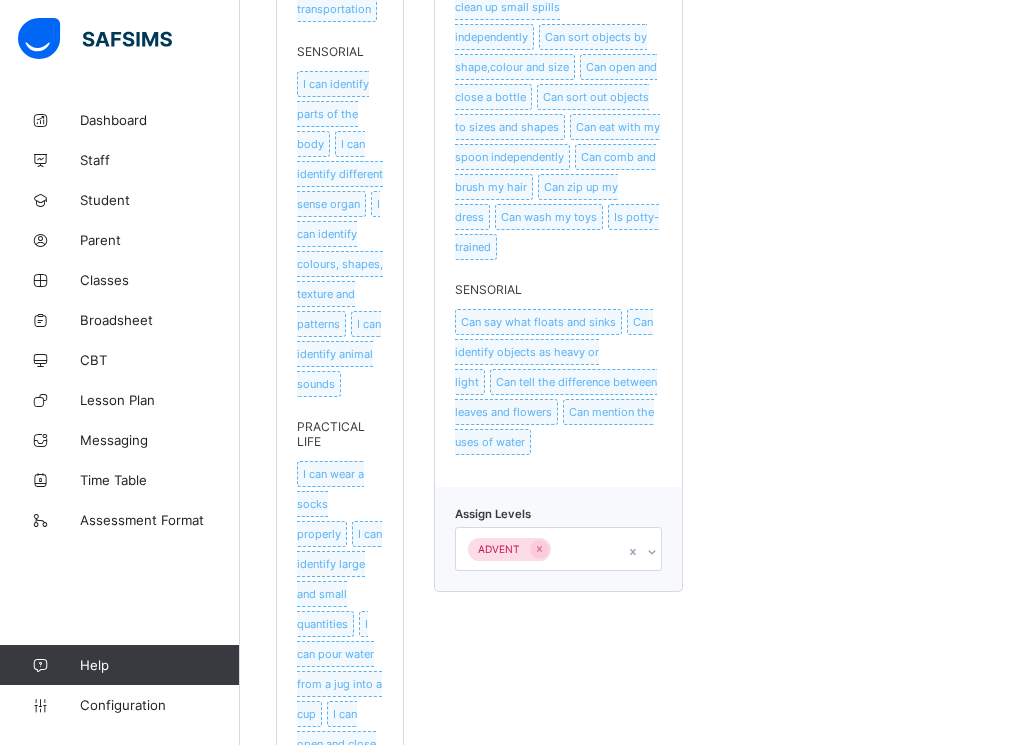 scroll, scrollTop: 4320, scrollLeft: 0, axis: vertical 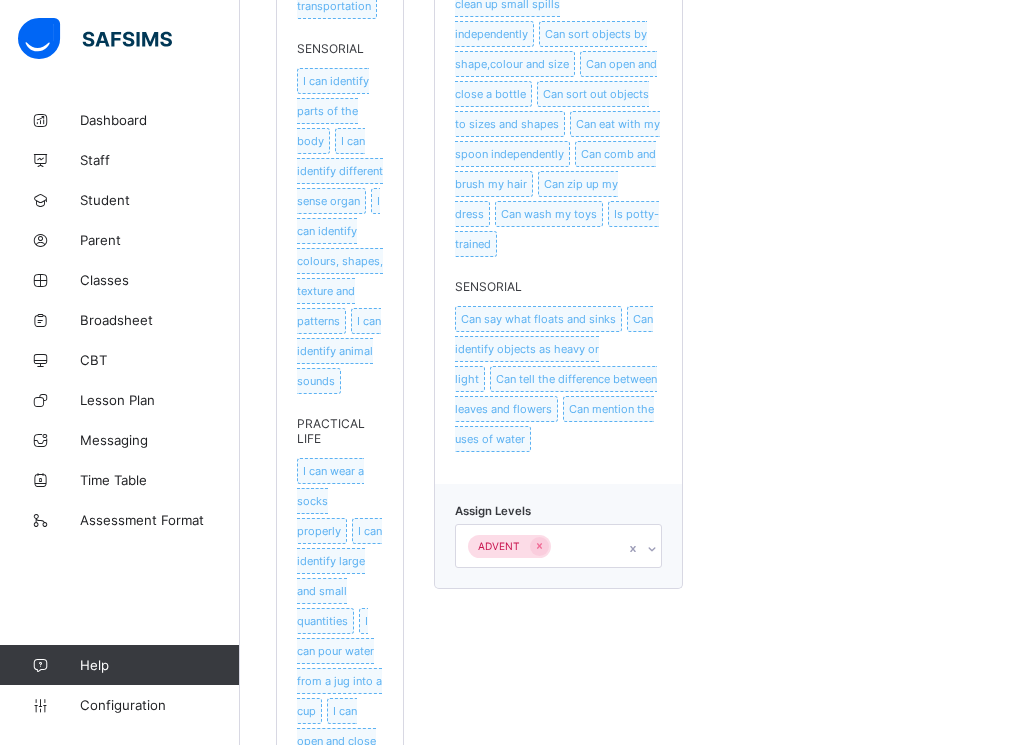 click on "Can share and show kindness Can take turns Can show gratitude Can say my name I show respect to my elders and others Can mention the people in my family I know the name of my school Can obey simple instructions Can respect my elders and others Can say a greeting" at bounding box center [558, -241] 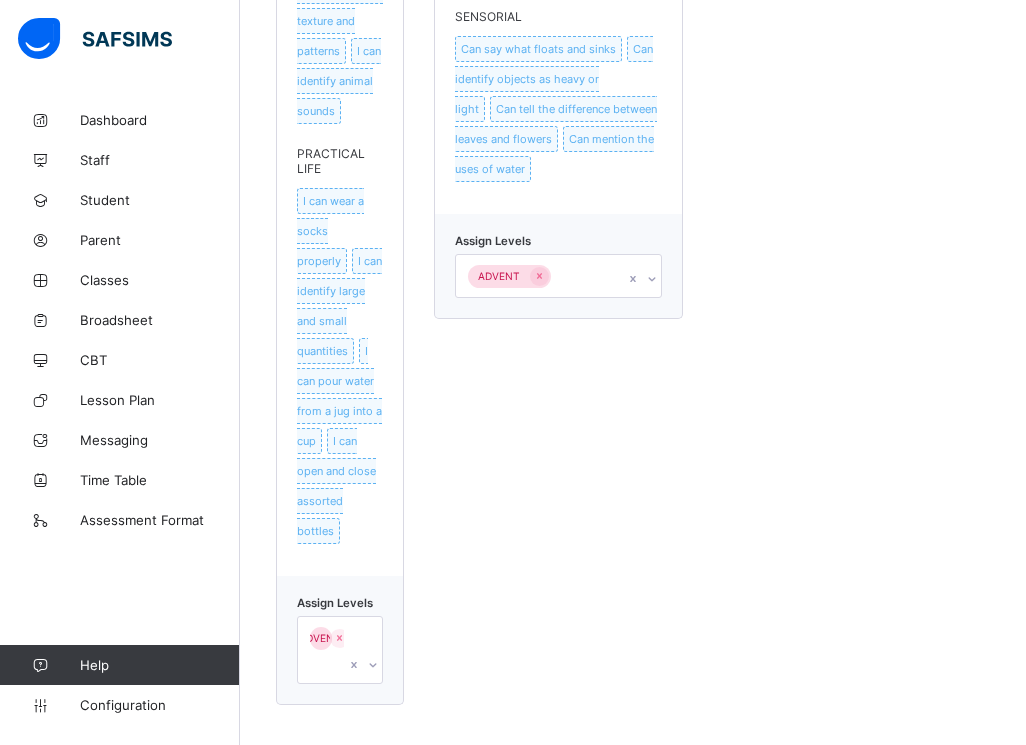 scroll, scrollTop: 5088, scrollLeft: 0, axis: vertical 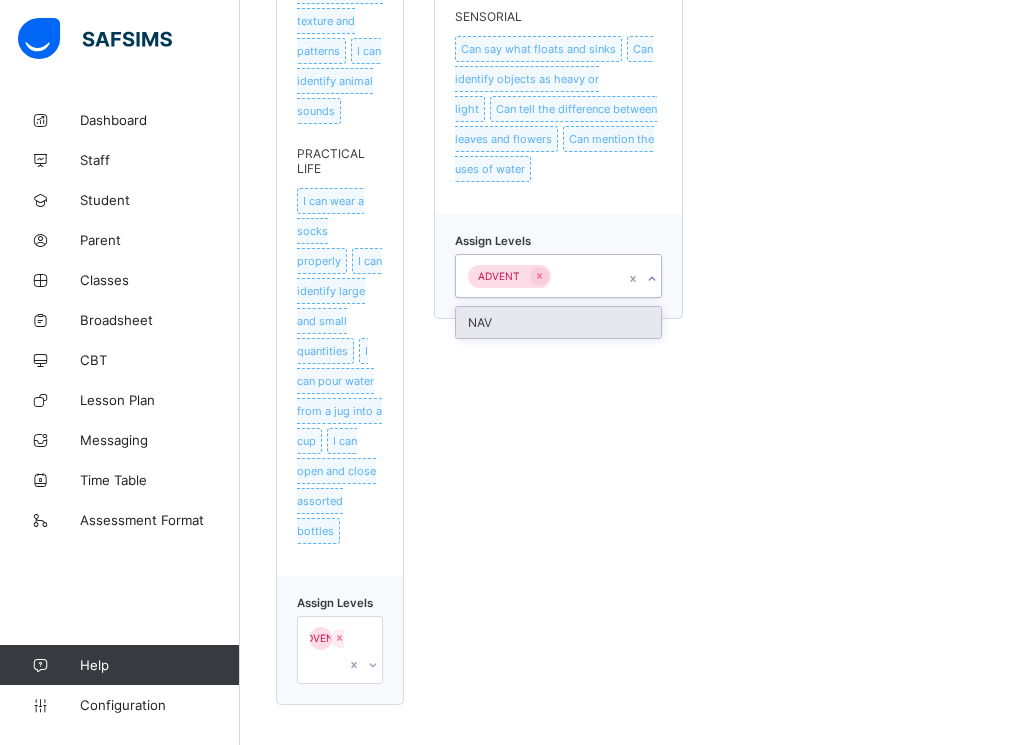 click on "ADVENT" at bounding box center (499, 276) 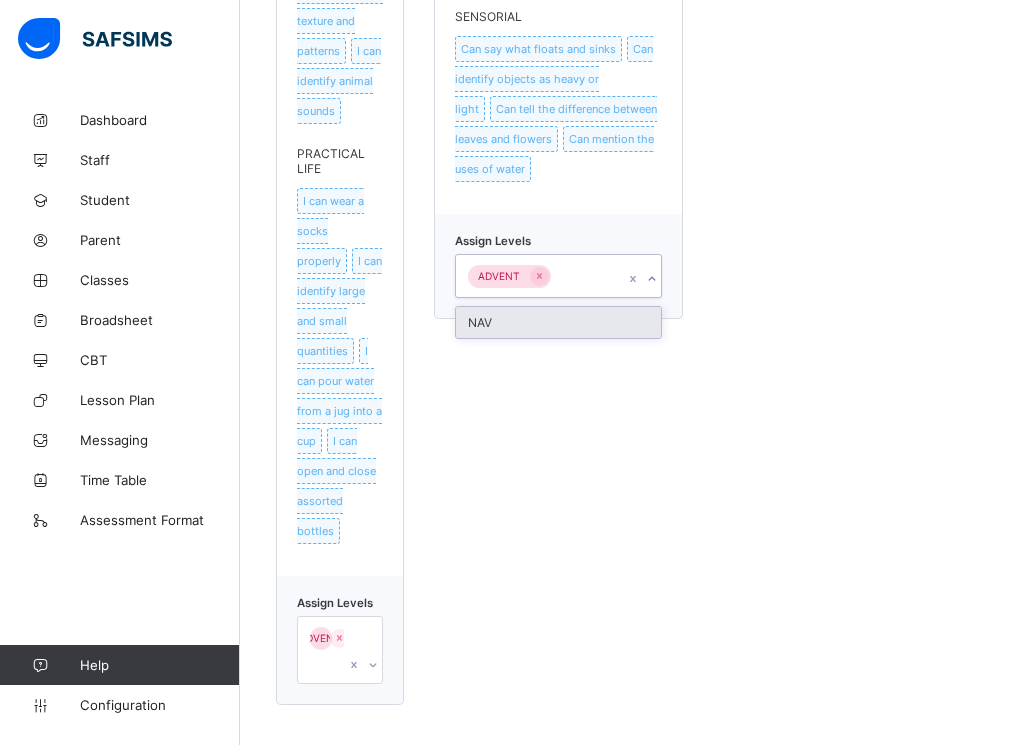 click on "ADVENT" at bounding box center (499, 276) 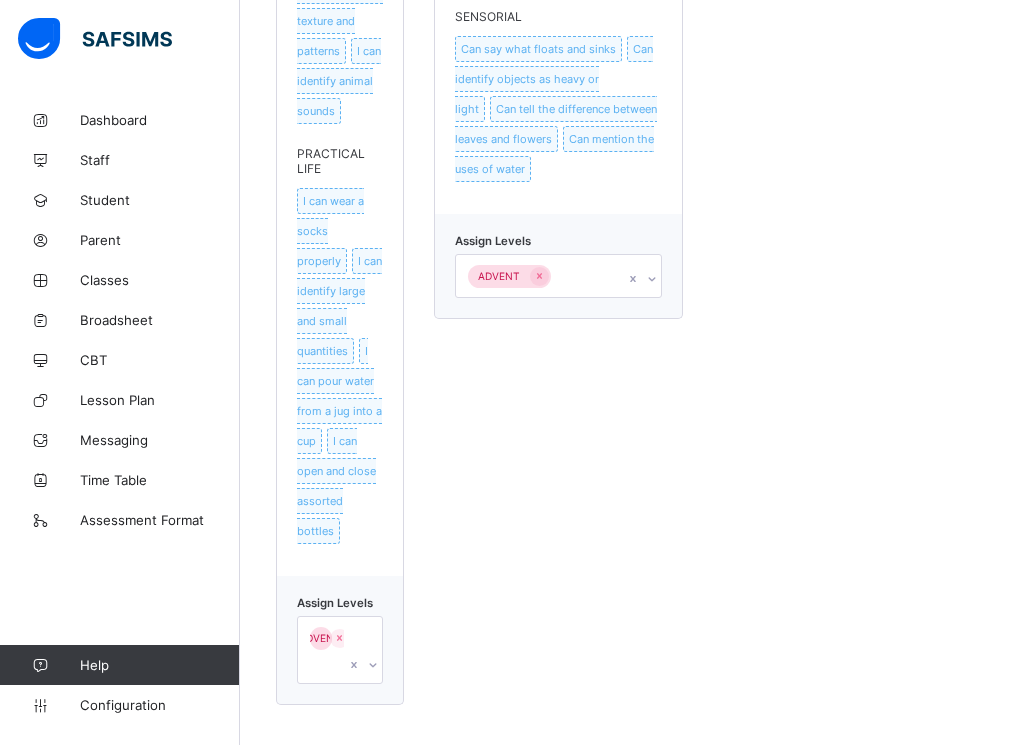 click on "Adventurers 1st Term 2024/2025 Numeracy Can count numbers 1 - 50 Can identify numbers 1 - 20 Can trace and write numbers 1 - 3 Can write numbers 1-10 Literacy Can identify ‘a– u’ Can write letter sound ‘a-f’ Can say sound letters ‘a–z’ Can trace letter sounds ‘a-c’ Can associate objects with letter sounds CULTURAL STUDIES Can show gratitude Can take turns Can say the ‘magic’ words Can say the name of my country and the colour of my country’s flag Can say my name and age Can say the meaning of each colour of the traffic light	 Can share and show kindness PRACTICAL LIFE Can walk on a line Can carry a chair Can dust a table Can thread beads SENSORIAL  Can build the pink towers Can identify my shapes Can identify the colours - red, blue, yellow, pink, white Assign Levels Select levels to assign to format Navigators 1st Term 2024/2025 PRACTICAL – LIFE Can use a potty with some help Can carry an empty tray Can use a spoon to eat Can clean up toys after playing Can throw and catch a ball" at bounding box center [633, -1634] 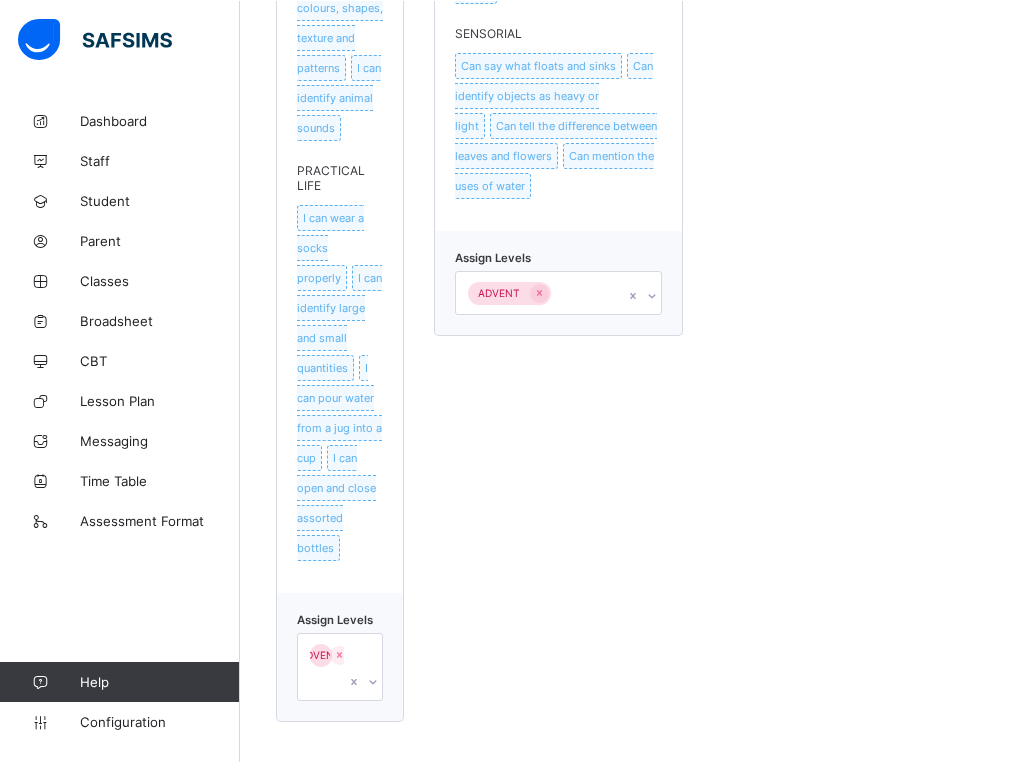scroll, scrollTop: 5070, scrollLeft: 0, axis: vertical 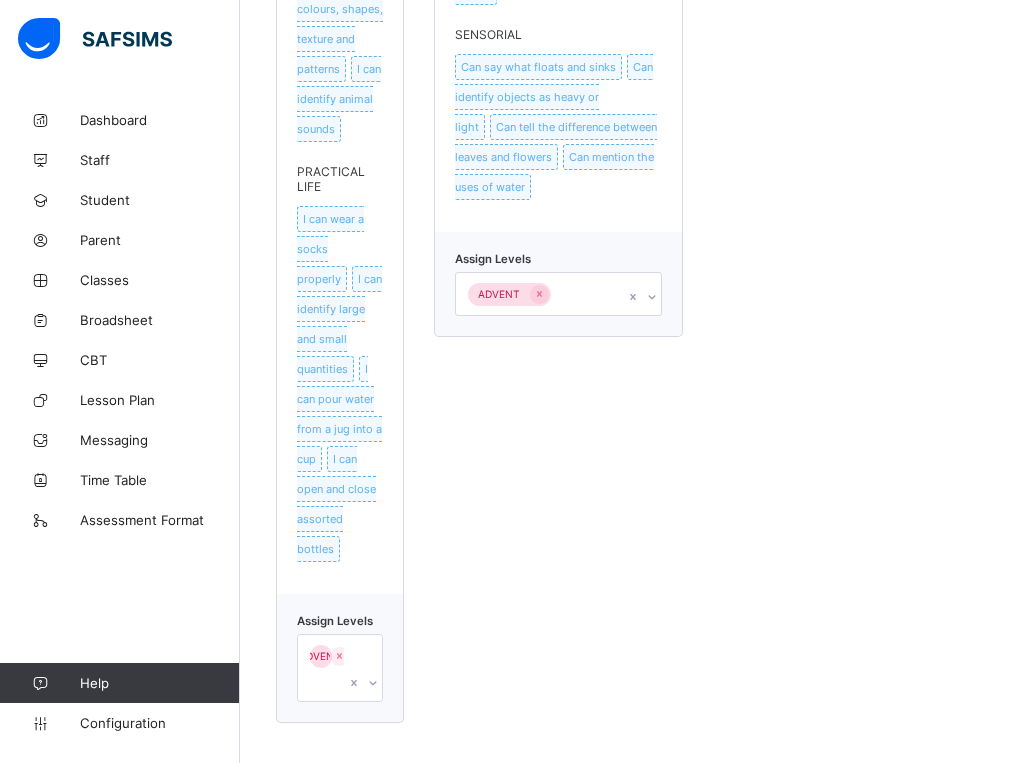 click at bounding box center (651, 297) 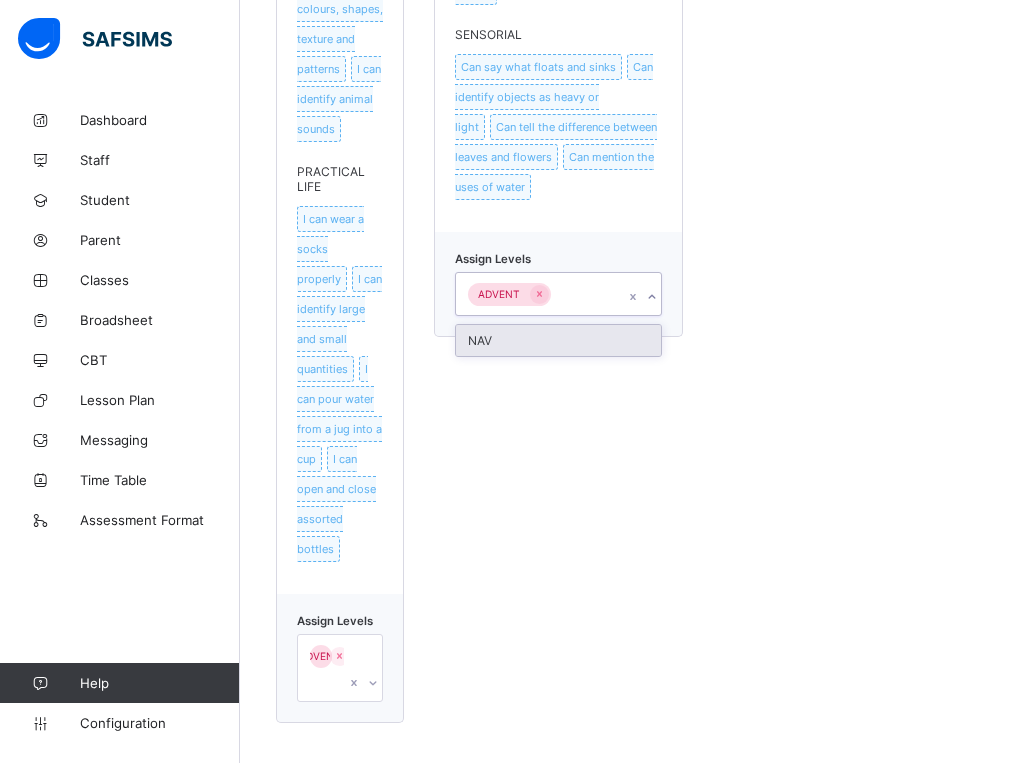 click on "Adventurers 1st Term 2024/2025 Numeracy Can count numbers 1 - 50 Can identify numbers 1 - 20 Can trace and write numbers 1 - 3 Can write numbers 1-10 Literacy Can identify ‘a– u’ Can write letter sound ‘a-f’ Can say sound letters ‘a–z’ Can trace letter sounds ‘a-c’ Can associate objects with letter sounds CULTURAL STUDIES Can show gratitude Can take turns Can say the ‘magic’ words Can say the name of my country and the colour of my country’s flag Can say my name and age Can say the meaning of each colour of the traffic light	 Can share and show kindness PRACTICAL LIFE Can walk on a line Can carry a chair Can dust a table Can thread beads SENSORIAL  Can build the pink towers Can identify my shapes Can identify the colours - red, blue, yellow, pink, white Assign Levels Select levels to assign to format Navigators 1st Term 2024/2025 PRACTICAL – LIFE Can use a potty with some help Can carry an empty tray Can use a spoon to eat Can clean up toys after playing Can throw and catch a ball" at bounding box center [633, -1616] 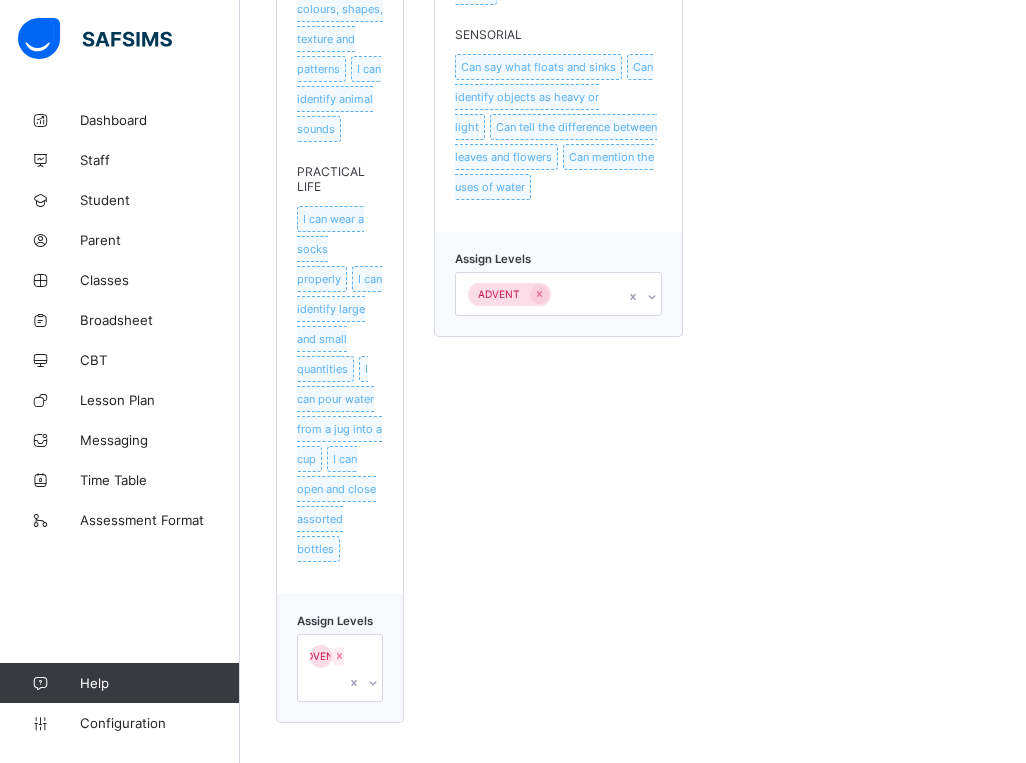 click on "Can say what floats and sinks" at bounding box center (538, 67) 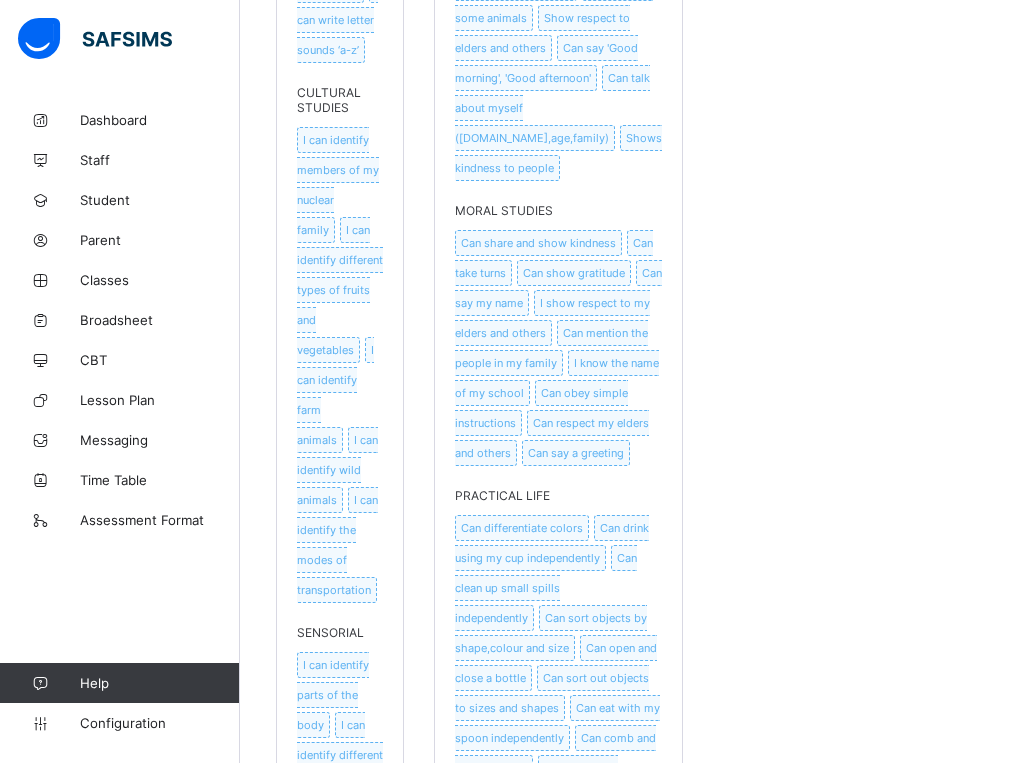 scroll, scrollTop: 3069, scrollLeft: 0, axis: vertical 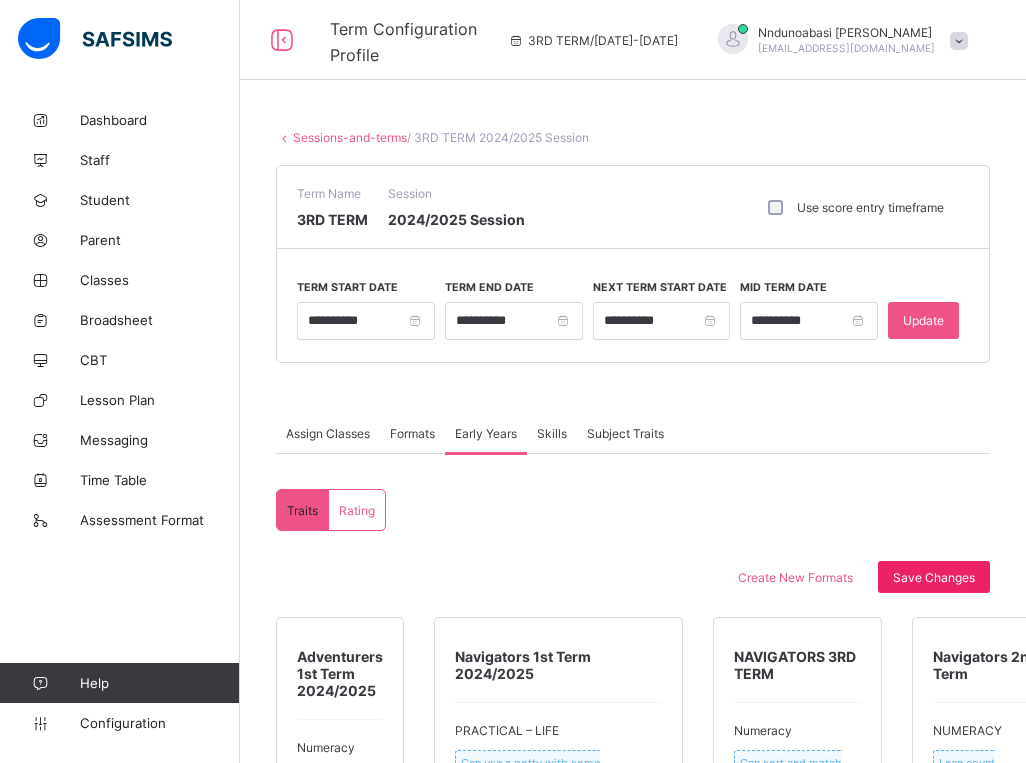 click on "Save Changes" at bounding box center [934, 577] 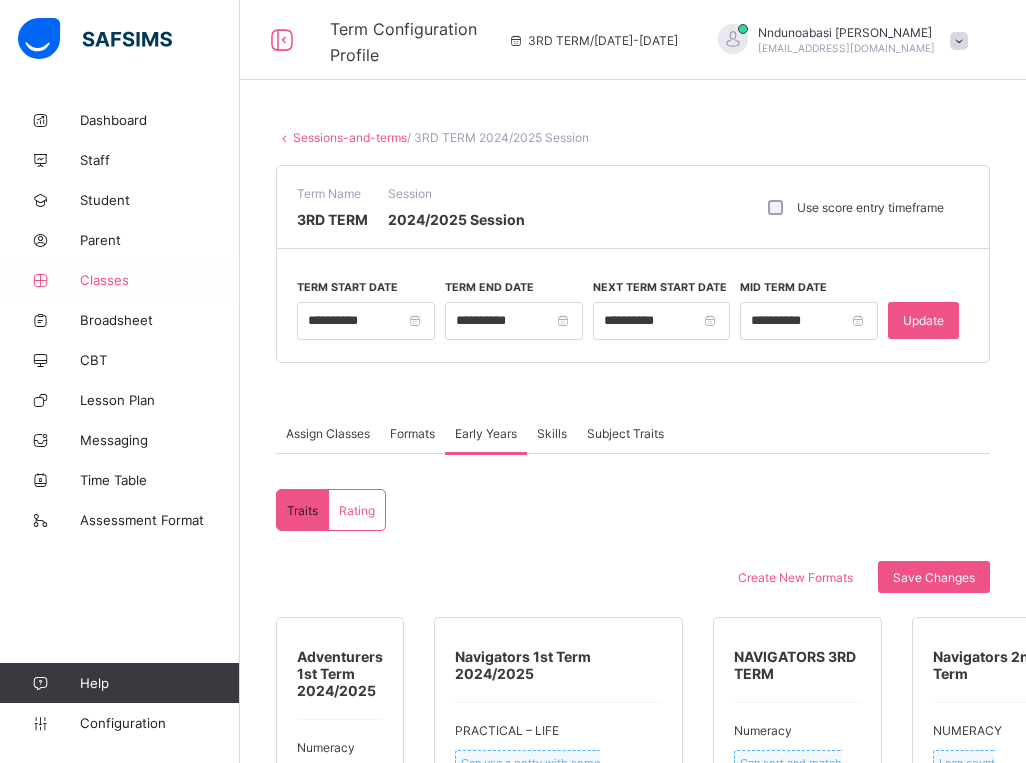 click on "Classes" at bounding box center (160, 280) 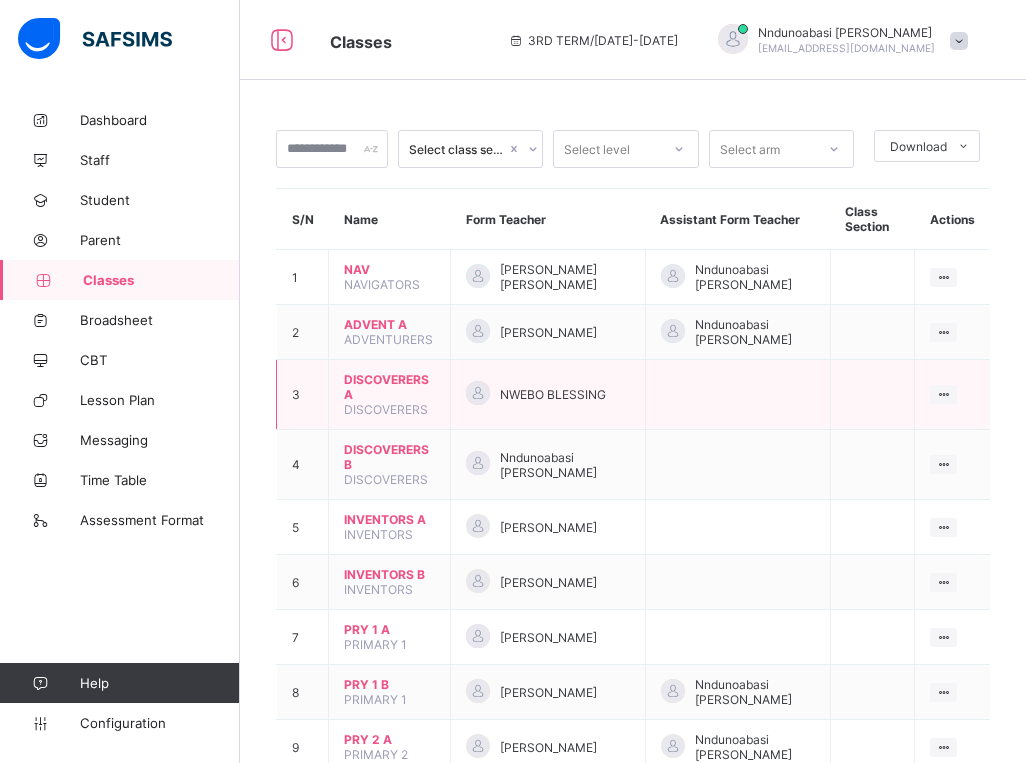 click on "DISCOVERERS   A   DISCOVERERS" at bounding box center (390, 395) 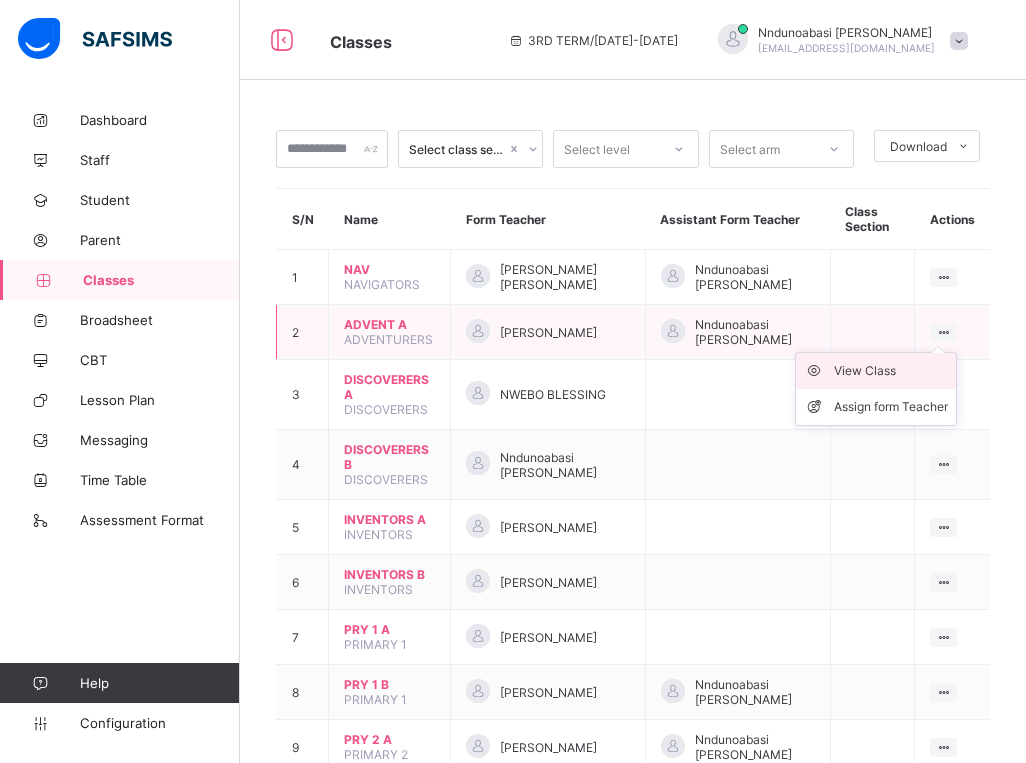 click on "View Class" at bounding box center [891, 371] 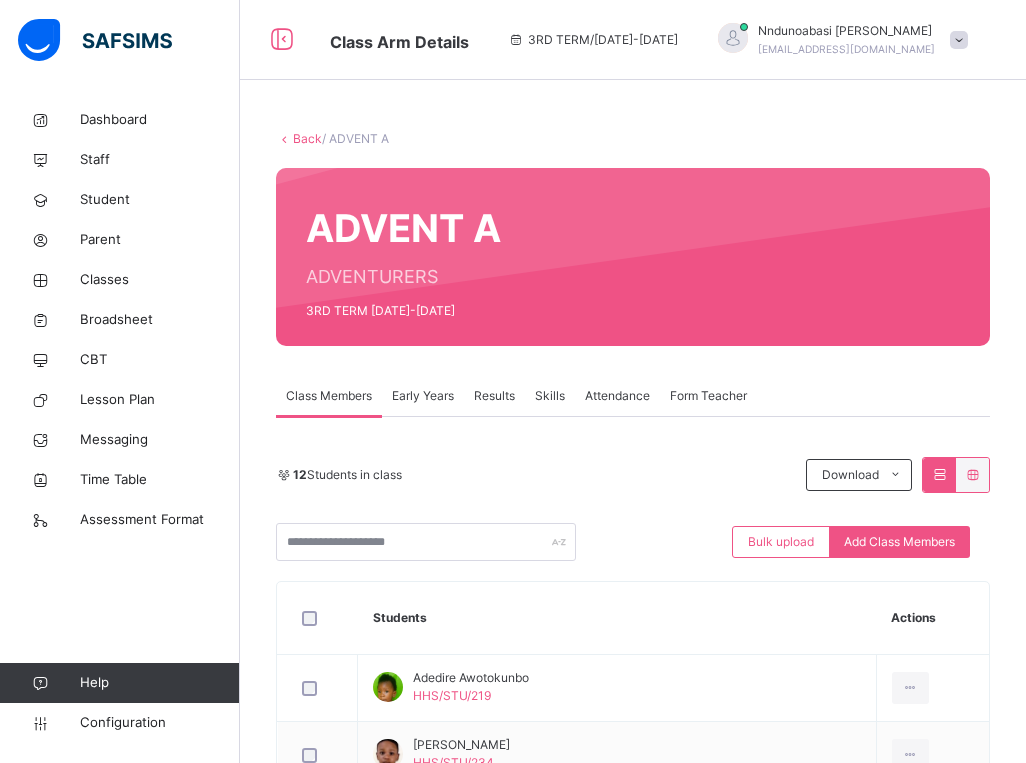 click on "Early Years" at bounding box center (423, 396) 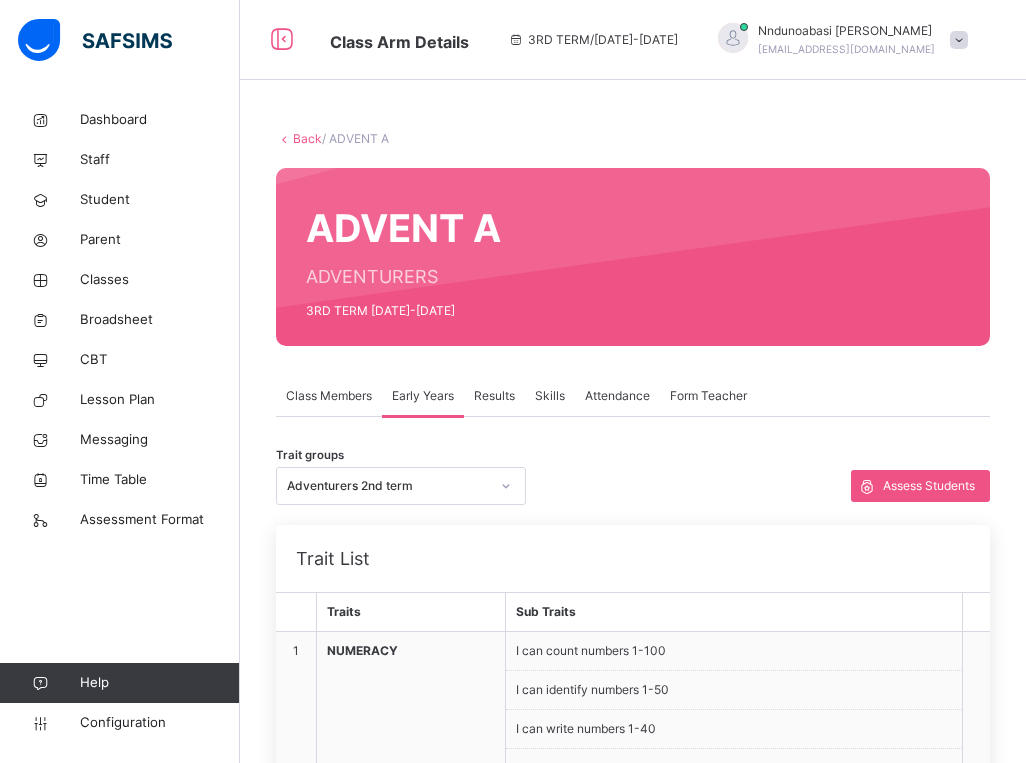 click 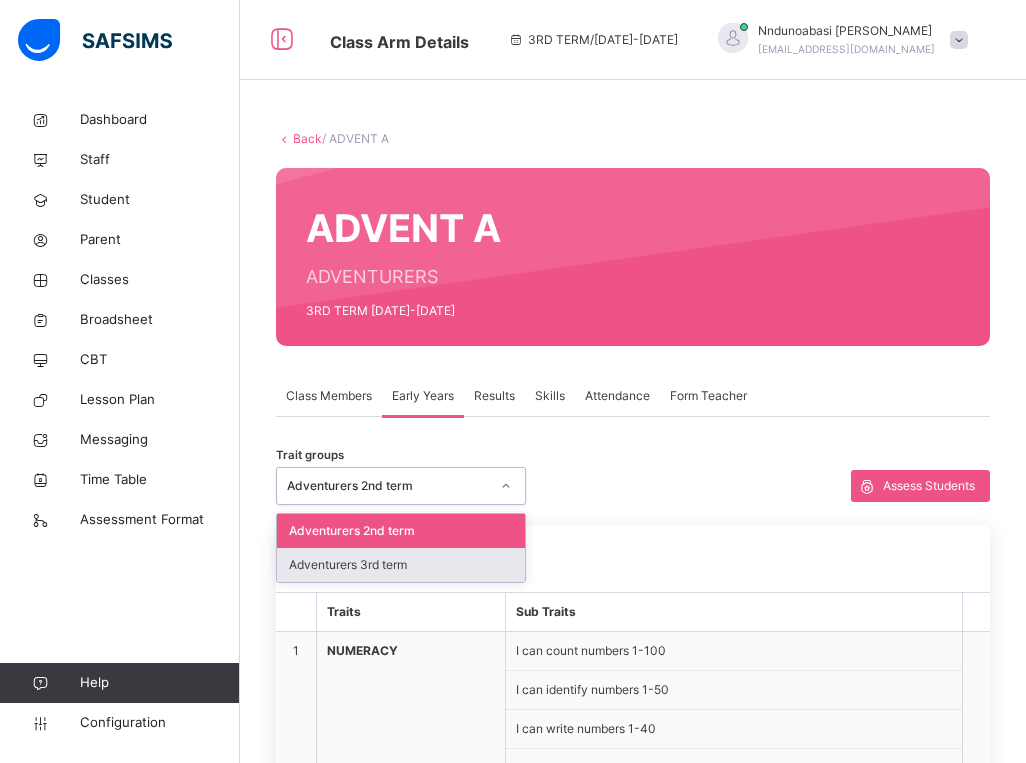 click on "Adventurers 3rd term" at bounding box center [401, 565] 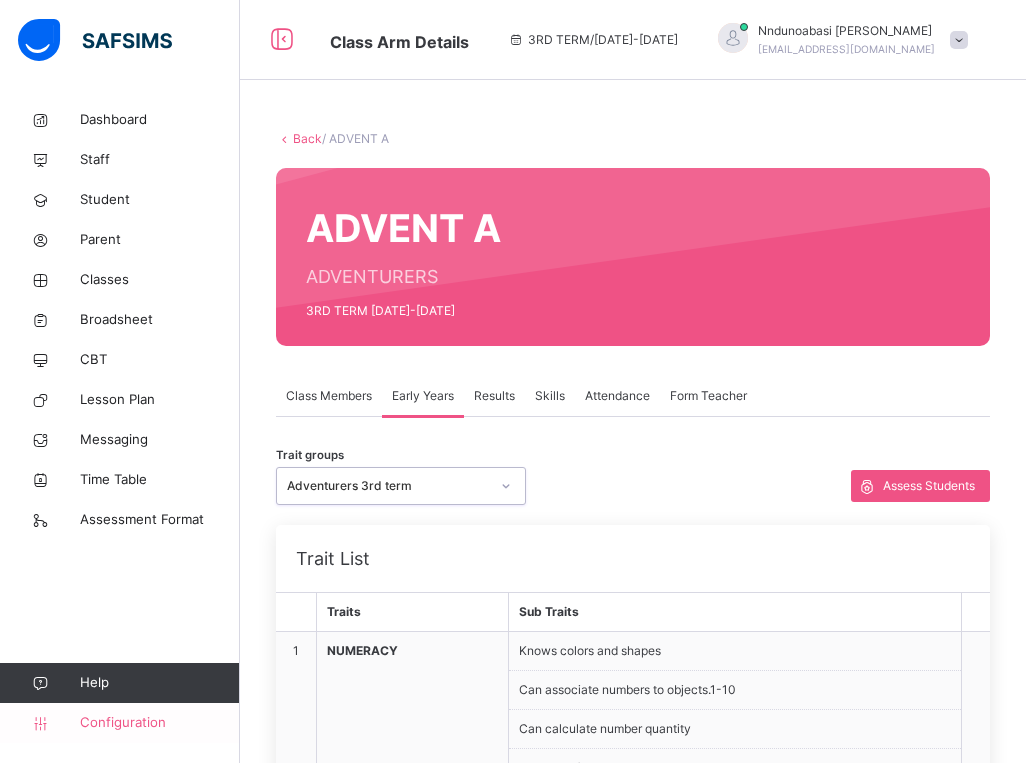 click on "Configuration" at bounding box center (159, 723) 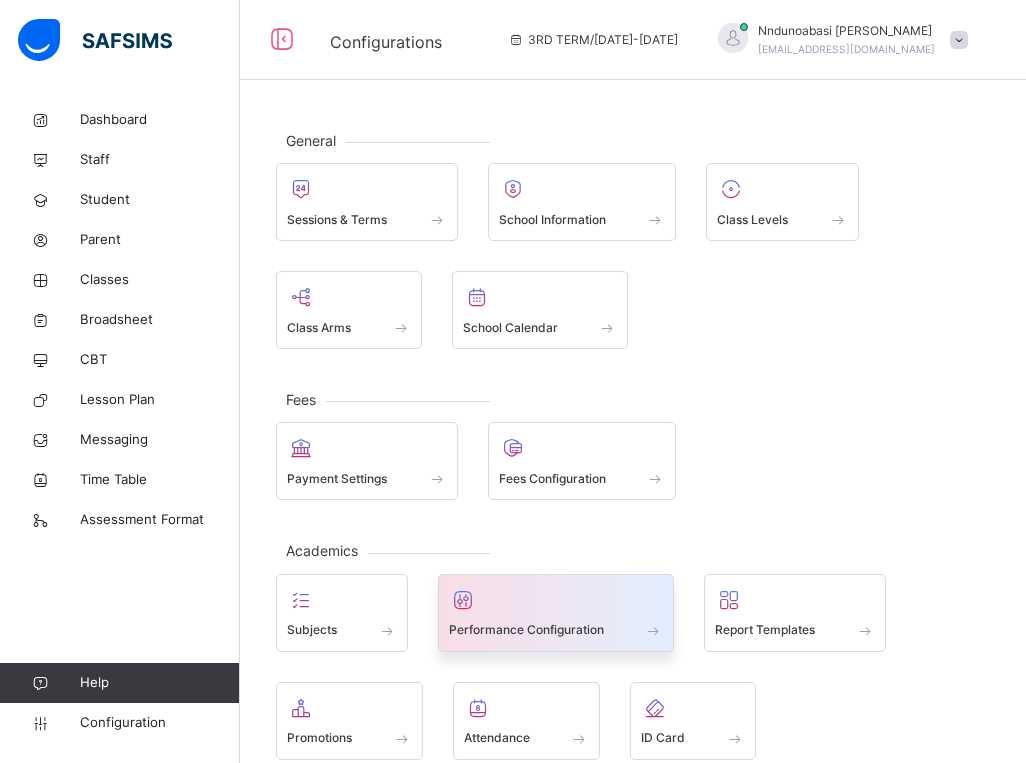 click at bounding box center (556, 617) 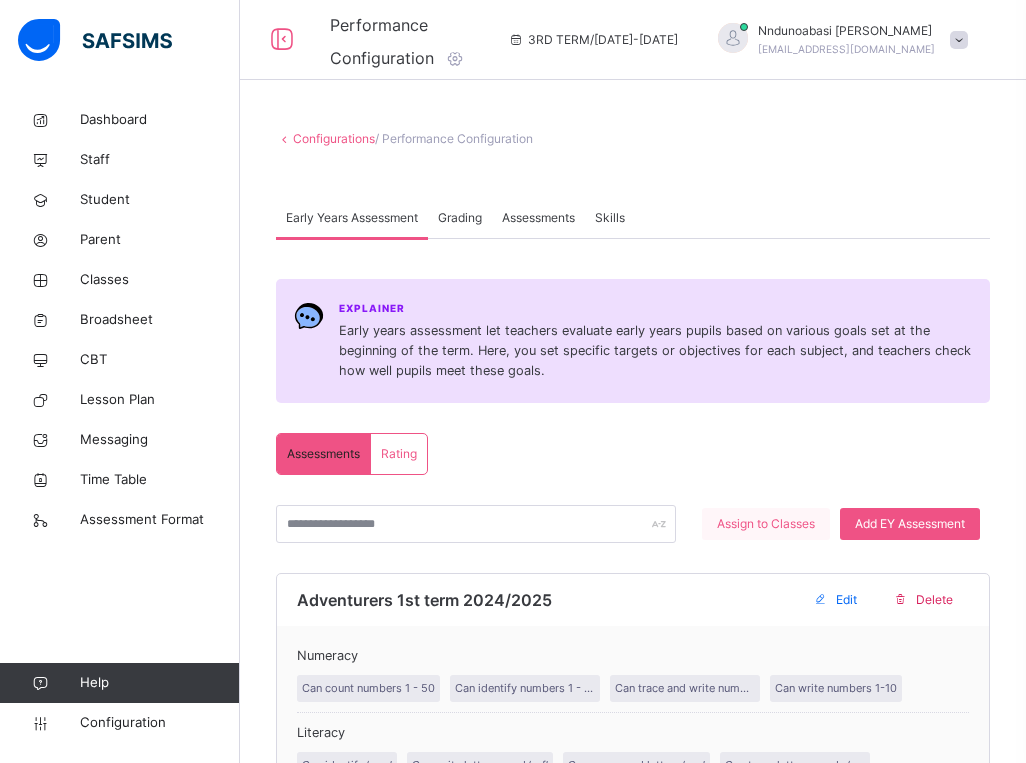 click on "Assign to Classes" at bounding box center [766, 524] 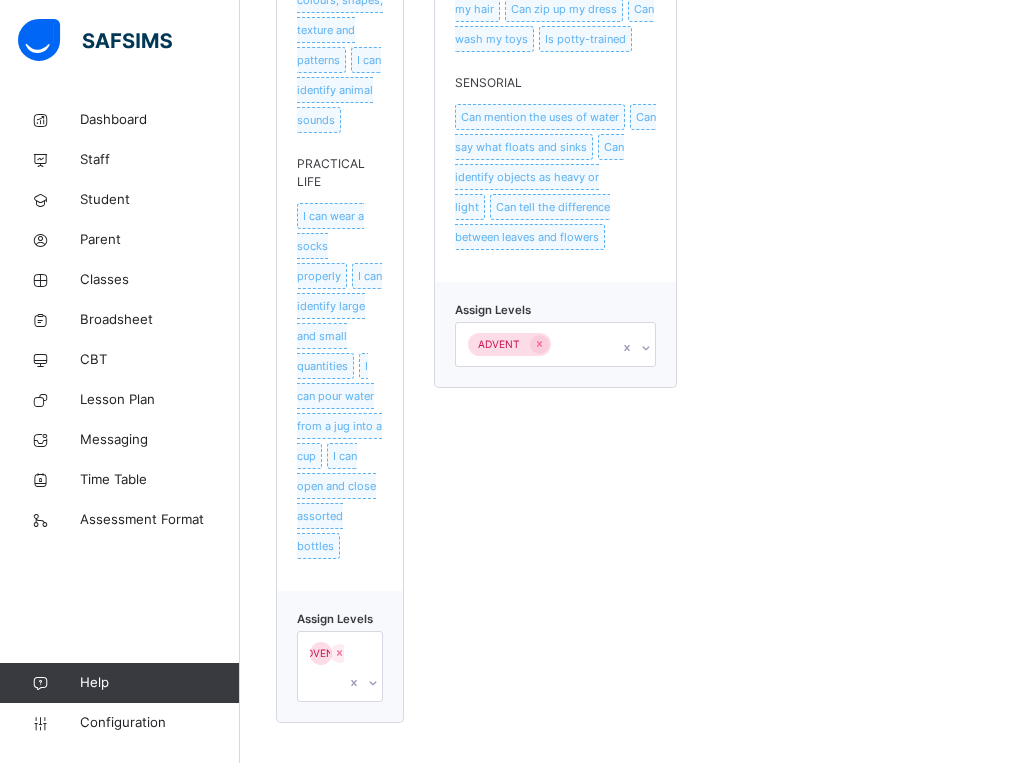 scroll, scrollTop: 5227, scrollLeft: 0, axis: vertical 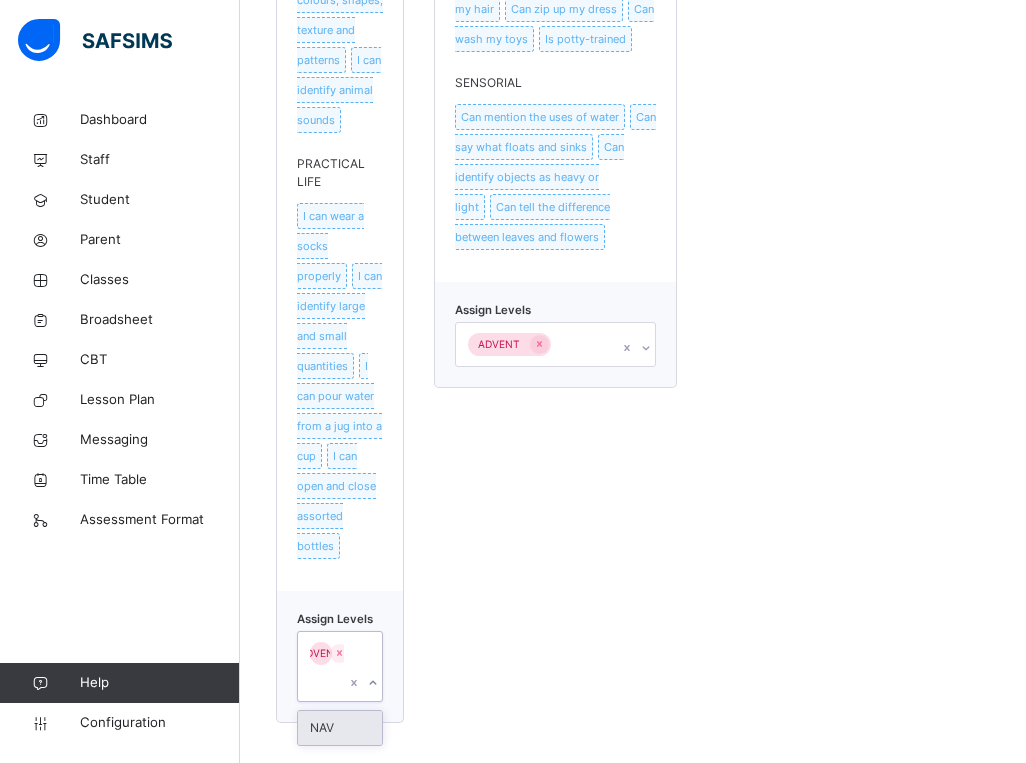 click at bounding box center (363, 666) 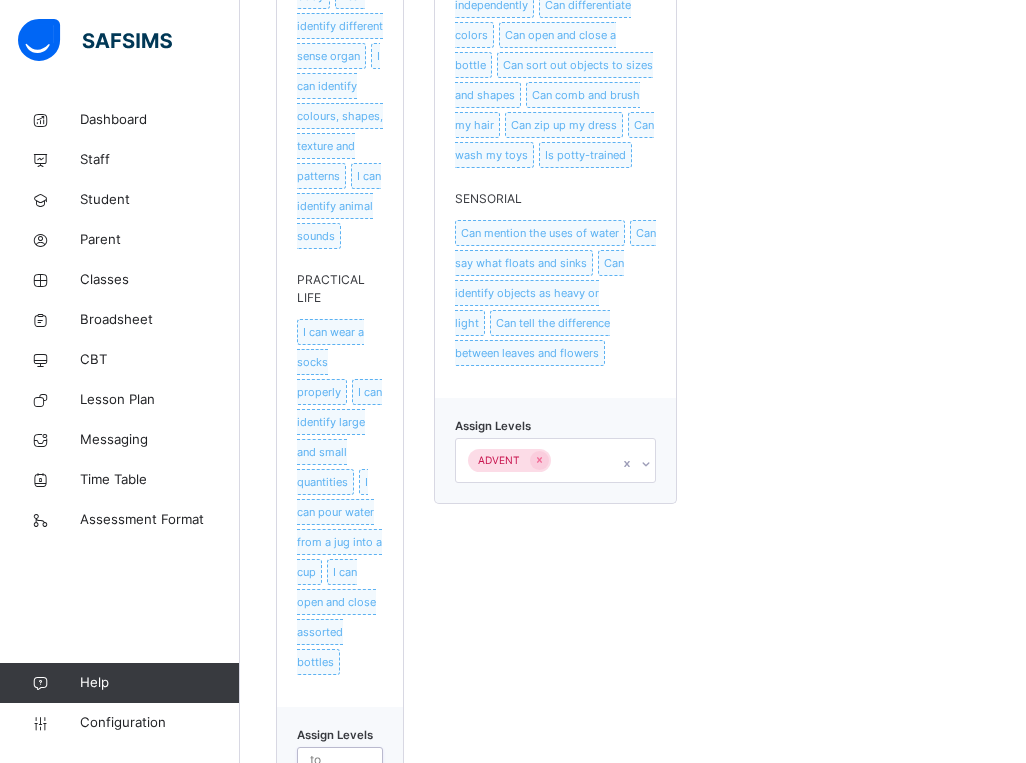 scroll, scrollTop: 3893, scrollLeft: 0, axis: vertical 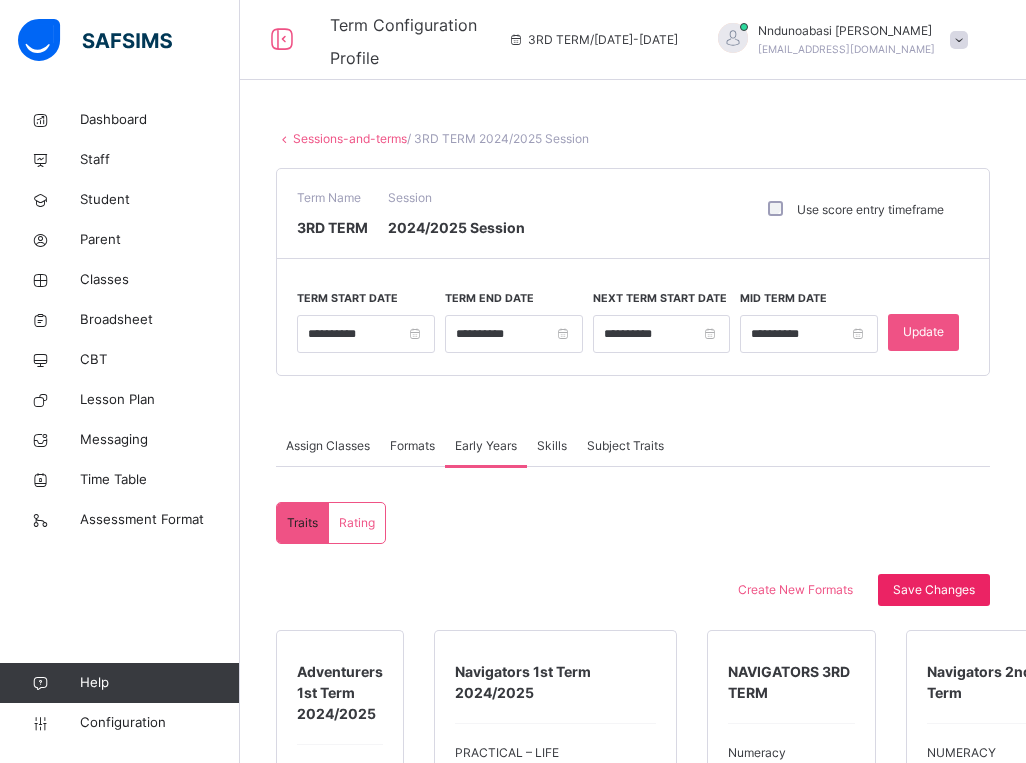click on "Save Changes" at bounding box center [934, 590] 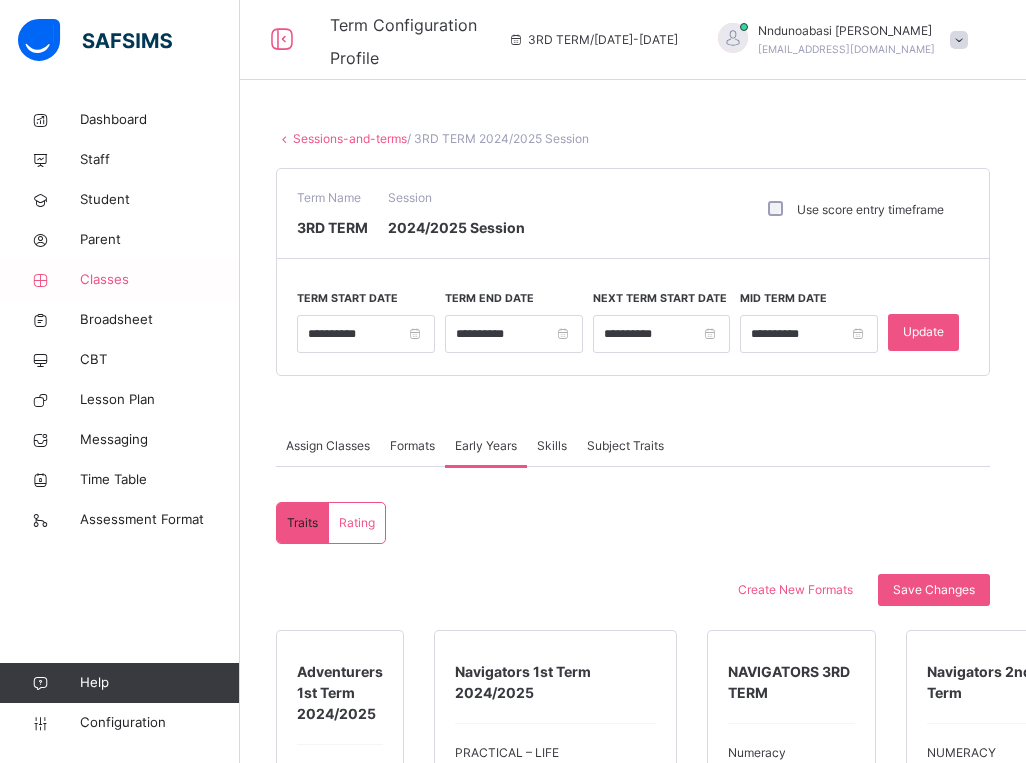 click on "Classes" at bounding box center (160, 280) 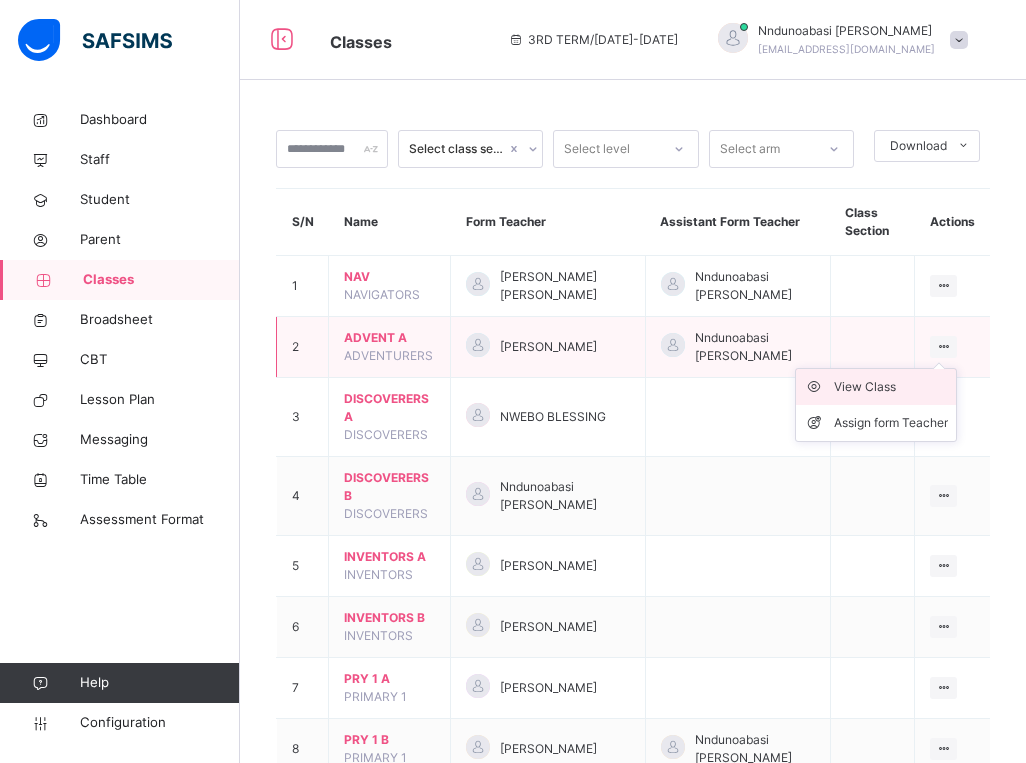 click on "View Class" at bounding box center [876, 387] 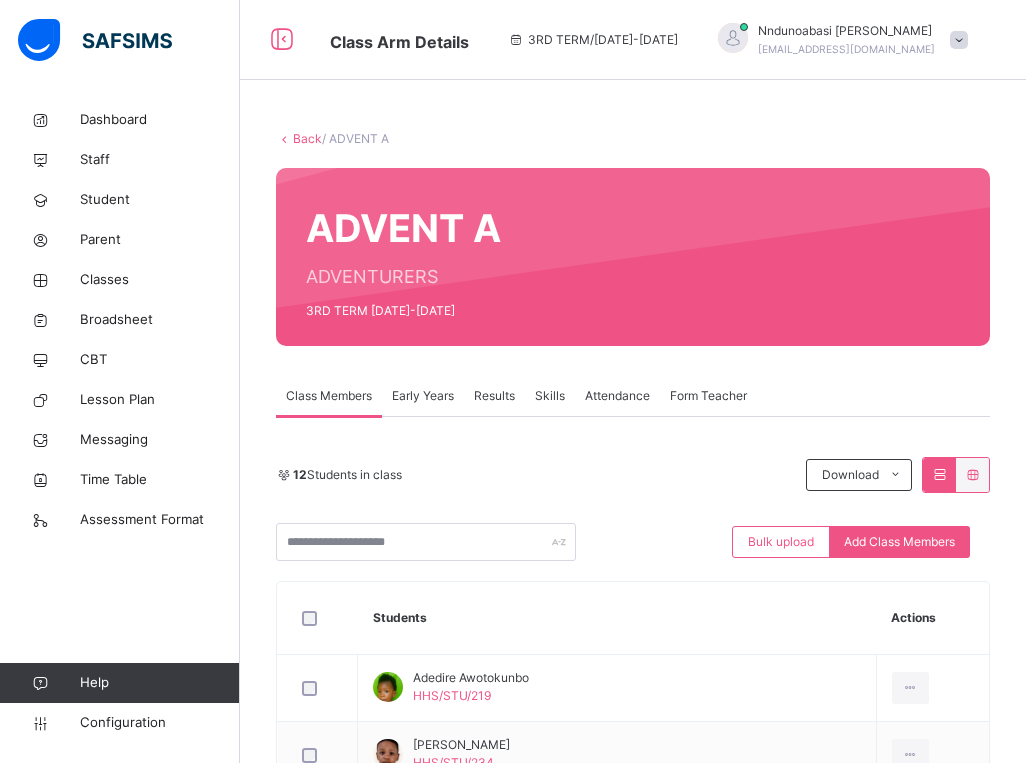click on "Early Years" at bounding box center (423, 396) 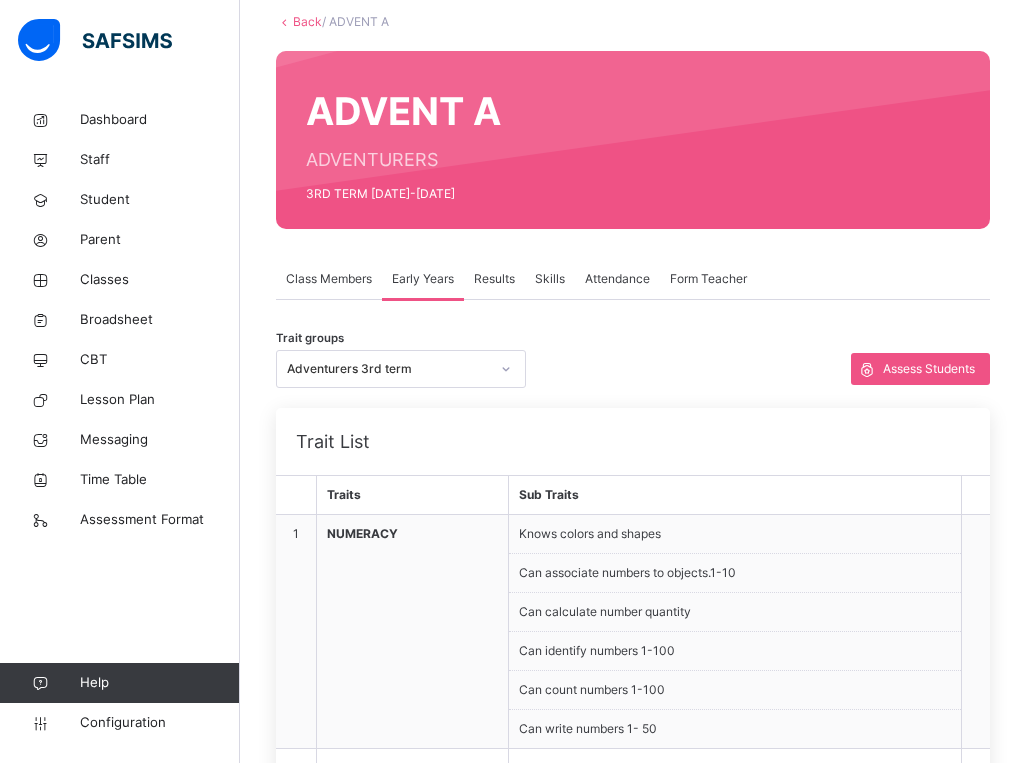 scroll, scrollTop: 31, scrollLeft: 0, axis: vertical 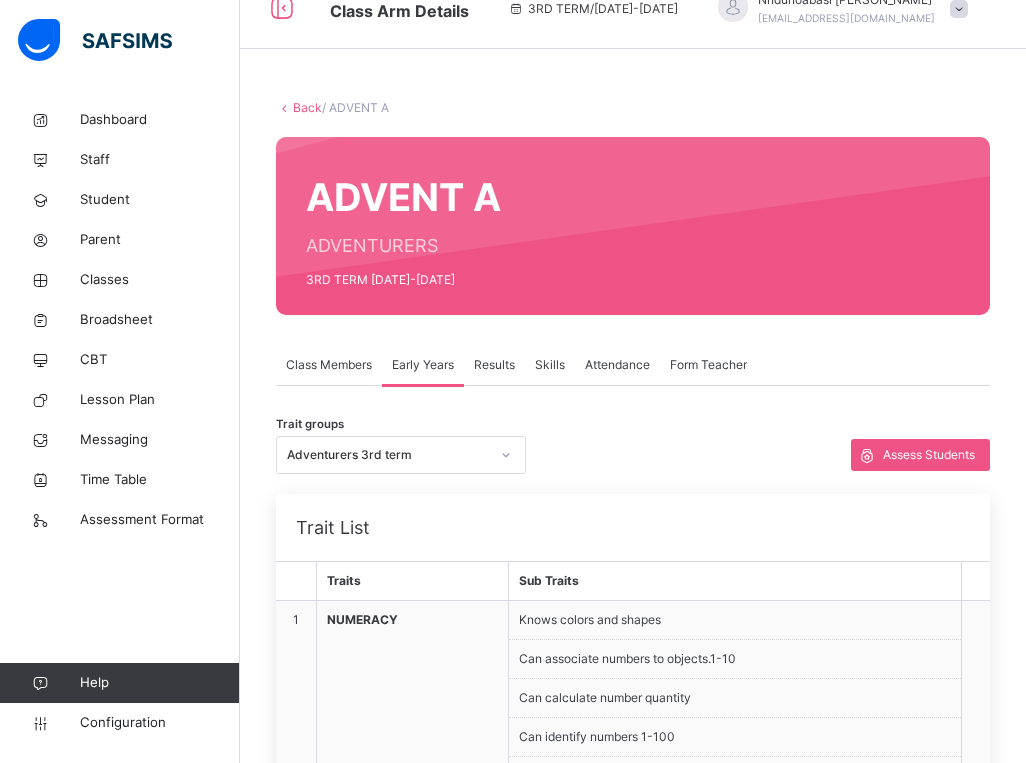 click on "Results" at bounding box center [494, 365] 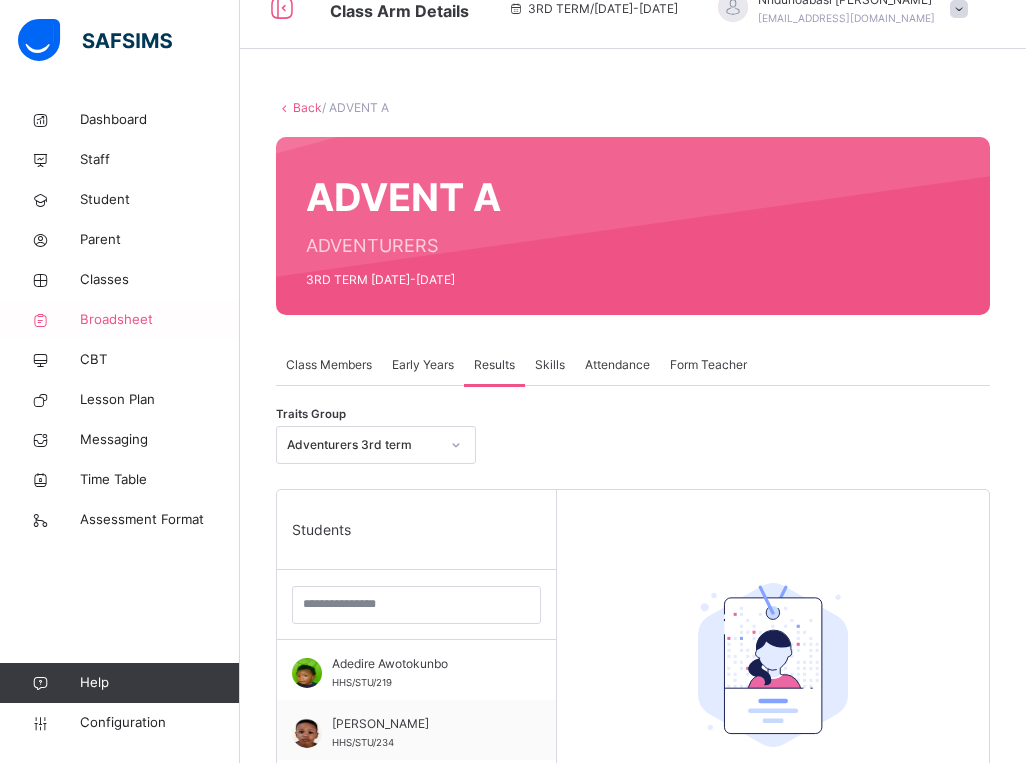 click on "Broadsheet" at bounding box center [160, 320] 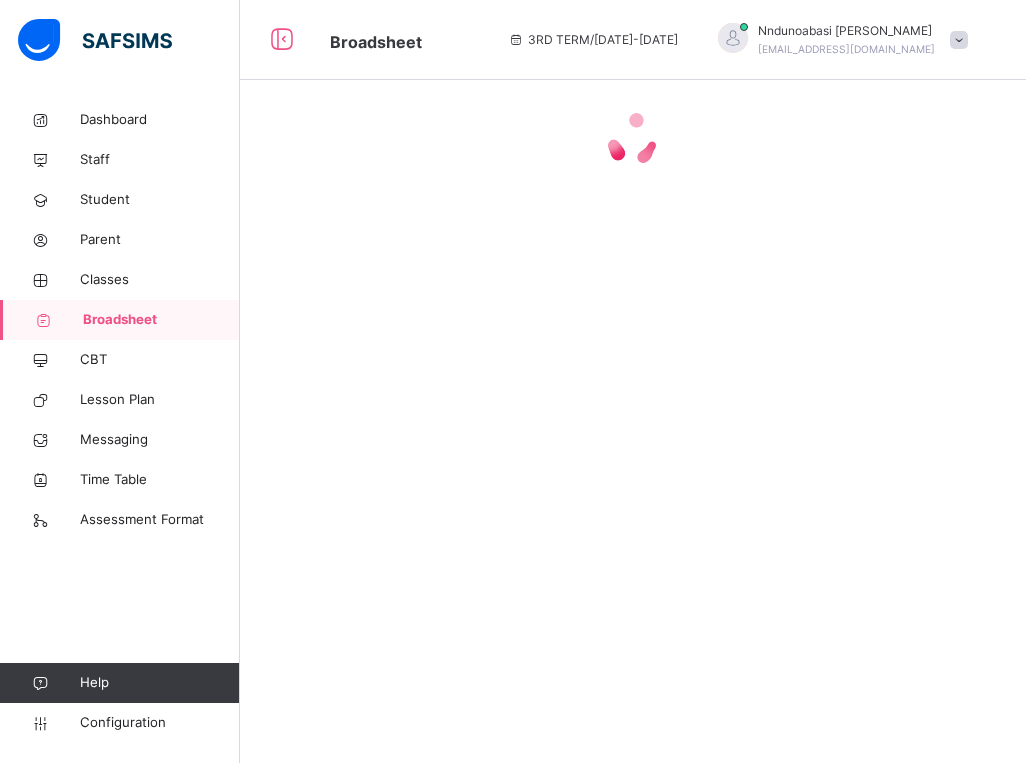 scroll, scrollTop: 0, scrollLeft: 0, axis: both 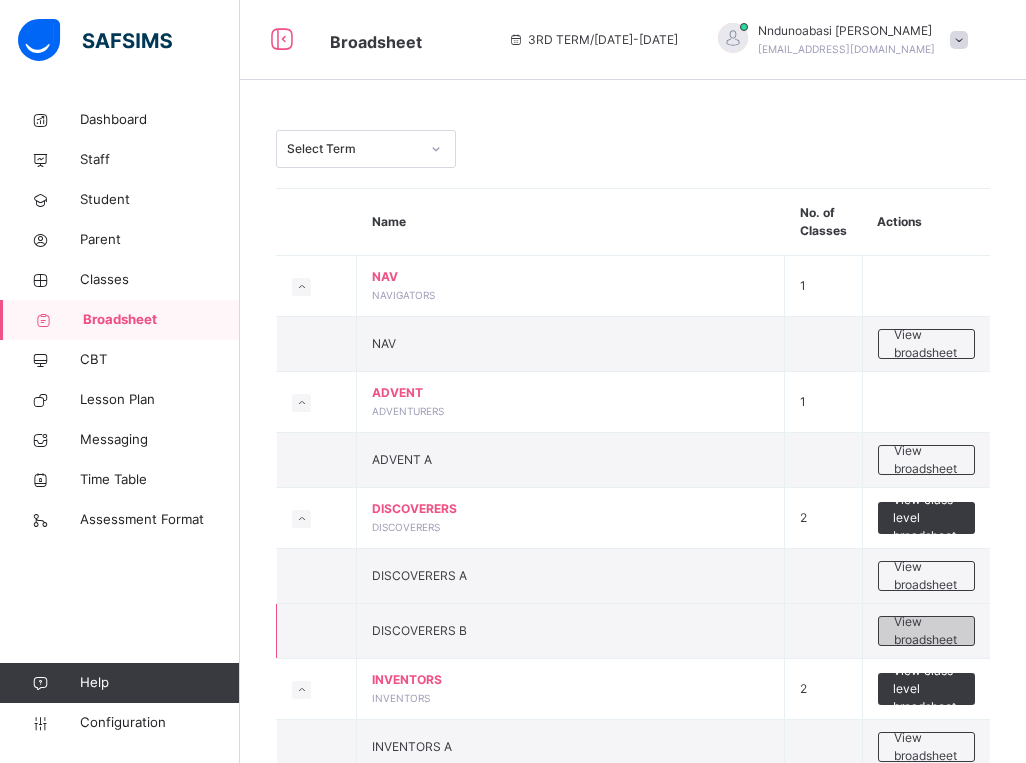 click on "View broadsheet" at bounding box center (926, 631) 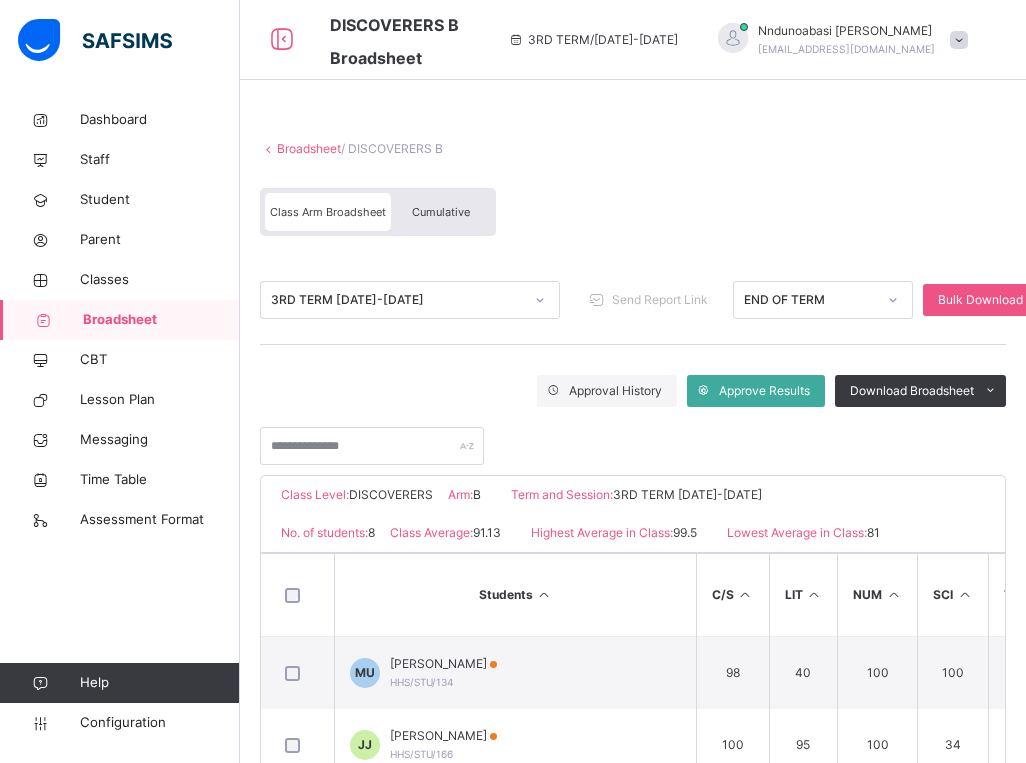 click on "TOTAL" at bounding box center [1023, 595] 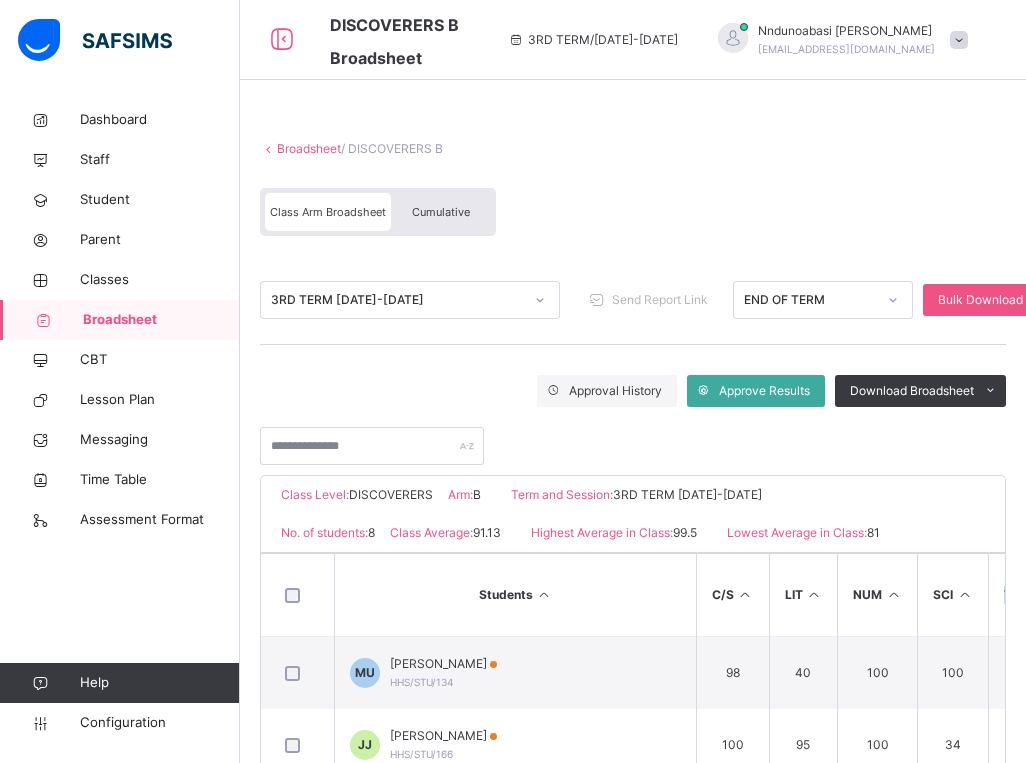 click on "TOTAL" at bounding box center [1023, 595] 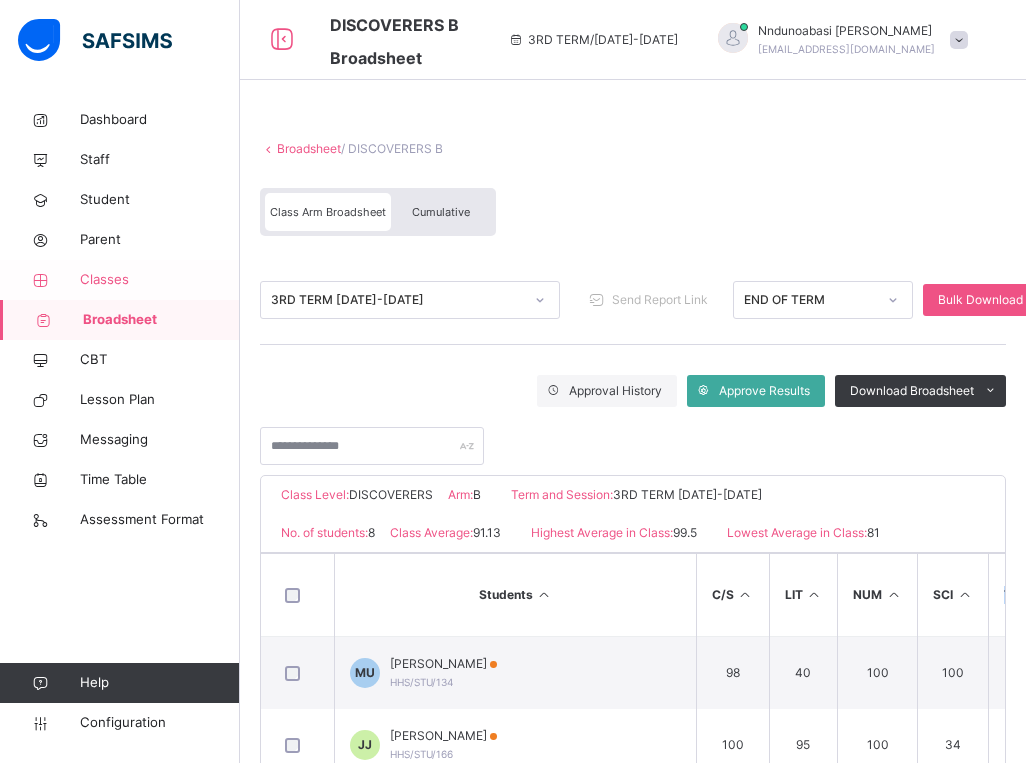 click on "Classes" at bounding box center (160, 280) 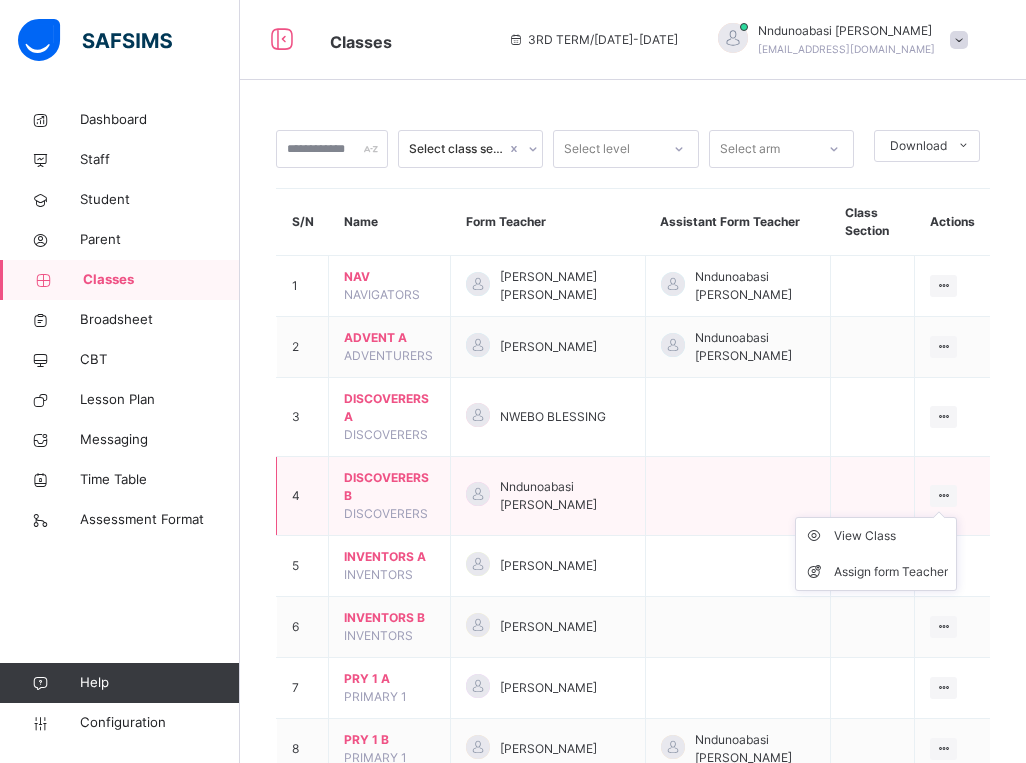 click at bounding box center [943, 495] 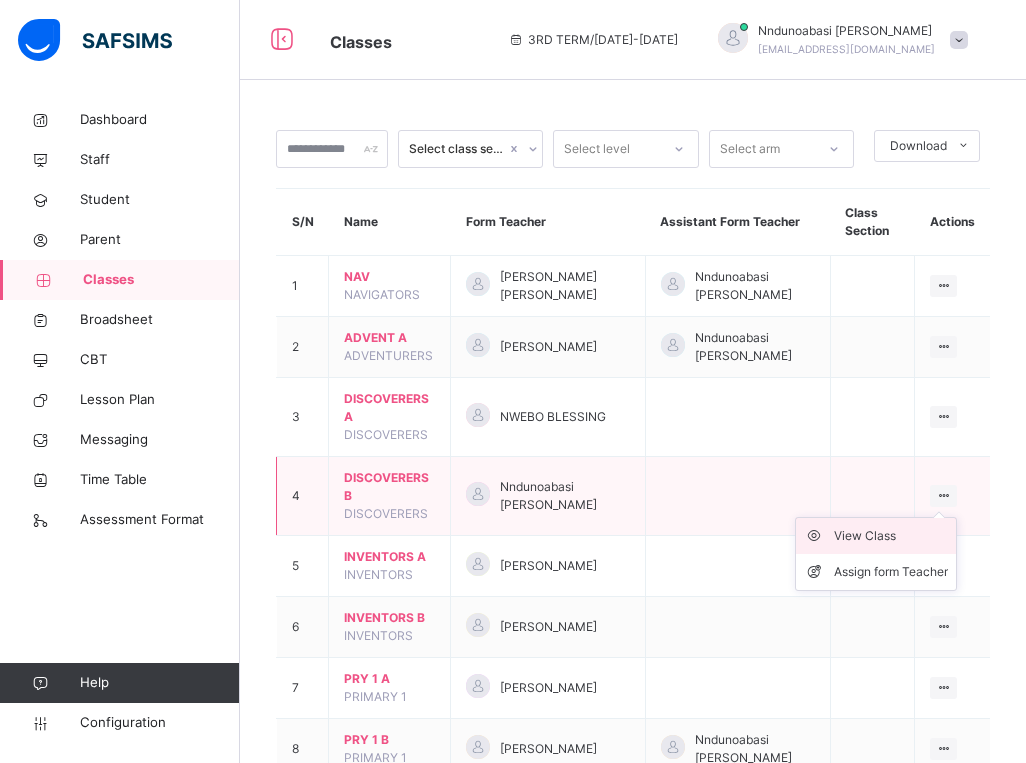 click on "View Class" at bounding box center [891, 536] 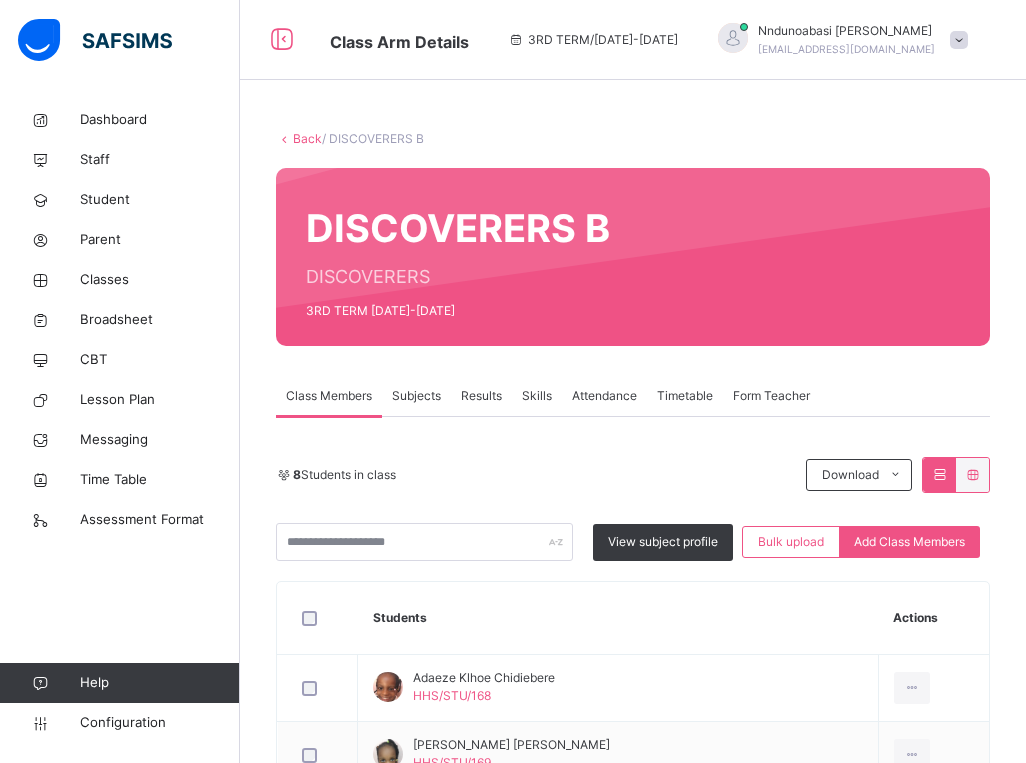 click on "Subjects" at bounding box center (416, 396) 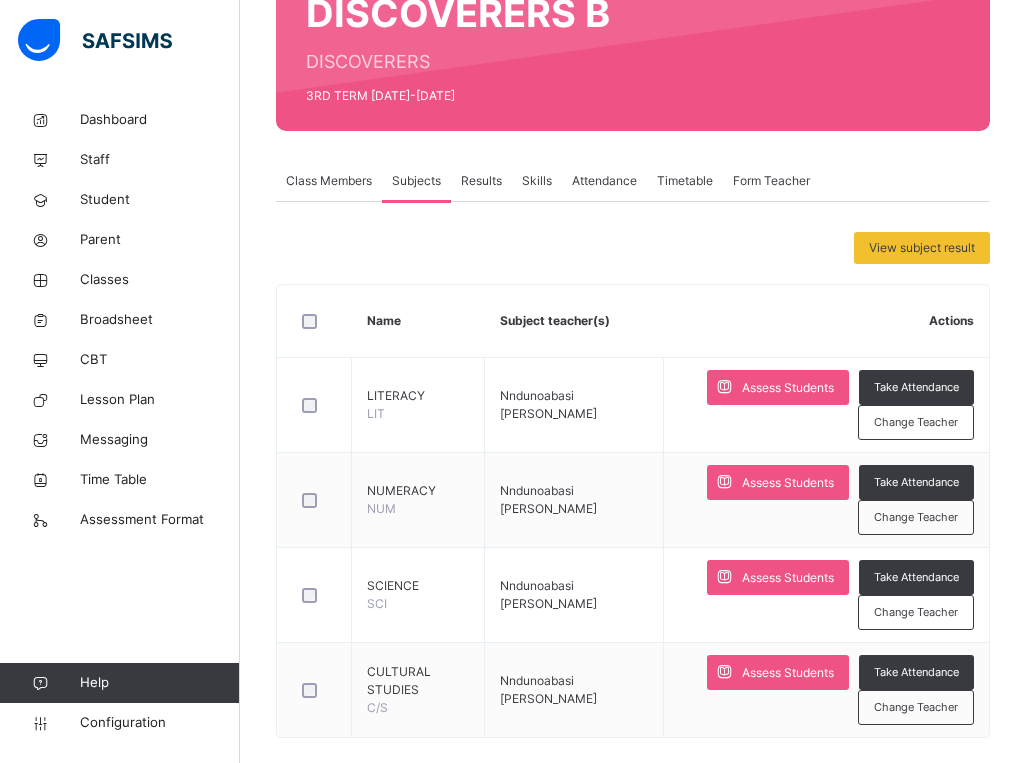 scroll, scrollTop: 240, scrollLeft: 0, axis: vertical 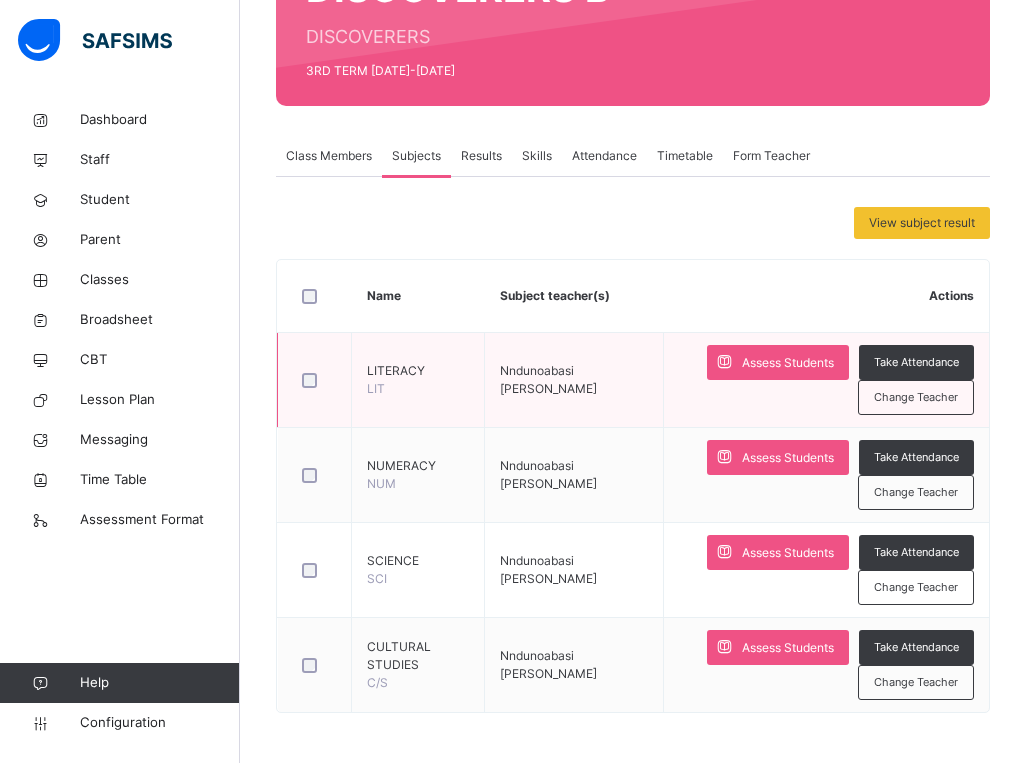 click on "Nndunoabasi [PERSON_NAME]" at bounding box center (574, 380) 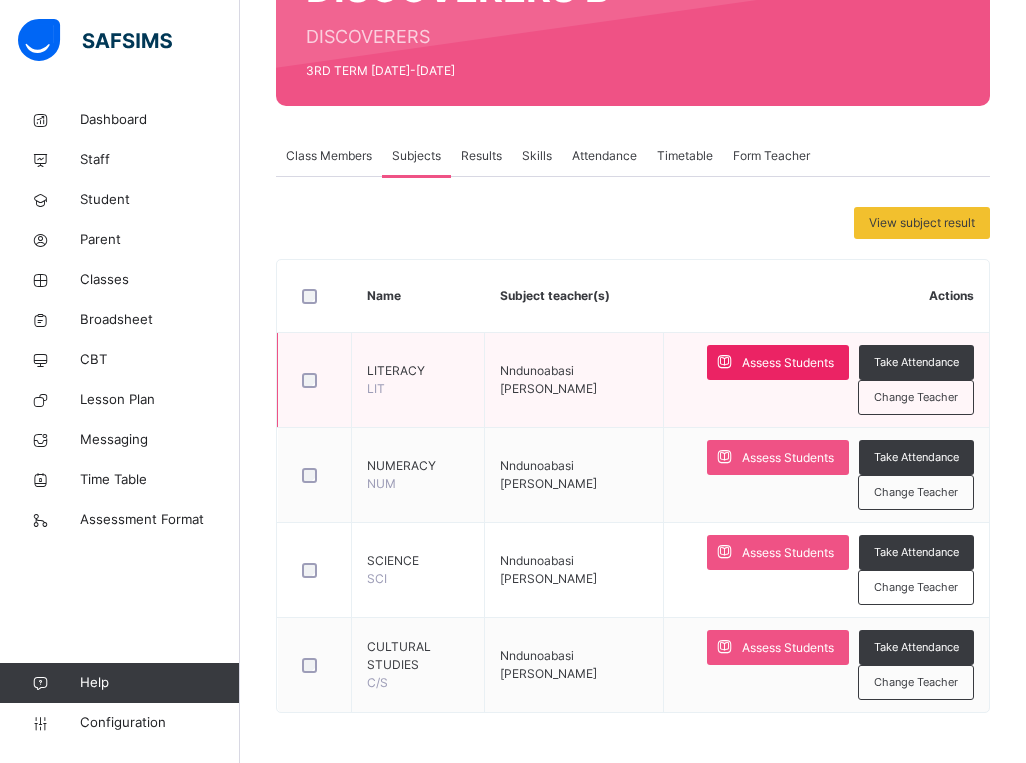 click on "Assess Students" at bounding box center (778, 362) 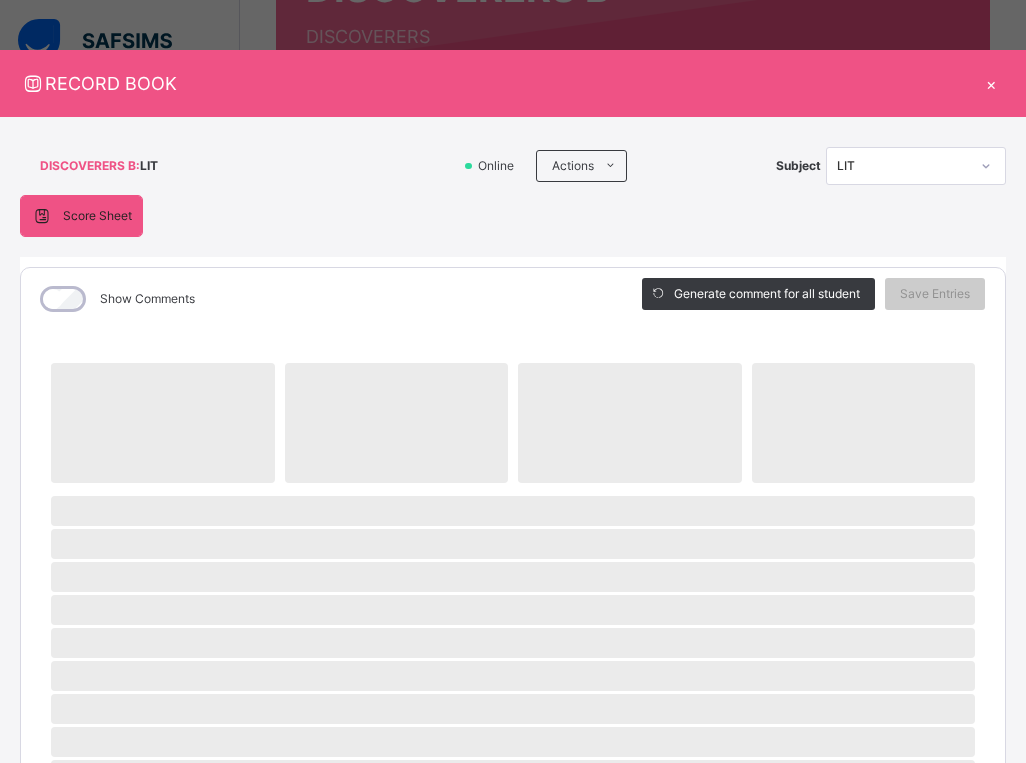 click on "‌ ‌ ‌ ‌ ‌ ‌ ‌ ‌ ‌ ‌ ‌ ‌ ‌ ‌ ‌ ‌ ‌ ‌ ‌ ‌ ‌ ‌ ‌ ‌ ‌ ‌ ‌ ‌ ‌" at bounding box center [513, 839] 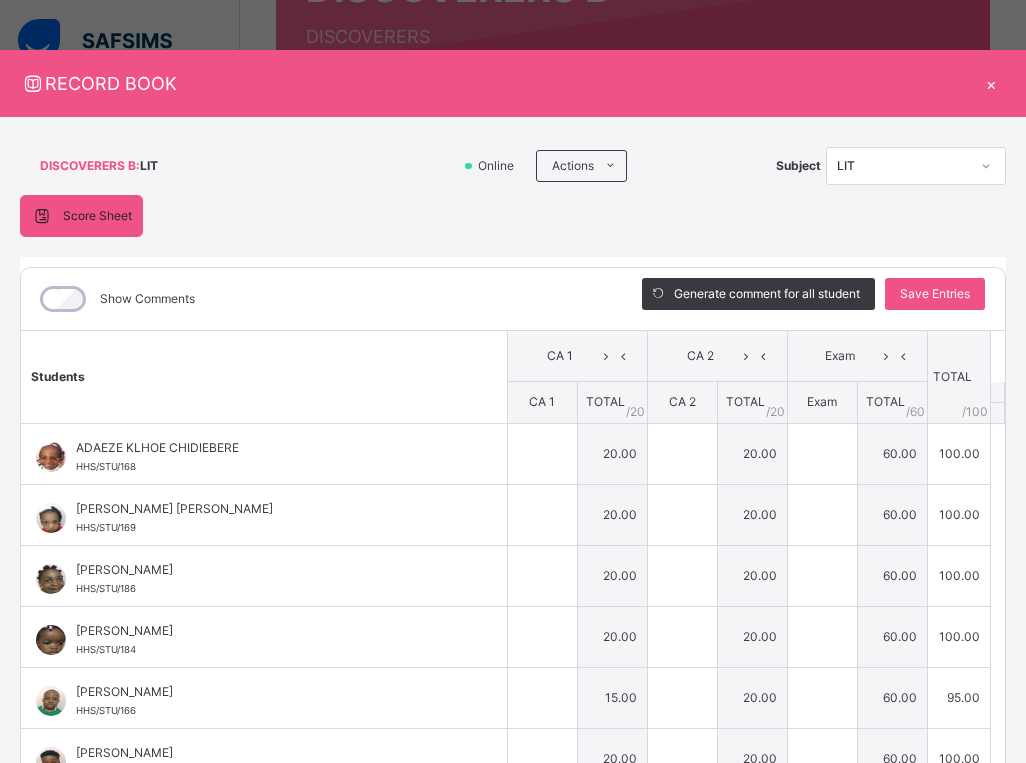 type on "**" 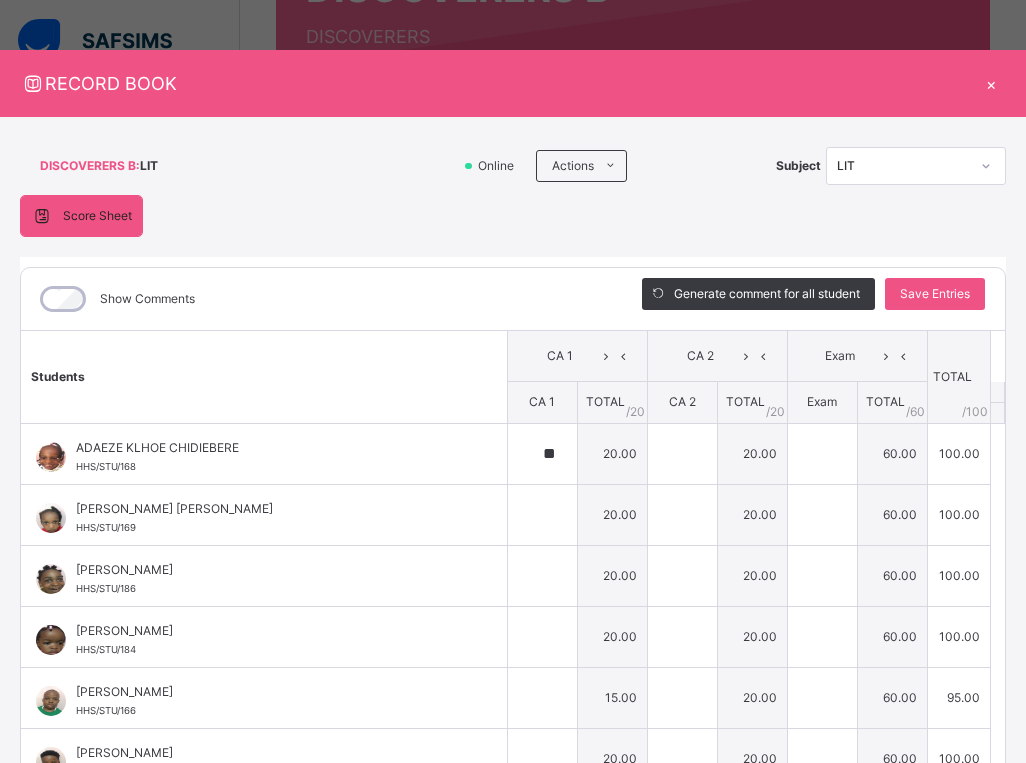 type on "**" 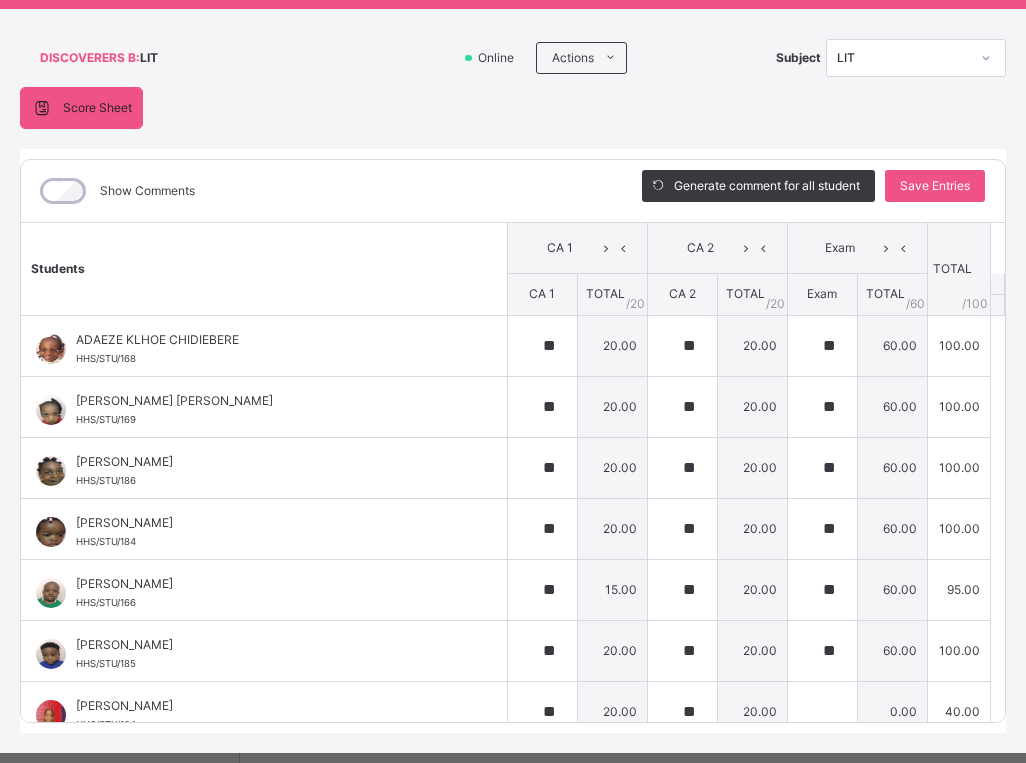 scroll, scrollTop: 55, scrollLeft: 0, axis: vertical 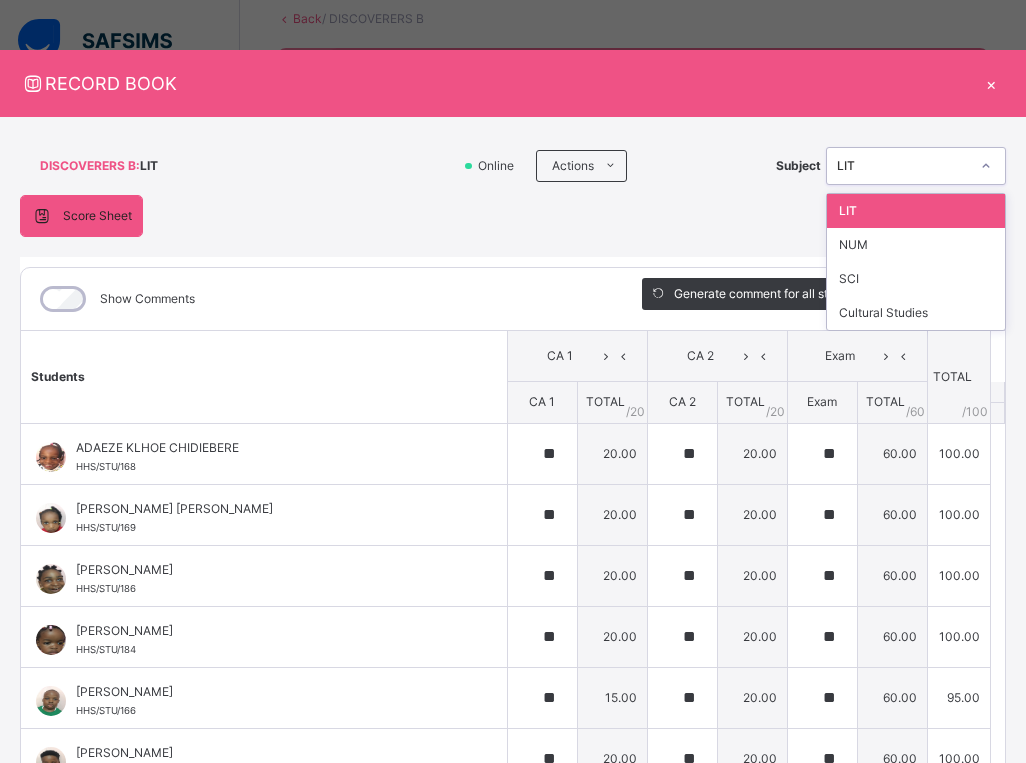 click 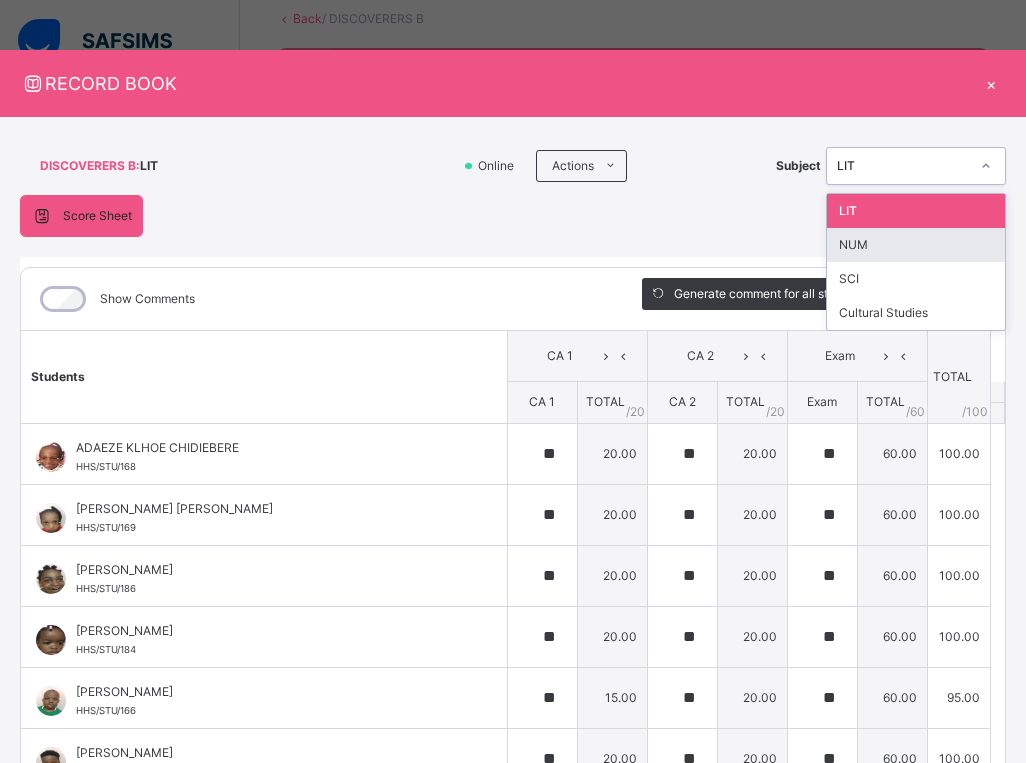 click on "NUM" at bounding box center [916, 245] 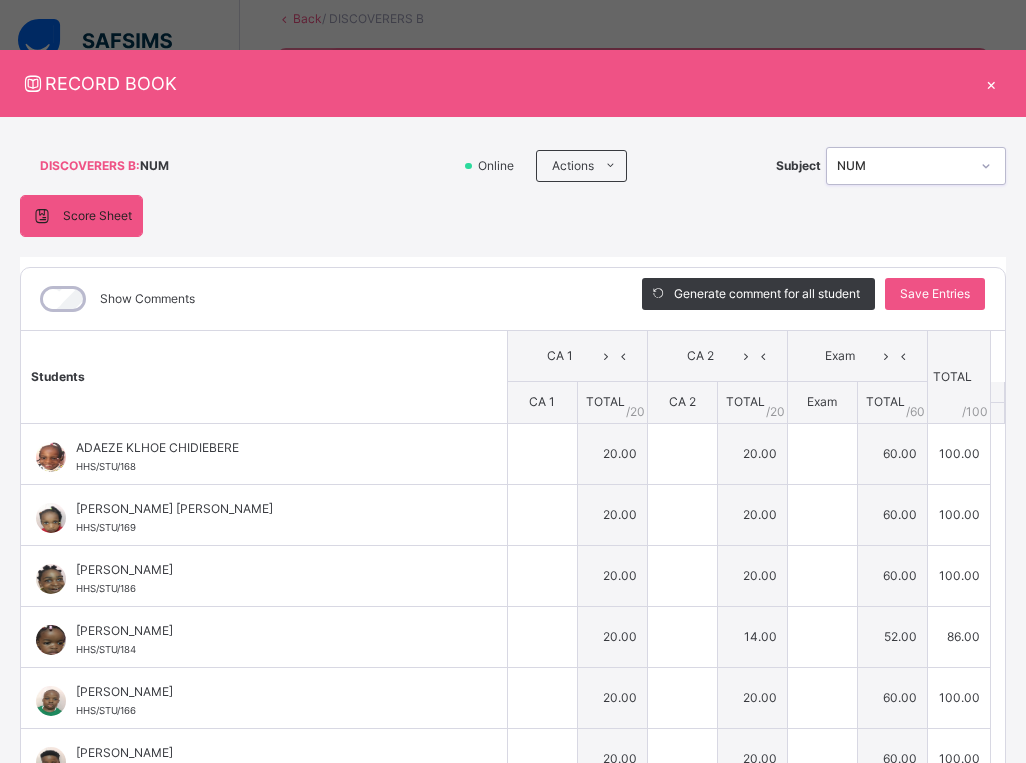 type on "**" 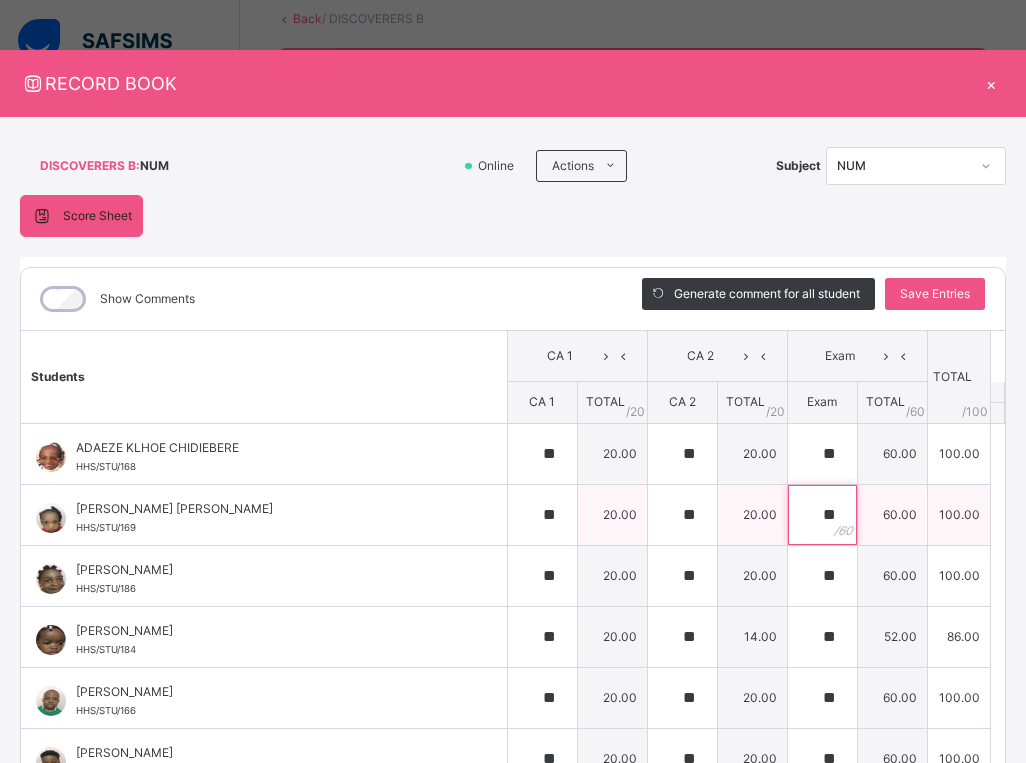 click on "**" at bounding box center [822, 515] 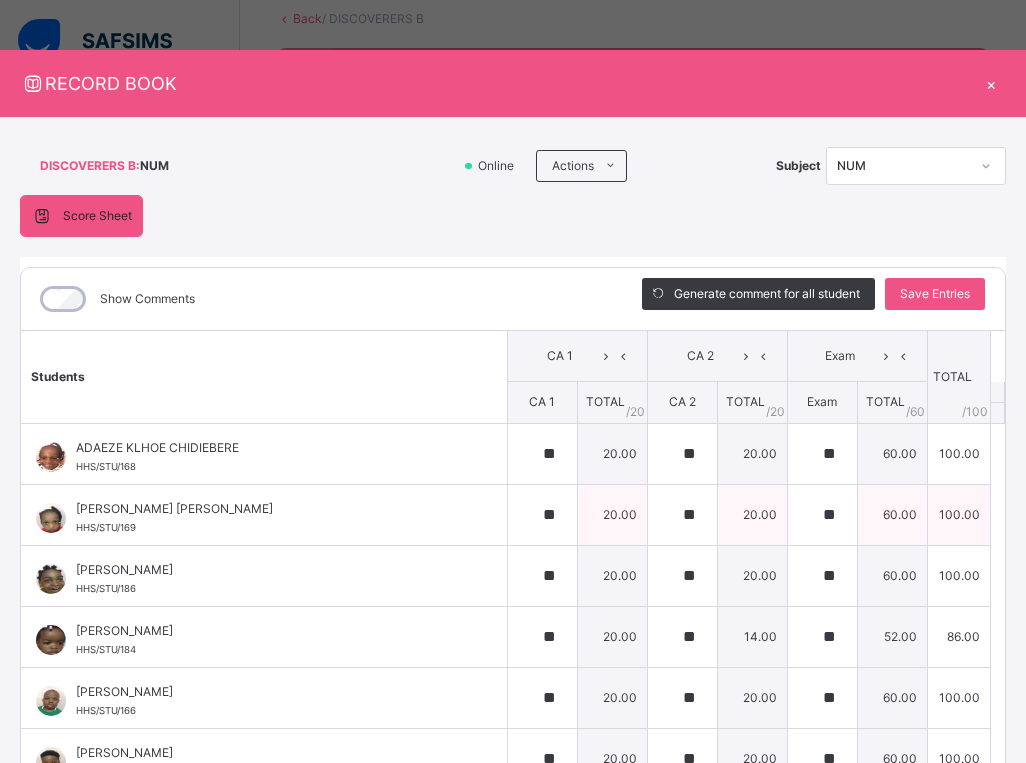 click on "[PERSON_NAME] [PERSON_NAME]" at bounding box center [269, 509] 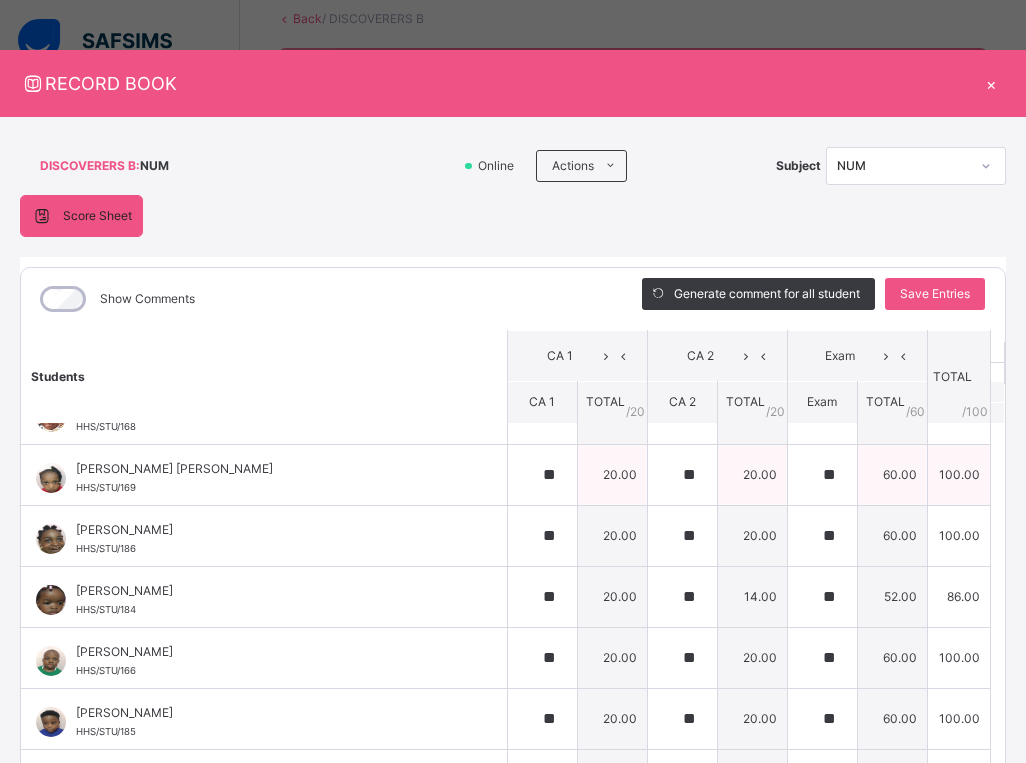 scroll, scrollTop: 82, scrollLeft: 0, axis: vertical 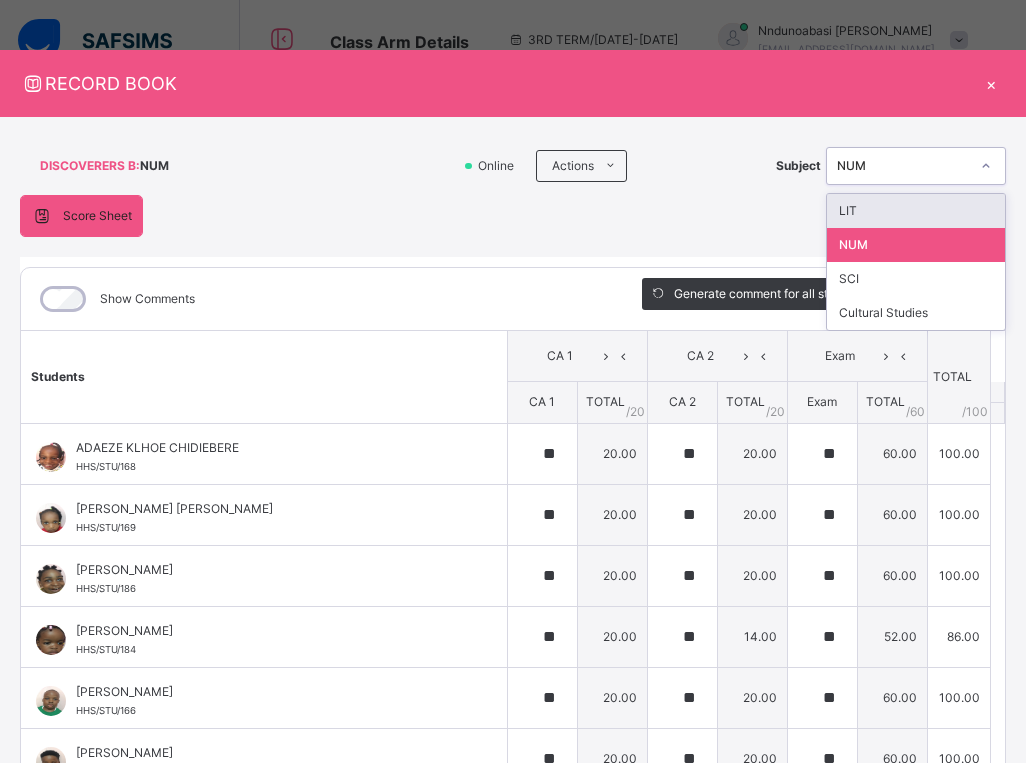 click 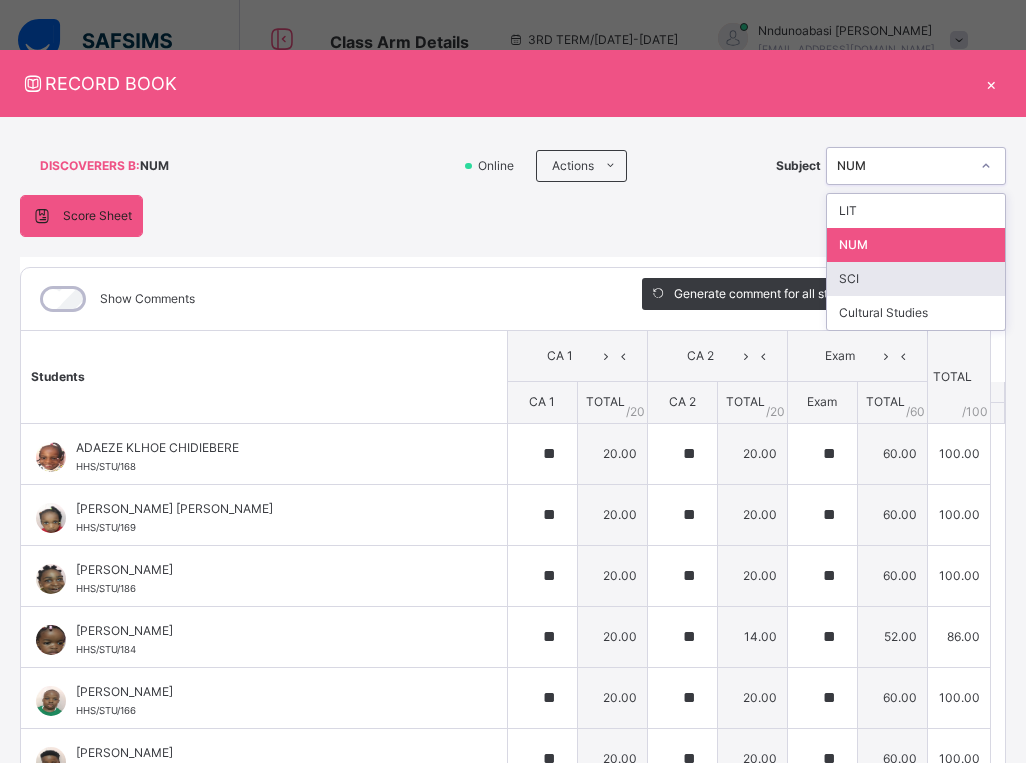 click on "SCI" at bounding box center [916, 279] 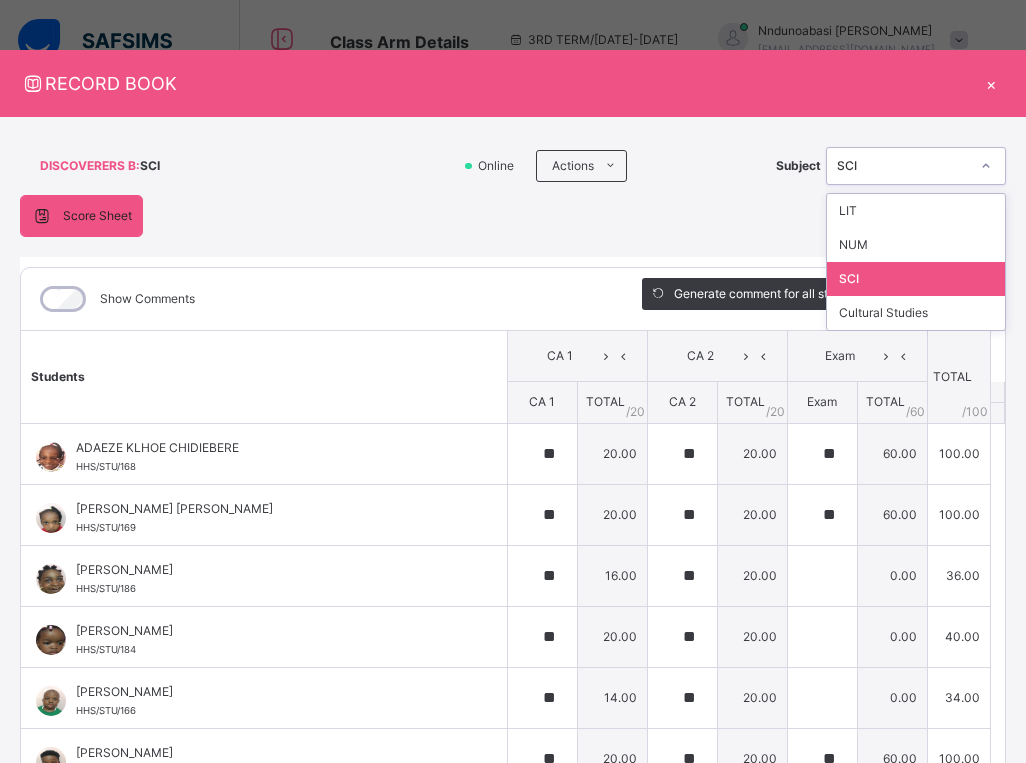 click on "SCI" at bounding box center (916, 279) 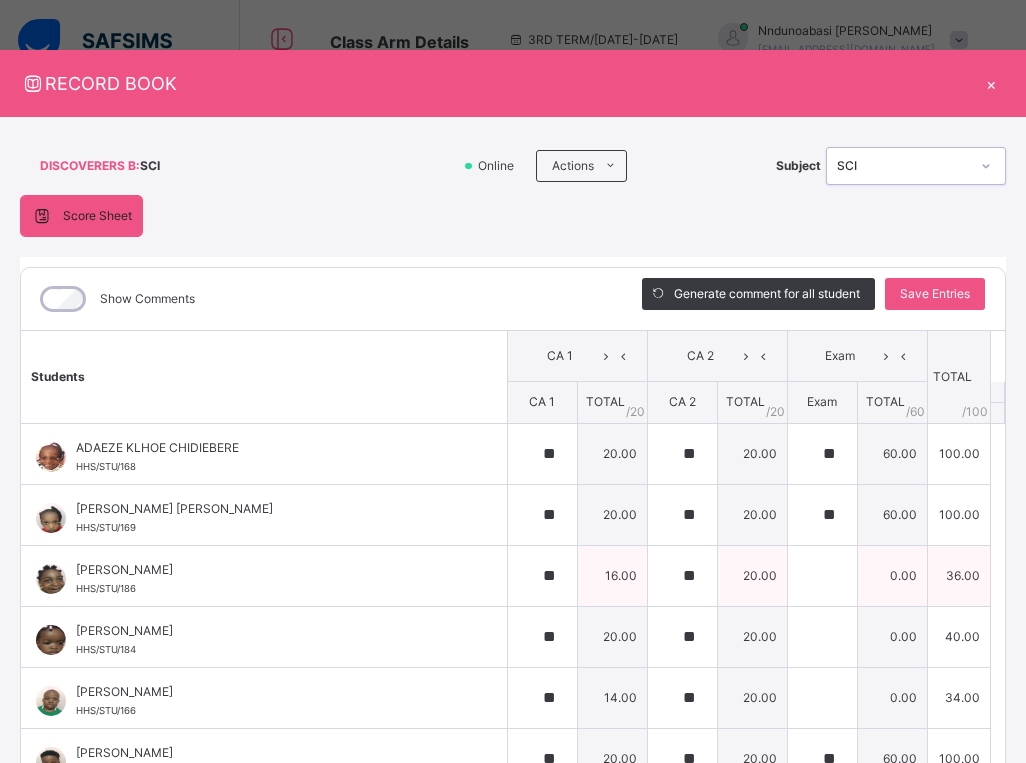 click on "Arin  Ose HHS/STU/186" at bounding box center [264, 576] 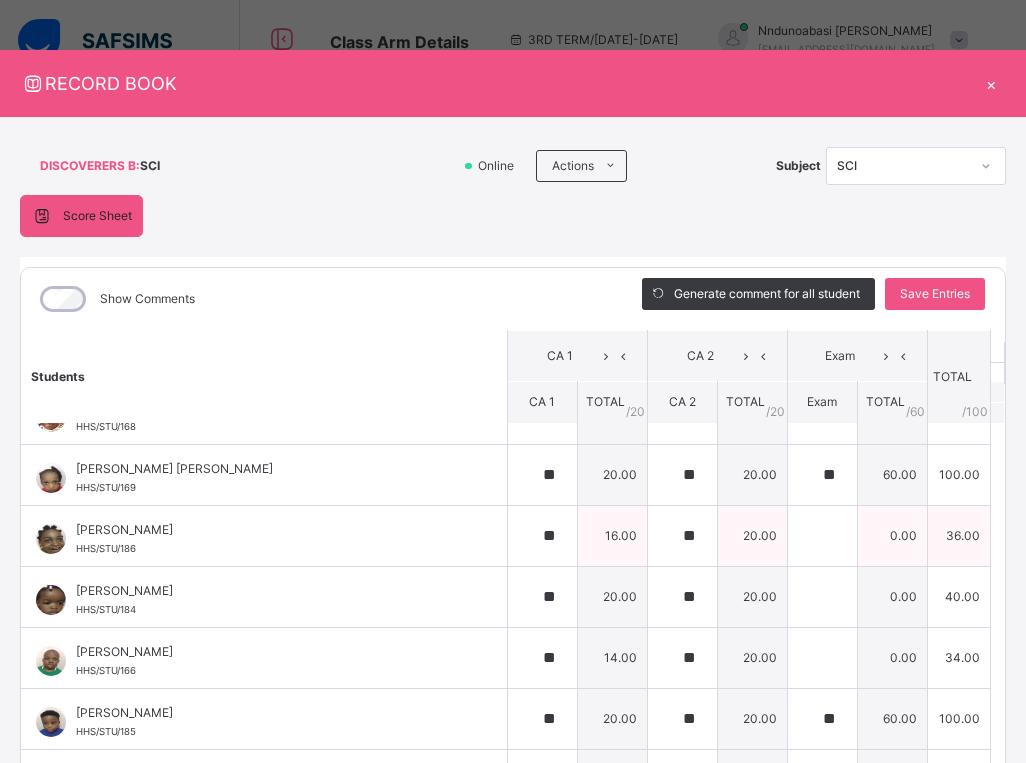 scroll, scrollTop: 73, scrollLeft: 0, axis: vertical 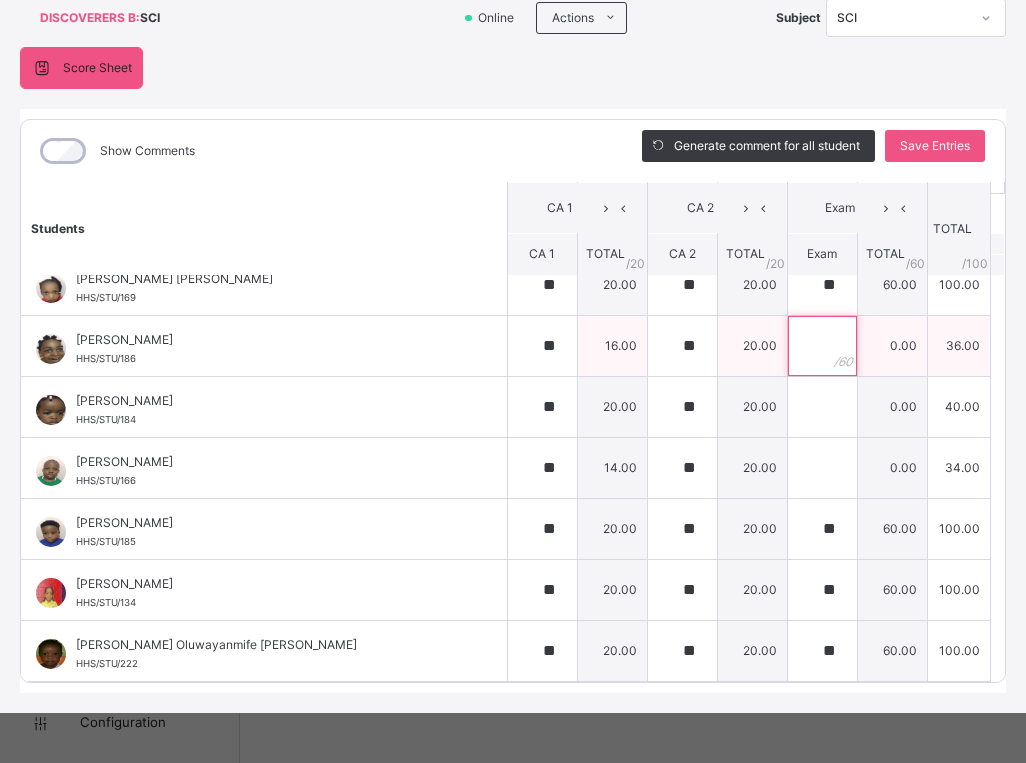 click at bounding box center (822, 346) 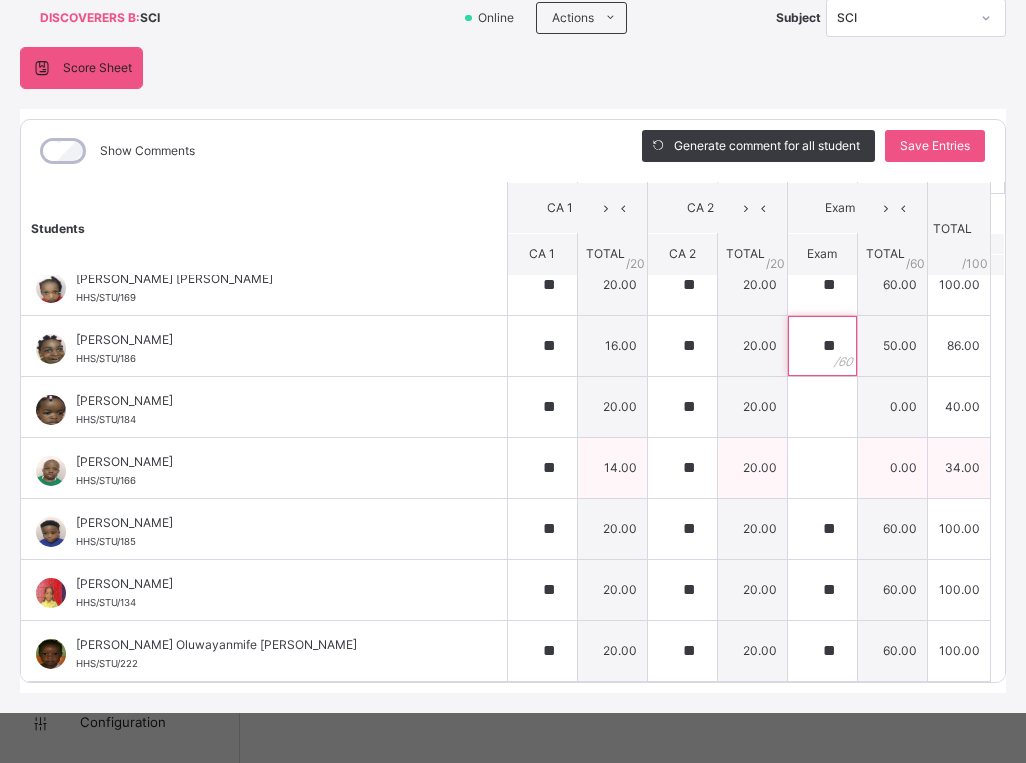 type on "**" 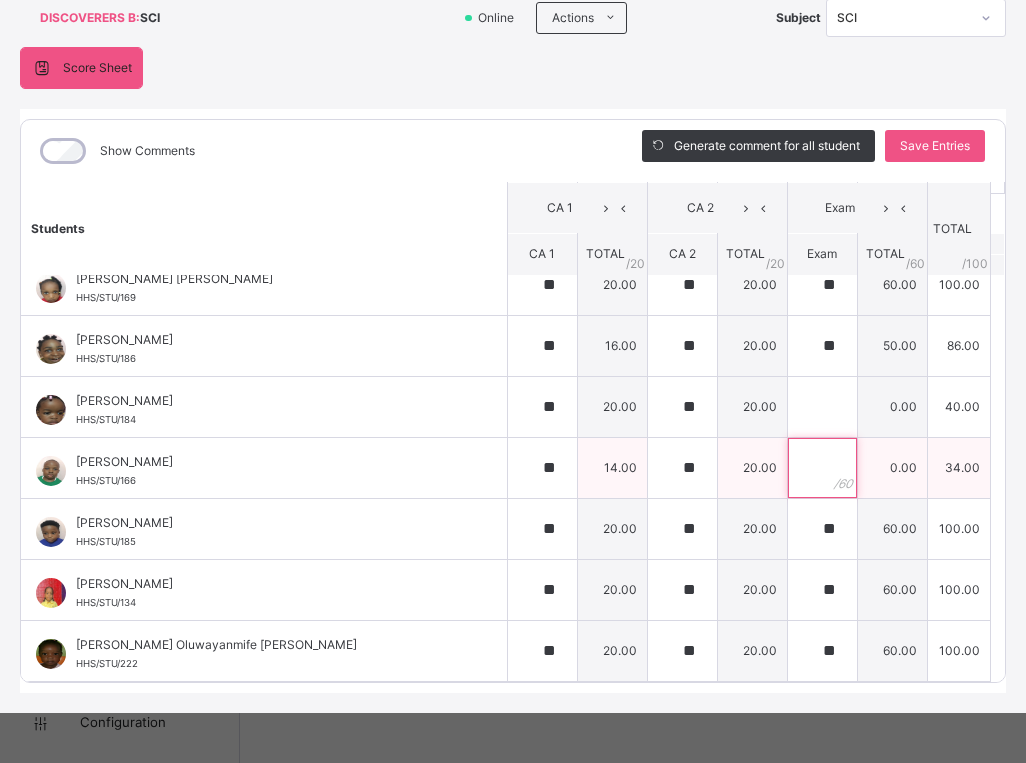 click at bounding box center [822, 468] 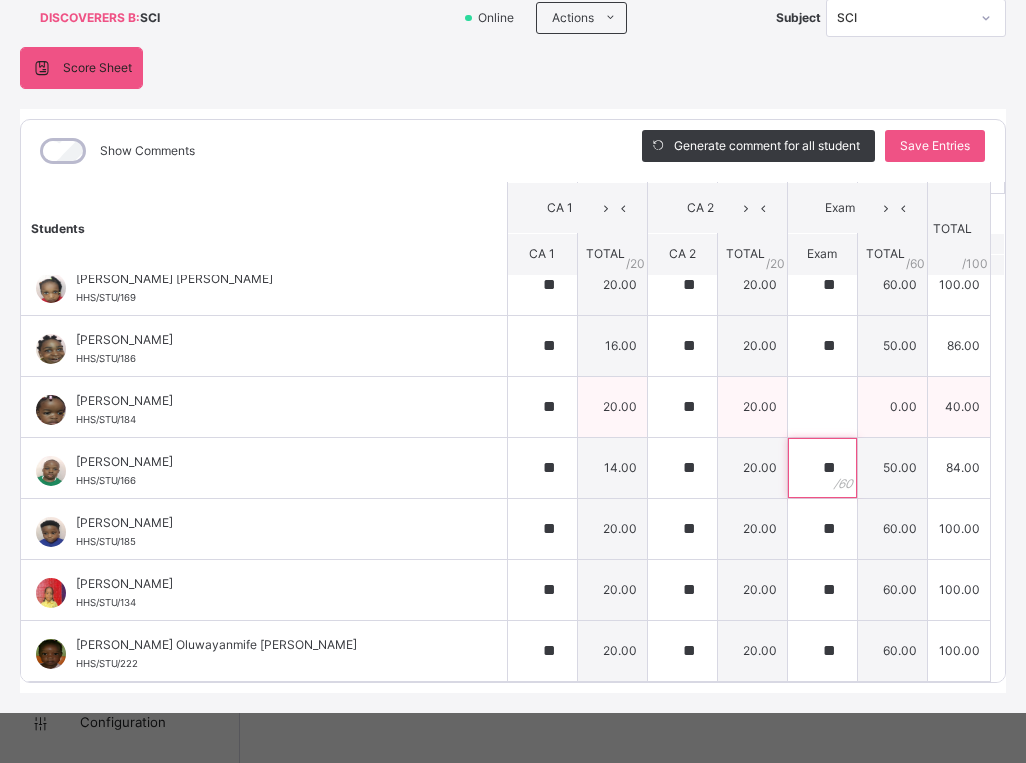 type on "**" 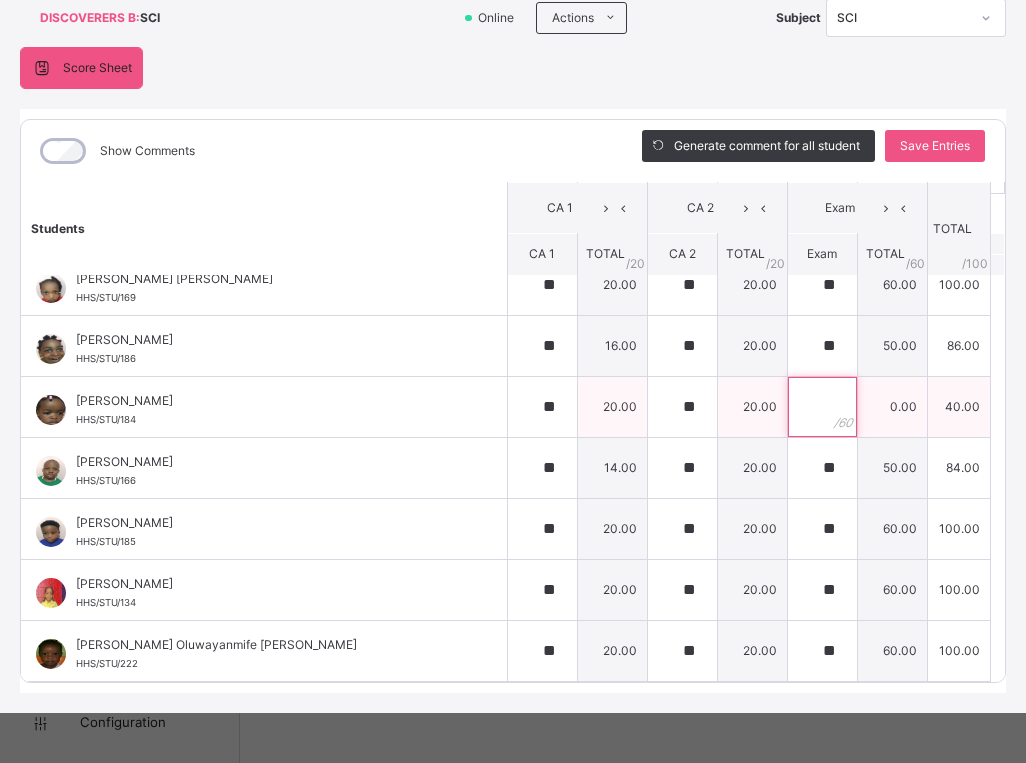 click at bounding box center (822, 407) 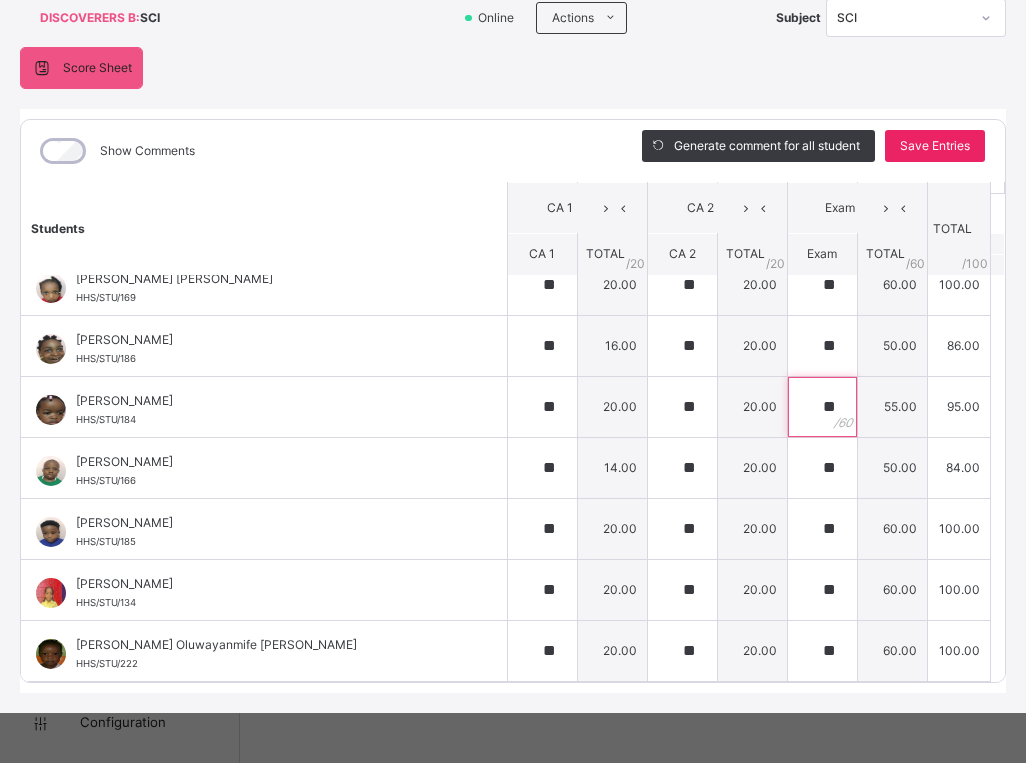 type on "**" 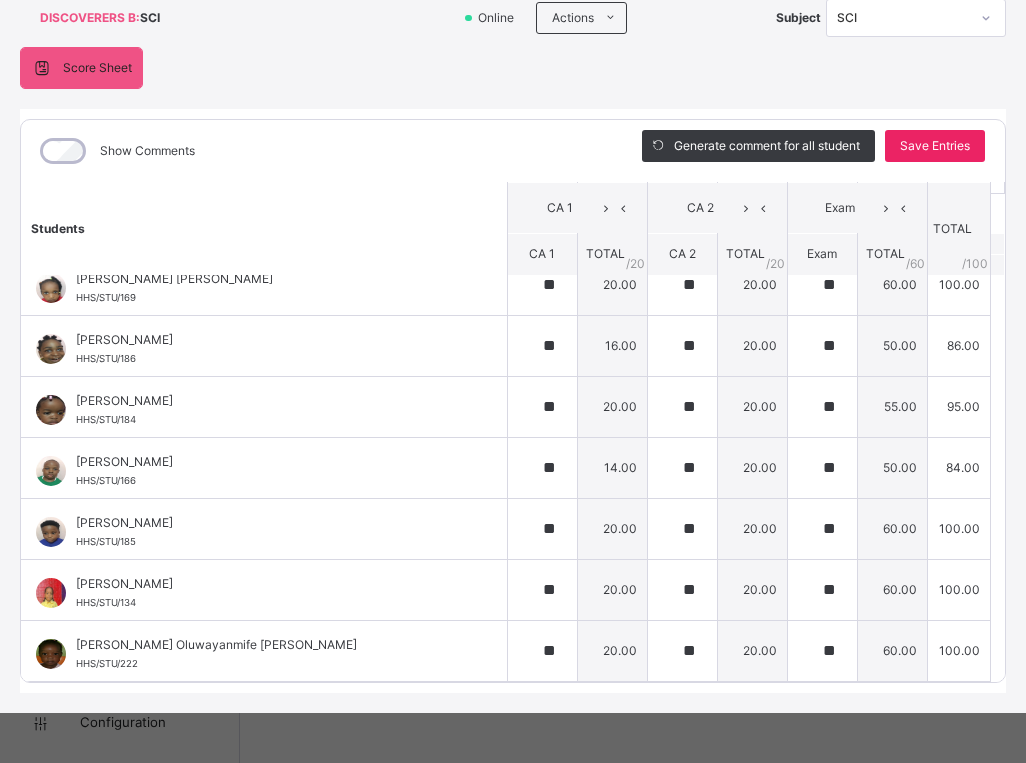click on "Save Entries" at bounding box center (935, 146) 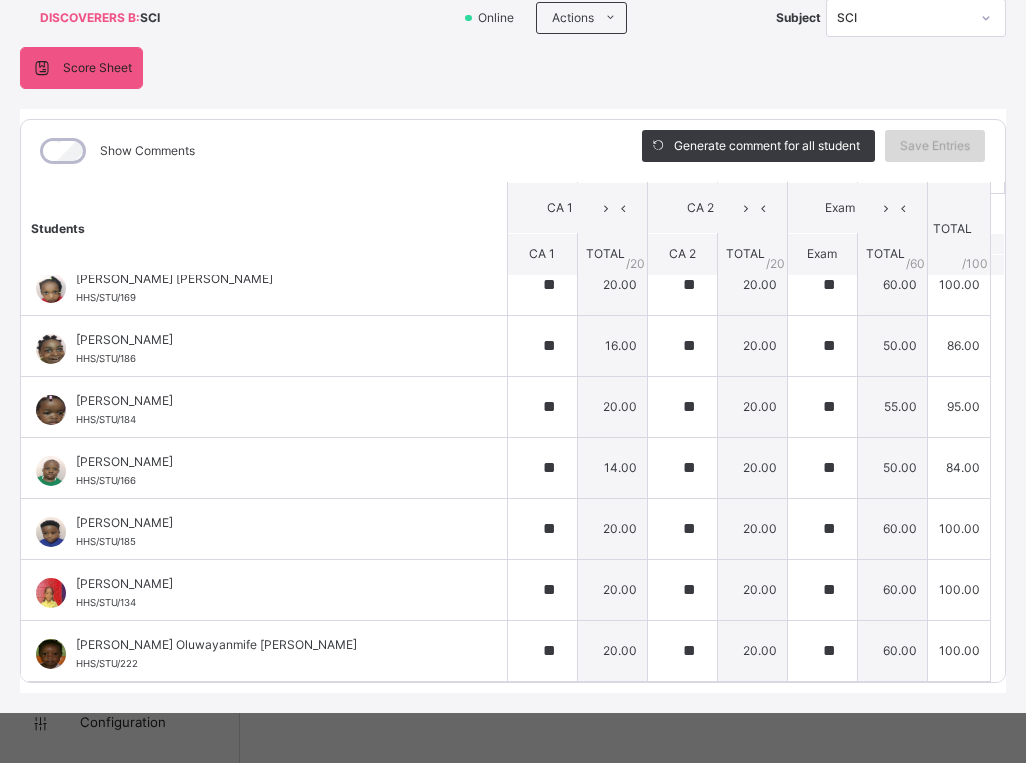 click on "Save Entries" at bounding box center (935, 146) 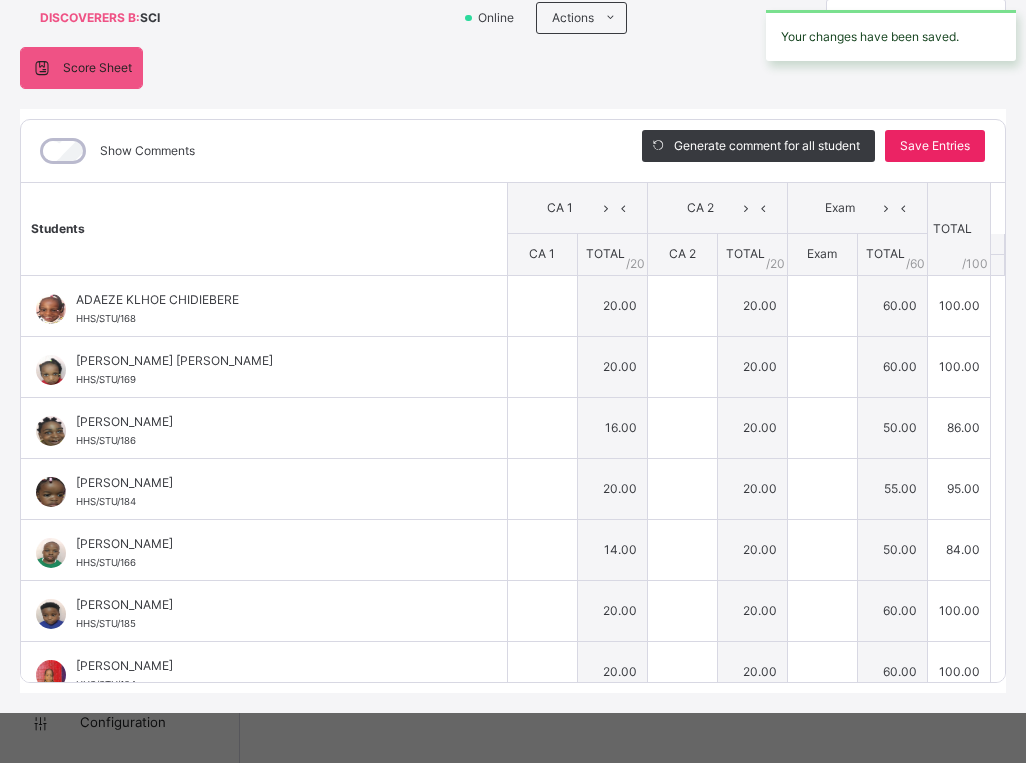 type on "**" 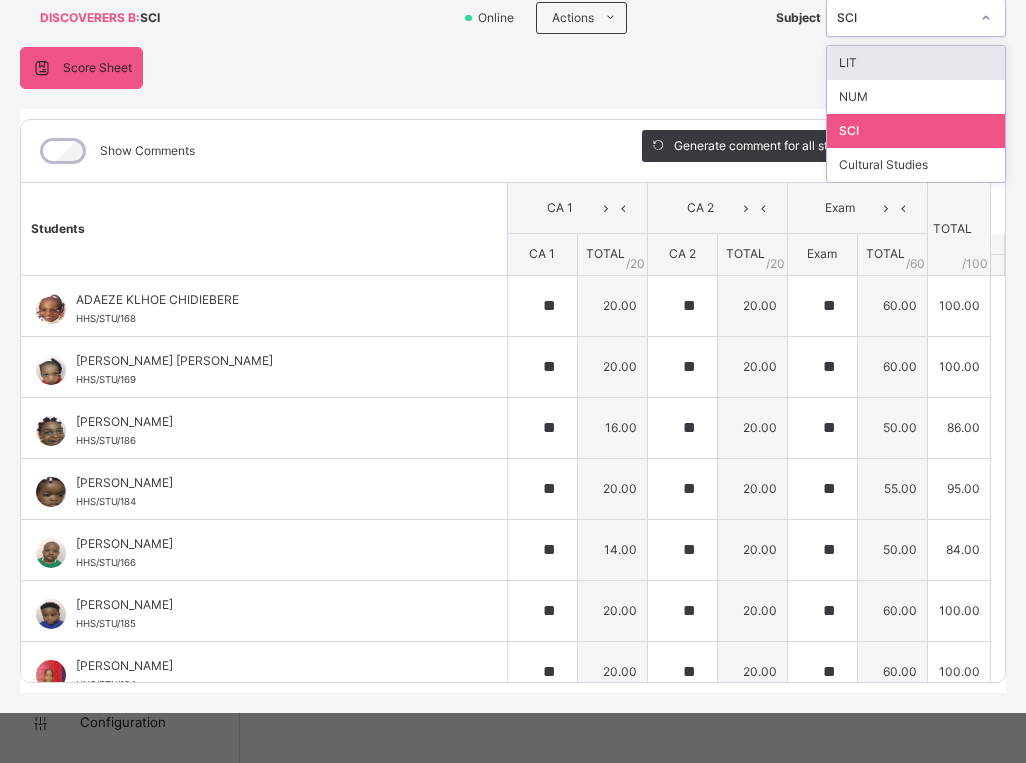 click at bounding box center [986, 18] 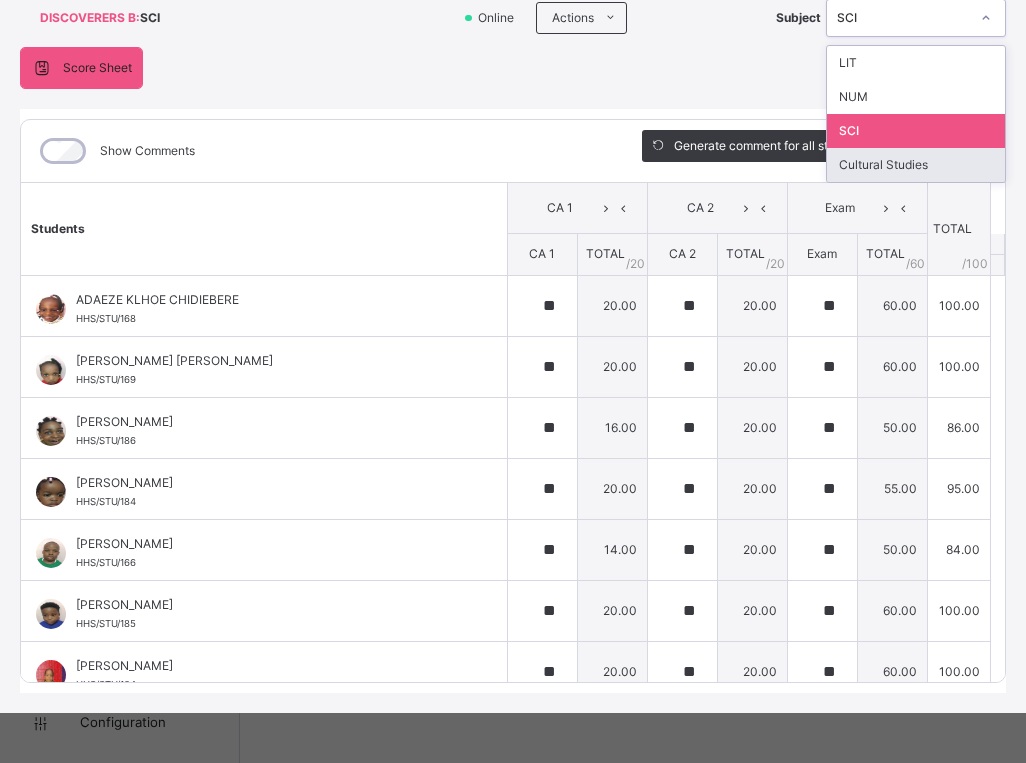 click on "Cultural Studies" at bounding box center [916, 165] 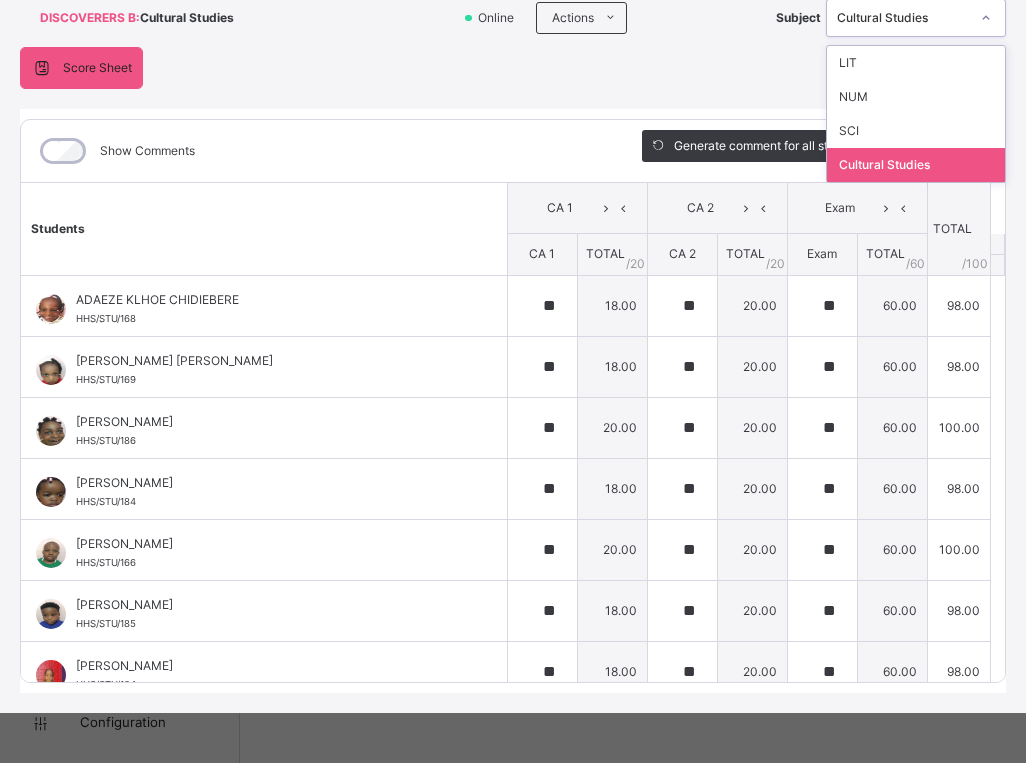 click on "Cultural Studies" at bounding box center [916, 165] 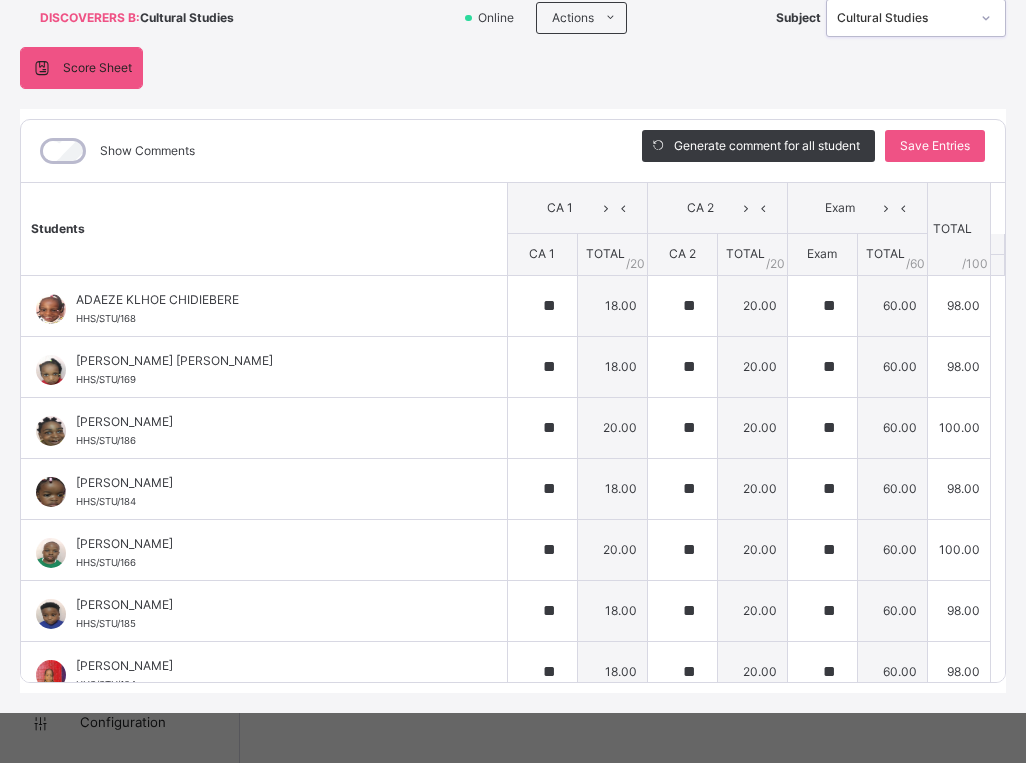 scroll, scrollTop: 82, scrollLeft: 0, axis: vertical 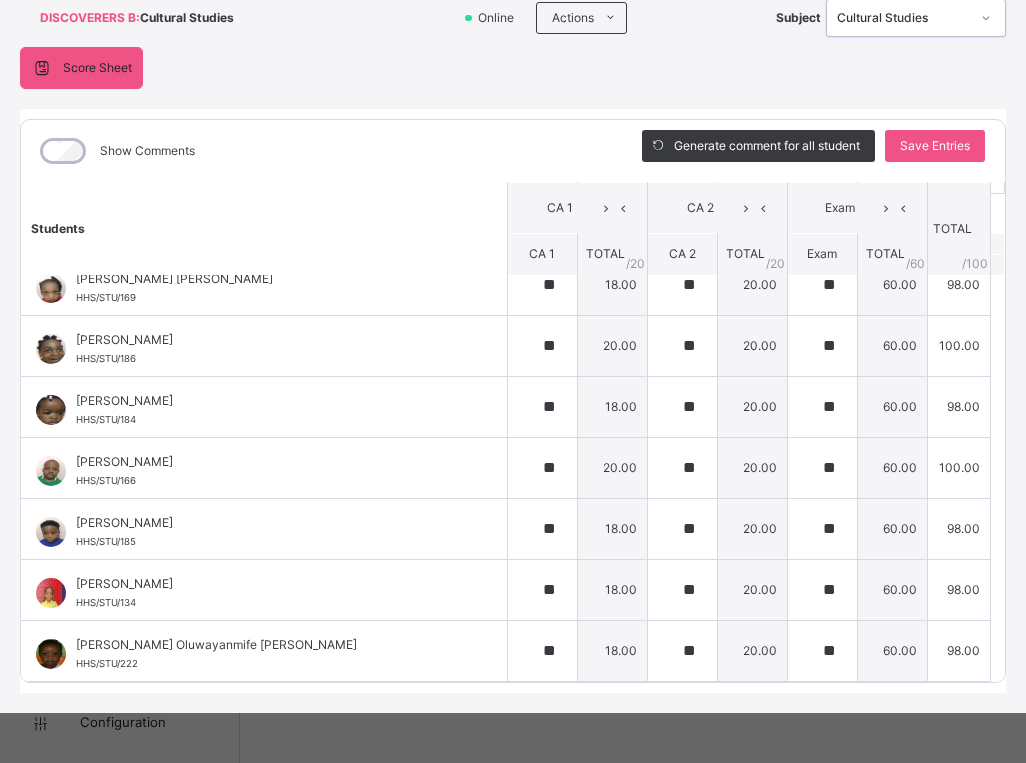 click on "Show Comments   Generate comment for all student   Save Entries Class Level:  DISCOVERERS   B Subject:  Cultural Studies Session:  2024/2025 Session Session:  3RD TERM Students [GEOGRAPHIC_DATA] 1 CA 2 Exam TOTAL /100 Comment CA 1 TOTAL / 20 CA 2 TOTAL / 20 Exam TOTAL / 60 ADAEZE KLHOE CHIDIEBERE HHS/STU/168 ADAEZE KLHOE CHIDIEBERE HHS/STU/168 ** 18.00 ** 20.00 ** 60.00 98.00 Generate comment 0 / 250   ×   Subject Teacher’s Comment Generate and see in full the comment developed by the AI with an option to regenerate the comment JS ADAEZE KLHOE CHIDIEBERE   HHS/STU/168   Total 98.00  / 100.00 [PERSON_NAME] Bot   Regenerate     Use this comment   ADAORA [PERSON_NAME] HHS/STU/169 ADAORA [PERSON_NAME] HHS/STU/169 ** 18.00 ** 20.00 ** 60.00 98.00 Generate comment 0 / 250   ×   Subject Teacher’s Comment Generate and see in full the comment developed by the AI with an option to regenerate the comment JS ADAORA [PERSON_NAME]   HHS/STU/169   Total 98.00  / 100.00 [PERSON_NAME] Bot   Regenerate     Use this comment   [PERSON_NAME] [PERSON_NAME]" at bounding box center [513, 401] 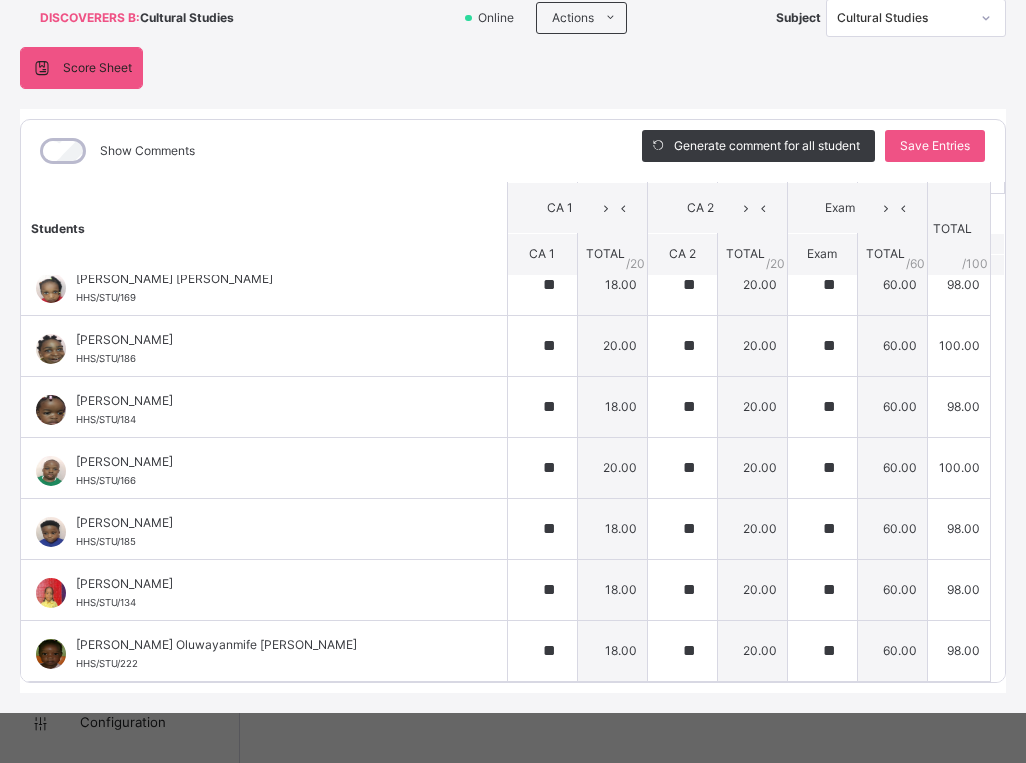 scroll, scrollTop: 22, scrollLeft: 0, axis: vertical 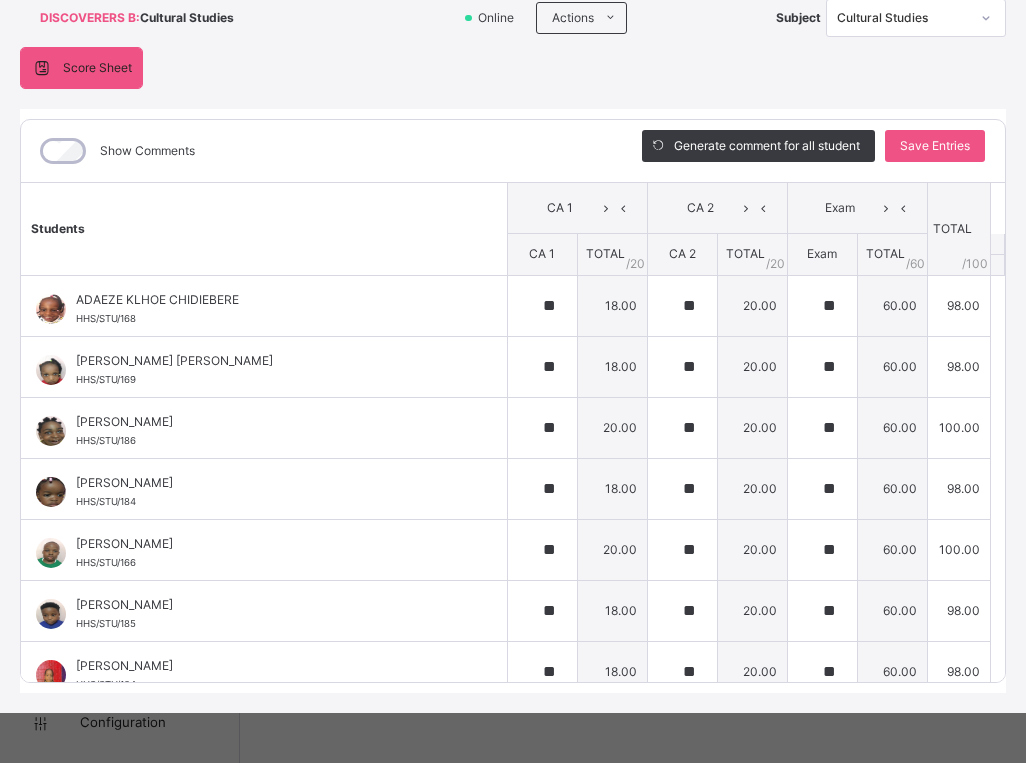 click on "TOTAL /100" at bounding box center (958, 229) 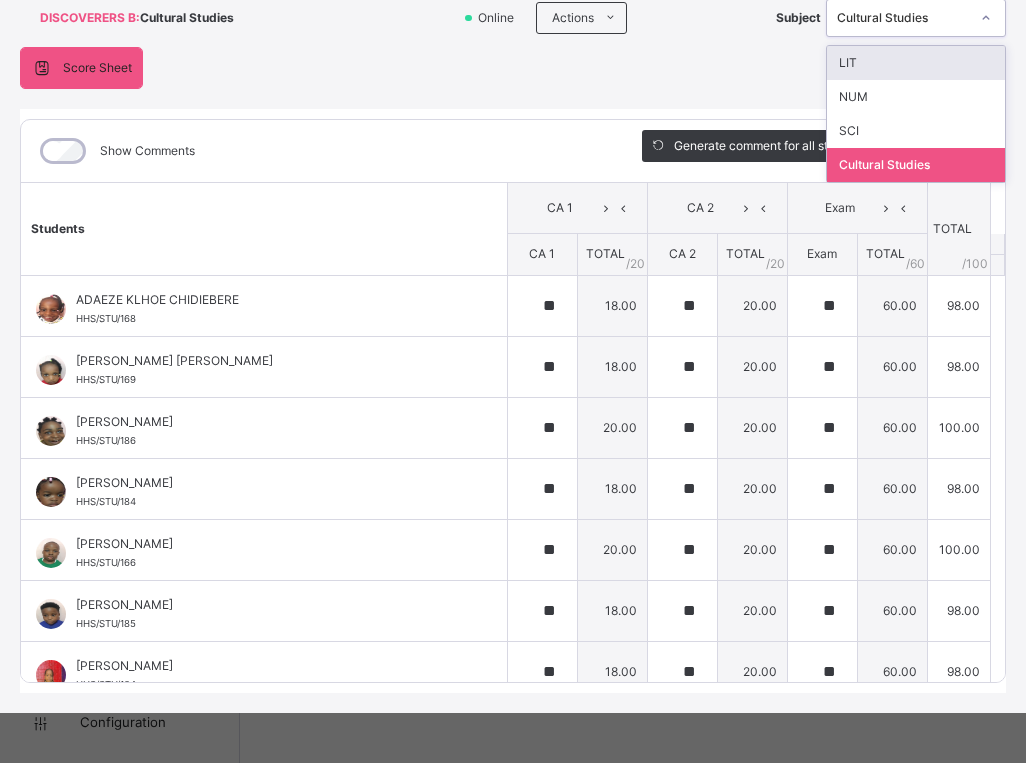 click on "LIT" at bounding box center (916, 63) 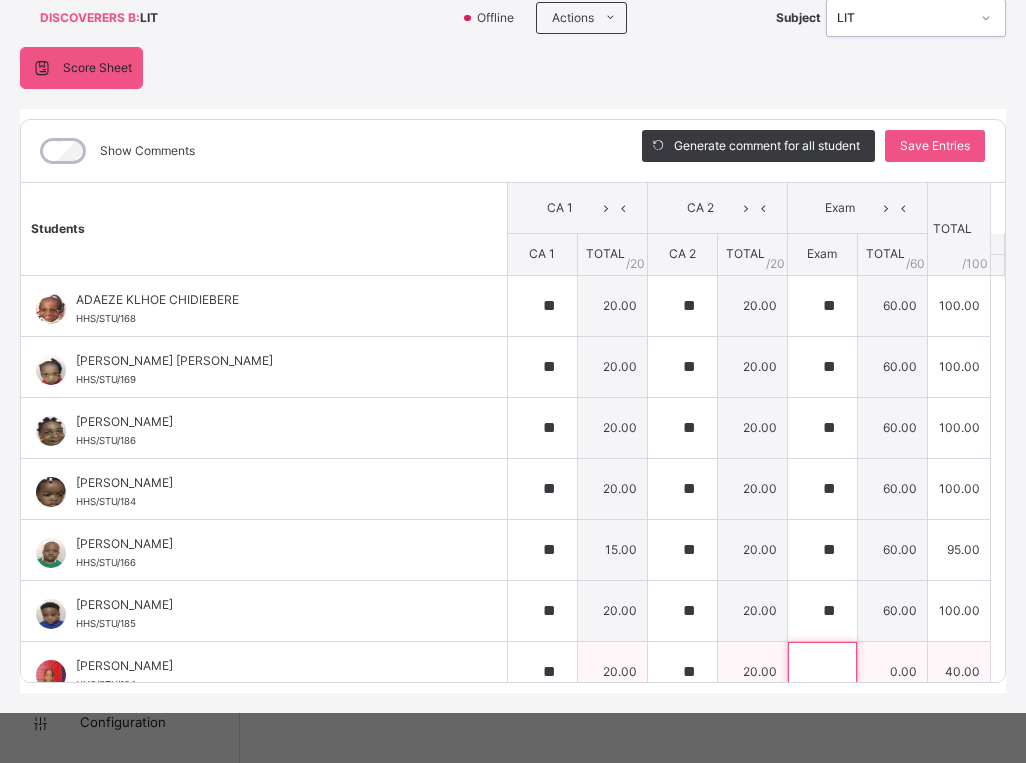click at bounding box center [822, 672] 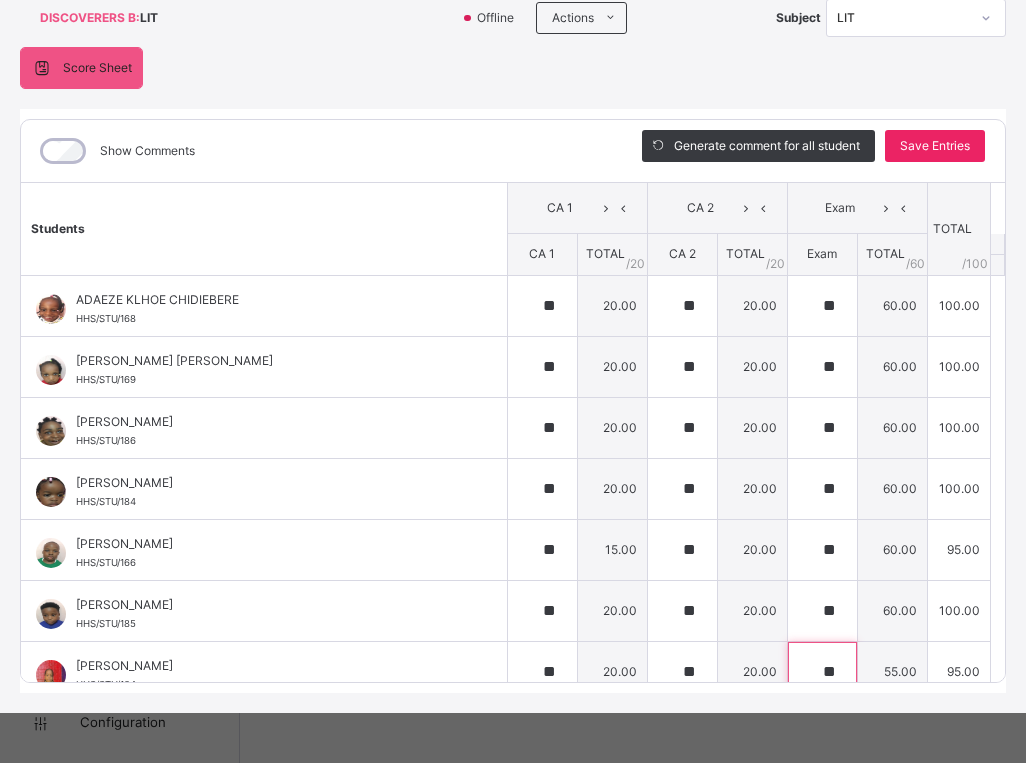 type on "**" 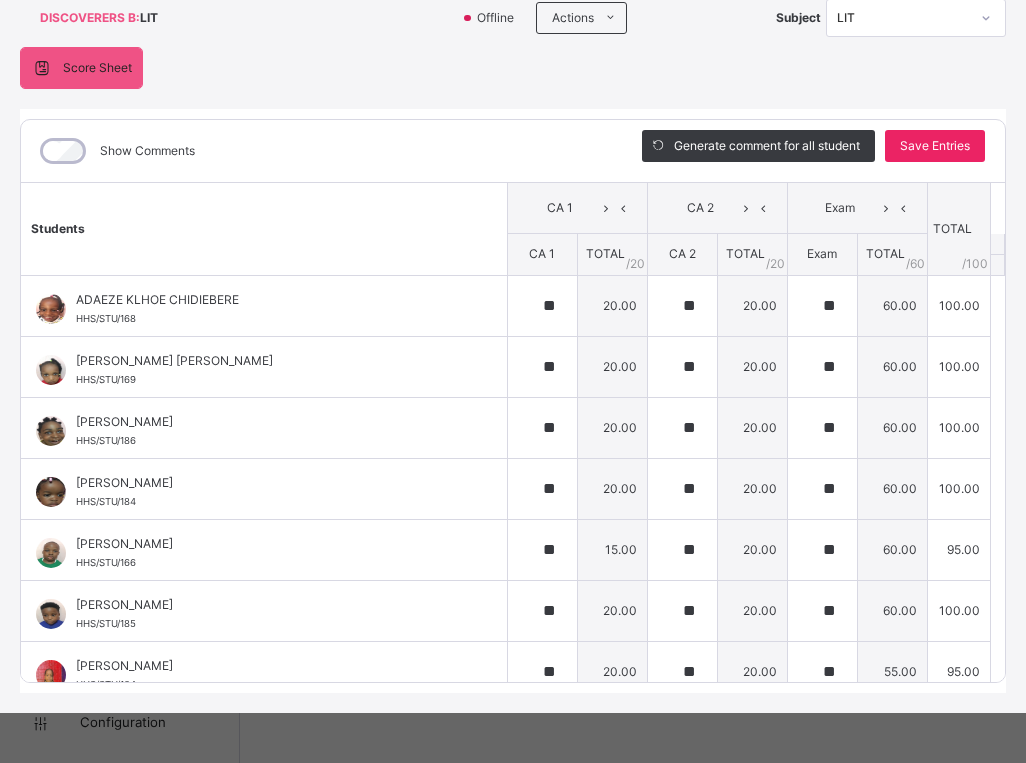 click on "Save Entries" at bounding box center [935, 146] 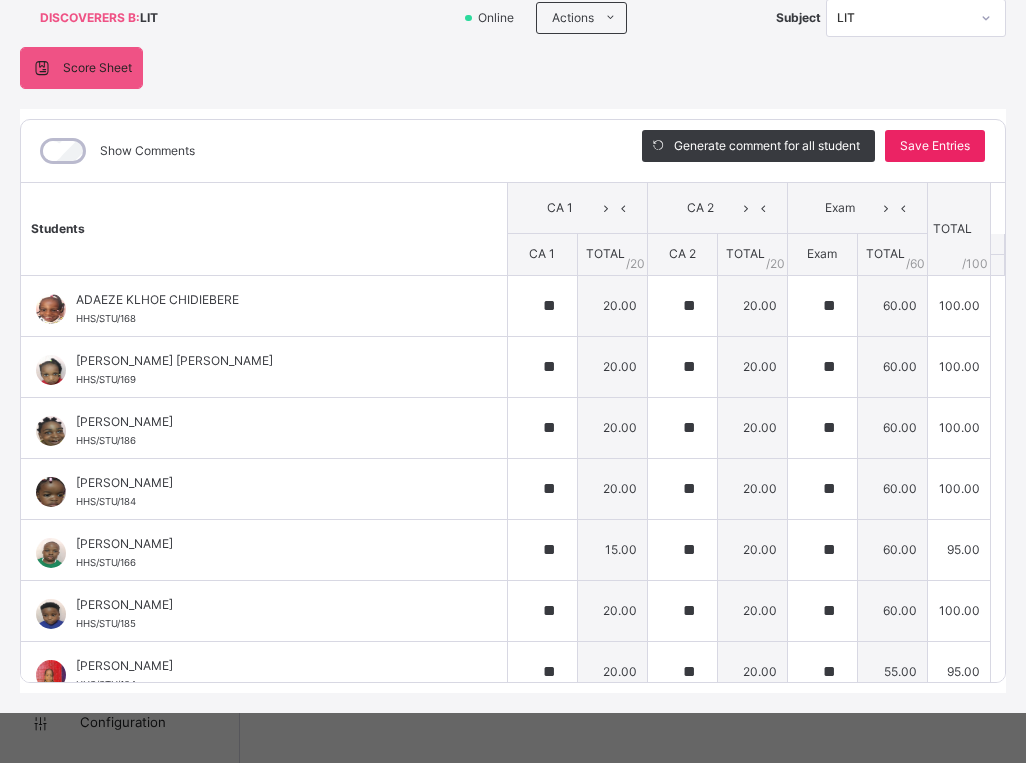 click on "Save Entries" at bounding box center (935, 146) 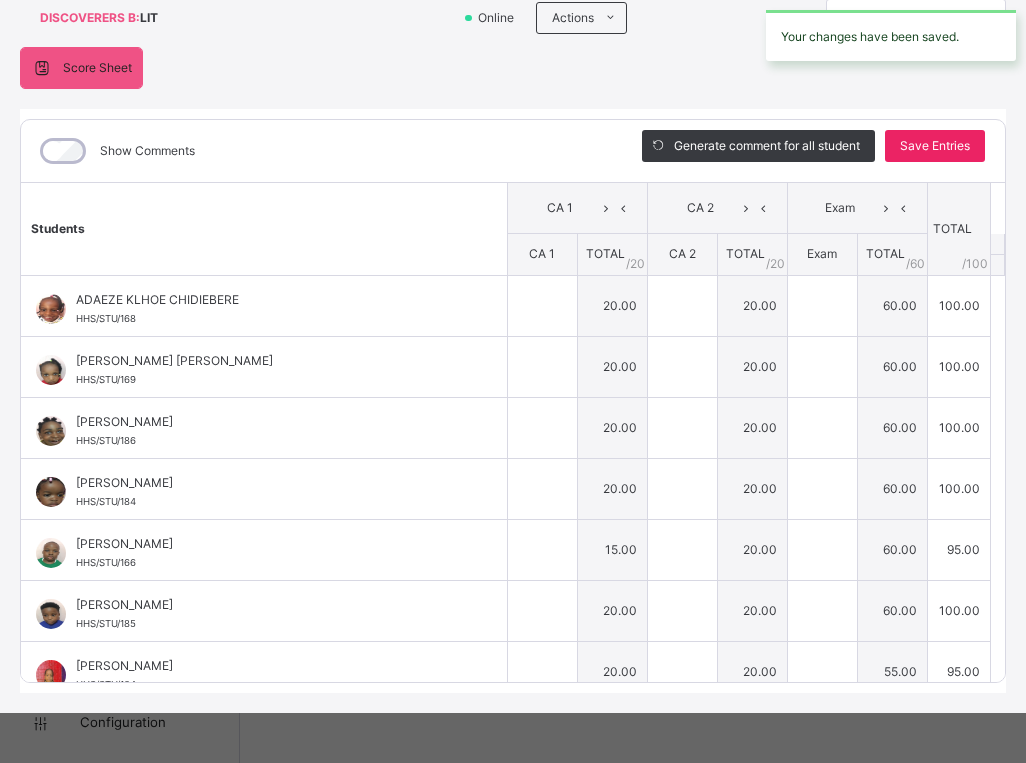 type on "**" 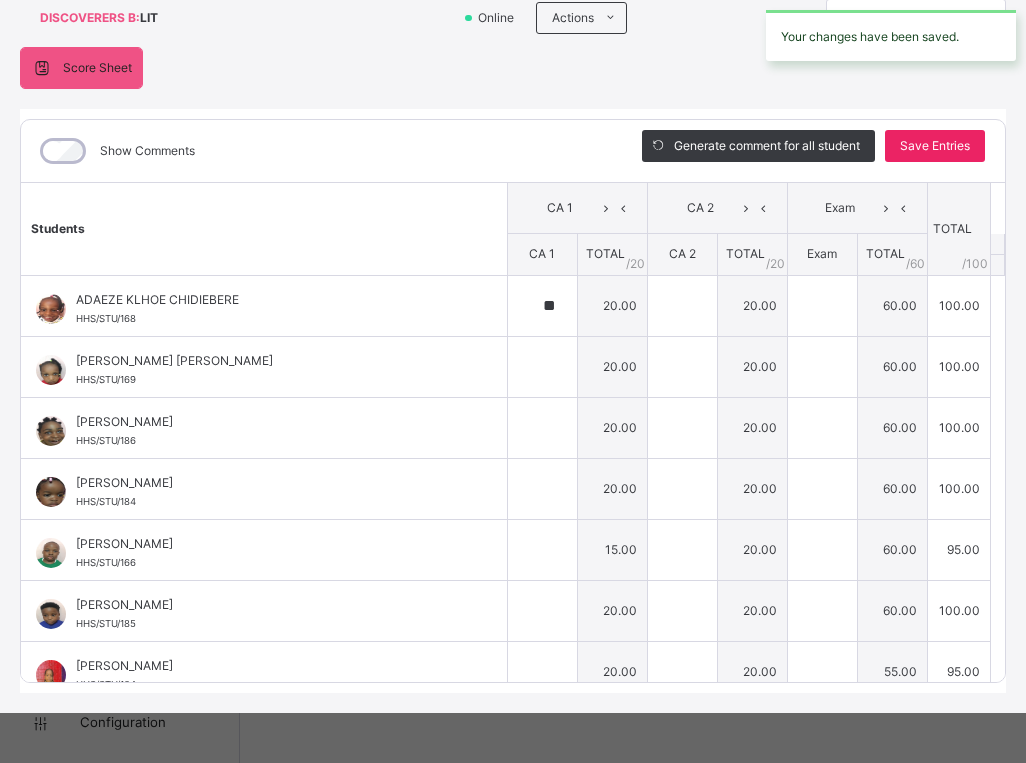 type on "**" 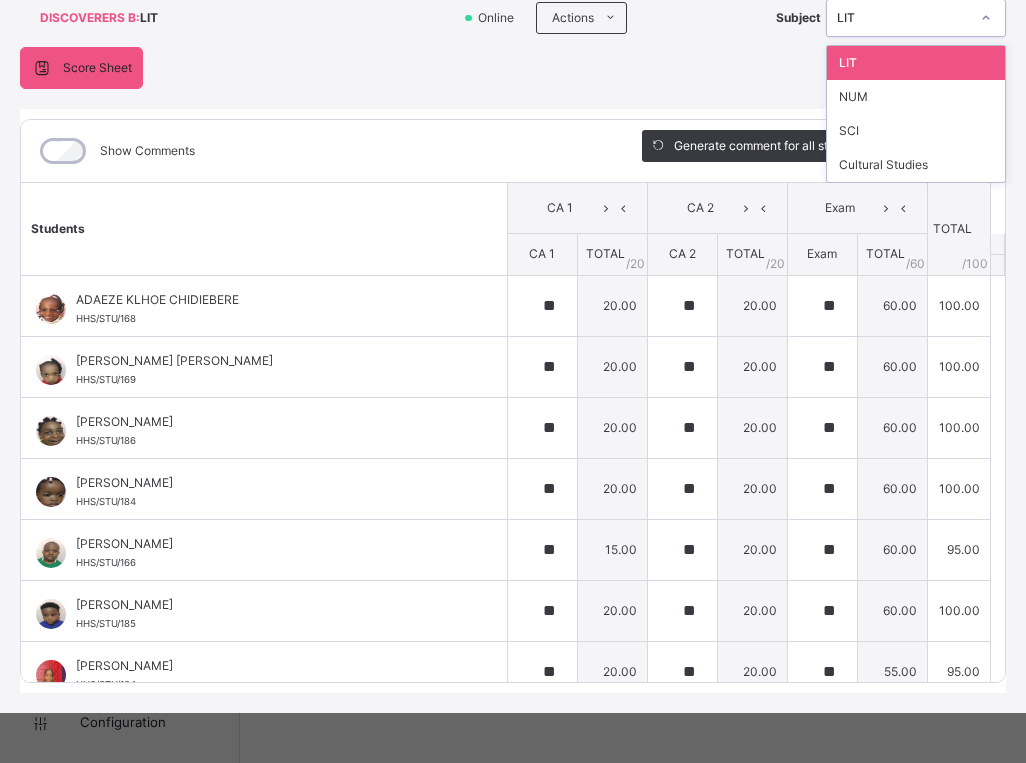 click 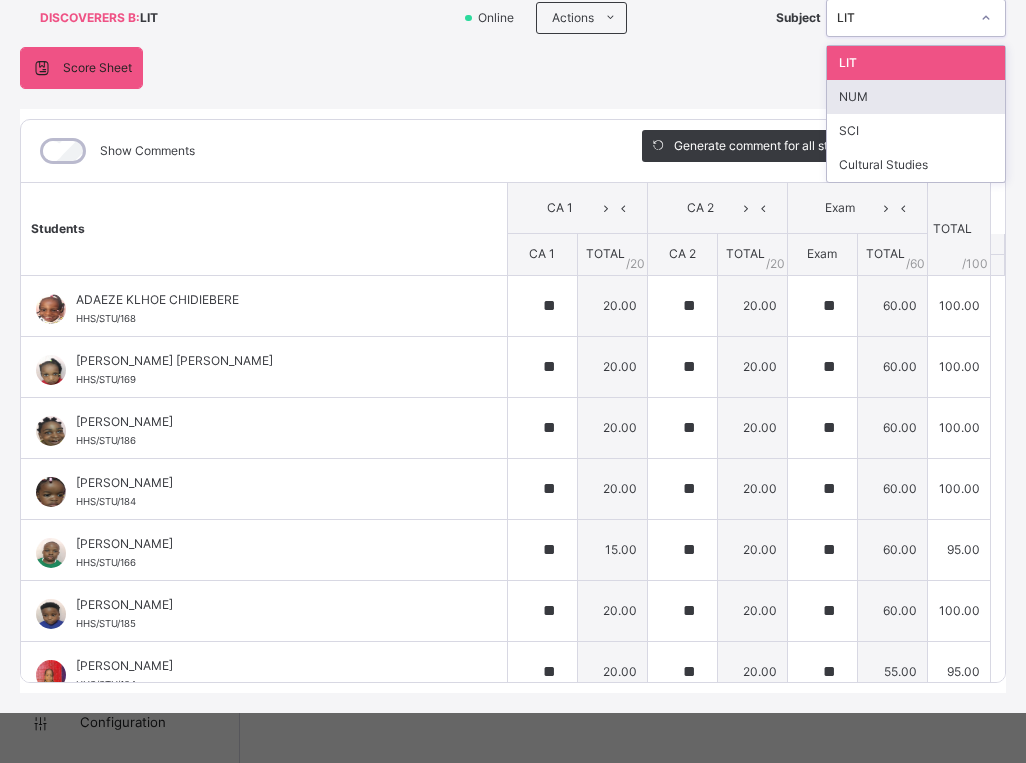 click on "NUM" at bounding box center (916, 97) 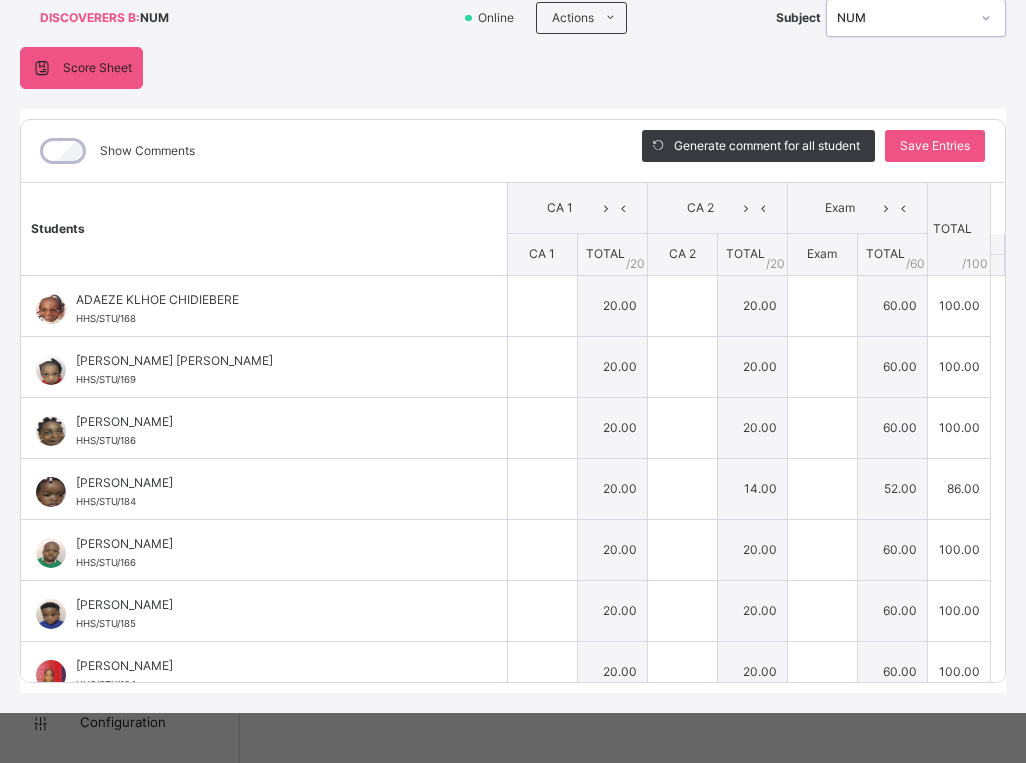 type on "**" 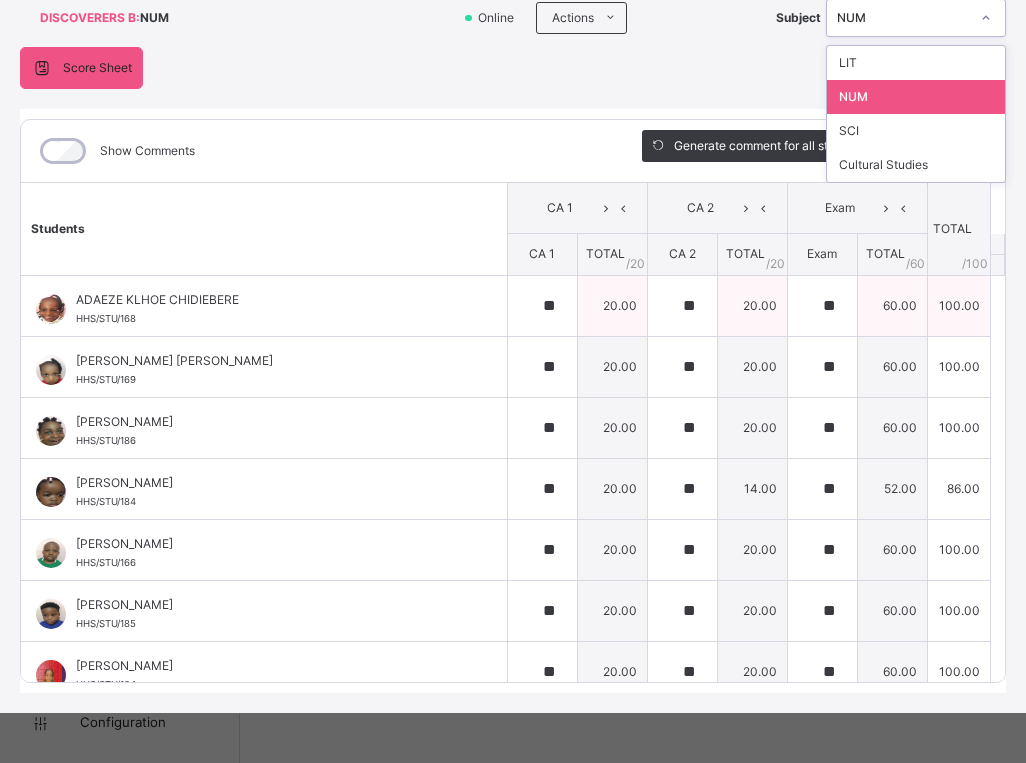 click on "ADAEZE KLHOE CHIDIEBERE HHS/STU/168" at bounding box center [264, 306] 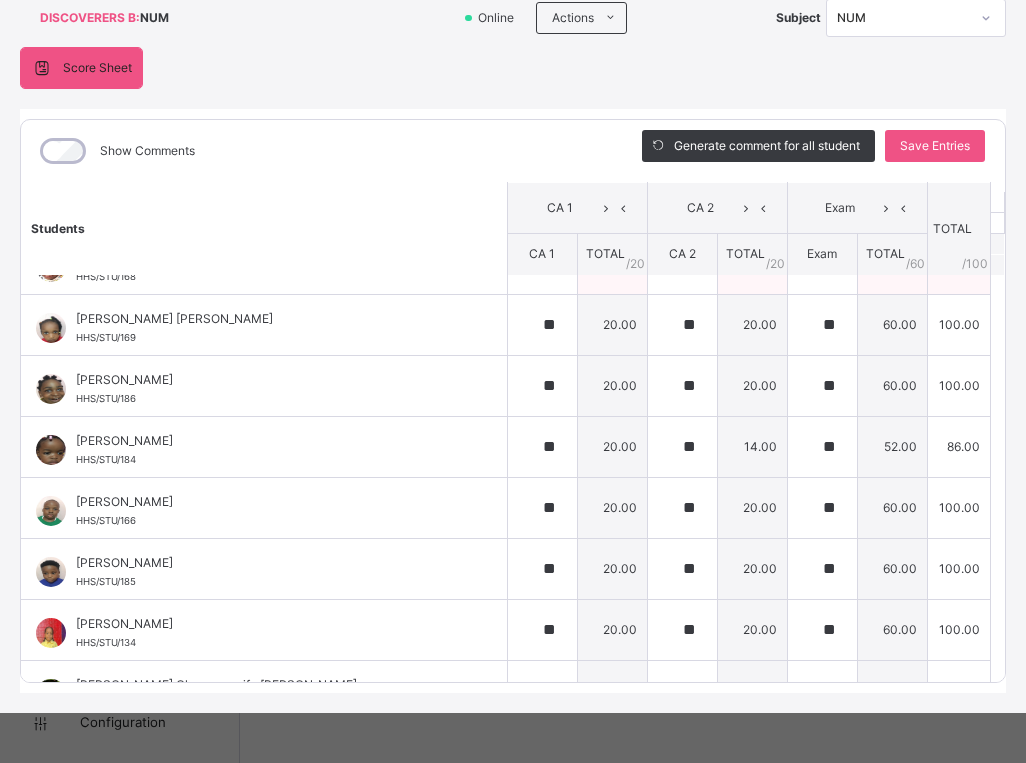 scroll, scrollTop: 7, scrollLeft: 0, axis: vertical 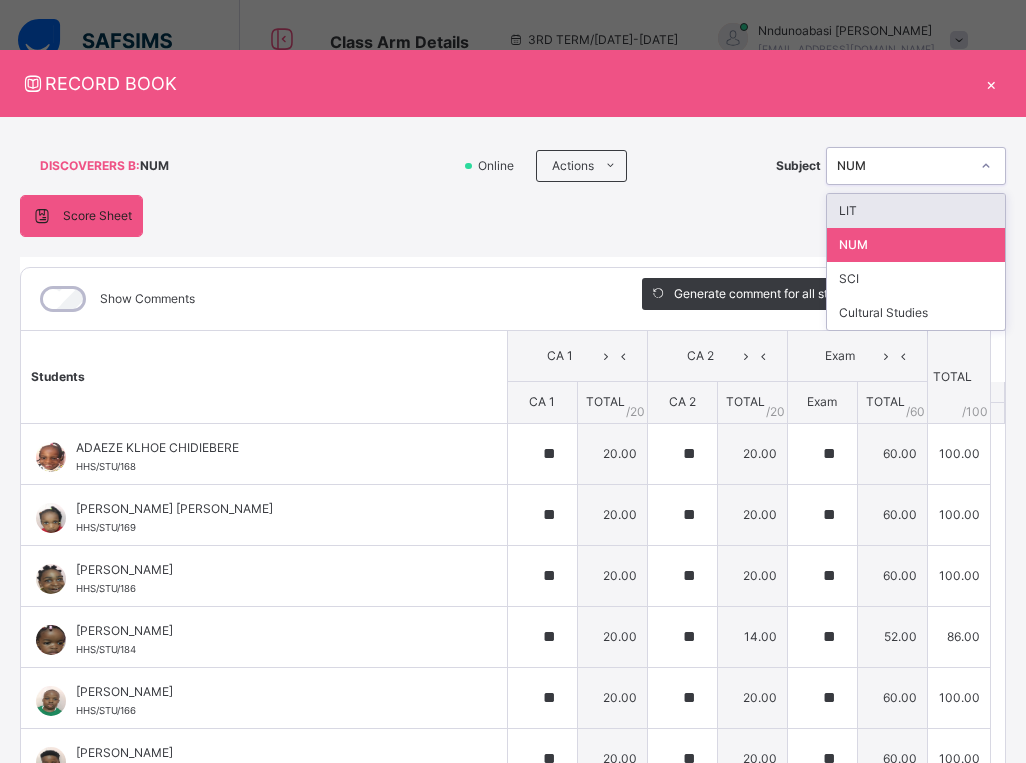 click on "NUM" at bounding box center [903, 166] 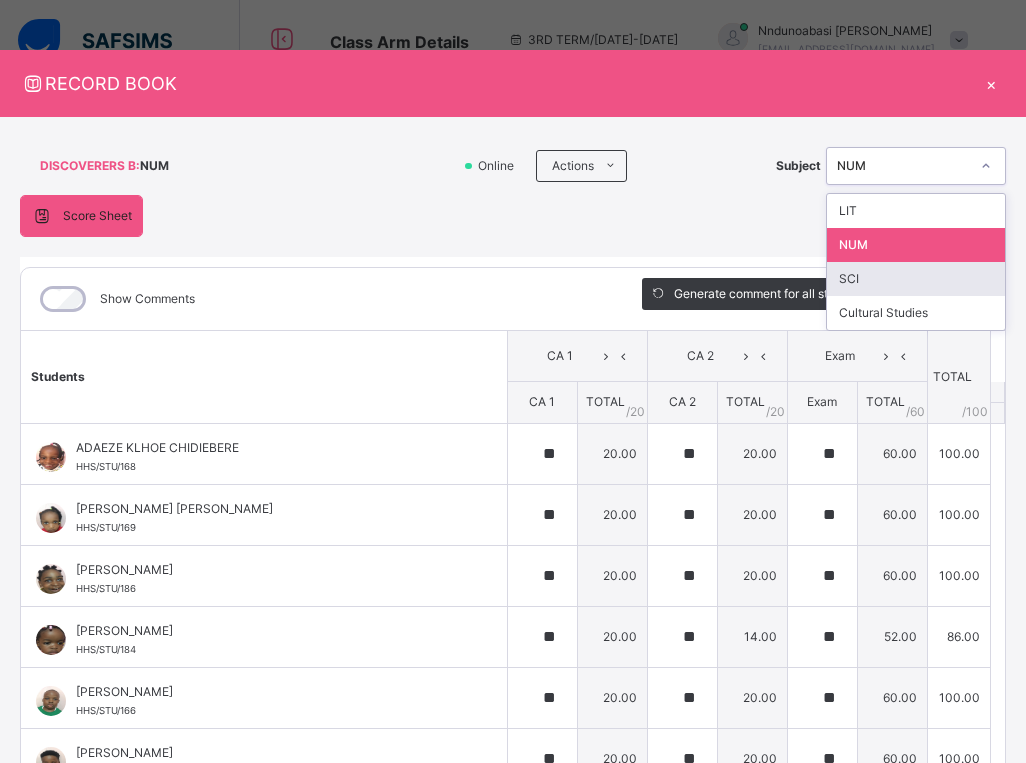 click on "SCI" at bounding box center [916, 279] 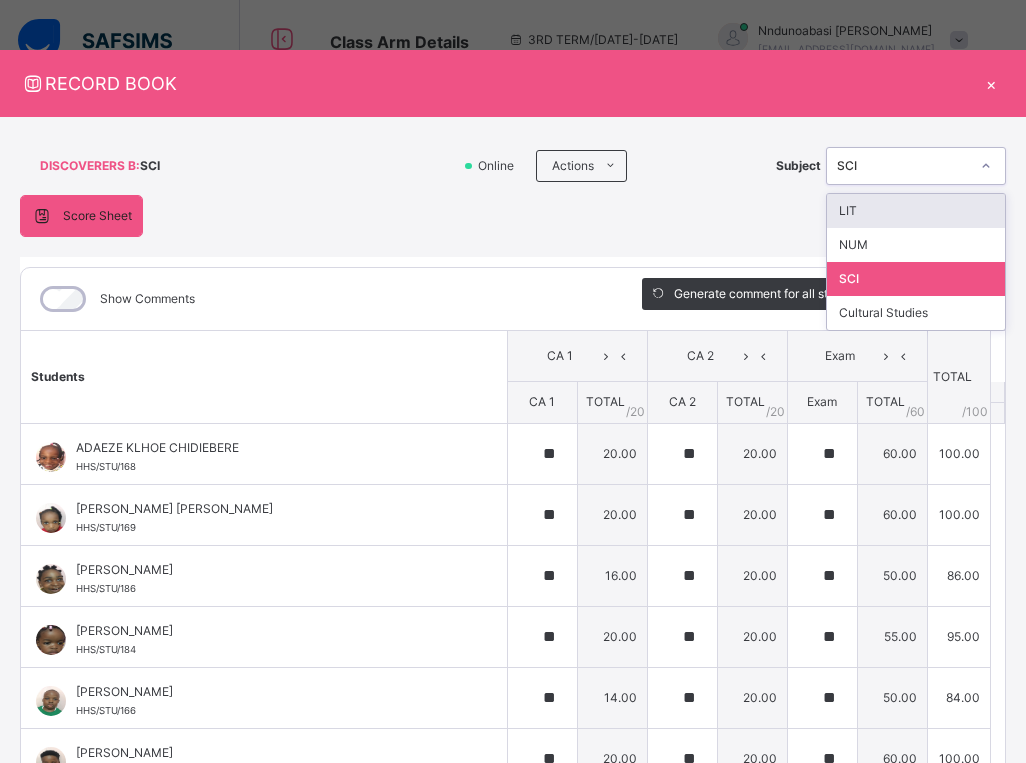 click on "Score Sheet Score Sheet Show Comments   Generate comment for all student   Save Entries Class Level:  DISCOVERERS   B Subject:  SCI Session:  2024/2025 Session Session:  3RD TERM Students CA 1 CA 2 Exam TOTAL /100 Comment CA 1 TOTAL / 20 CA 2 TOTAL / 20 Exam TOTAL / 60 ADAEZE KLHOE CHIDIEBERE HHS/STU/168 ADAEZE KLHOE CHIDIEBERE HHS/STU/168 ** 20.00 ** 20.00 ** 60.00 100.00 Generate comment 0 / 250   ×   Subject Teacher’s Comment Generate and see in full the comment developed by the AI with an option to regenerate the comment JS ADAEZE KLHOE CHIDIEBERE   HHS/STU/168   Total 100.00  / 100.00 [PERSON_NAME] Bot   Regenerate     Use this comment   ADAORA [PERSON_NAME] HHS/STU/169 ADAORA [PERSON_NAME] HHS/STU/169 ** 20.00 ** 20.00 ** 60.00 100.00 Generate comment 0 / 250   ×   Subject Teacher’s Comment Generate and see in full the comment developed by the AI with an option to regenerate the comment JS ADAORA [PERSON_NAME]   HHS/STU/169   Total 100.00  / 100.00 [PERSON_NAME] Bot   Regenerate     Use this comment   ** 0" at bounding box center (513, 518) 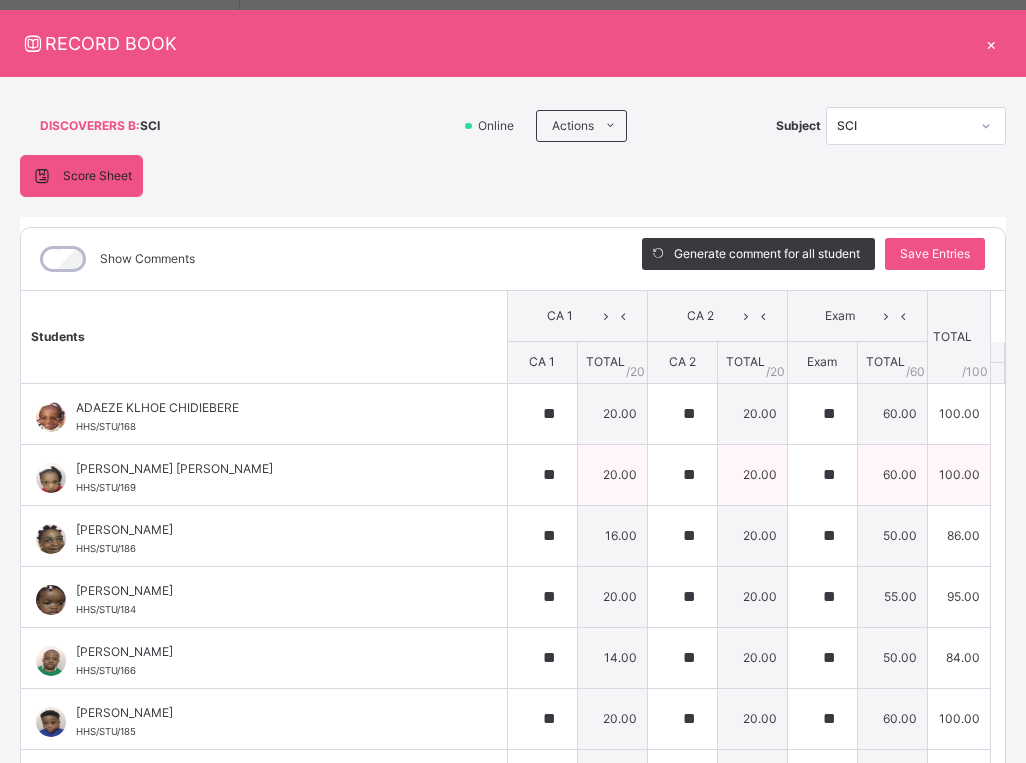 scroll, scrollTop: 86, scrollLeft: 0, axis: vertical 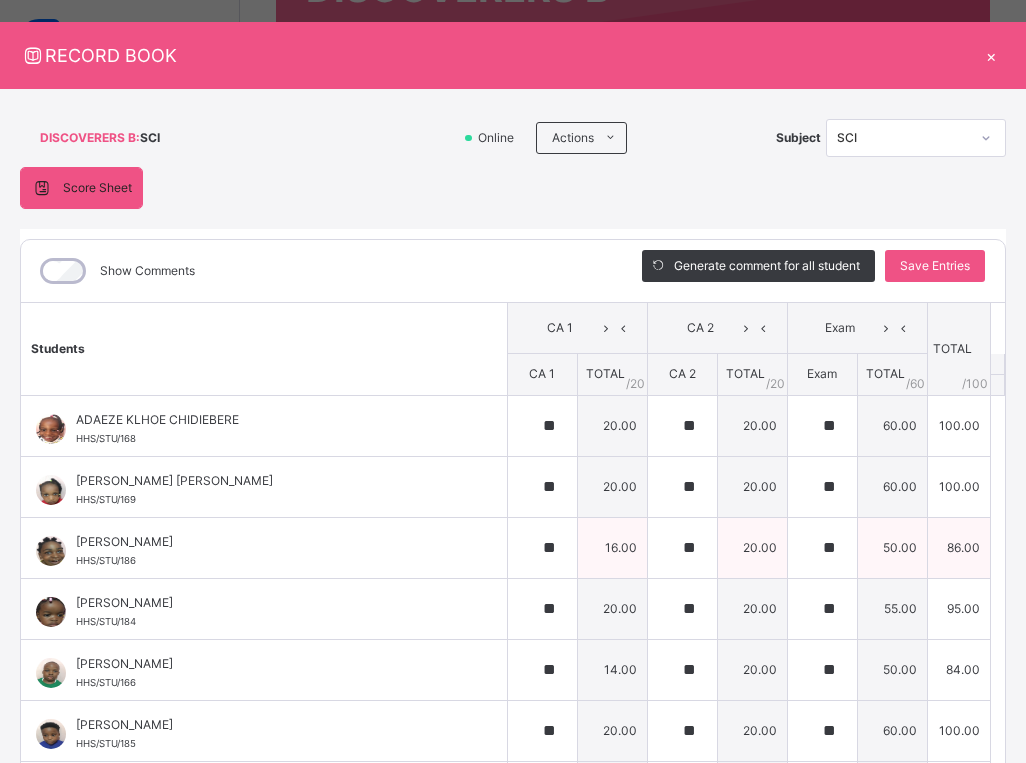click on "Arin  Ose HHS/STU/186" at bounding box center (264, 548) 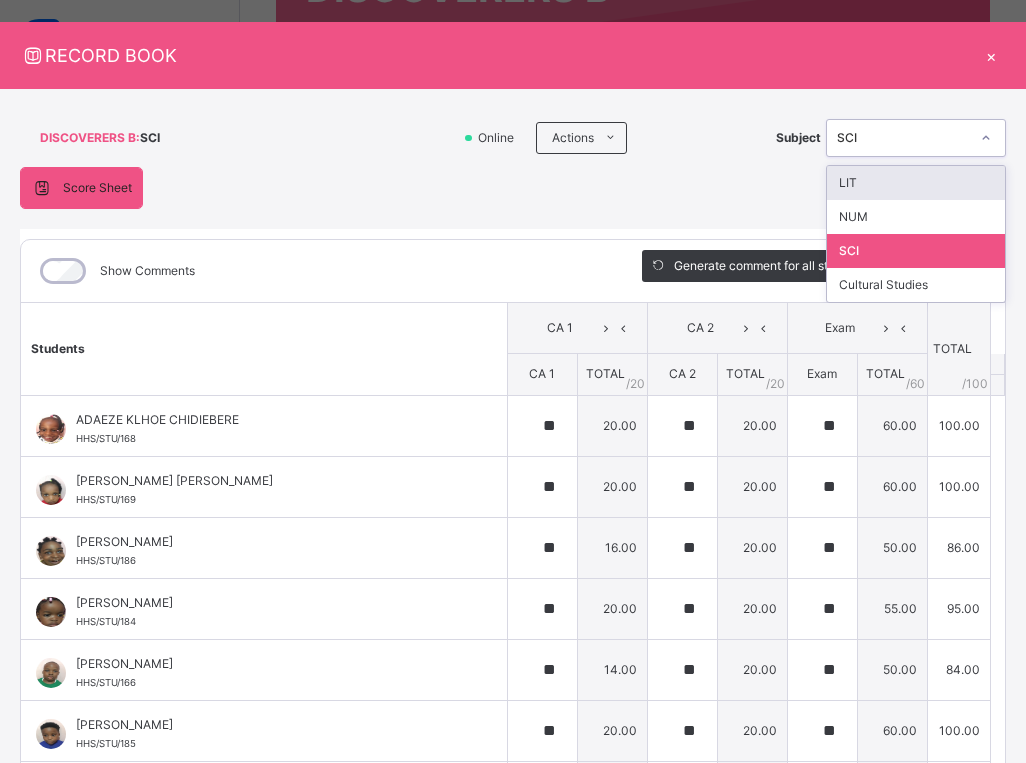 click 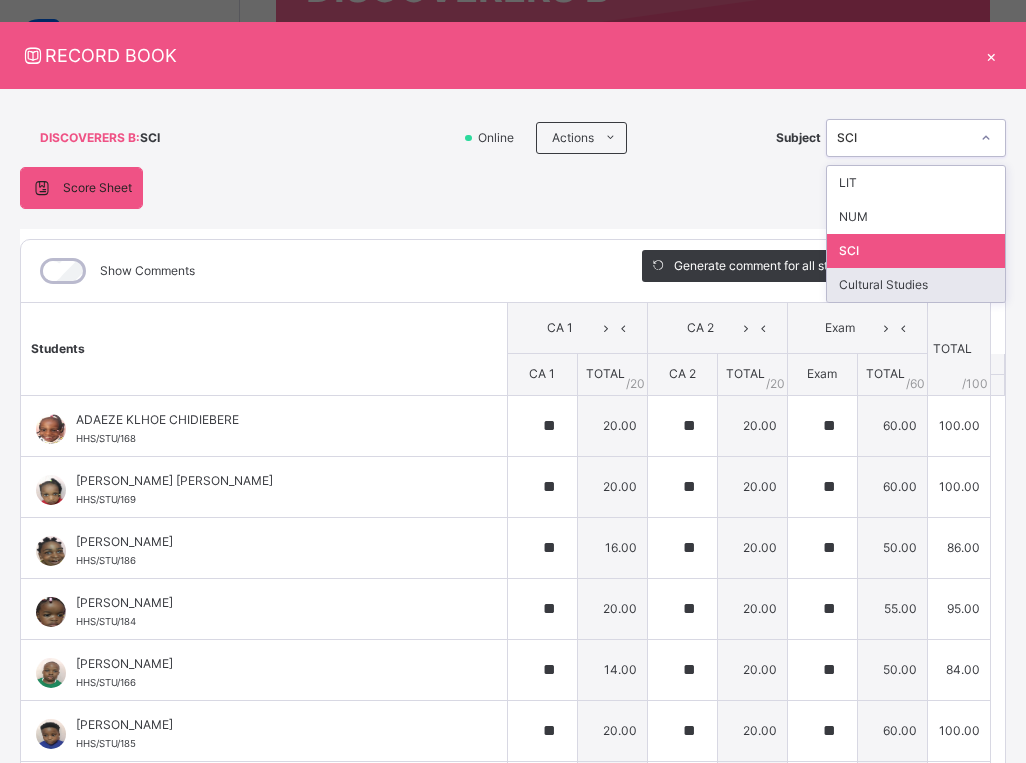 click on "Cultural Studies" at bounding box center [916, 285] 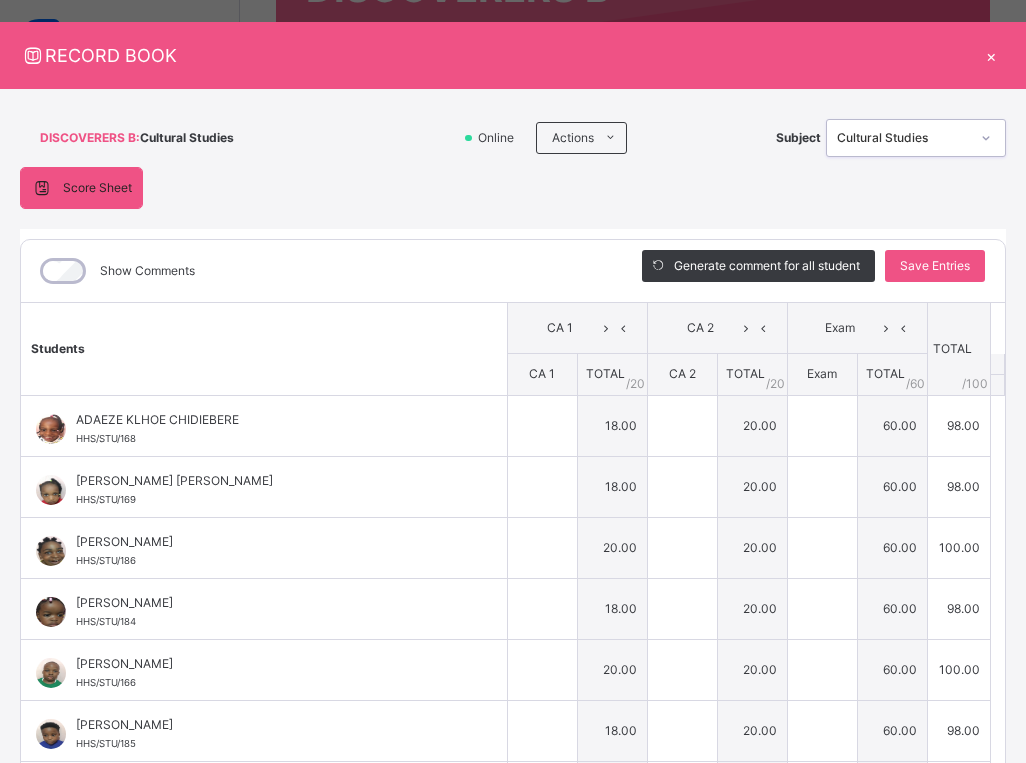 type on "**" 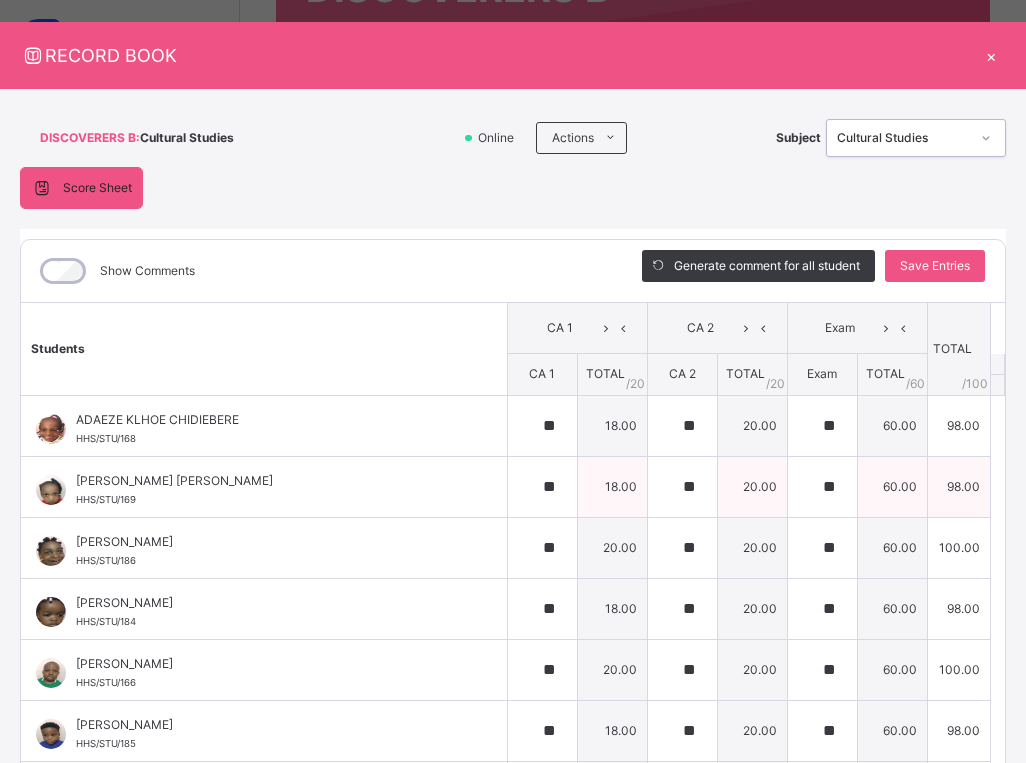 click on "[PERSON_NAME] [PERSON_NAME] HHS/STU/169" at bounding box center (269, 490) 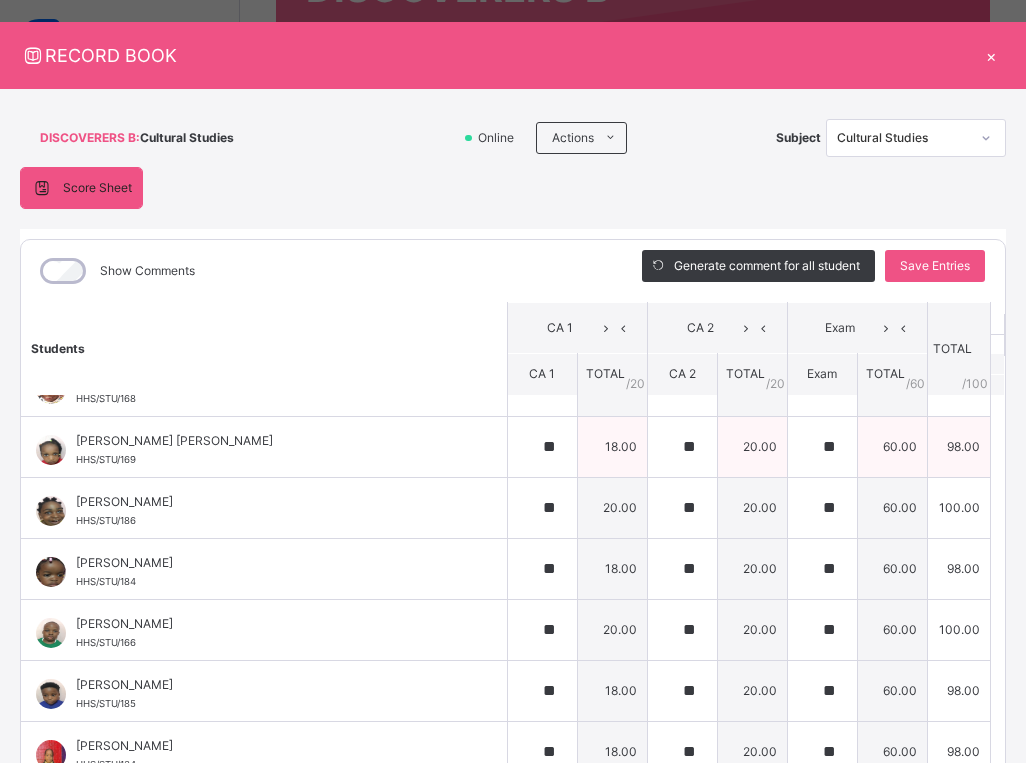 scroll, scrollTop: 82, scrollLeft: 0, axis: vertical 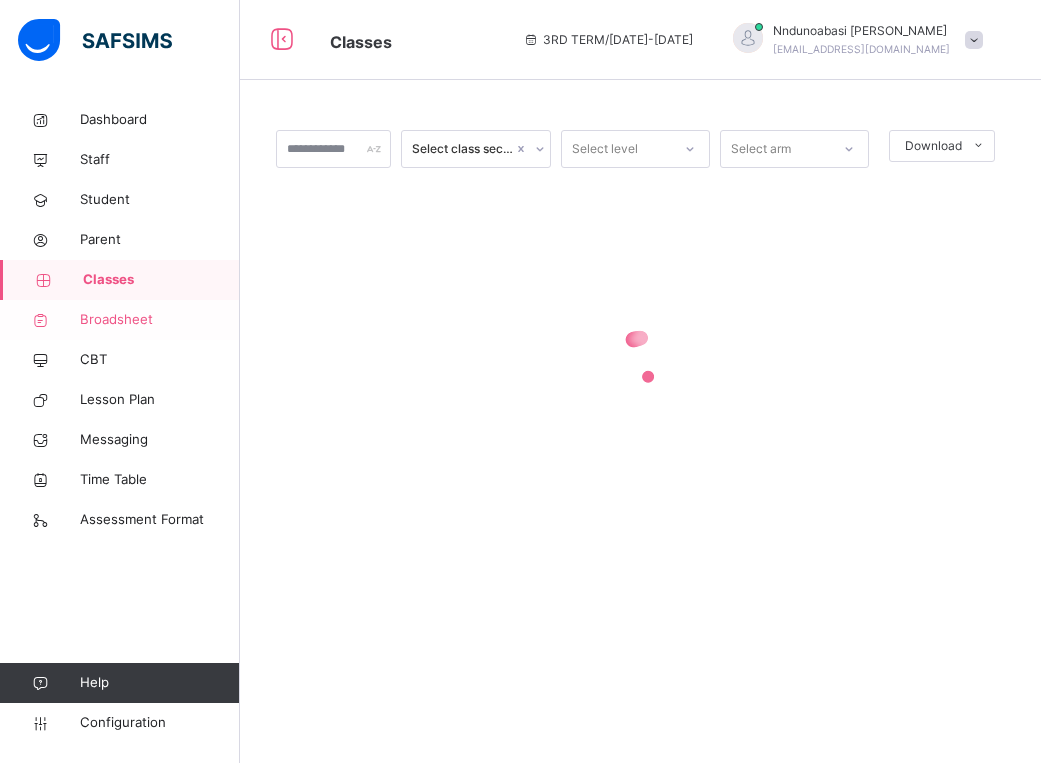 click on "Broadsheet" at bounding box center (160, 320) 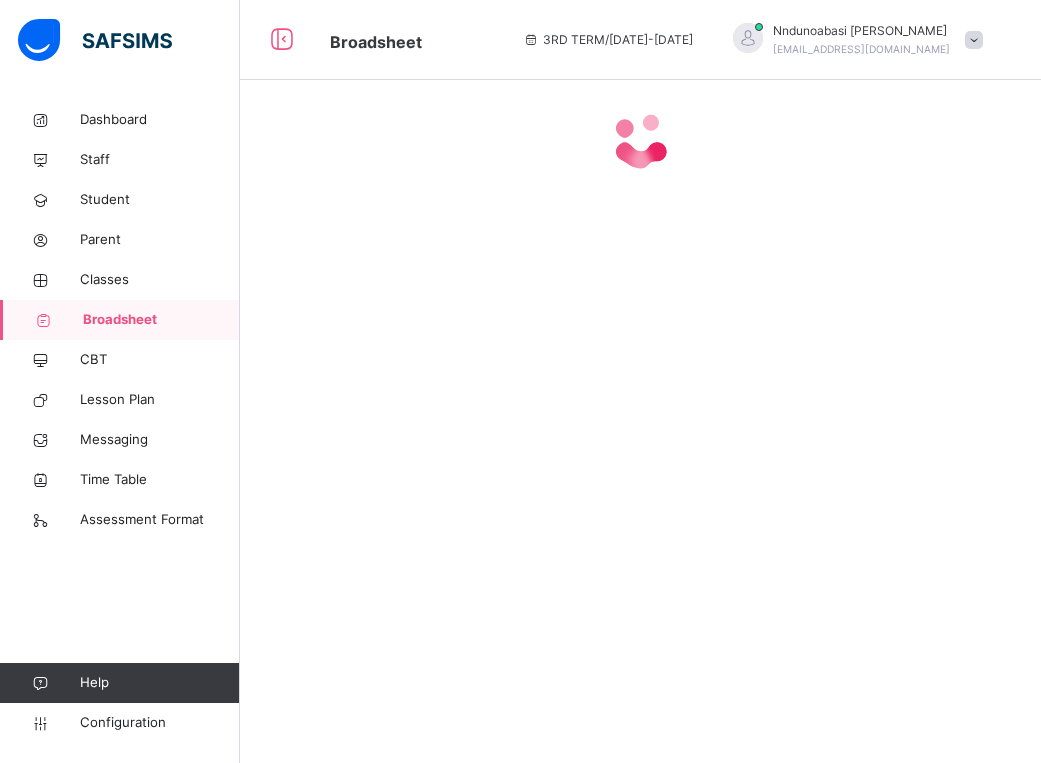 click at bounding box center (640, 381) 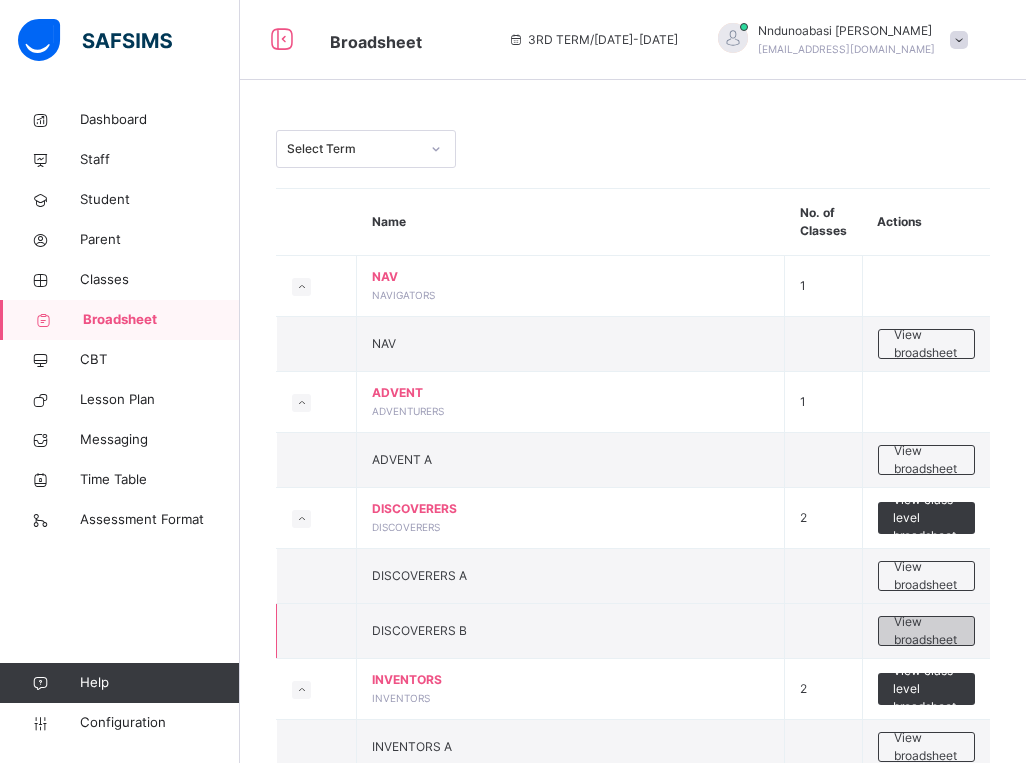 click on "View broadsheet" at bounding box center [926, 631] 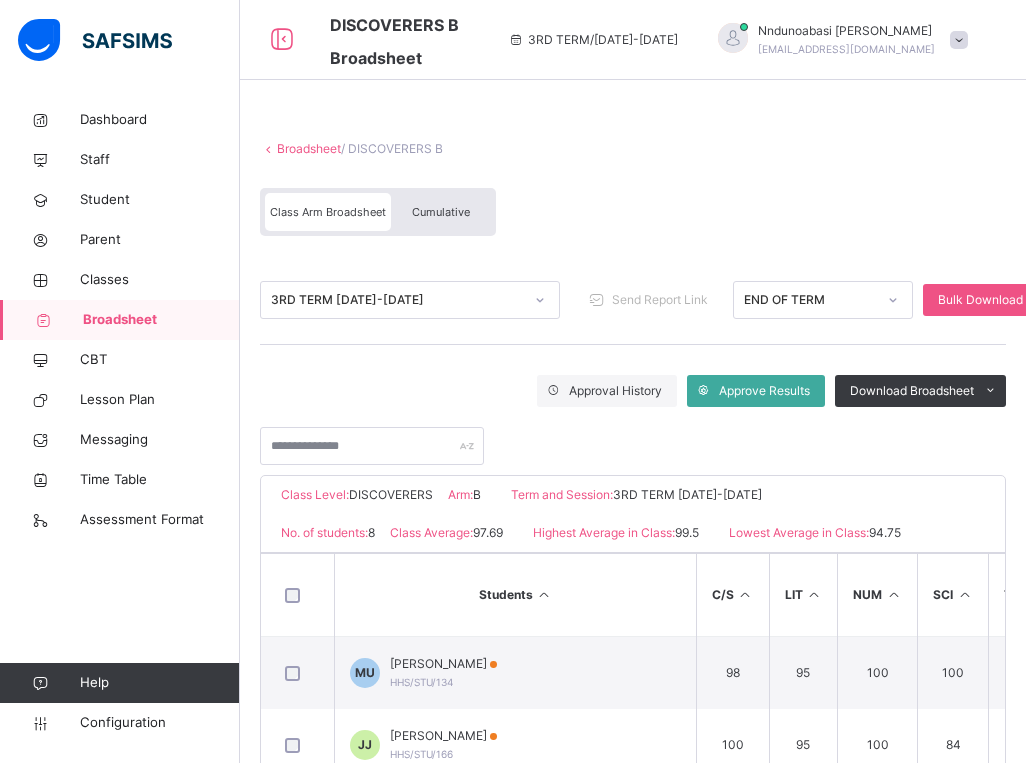 click on "Cumulative" at bounding box center (441, 212) 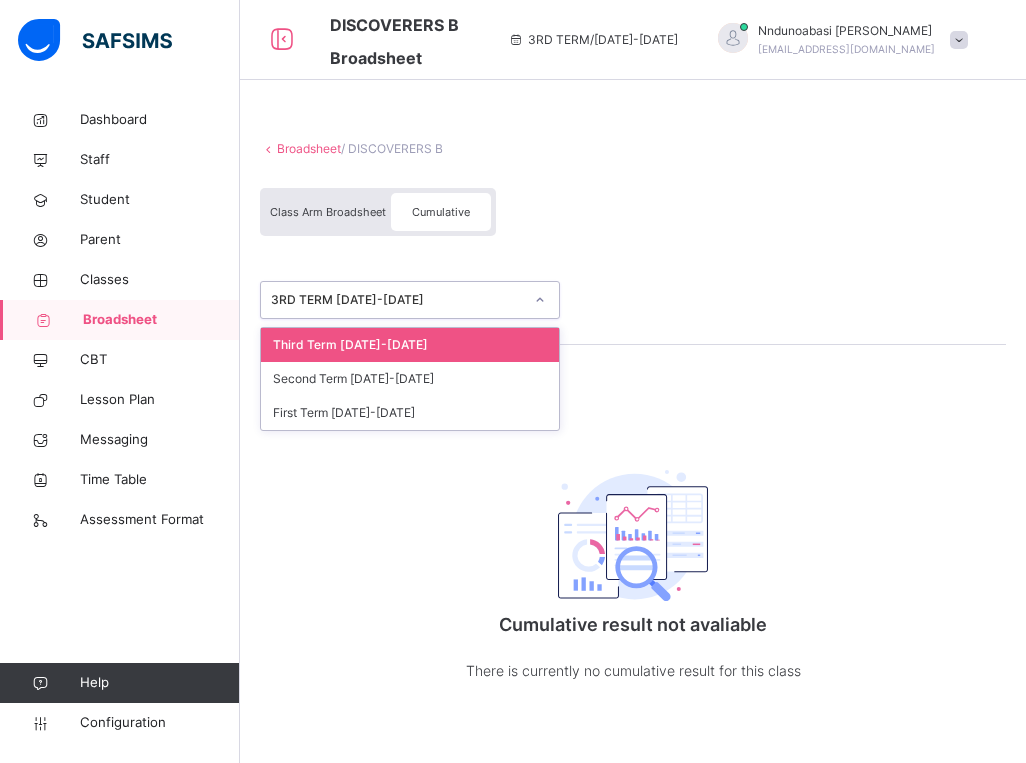 click 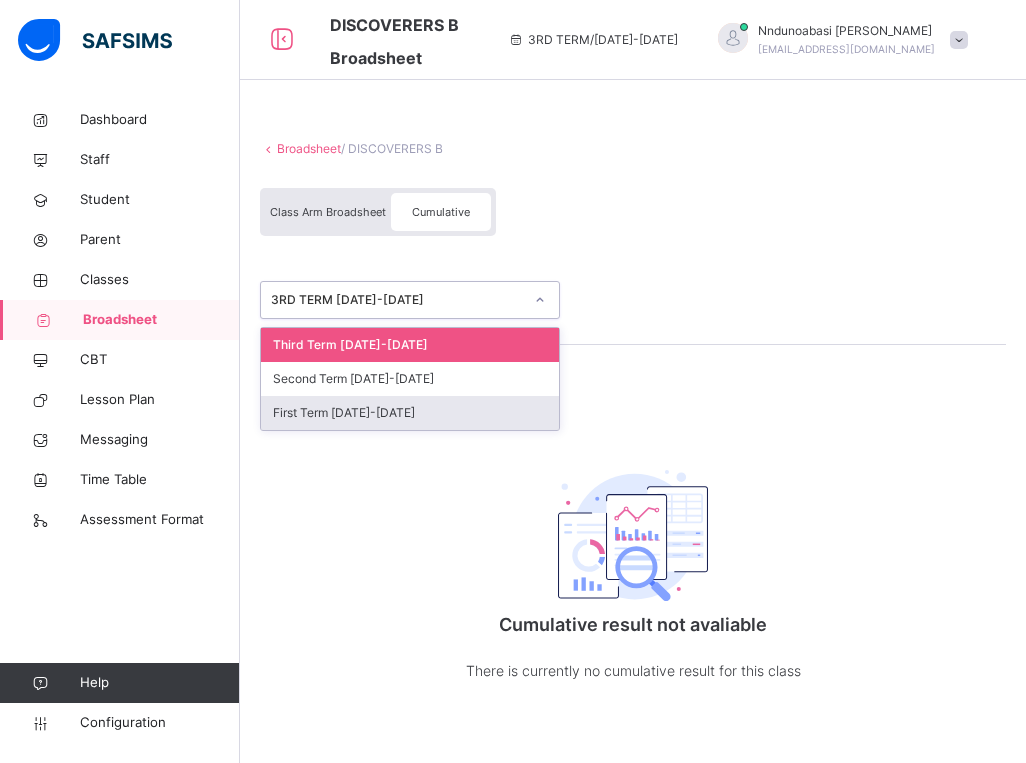click on "First Term [DATE]-[DATE]" at bounding box center [410, 413] 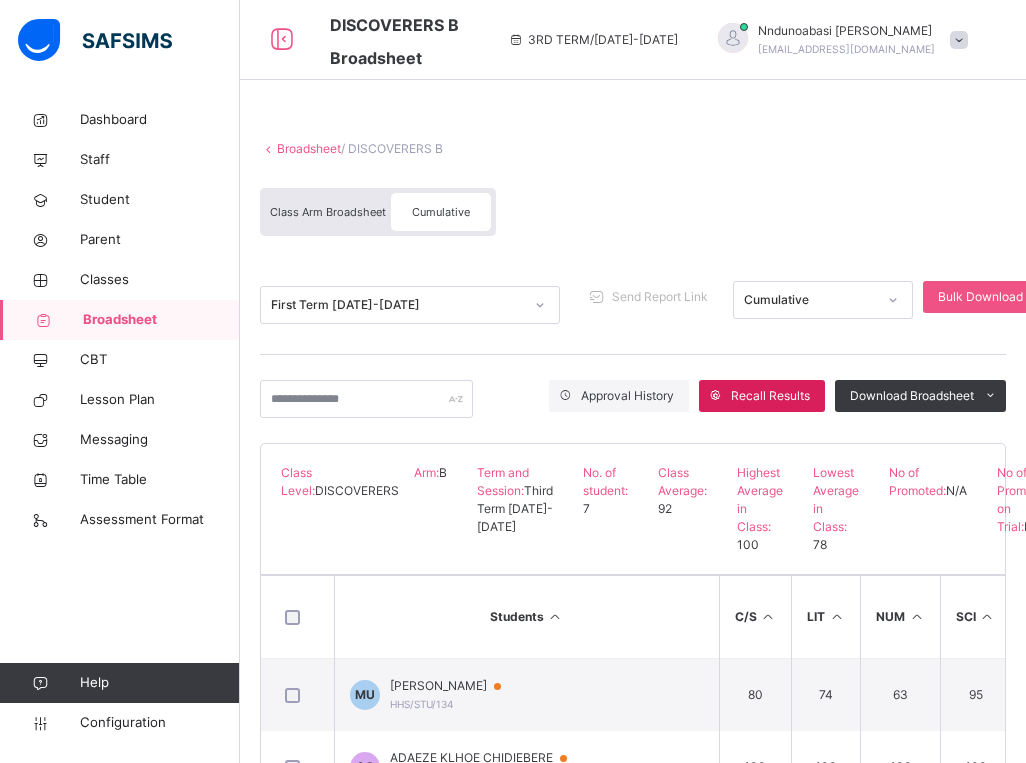 click 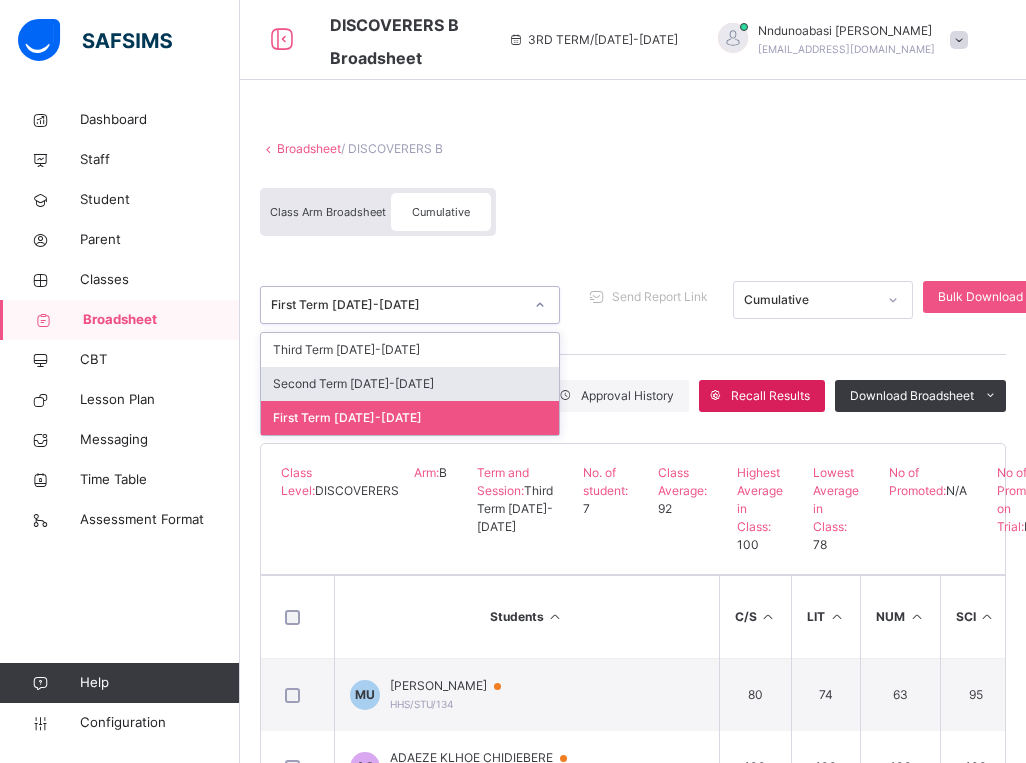 click on "Second Term [DATE]-[DATE]" at bounding box center [410, 384] 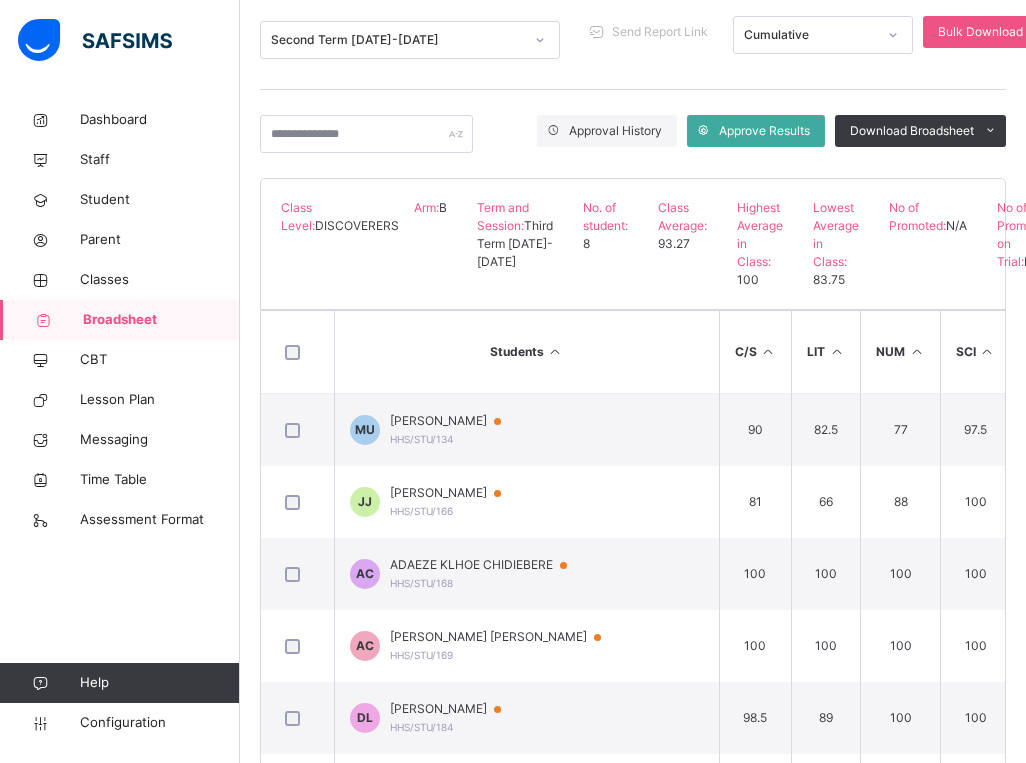scroll, scrollTop: 388, scrollLeft: 0, axis: vertical 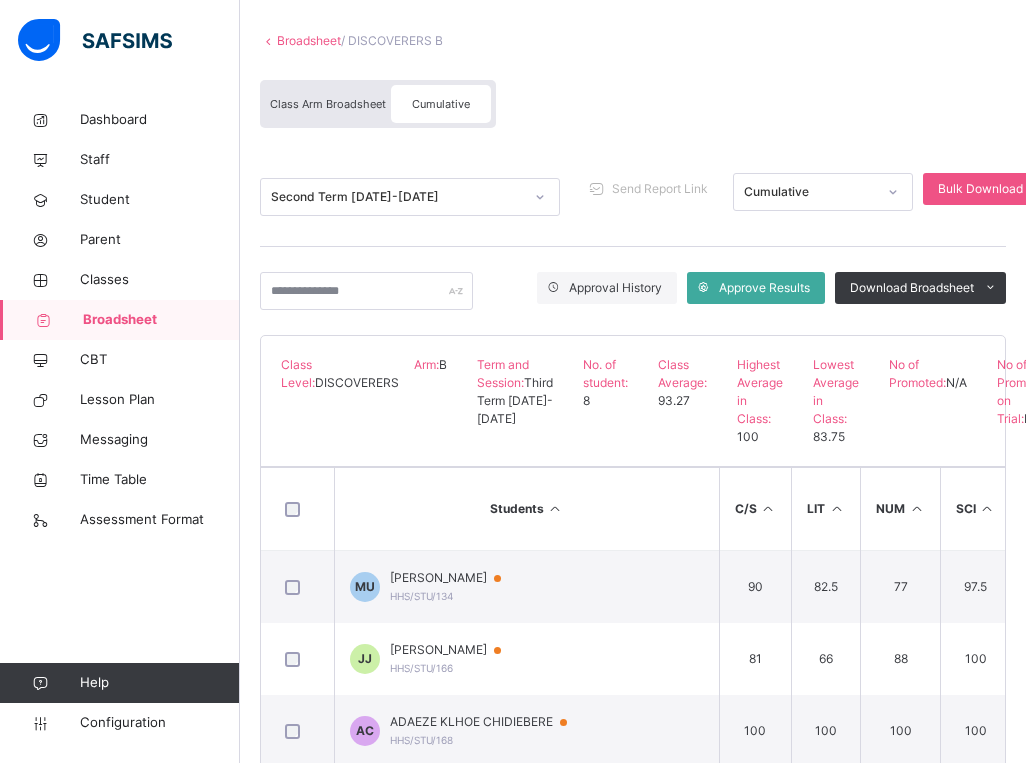 drag, startPoint x: 963, startPoint y: 360, endPoint x: 809, endPoint y: 307, distance: 162.86497 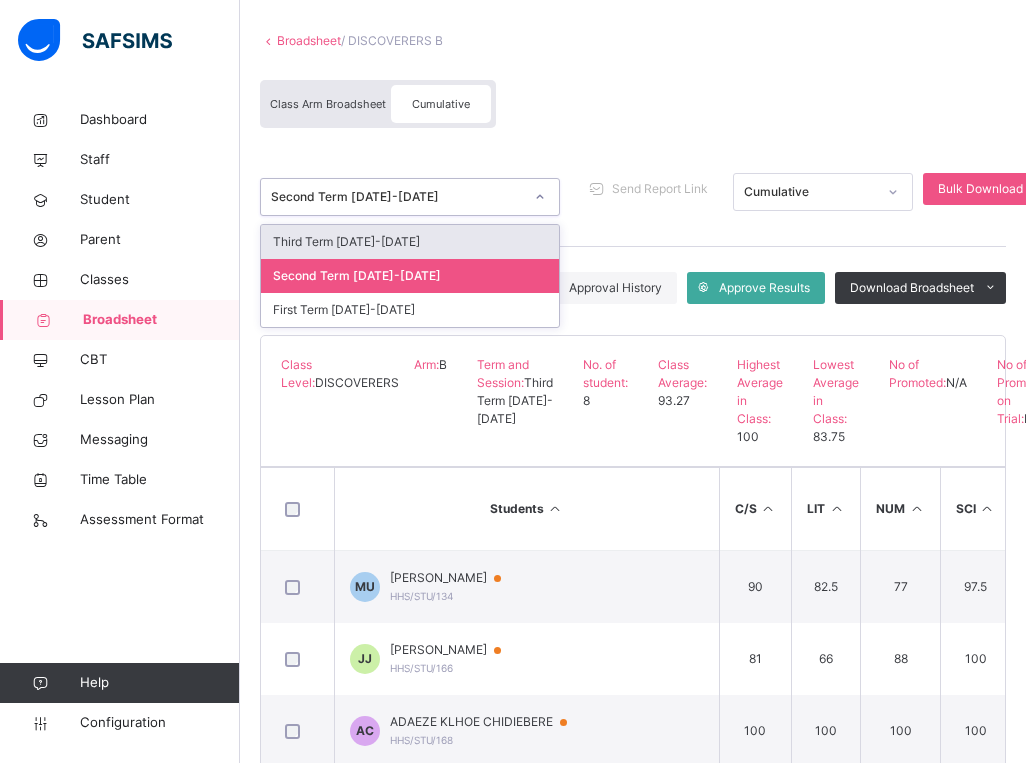click at bounding box center (540, 197) 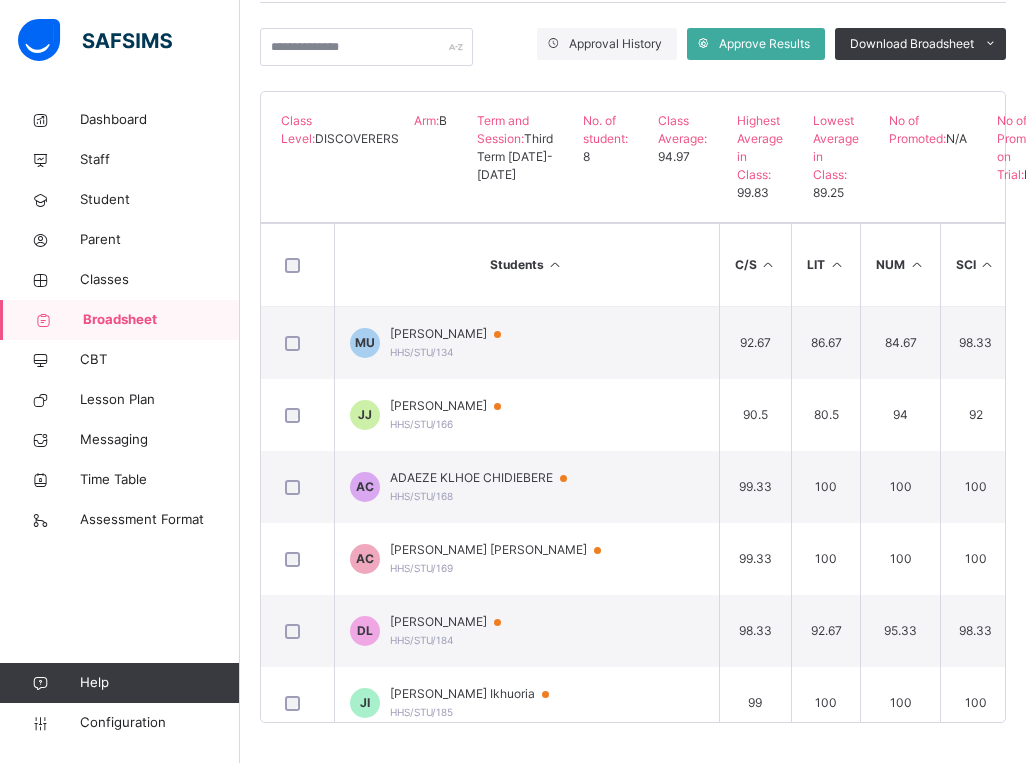 scroll, scrollTop: 388, scrollLeft: 0, axis: vertical 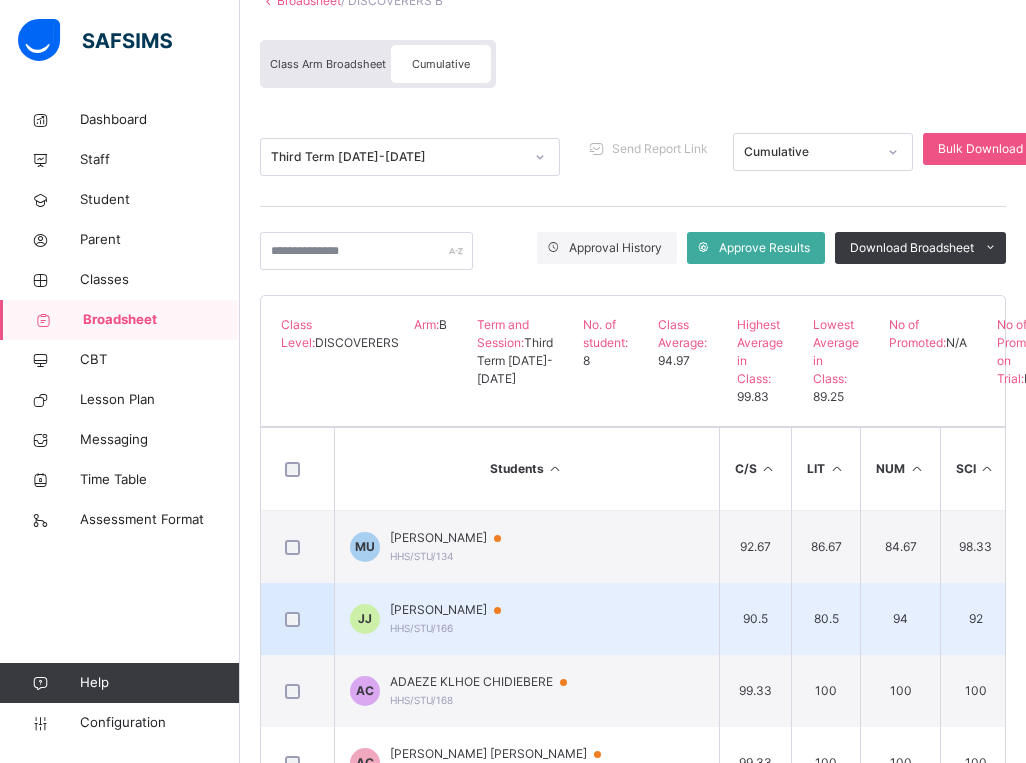 click on "92" at bounding box center (975, 619) 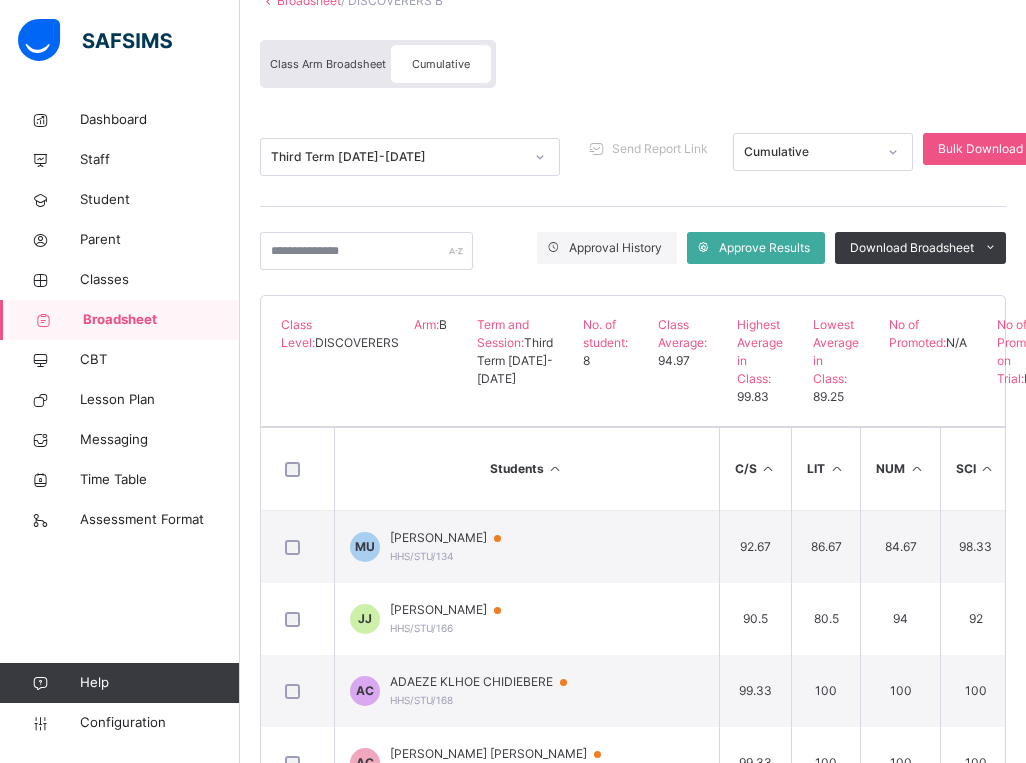click on "Students" at bounding box center [527, 469] 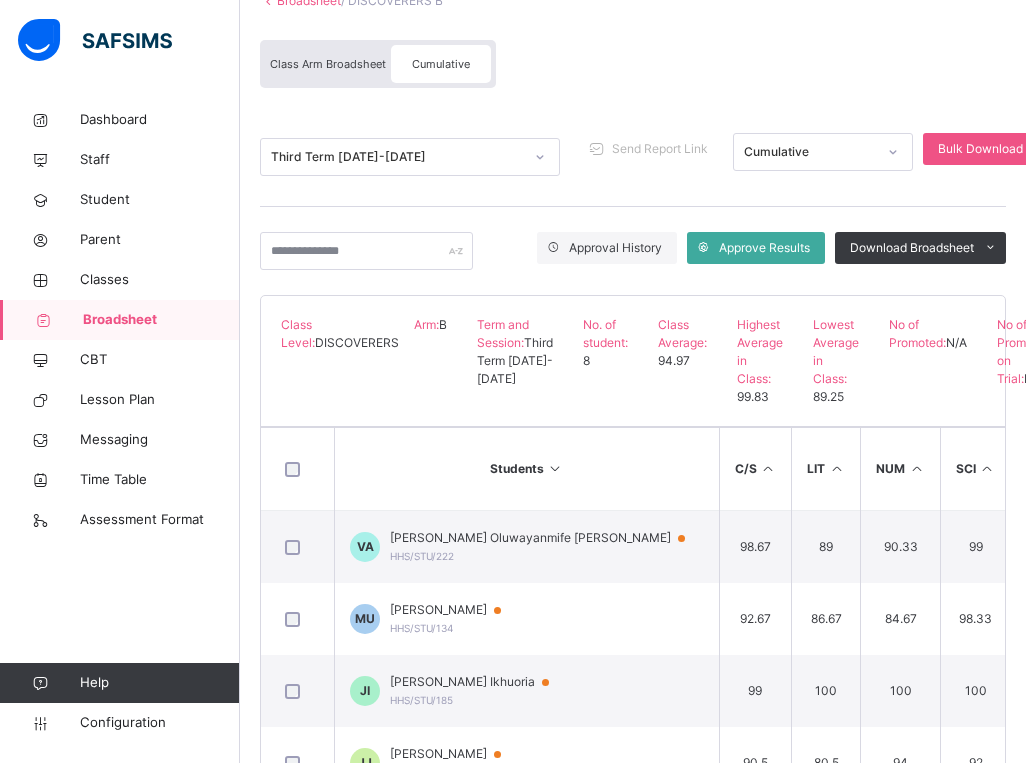 click on "Students" at bounding box center (527, 469) 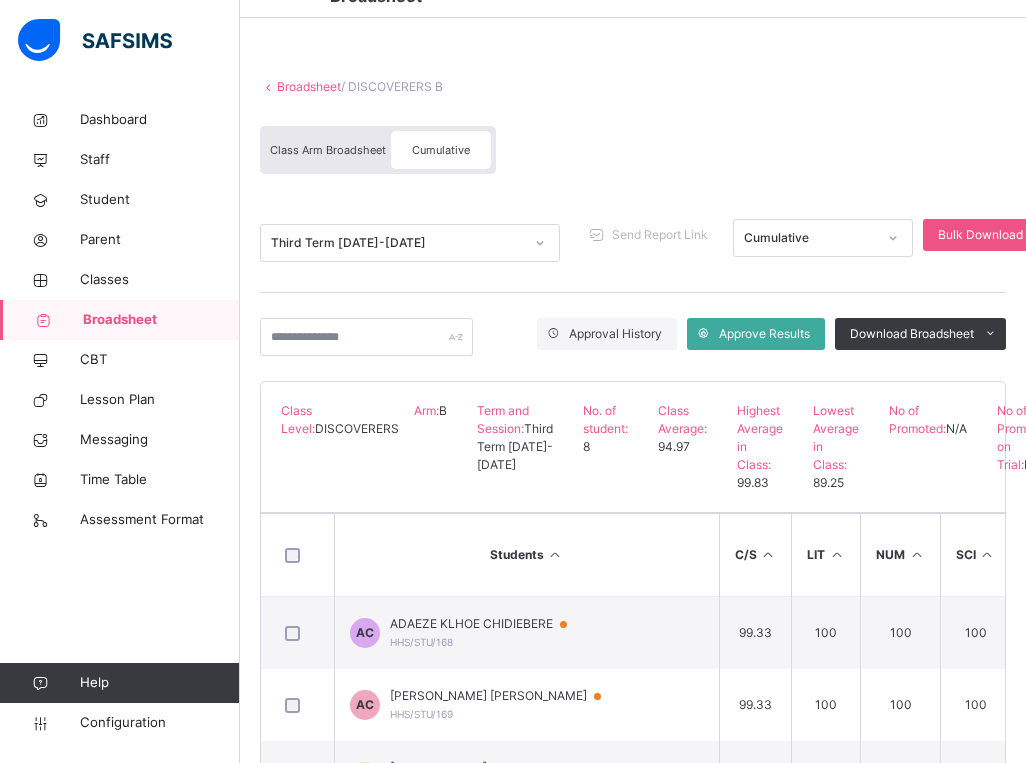 scroll, scrollTop: 0, scrollLeft: 0, axis: both 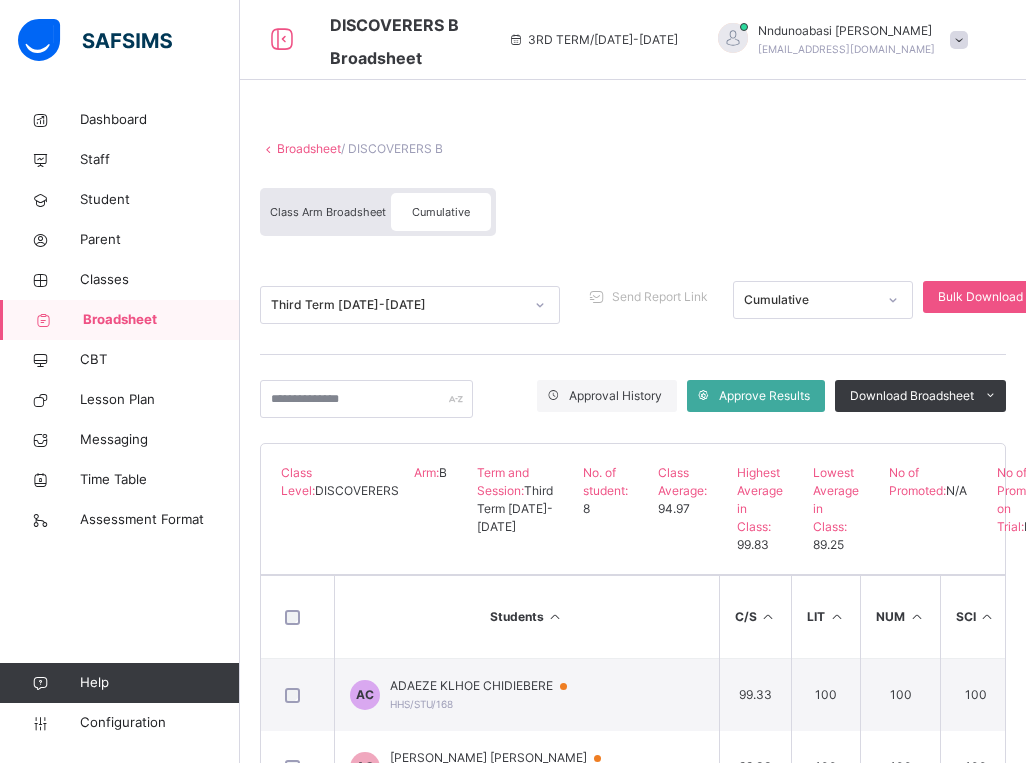 click on "Broadsheet" at bounding box center [309, 148] 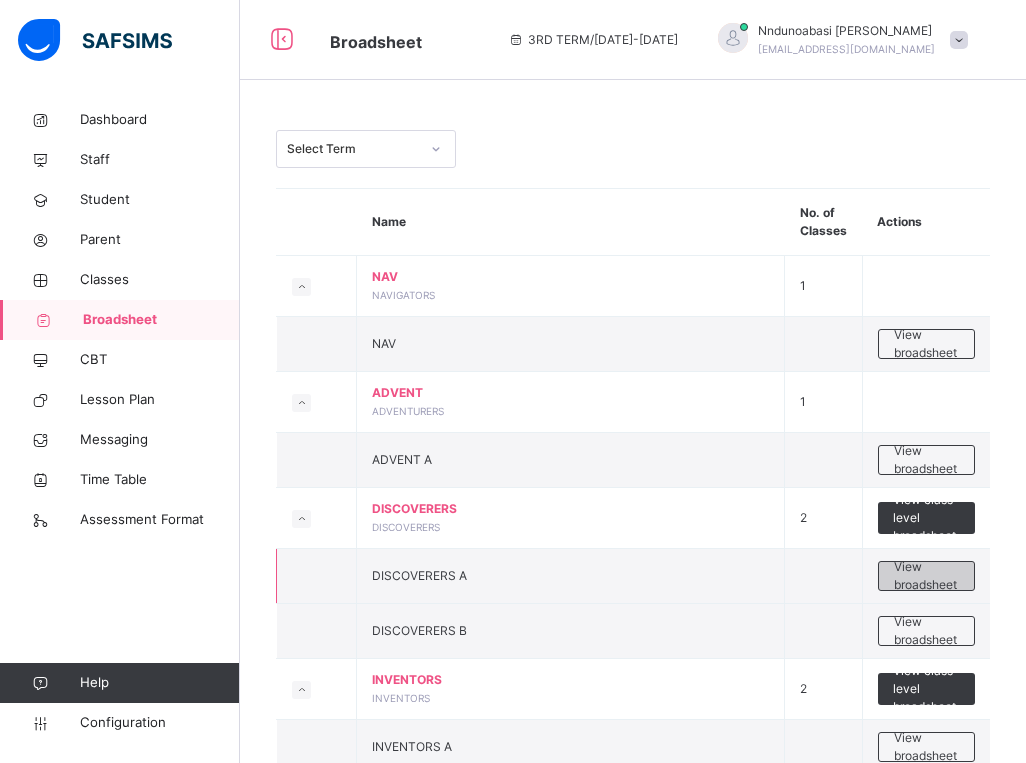 click on "View broadsheet" at bounding box center [926, 576] 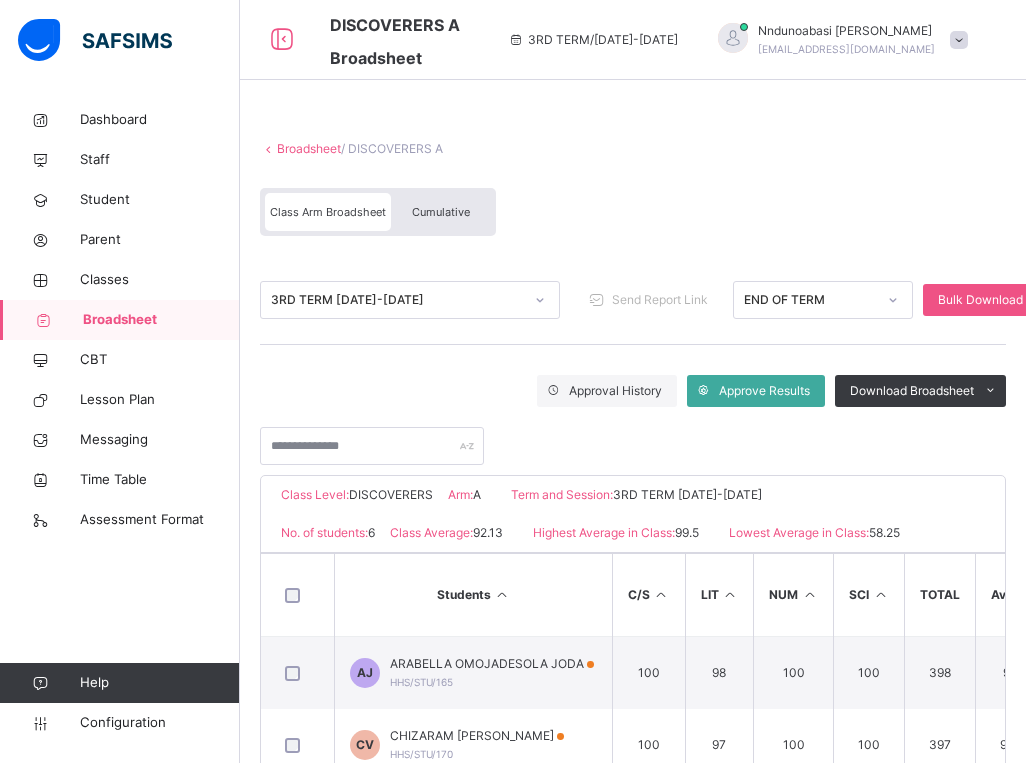 click on "Cumulative" at bounding box center [441, 212] 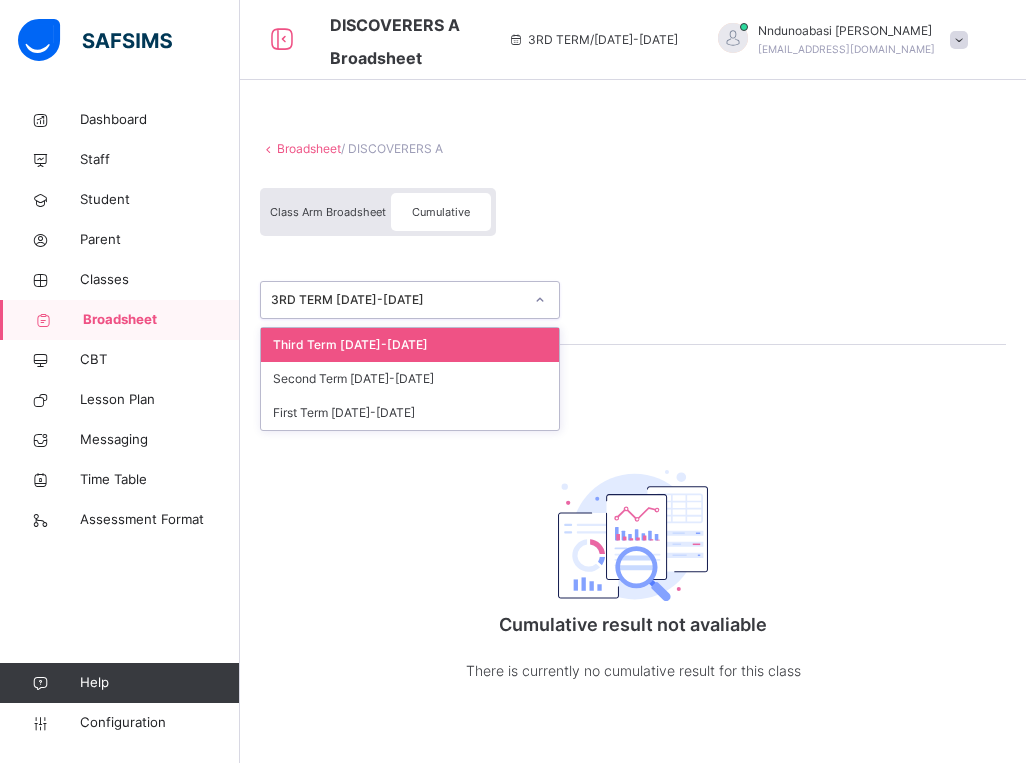 click 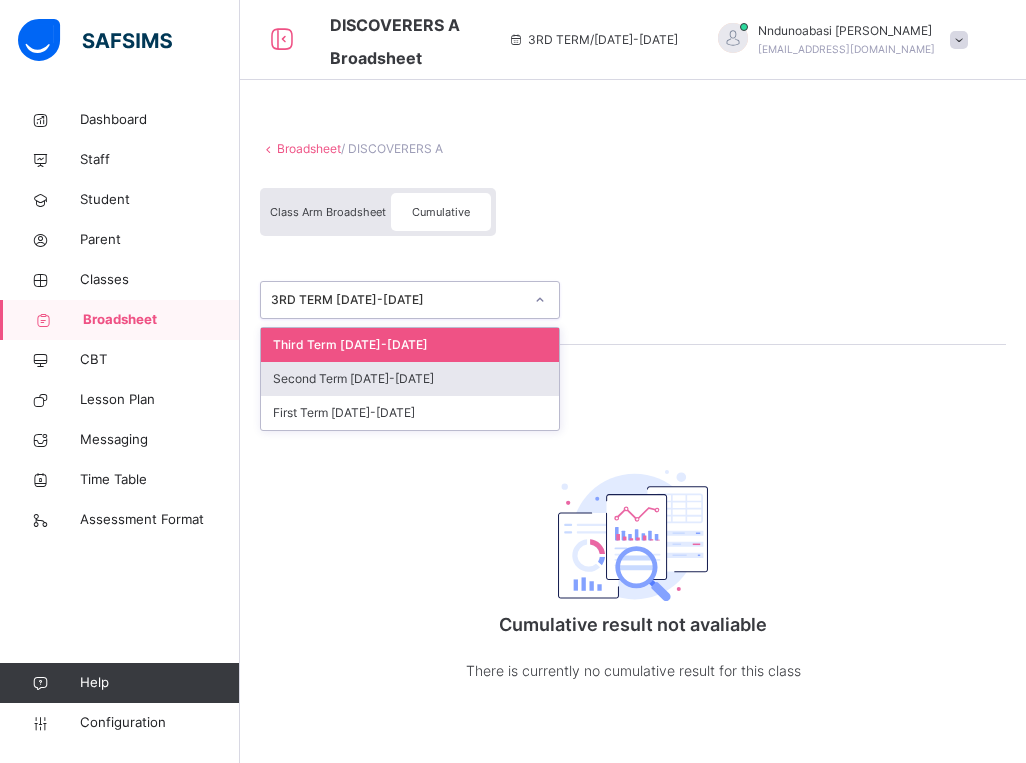 click on "Second Term [DATE]-[DATE]" at bounding box center [410, 379] 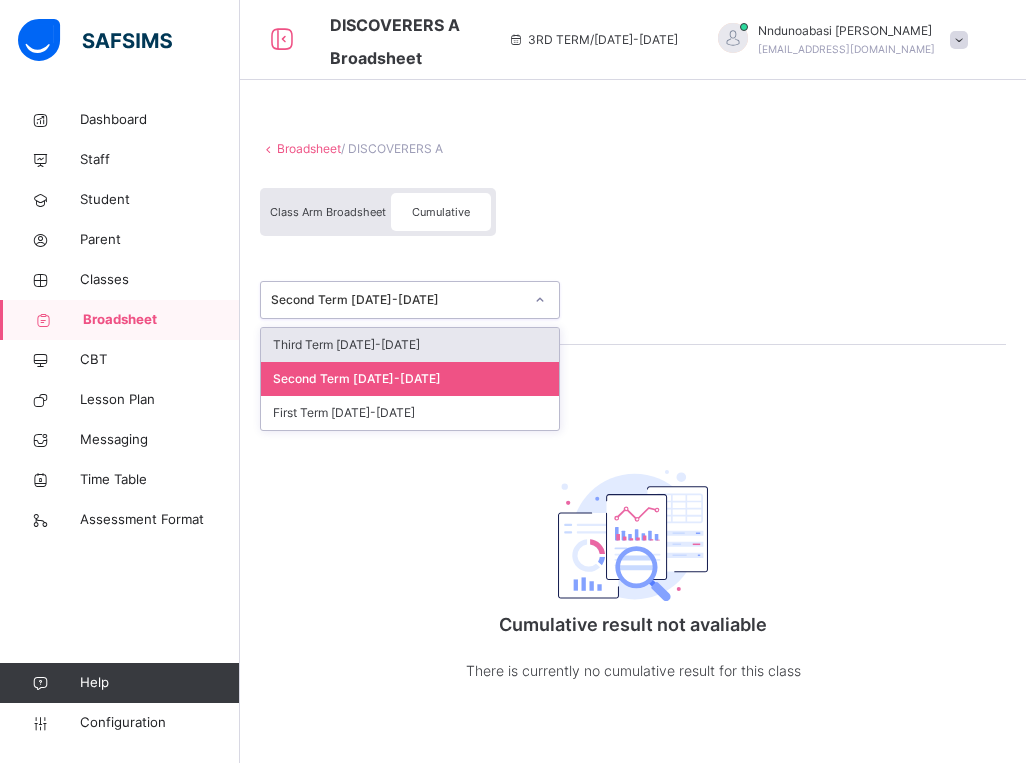 click 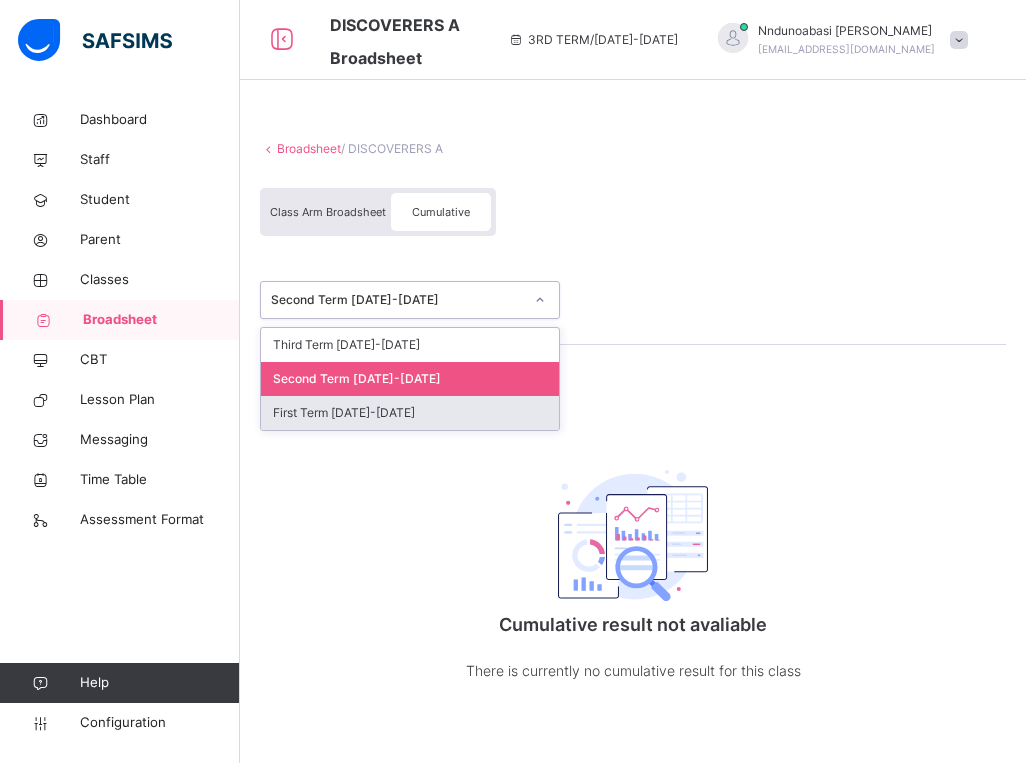 click on "First Term [DATE]-[DATE]" at bounding box center [410, 413] 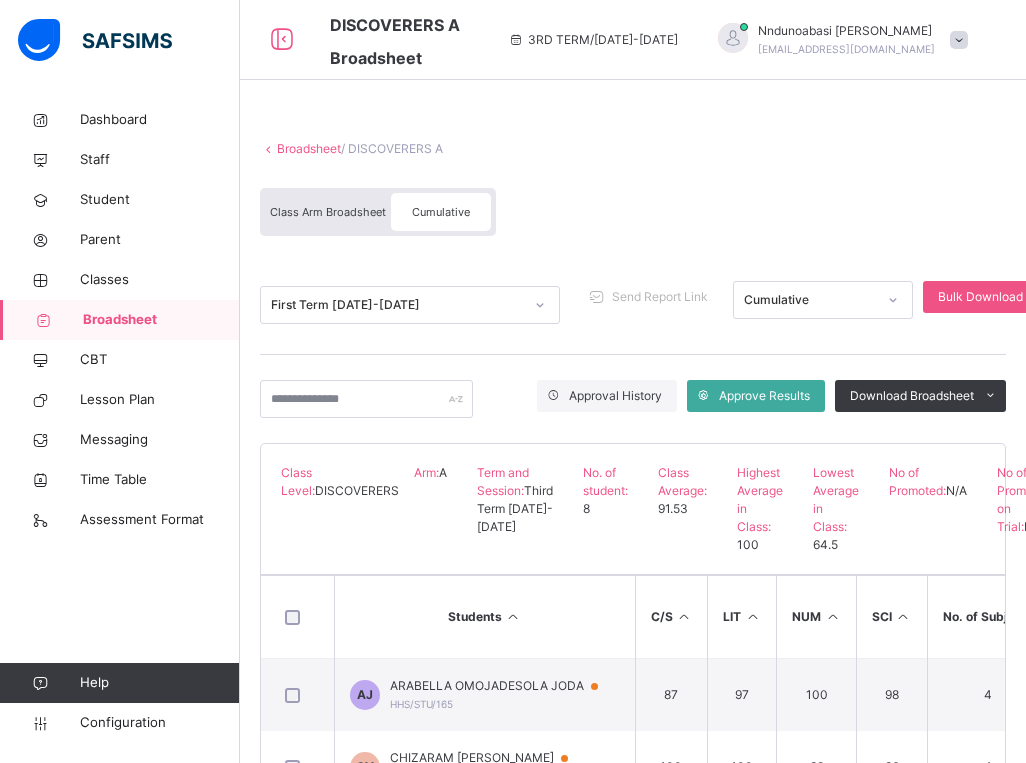 click on "Approval History  Approve Results Download Broadsheet PDF Excel sheet" at bounding box center [633, 399] 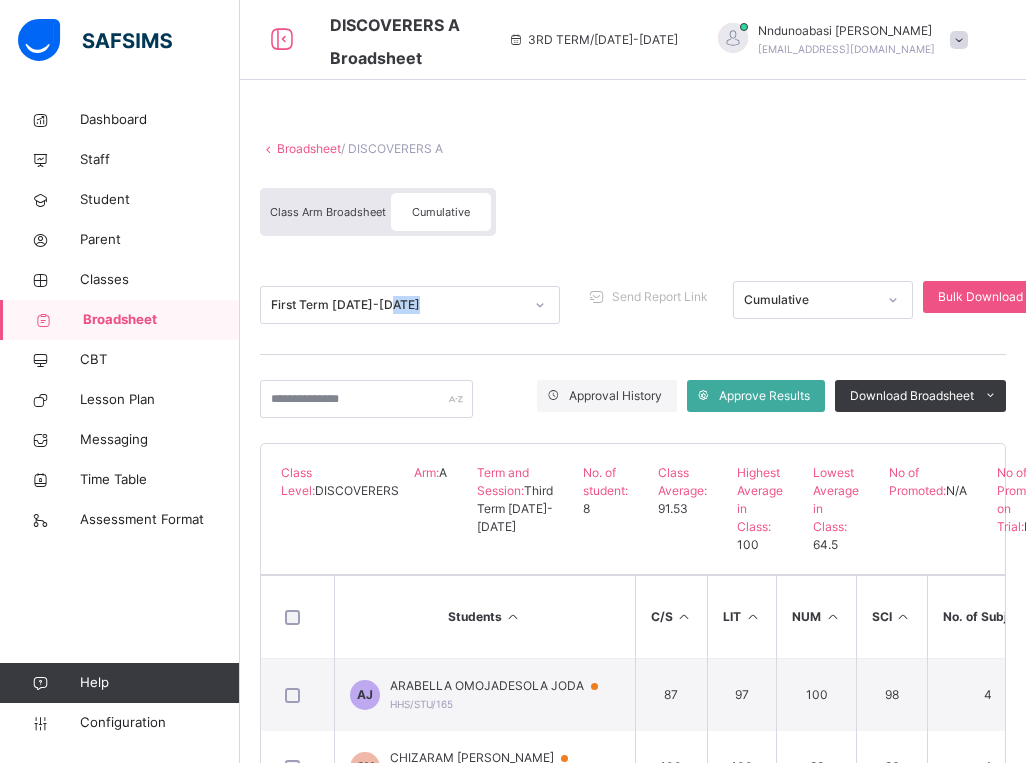 click on "First Term [DATE]-[DATE] Send Report Link Cumulative Bulk Download Cumulative Reportsheet" at bounding box center (633, 305) 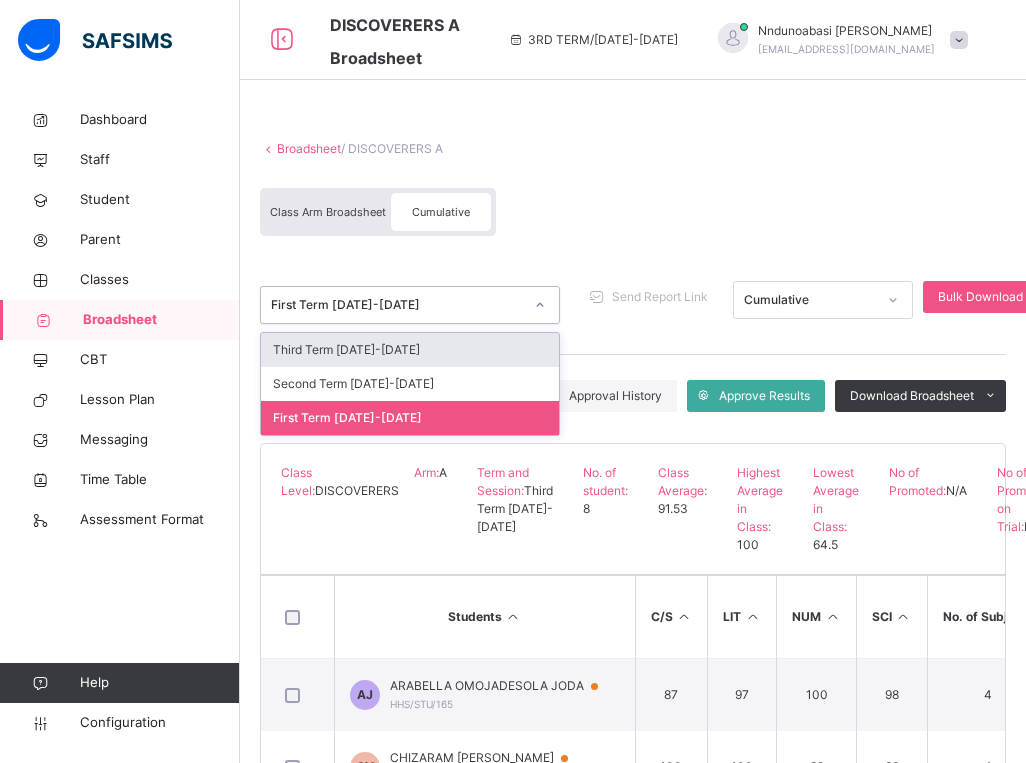 click 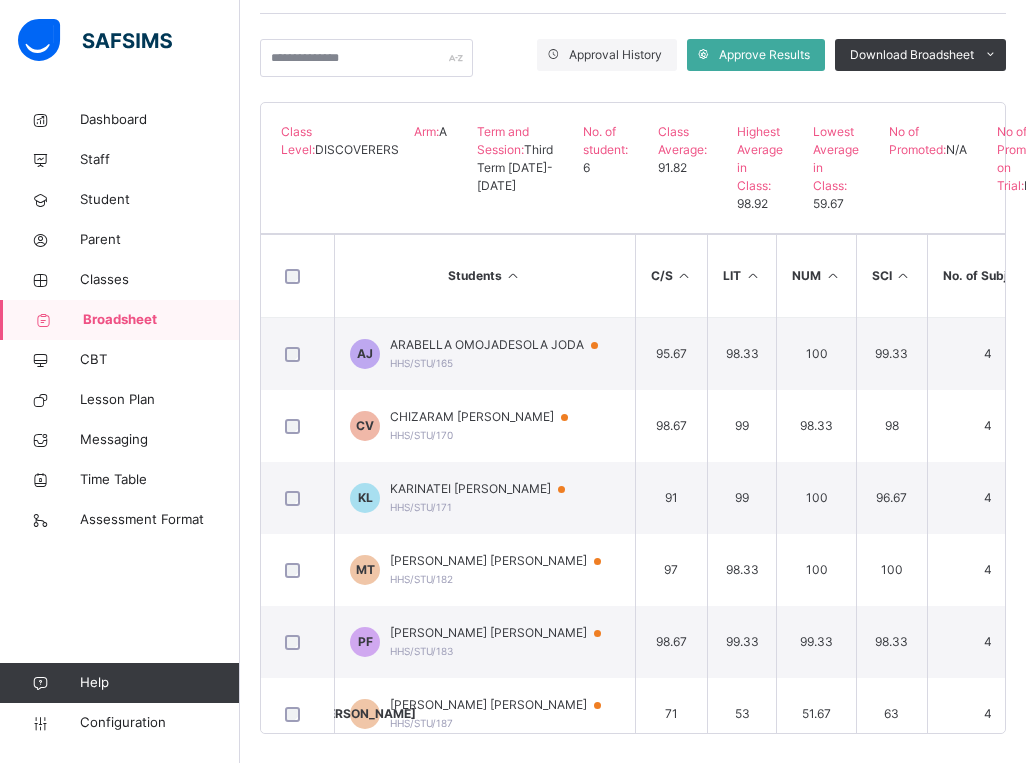 scroll, scrollTop: 388, scrollLeft: 0, axis: vertical 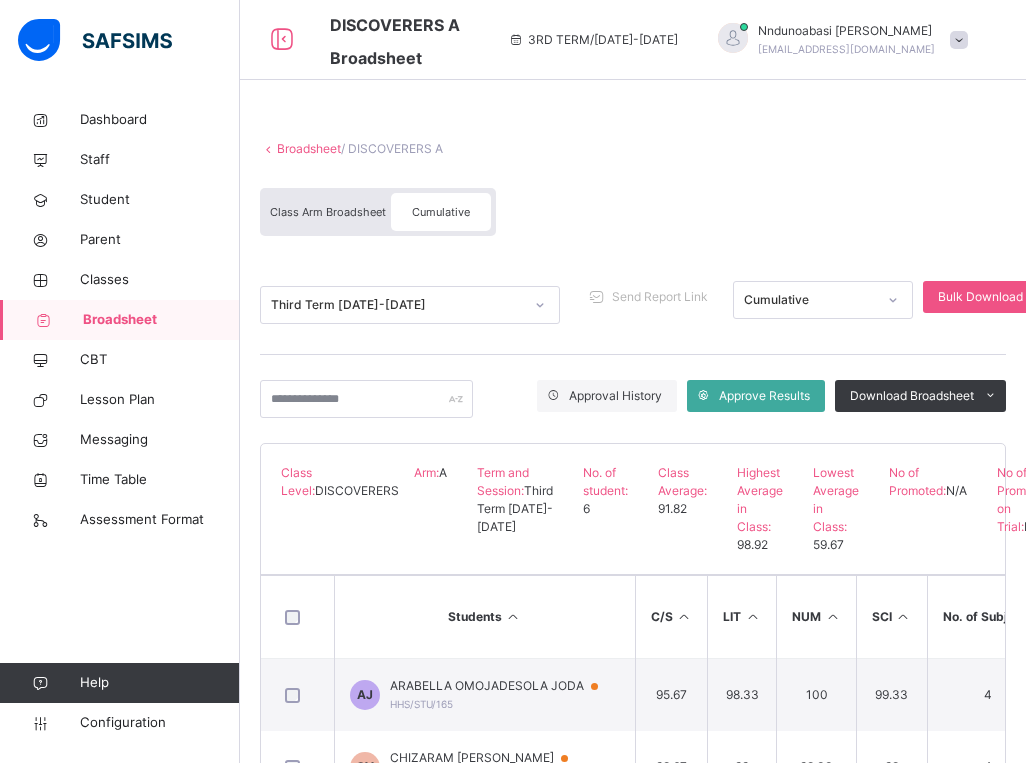 click on "C/S" at bounding box center (671, 617) 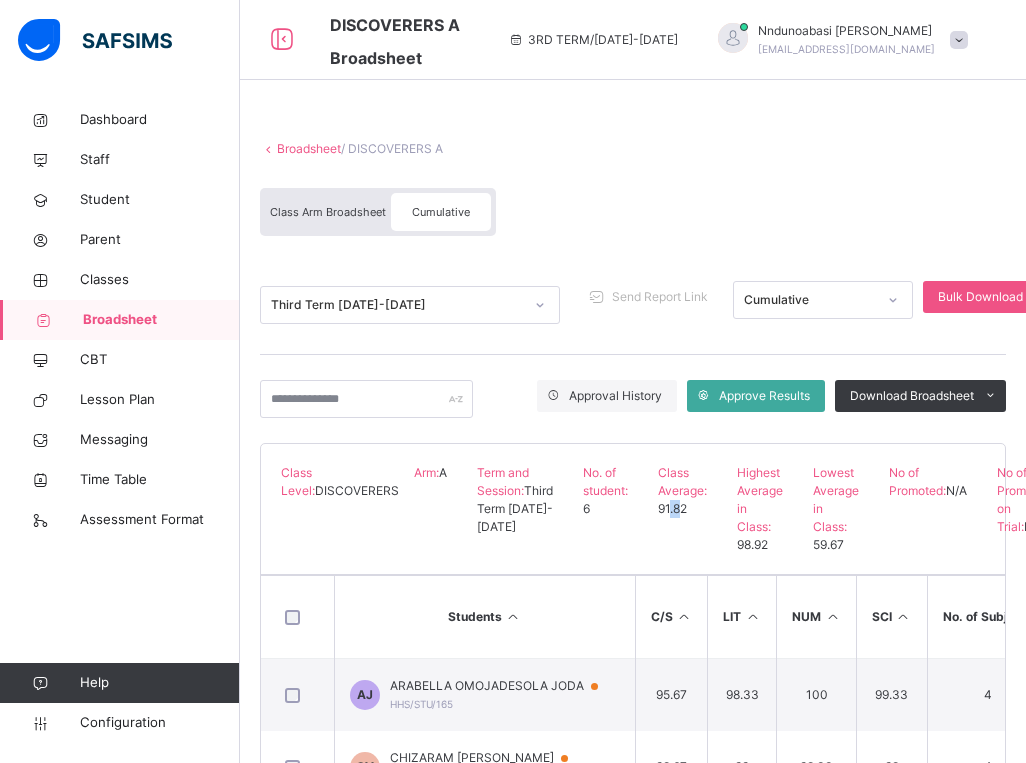 click on "Broadsheet" at bounding box center (309, 148) 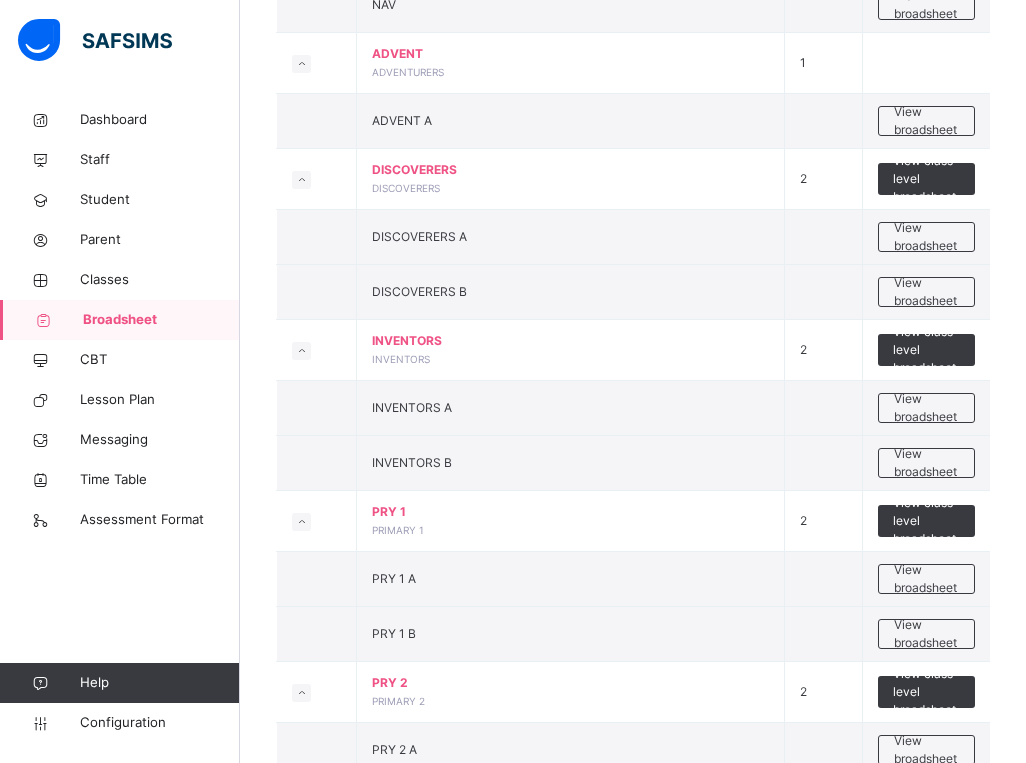 scroll, scrollTop: 360, scrollLeft: 0, axis: vertical 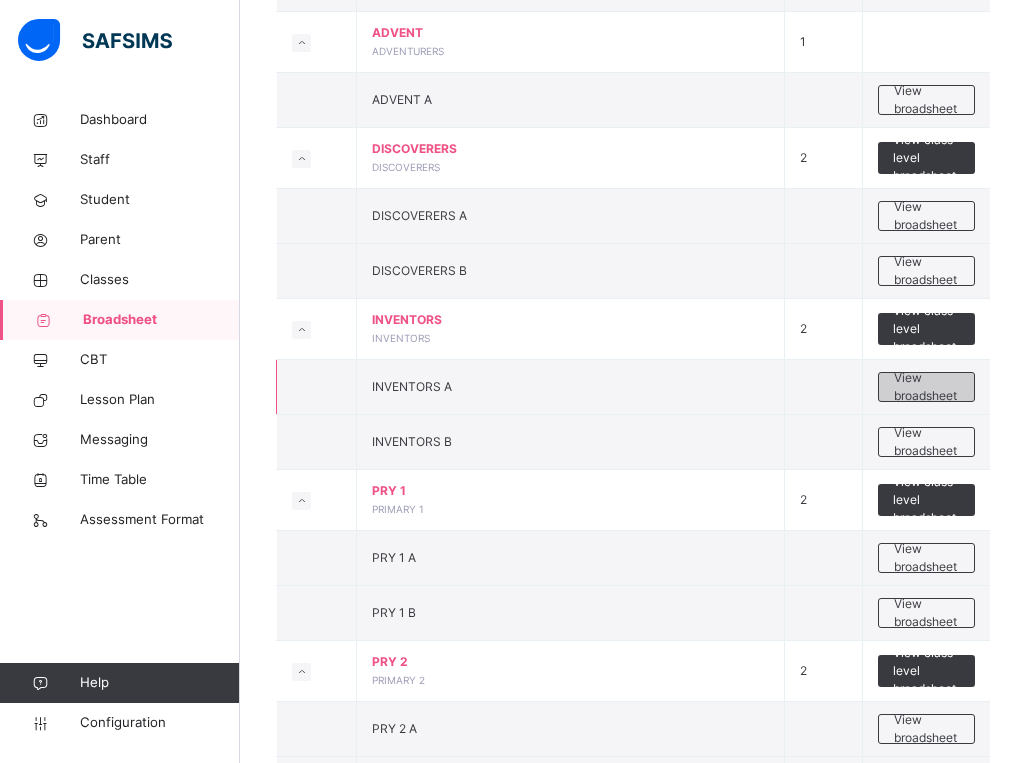 click on "View broadsheet" at bounding box center (926, 387) 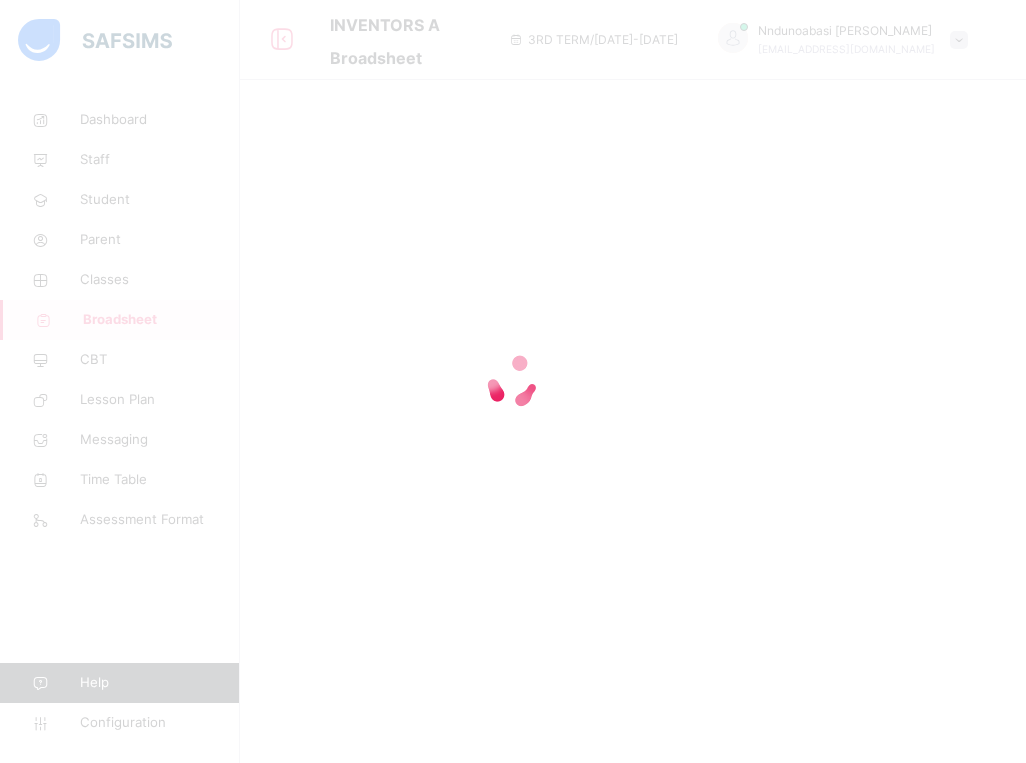 scroll, scrollTop: 0, scrollLeft: 0, axis: both 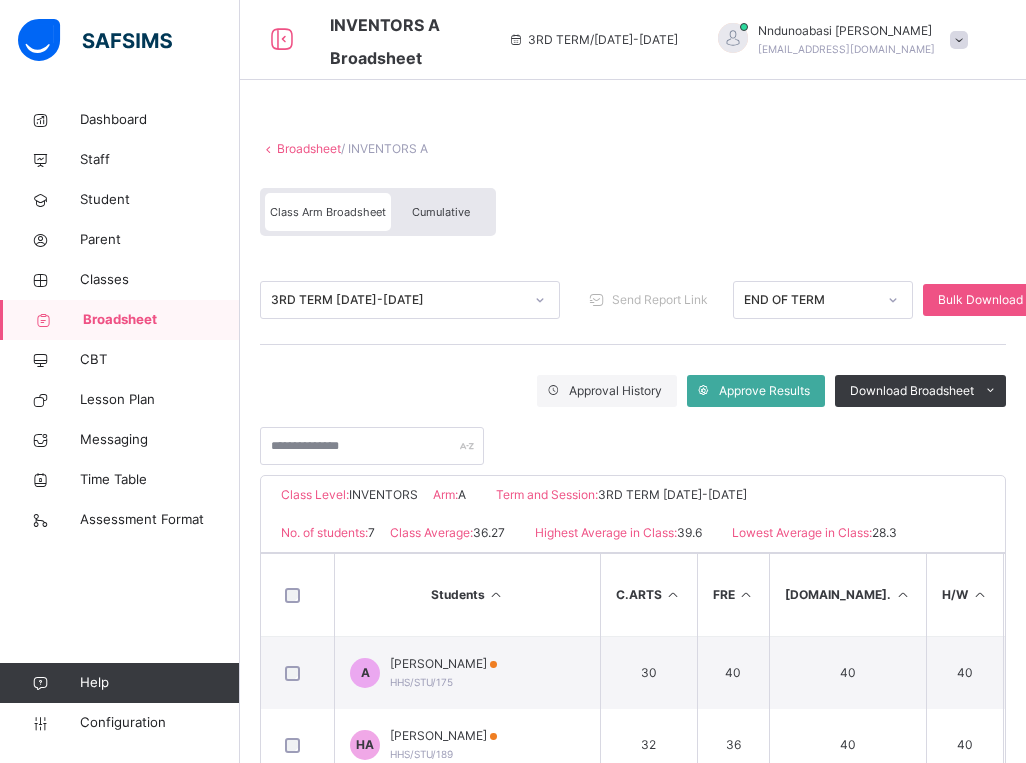 click on "Cumulative" at bounding box center [441, 212] 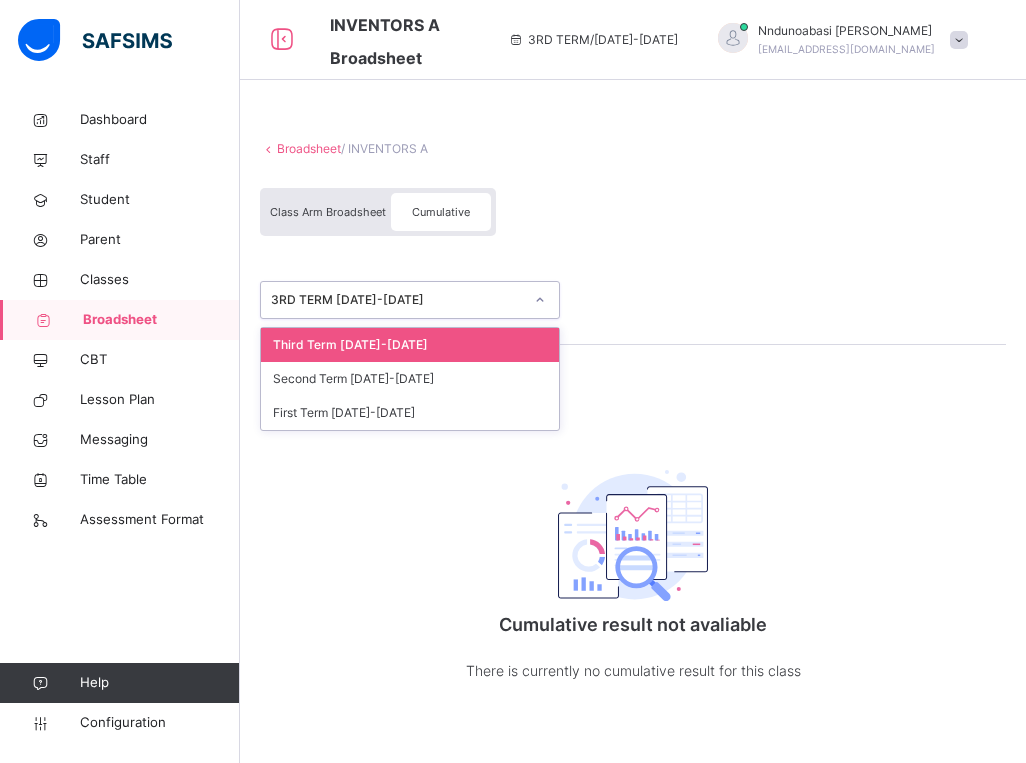 click on "3RD TERM [DATE]-[DATE]" at bounding box center (397, 300) 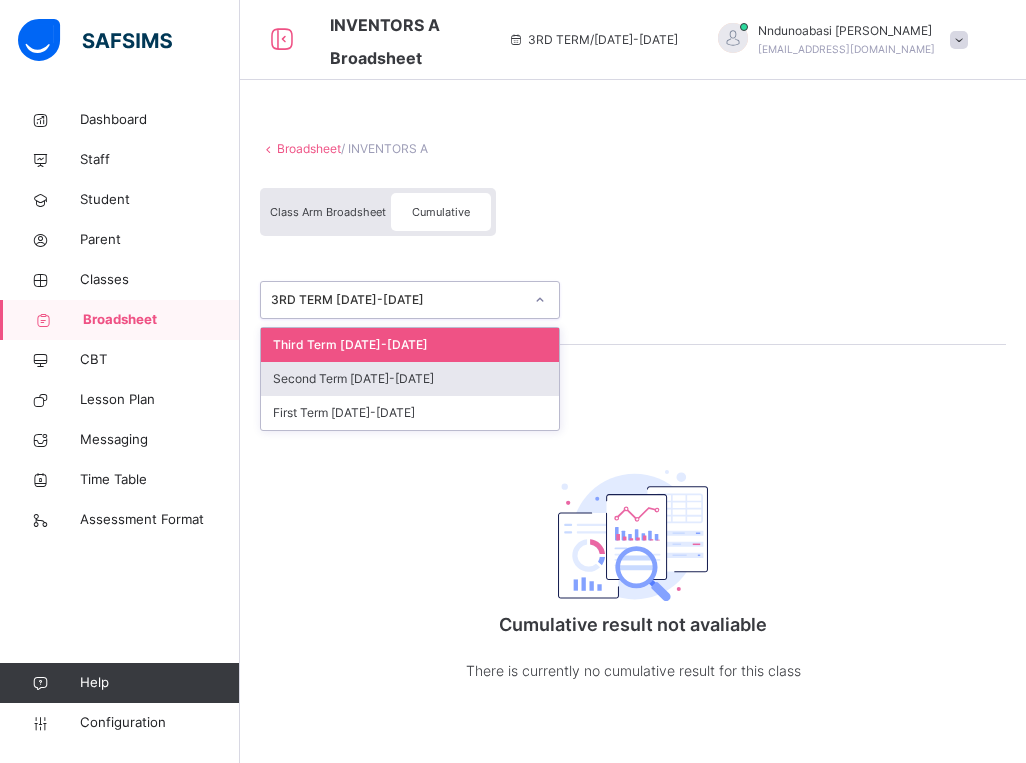 click on "Second Term [DATE]-[DATE]" at bounding box center (410, 379) 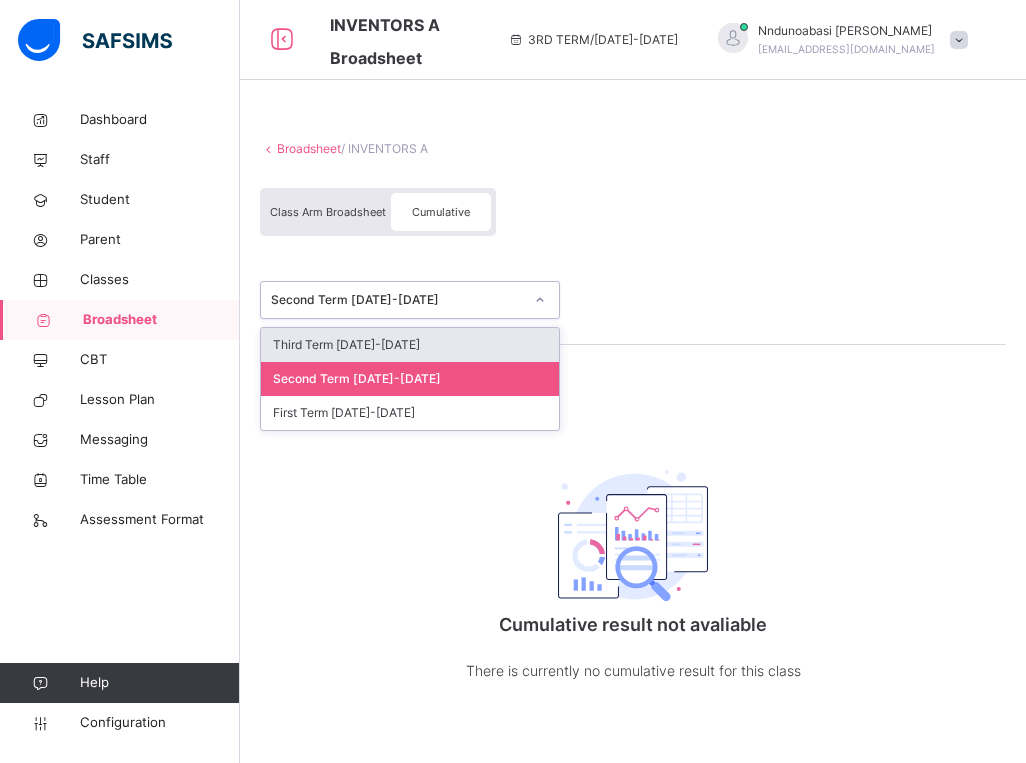 click 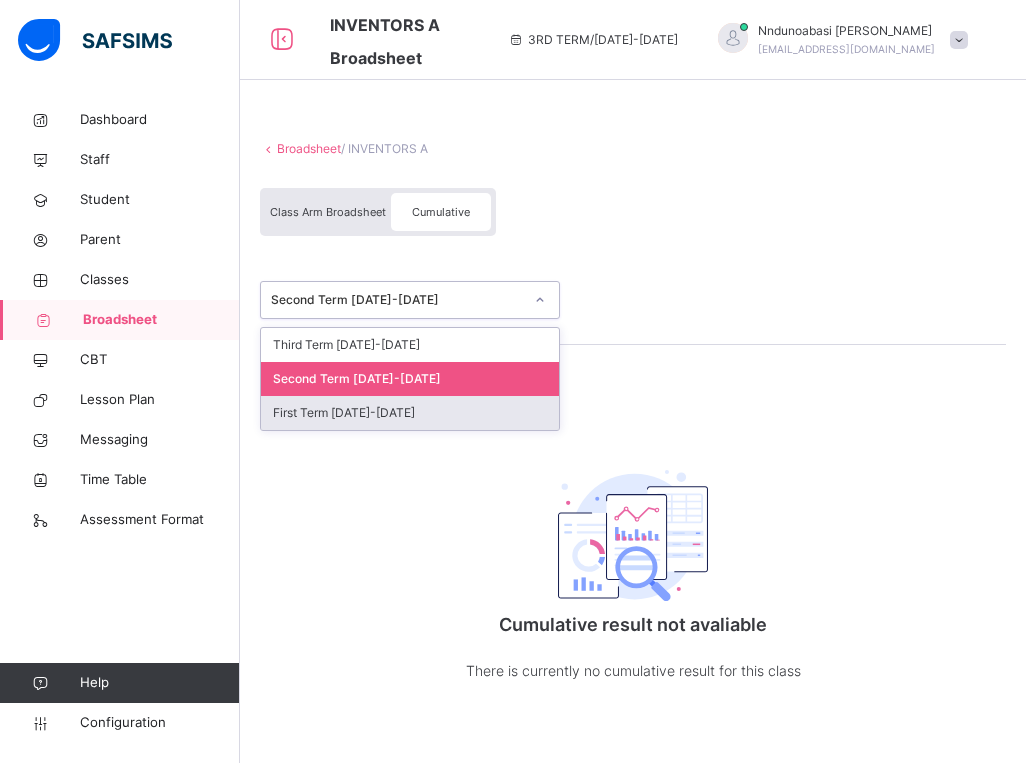 click on "First Term [DATE]-[DATE]" at bounding box center [410, 413] 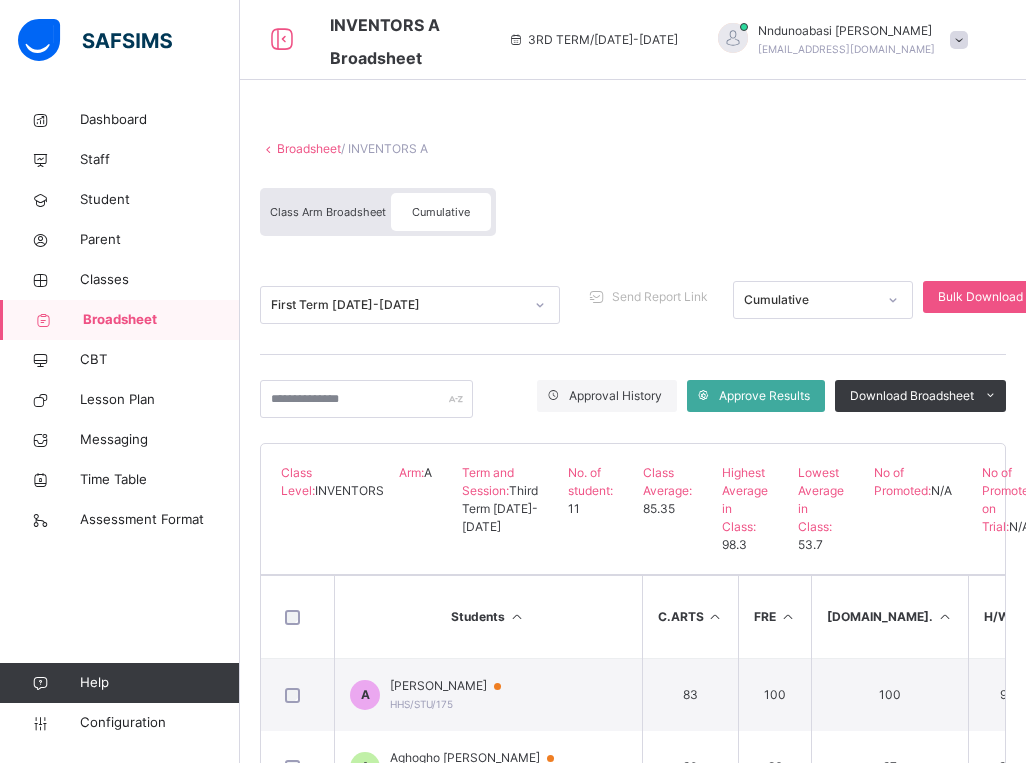 click on "First Term [DATE]-[DATE] Send Report Link Cumulative Bulk Download Cumulative Reportsheet" at bounding box center (633, 305) 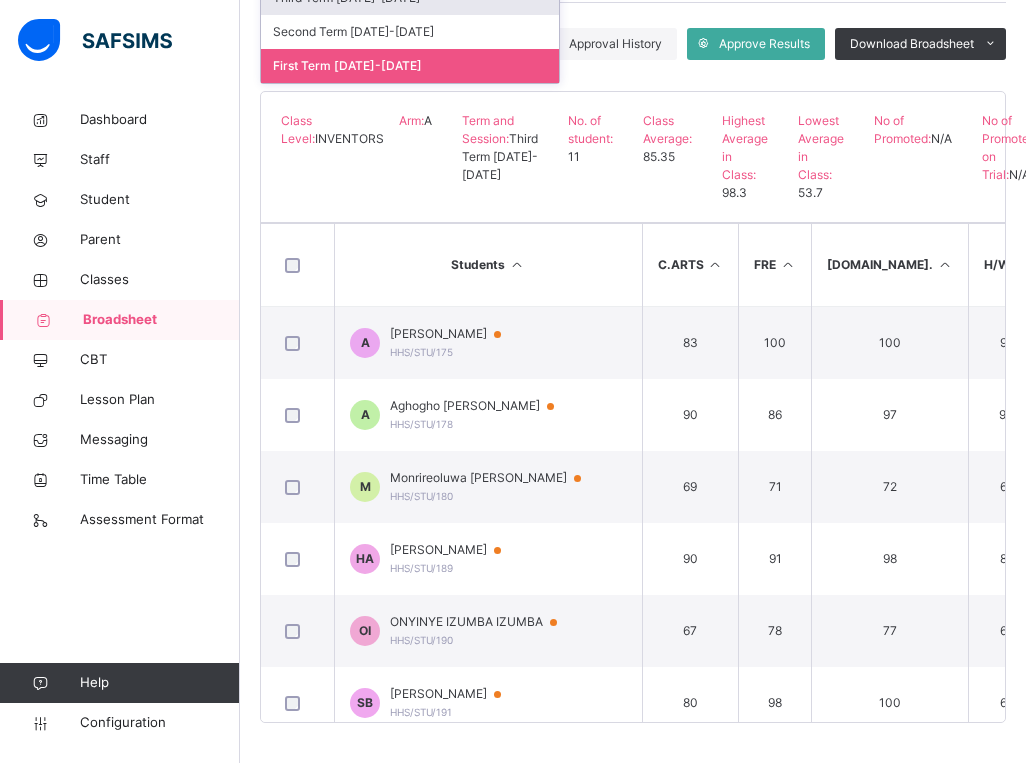scroll, scrollTop: 388, scrollLeft: 0, axis: vertical 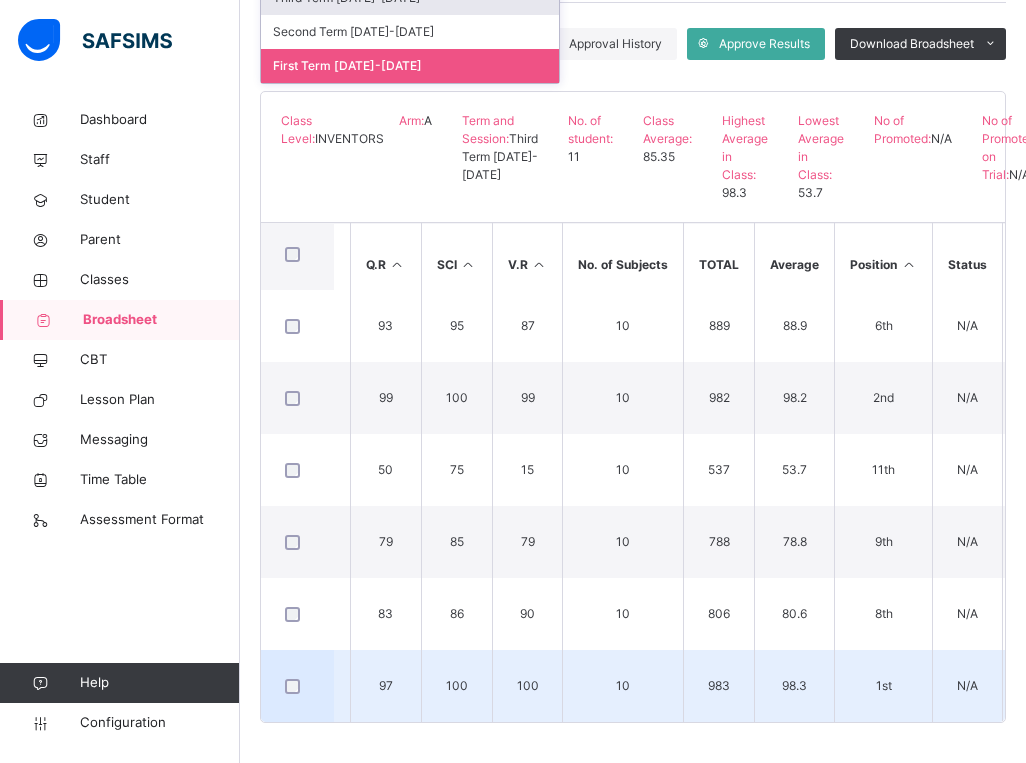 click on "983" at bounding box center (719, 686) 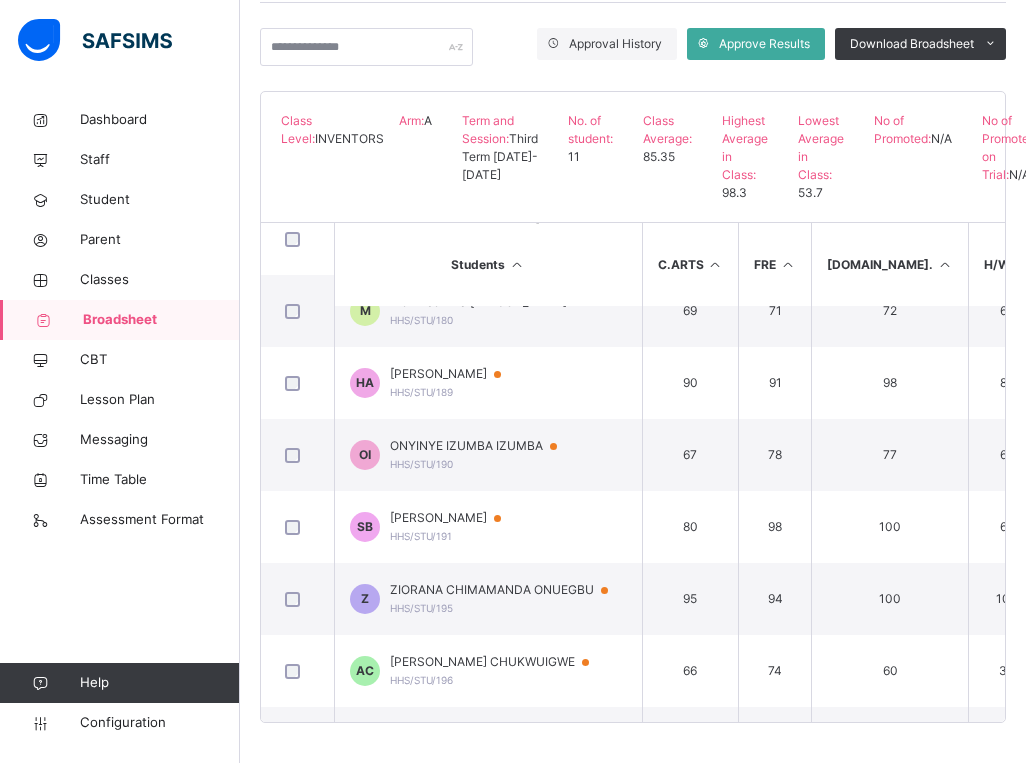scroll, scrollTop: 45, scrollLeft: 0, axis: vertical 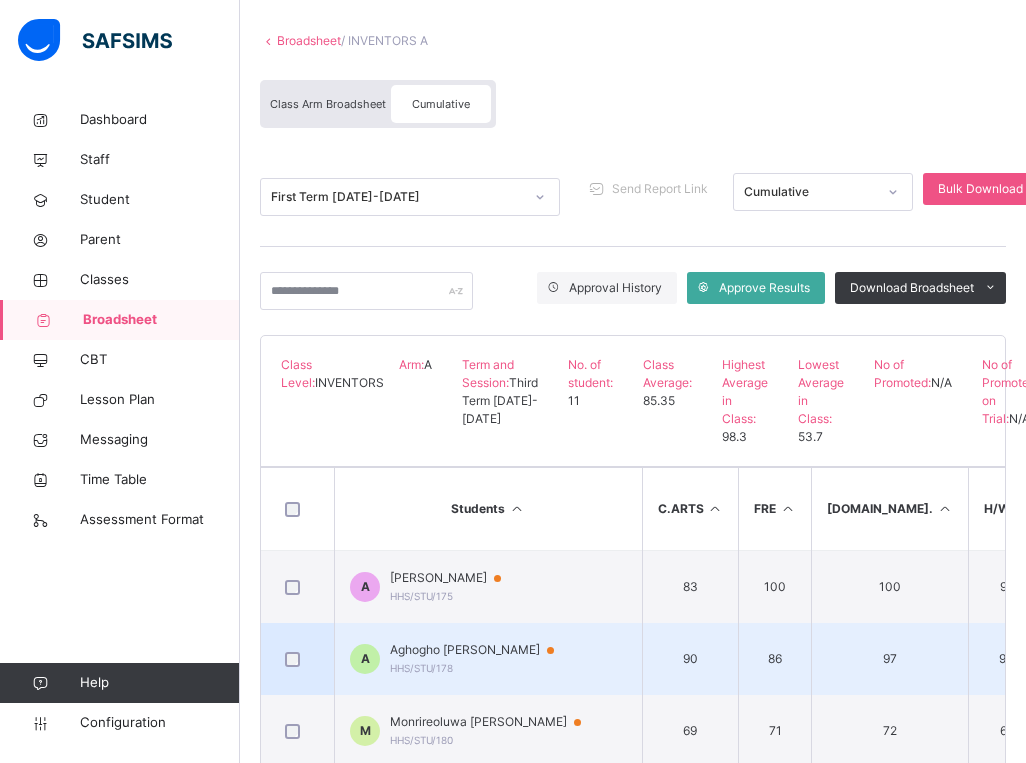 click on "A Aghogho  [PERSON_NAME]      HHS/STU/178" at bounding box center [489, 659] 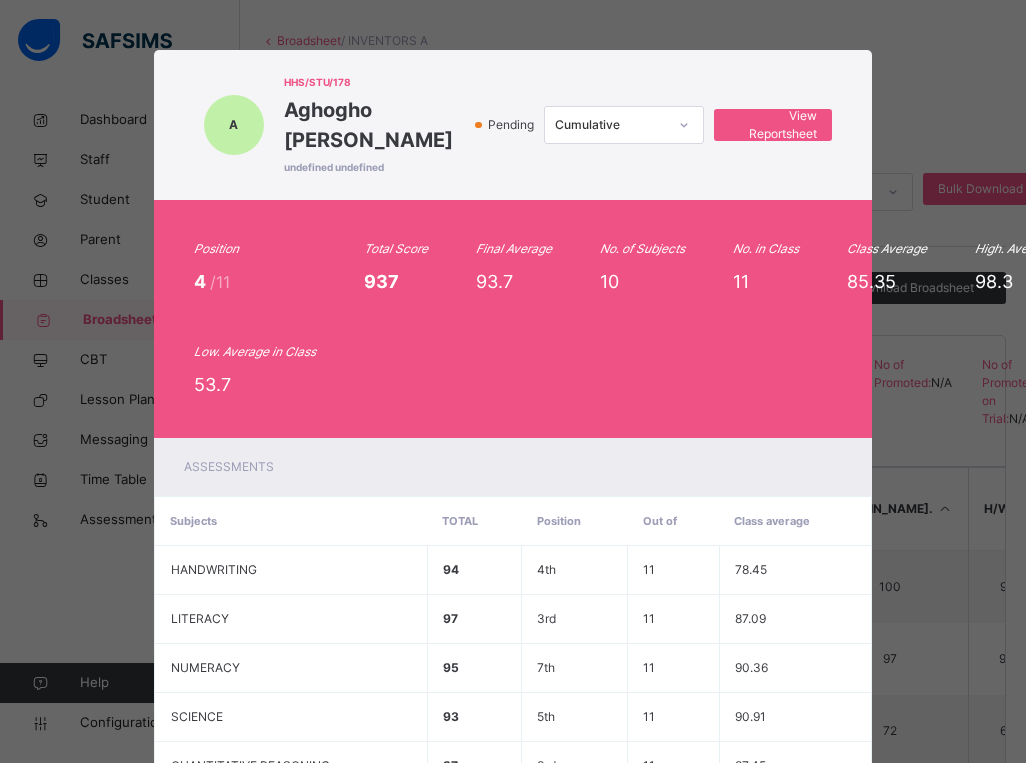 scroll, scrollTop: 473, scrollLeft: 0, axis: vertical 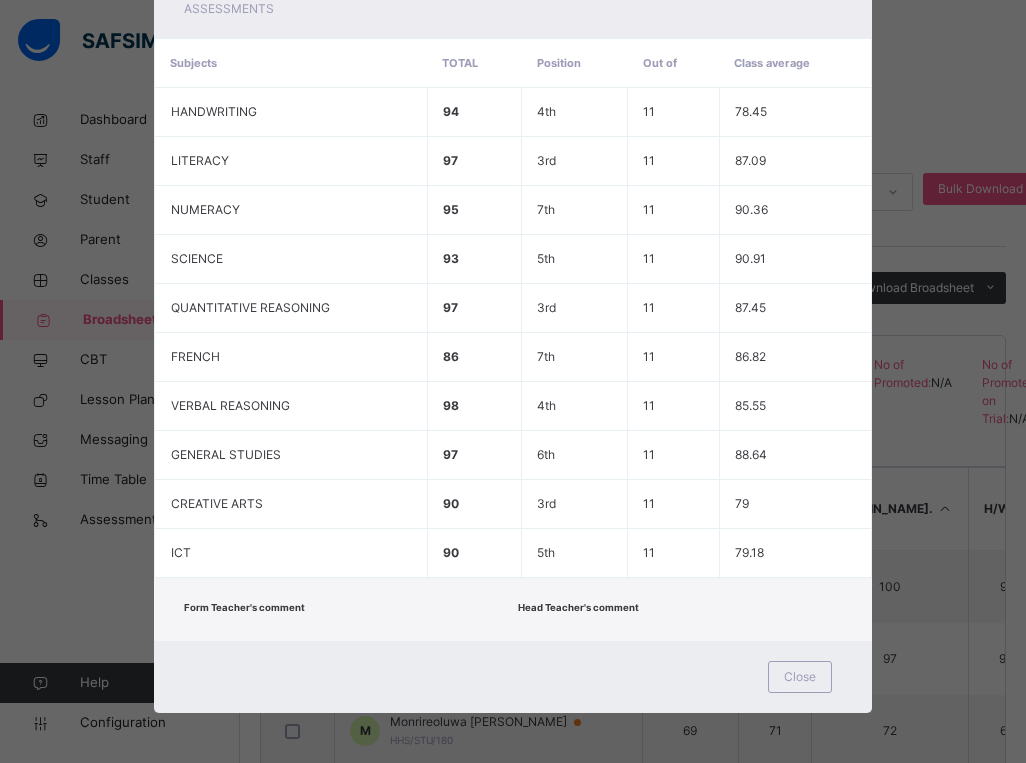 click on "A   HHS/STU/178     Aghogho  [PERSON_NAME]      undefined undefined   Pending Cumulative View Reportsheet     Position         4       /11         Total Score         937         Final Average         93.7         No. of Subjects         10         No. in Class         11         Class Average         85.35         High. Average in Class         98.3         Low. Average in Class         53.7     Assessments     Subjects         Total         Position         Out of         Class average       HANDWRITING     94     4th     11     78.45     LITERACY     97     3rd     11     87.09     NUMERACY     95     7th     11     90.36     SCIENCE     93     5th     11     90.91     QUANTITATIVE REASONING     97     3rd     11     87.45     FRENCH     86     7th     11     86.82     VERBAL REASONING     98     4th     11     85.55     GENERAL STUDIES     97     6th     11     88.64     CREATIVE ARTS     90     3rd     11     79     ICT     90     5th     11     79.18   Form Teacher's comment   Head Teacher's comment" at bounding box center (513, 381) 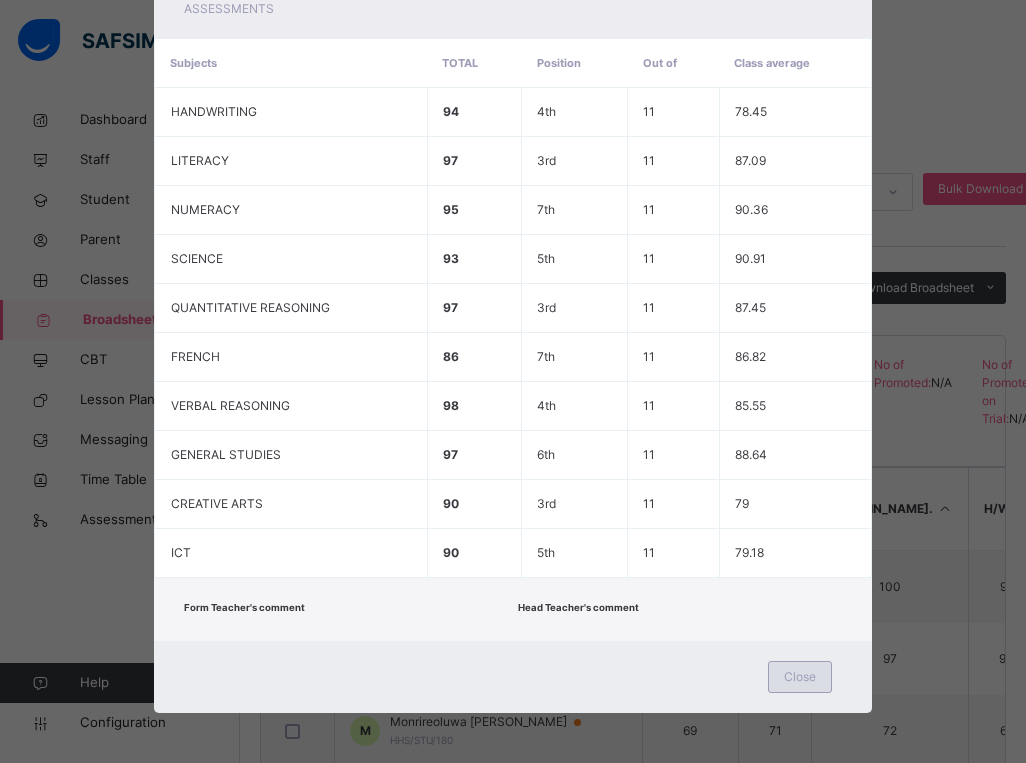 click on "Close" at bounding box center [800, 677] 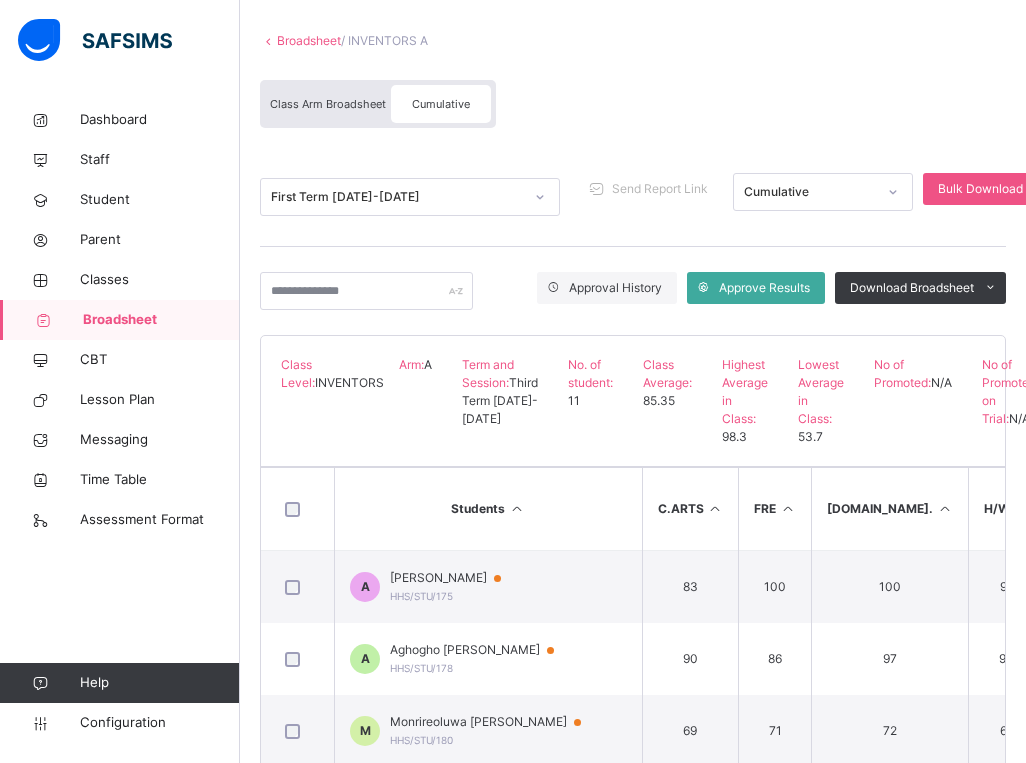 click on "First Term [DATE]-[DATE] Send Report Link Cumulative Bulk Download Cumulative Reportsheet" at bounding box center (633, 197) 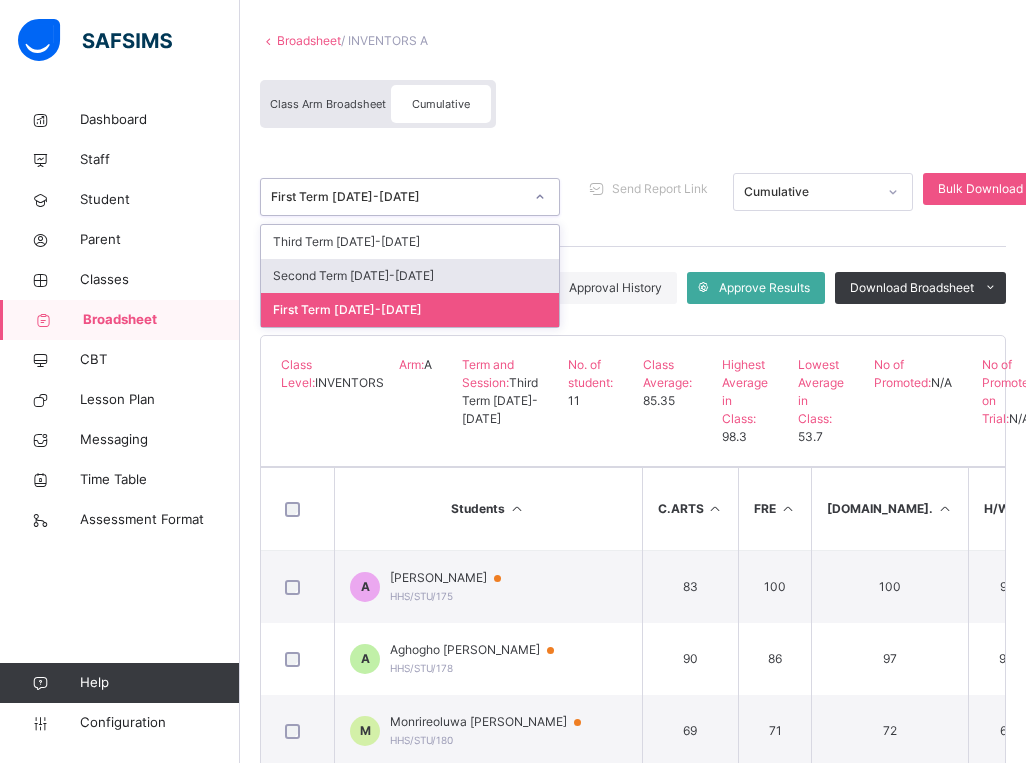 click on "Second Term [DATE]-[DATE]" at bounding box center (410, 276) 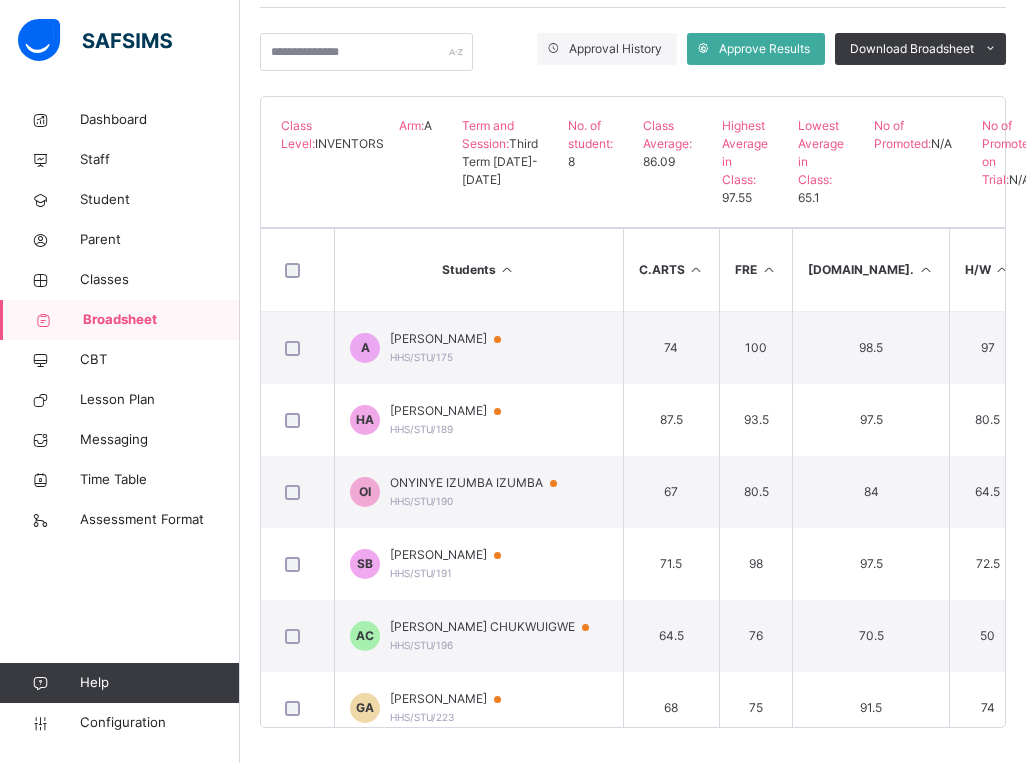 scroll, scrollTop: 388, scrollLeft: 0, axis: vertical 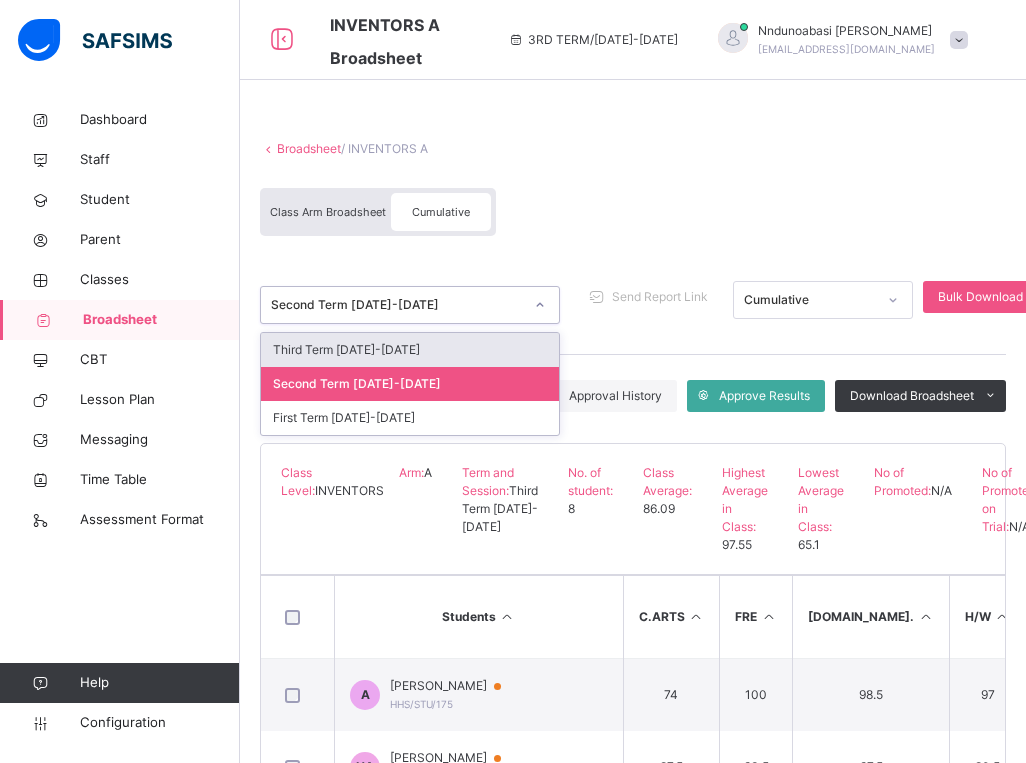 click 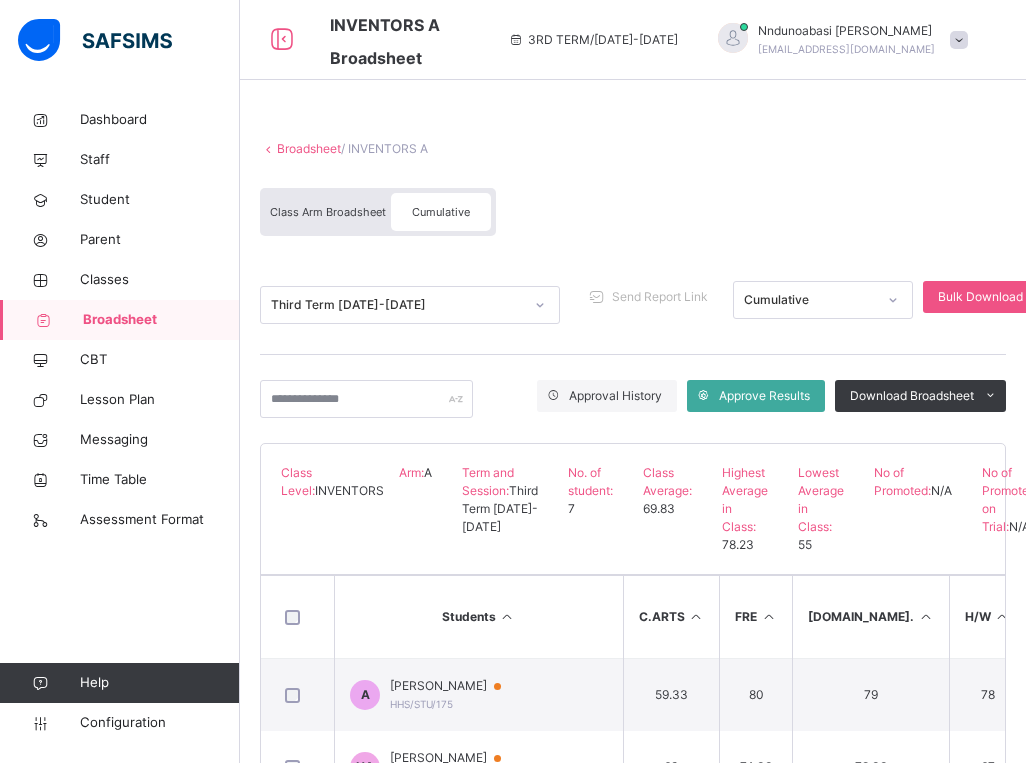 click on "Approval History  Approve Results Download Broadsheet PDF Excel sheet" at bounding box center (633, 399) 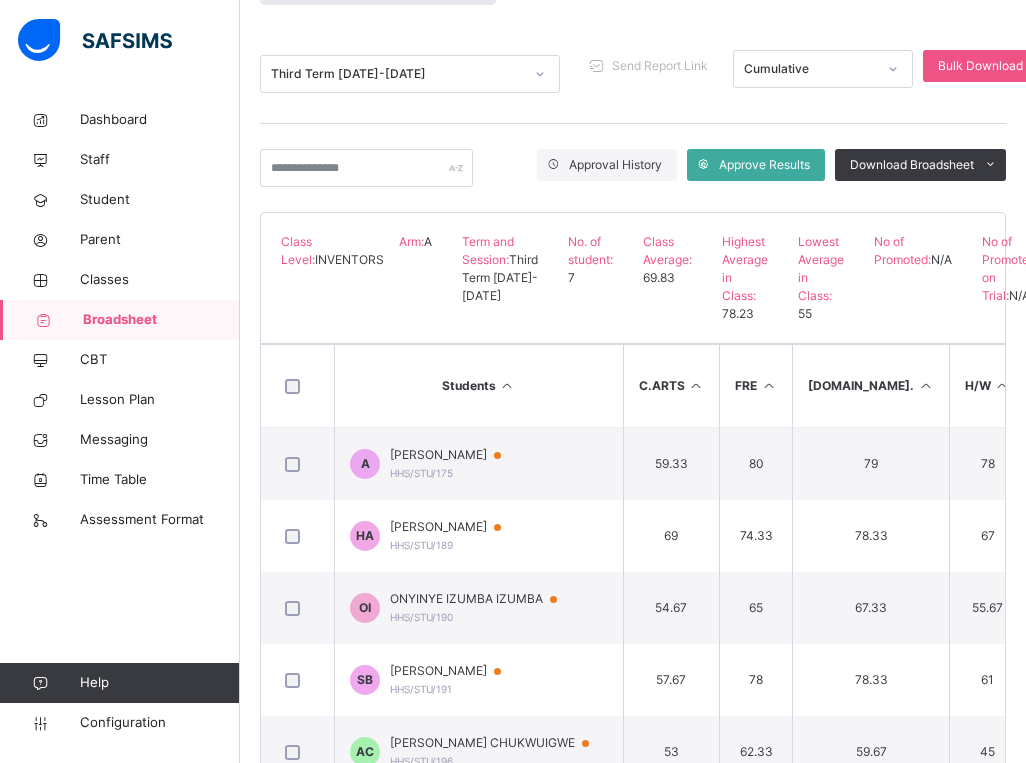 scroll, scrollTop: 388, scrollLeft: 0, axis: vertical 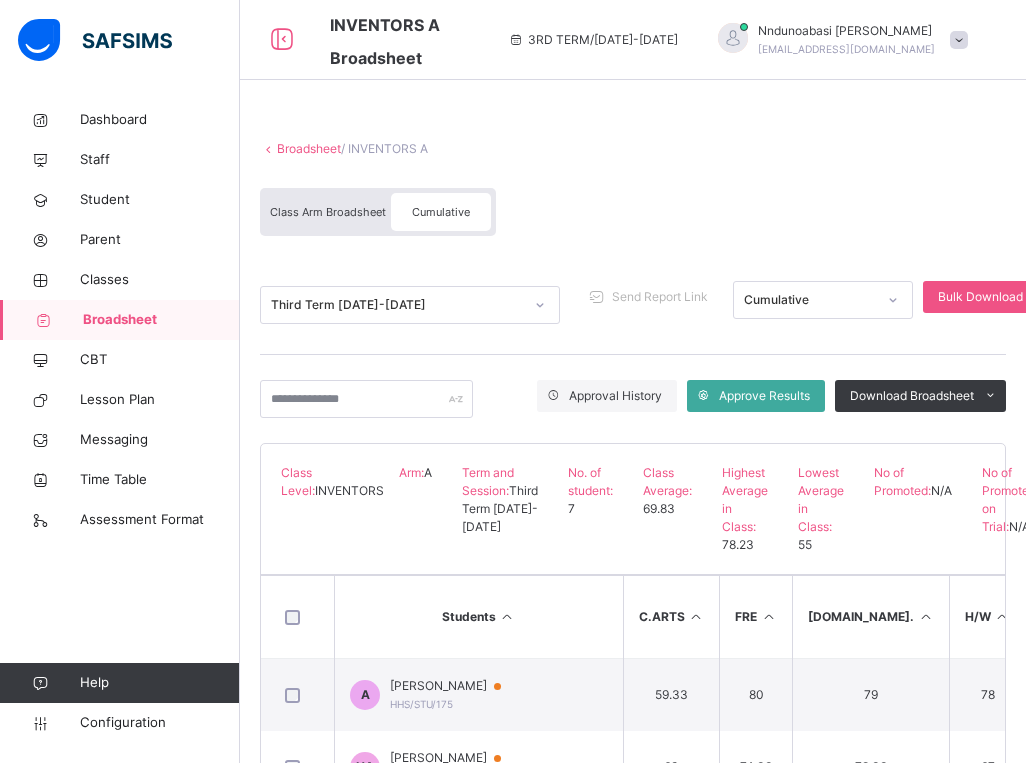 click on "Class Arm Broadsheet" at bounding box center [328, 212] 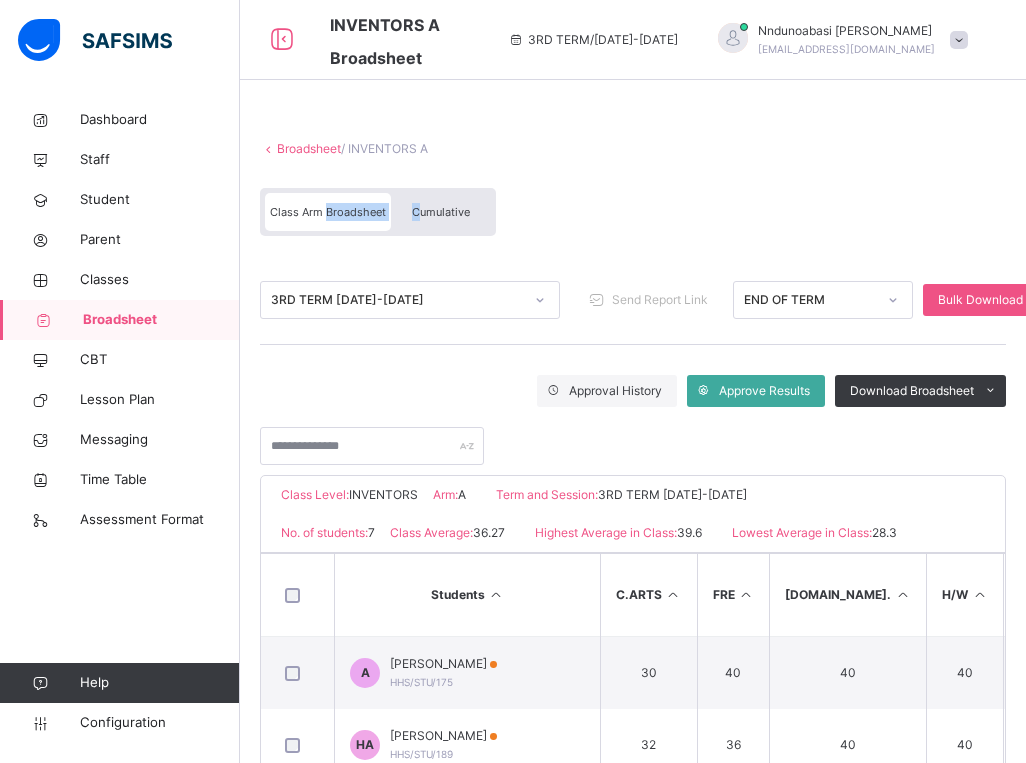 drag, startPoint x: 326, startPoint y: 217, endPoint x: 417, endPoint y: 214, distance: 91.04944 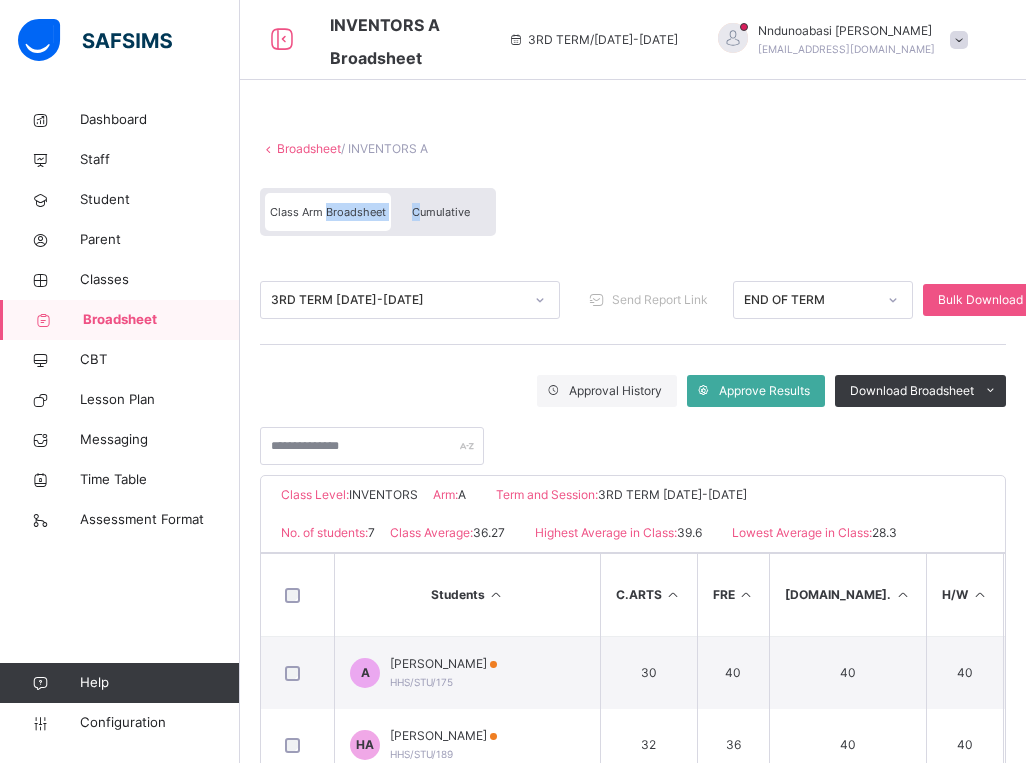 click on "Cumulative" at bounding box center [441, 212] 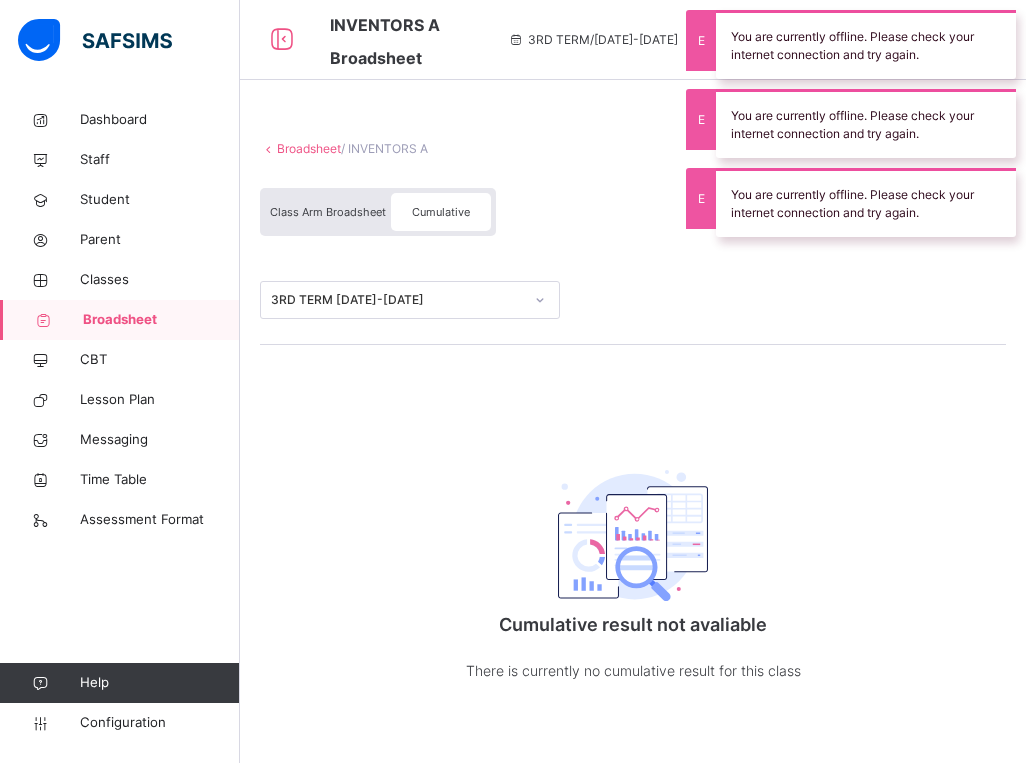 click on "Cumulative" at bounding box center [441, 212] 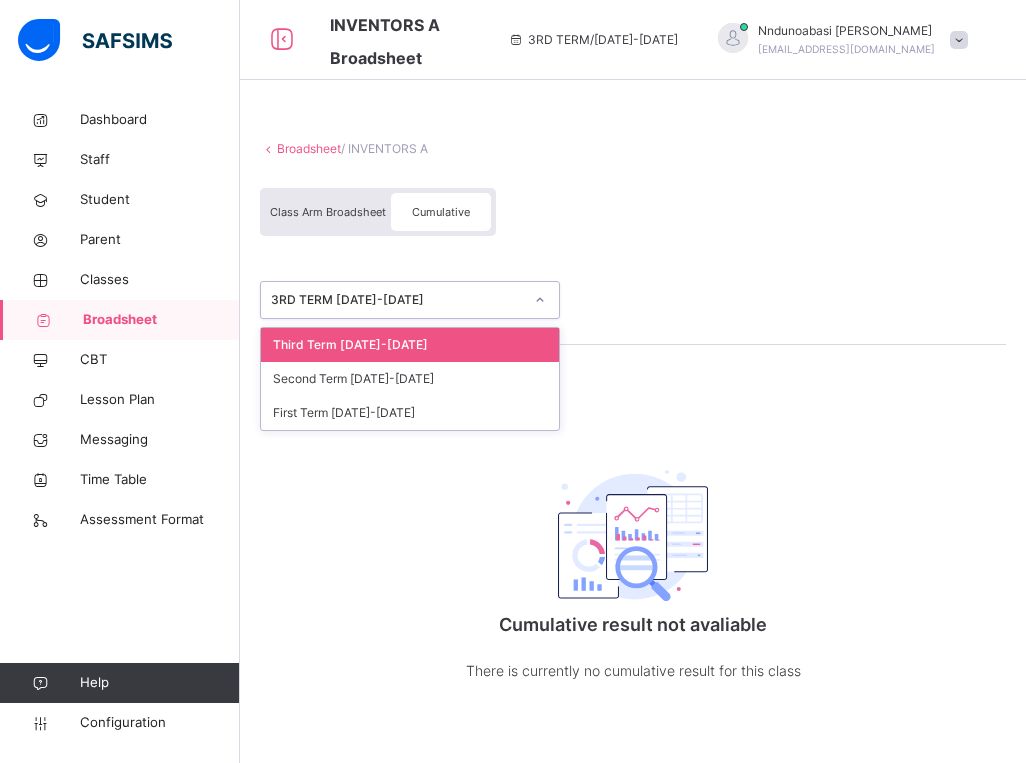 click 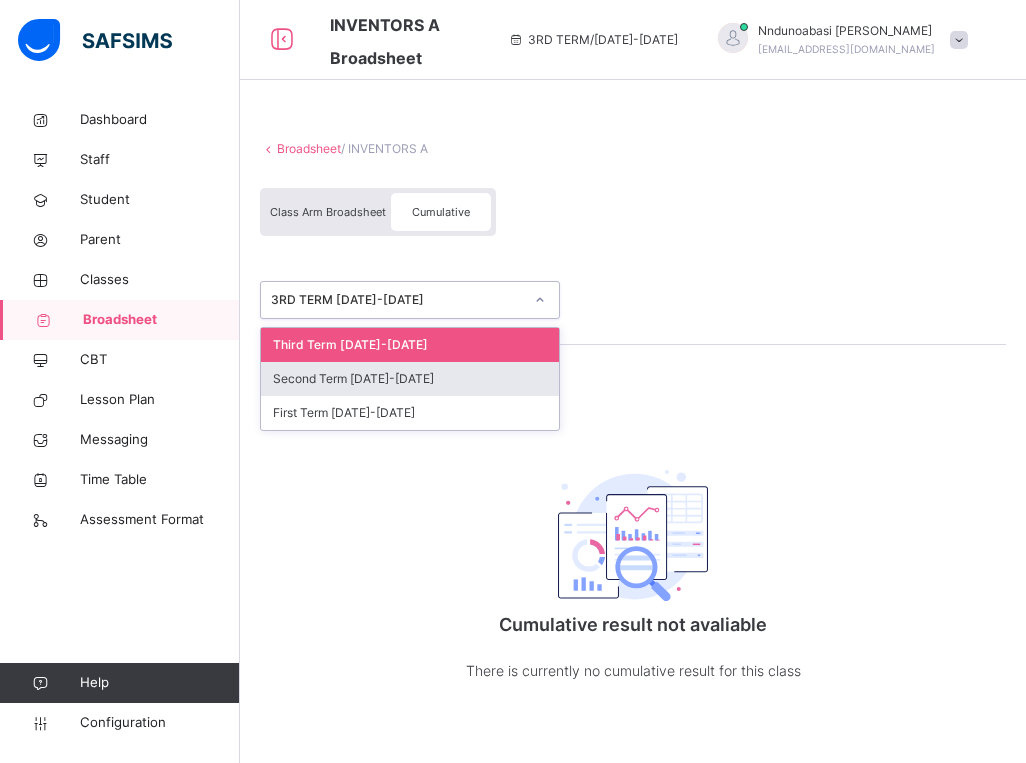 click on "Second Term [DATE]-[DATE]" at bounding box center [410, 379] 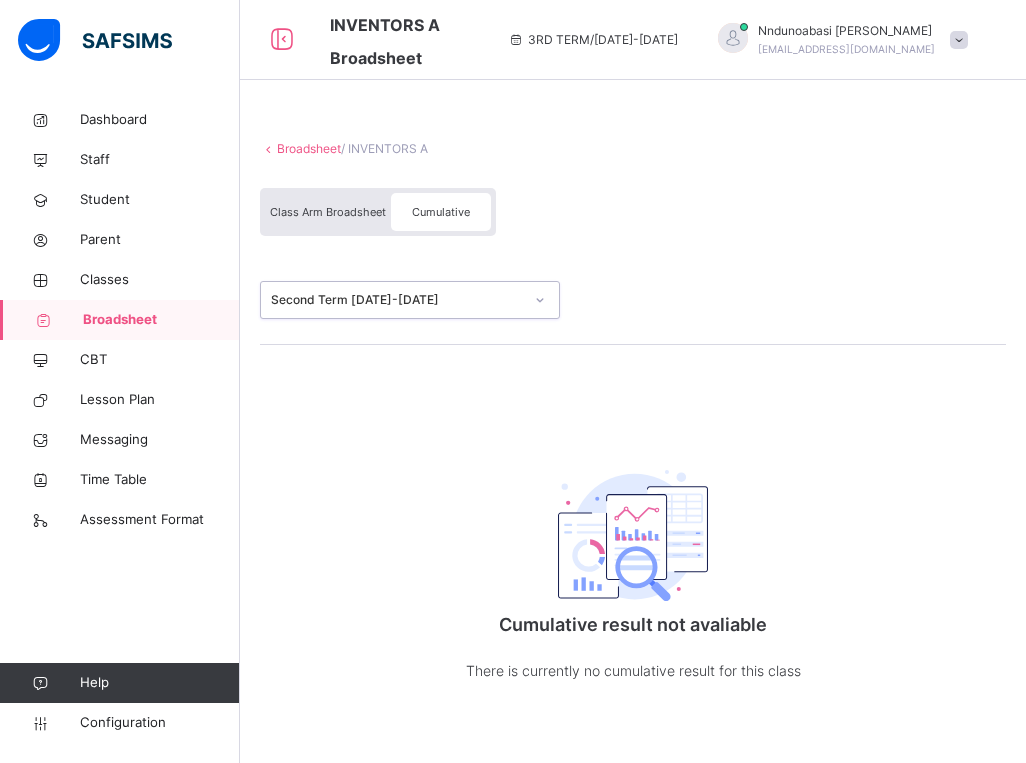 click at bounding box center [540, 300] 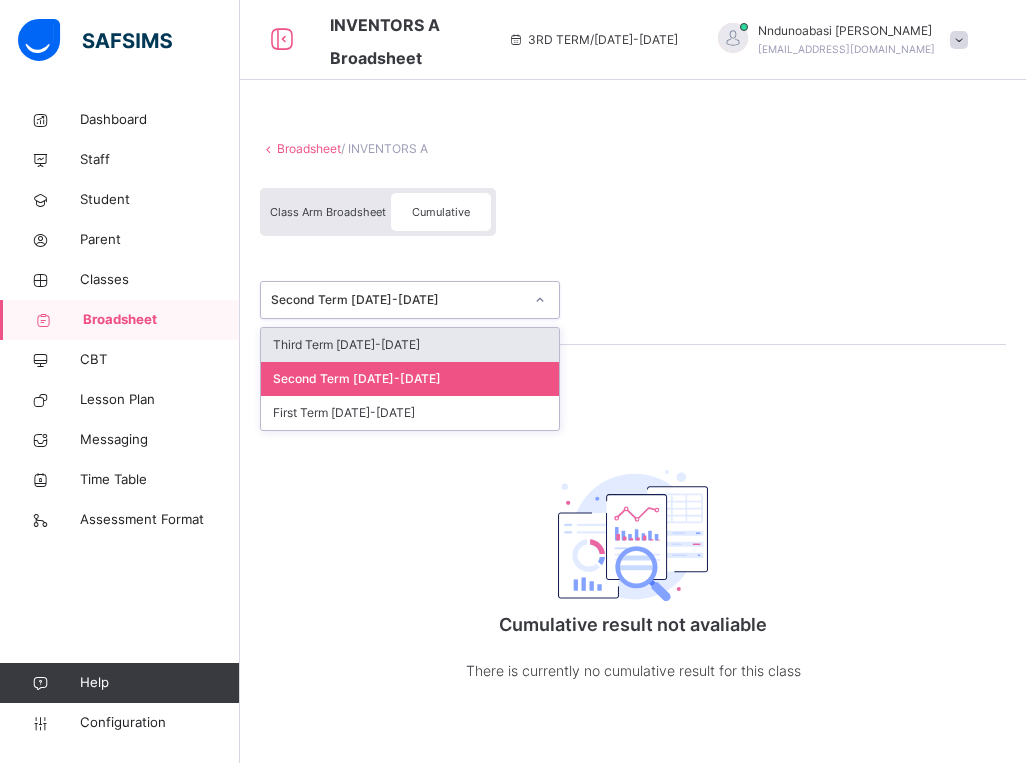 click on "Third Term [DATE]-[DATE]" at bounding box center [410, 345] 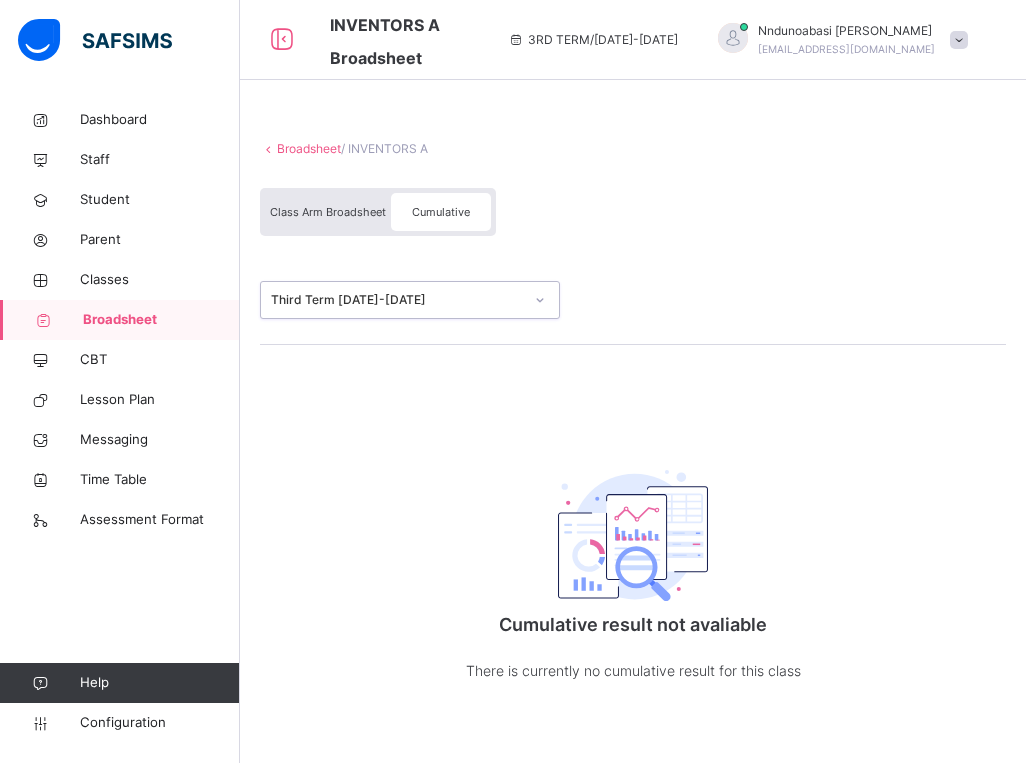 click at bounding box center (540, 300) 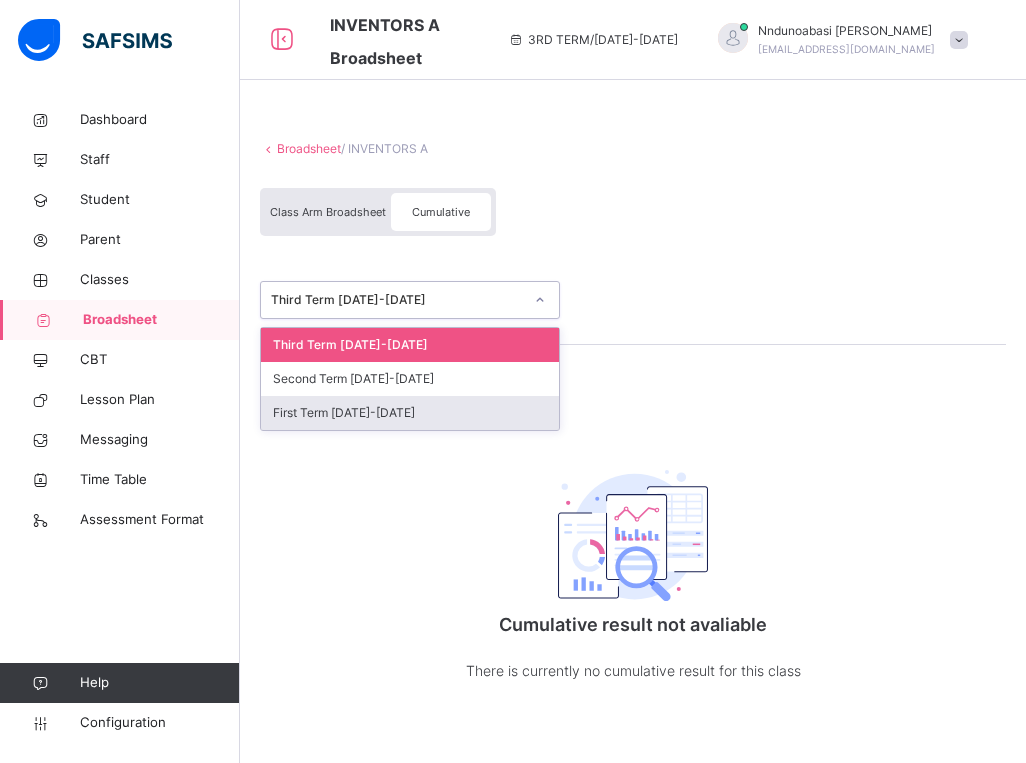 click on "First Term [DATE]-[DATE]" at bounding box center (410, 413) 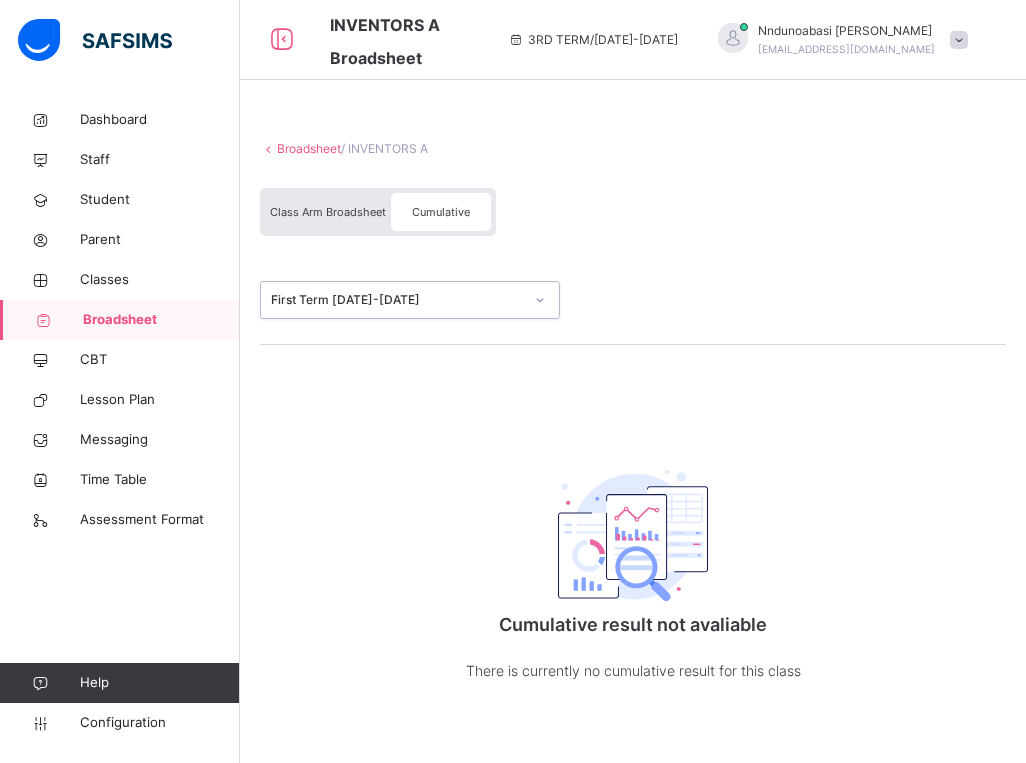 click on "Broadsheet  / INVENTORS A Class Arm Broadsheet Cumulative   option First Term [DATE]-[DATE], selected.     0 results available. Select is focused ,type to refine list, press Down to open the menu,  First Term [DATE]-[DATE] Cumulative result not avaliable There is currently no cumulative result for this class           undefined undefined   Pending View Reportsheet     Position               /undefined         Total Score                 Final Average                 No. of Subjects                 No. in Class                 Class Average                 High. Average in Class                 Low. Average in Class             Assessments     Subjects         Total         Position         Out of         Class average     Form Teacher's comment   Head Teacher's comment   Close × Are you sure to approve this result? Cancel Yes, Approve ×  Send Result Link Recipients Below are the list of students whose parents will receive the result link. Email SMS Cancel Send link × Download Broadsheet Excel ALL Cancel" at bounding box center (633, 431) 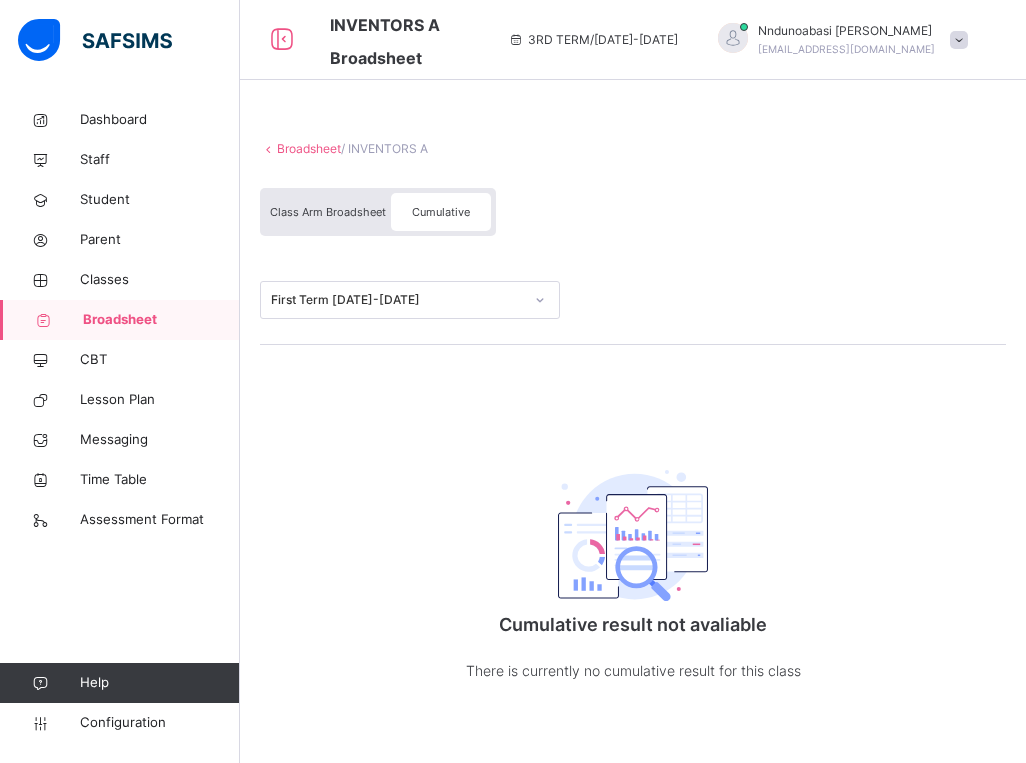 click on "Broadsheet  / INVENTORS A Class Arm Broadsheet Cumulative First Term [DATE]-[DATE] Cumulative result not avaliable There is currently no cumulative result for this class           undefined undefined   Pending View Reportsheet     Position               /undefined         Total Score                 Final Average                 No. of Subjects                 No. in Class                 Class Average                 High. Average in Class                 Low. Average in Class             Assessments     Subjects         Total         Position         Out of         Class average     Form Teacher's comment   Head Teacher's comment   Close × Are you sure to approve this result? Cancel Yes, Approve ×  Send Result Link Recipients Below are the list of students whose parents will receive the result link. Email SMS Cancel Send link × Download Broadsheet Excel Please select the Assessment you want to download the broadsheet for: ALL Cancel Download           undefined undefined   Pending END OF TERM     Position" at bounding box center (633, 431) 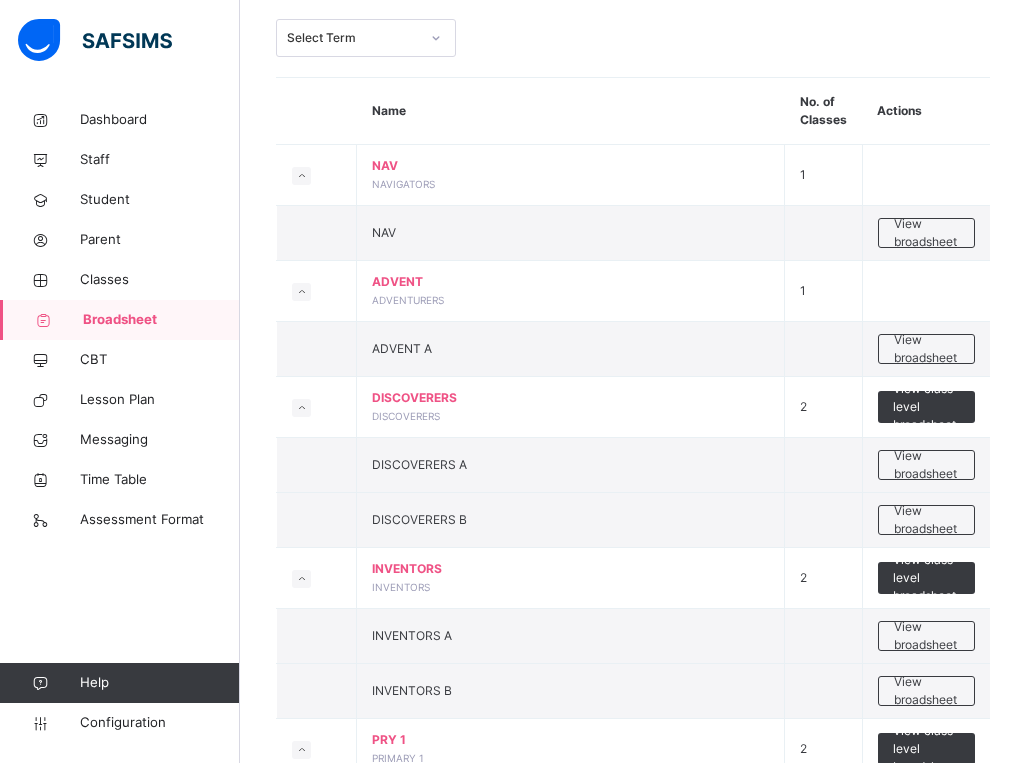 scroll, scrollTop: 280, scrollLeft: 0, axis: vertical 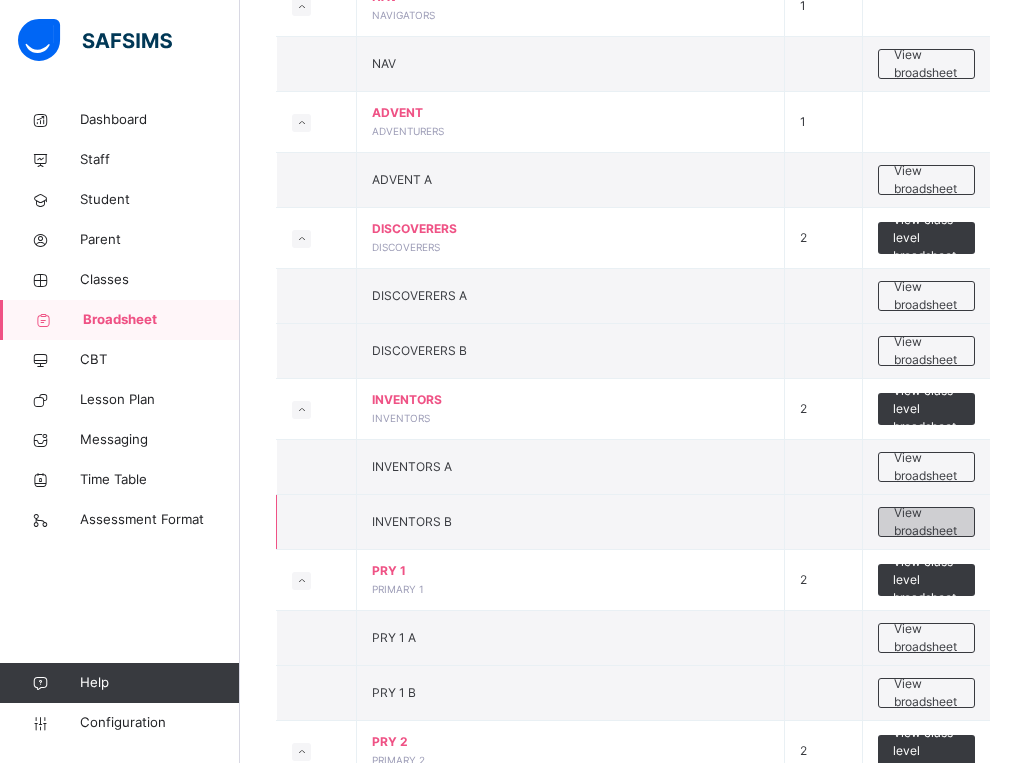 click on "View broadsheet" at bounding box center (926, 522) 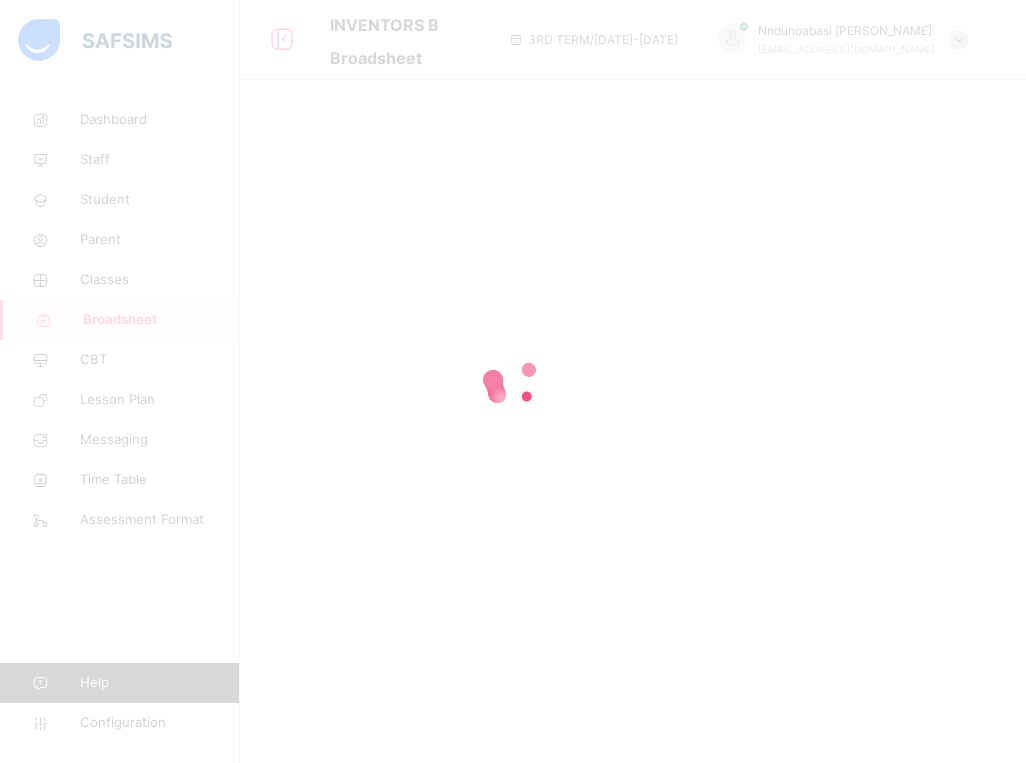 scroll, scrollTop: 0, scrollLeft: 0, axis: both 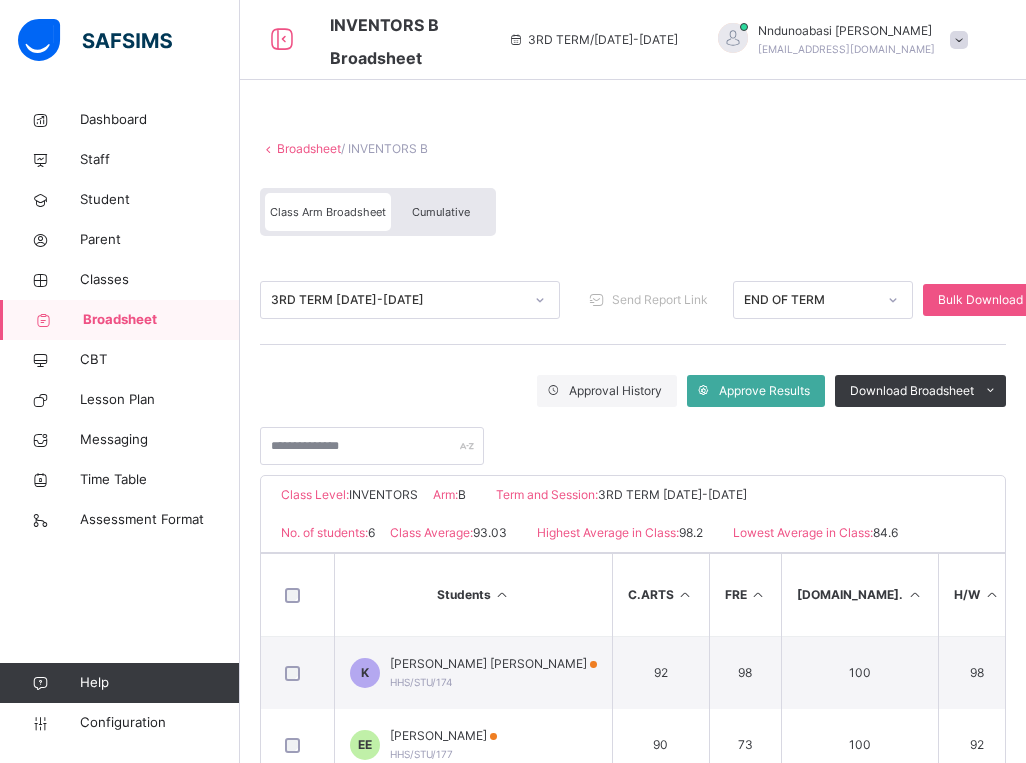 click on "Class Arm Broadsheet Cumulative" at bounding box center [378, 212] 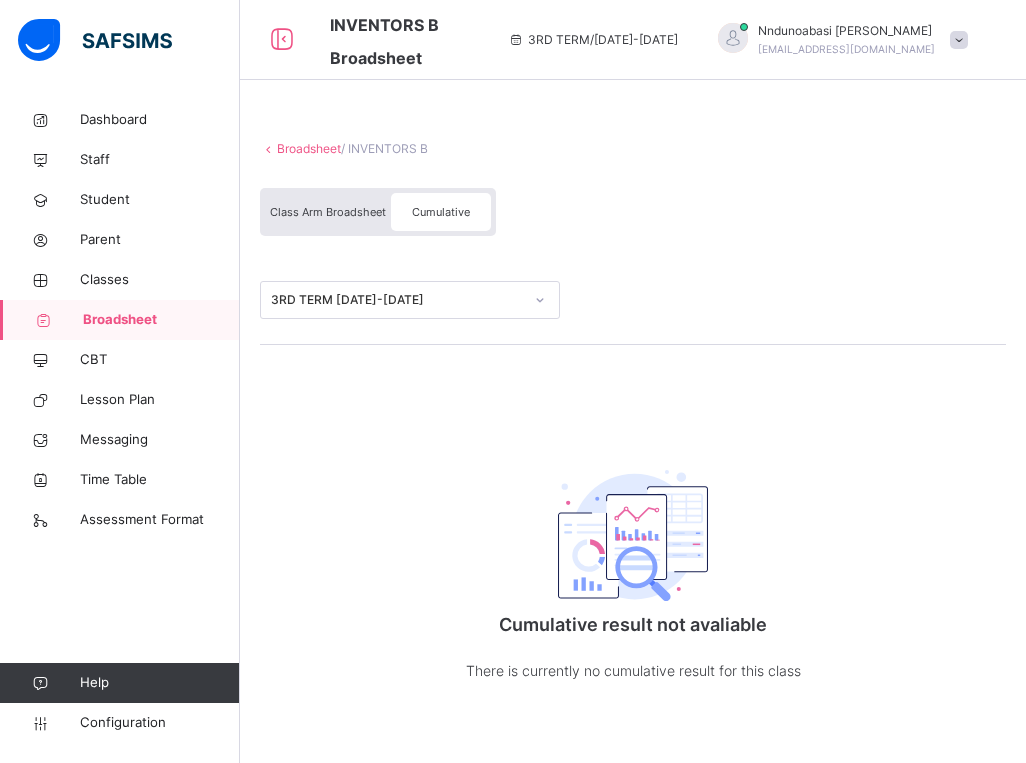 click 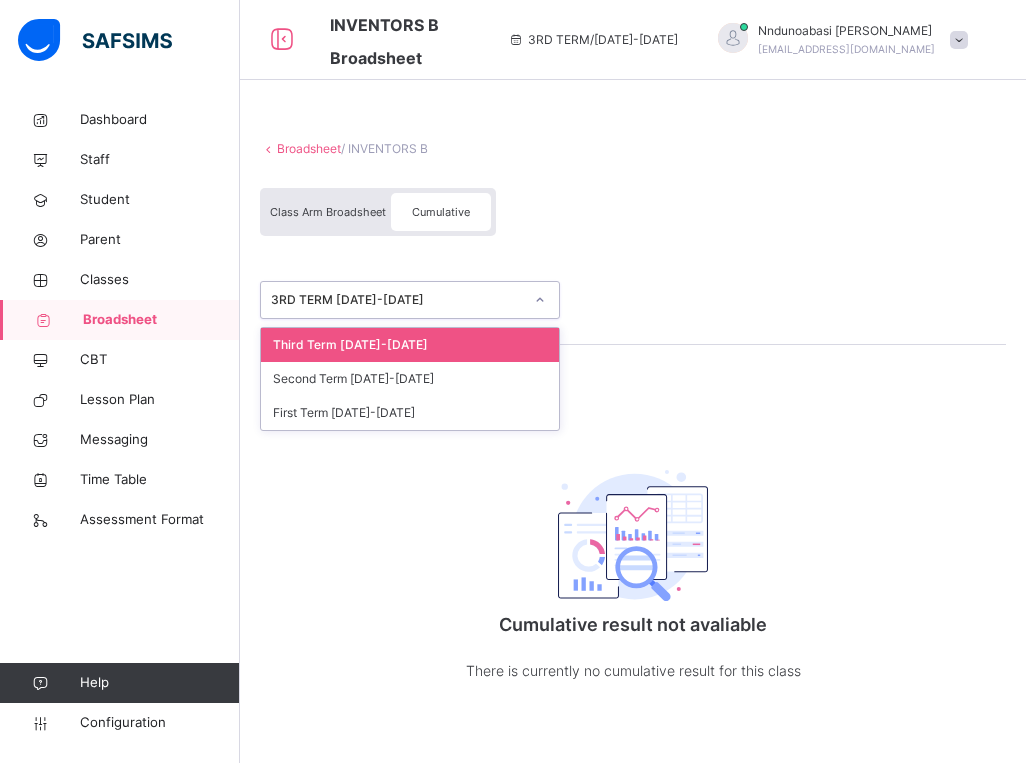 click 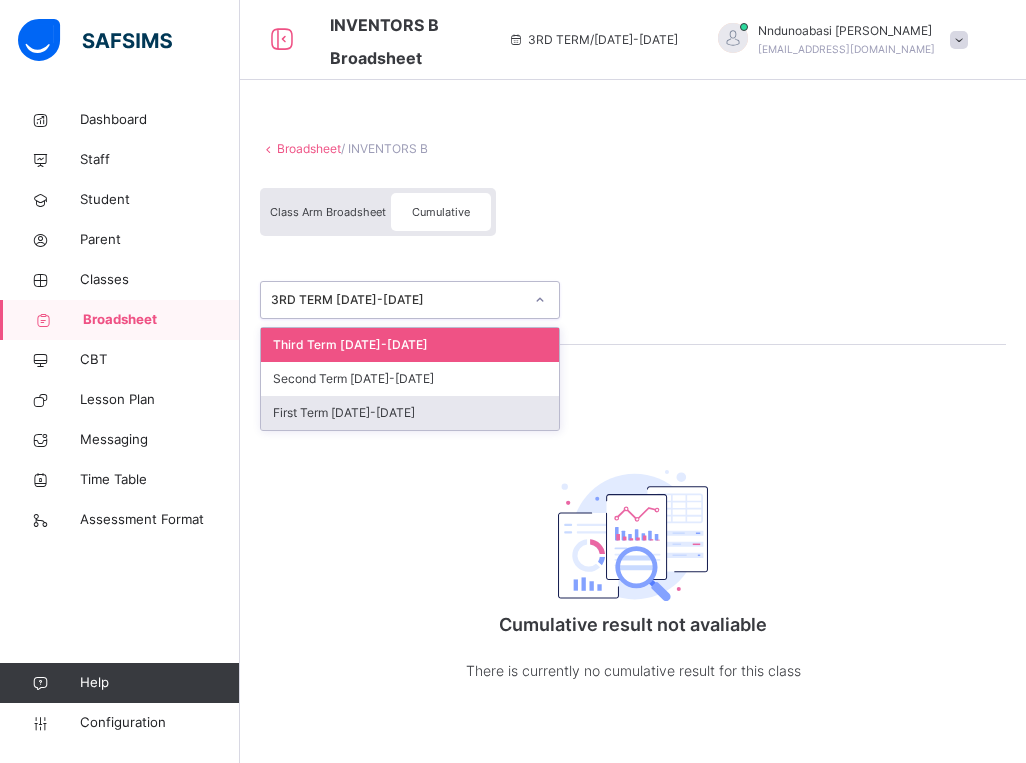 click on "First Term [DATE]-[DATE]" at bounding box center (410, 413) 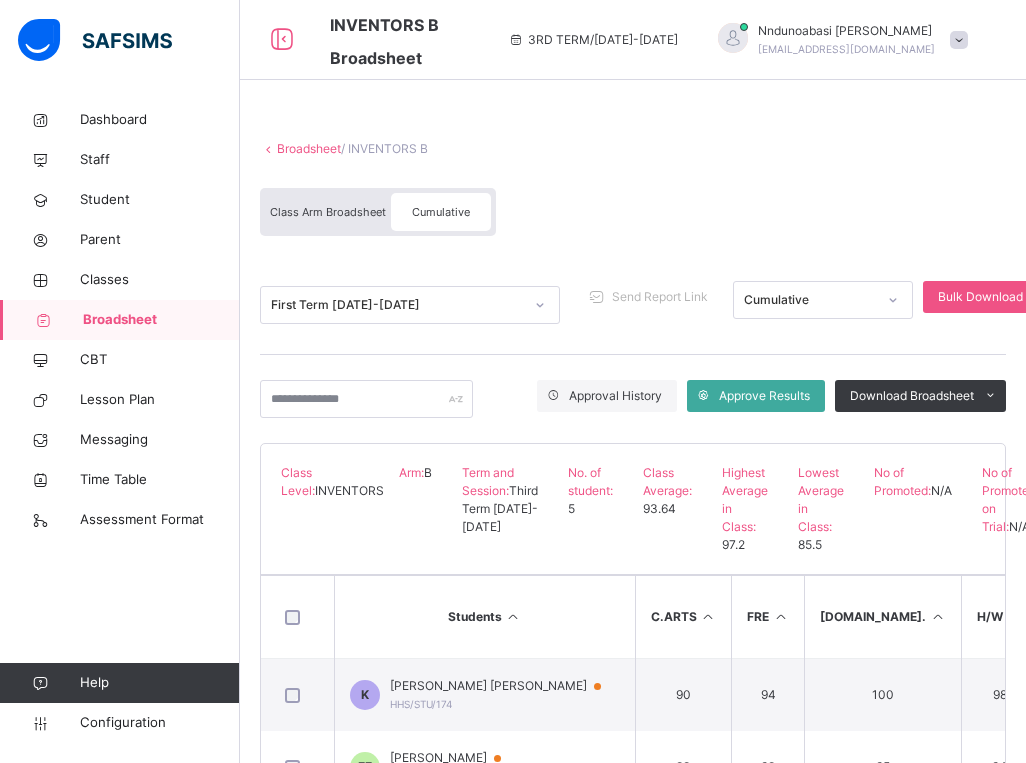 click 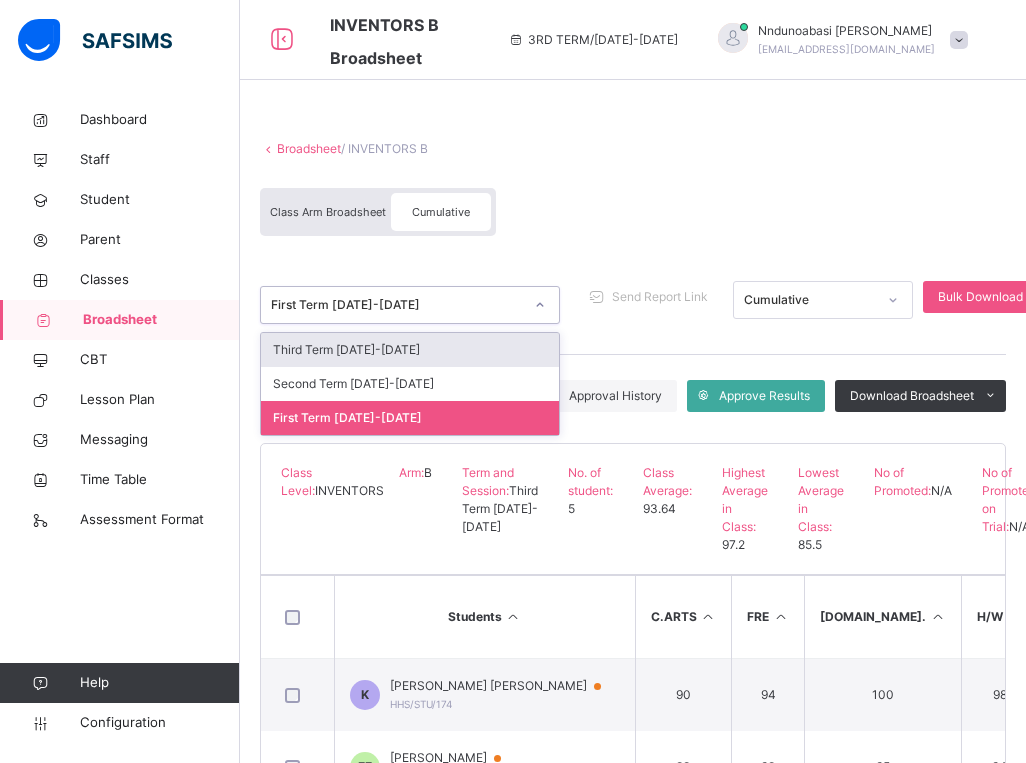 click on "Third Term [DATE]-[DATE]" at bounding box center [410, 350] 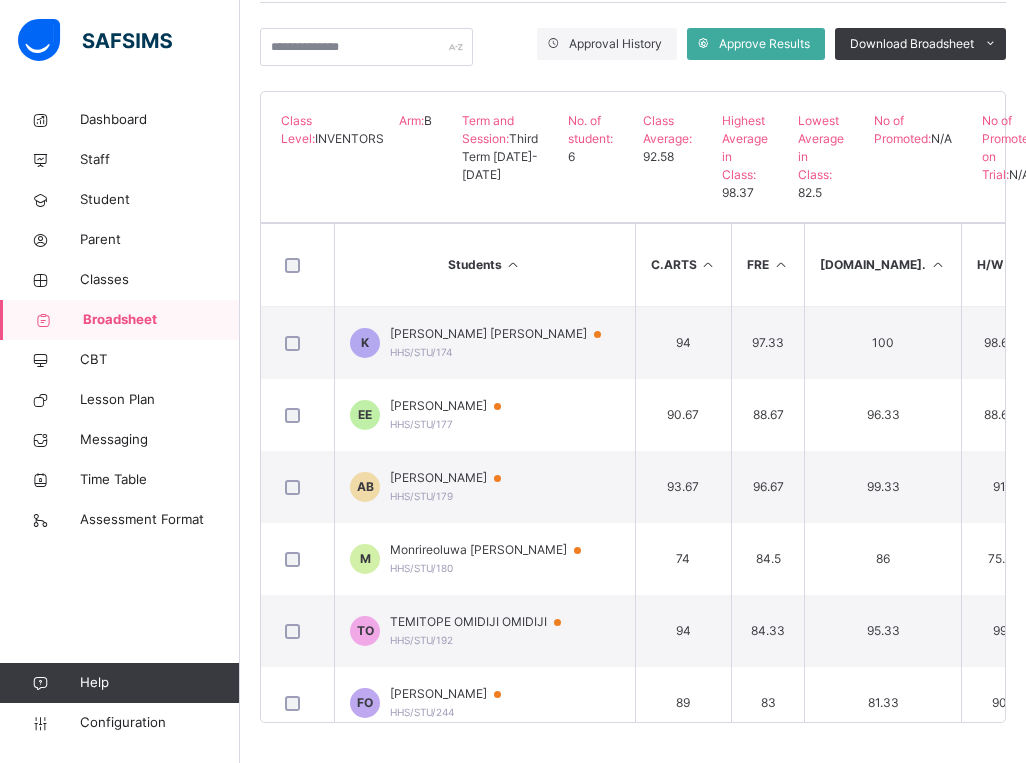 scroll, scrollTop: 388, scrollLeft: 0, axis: vertical 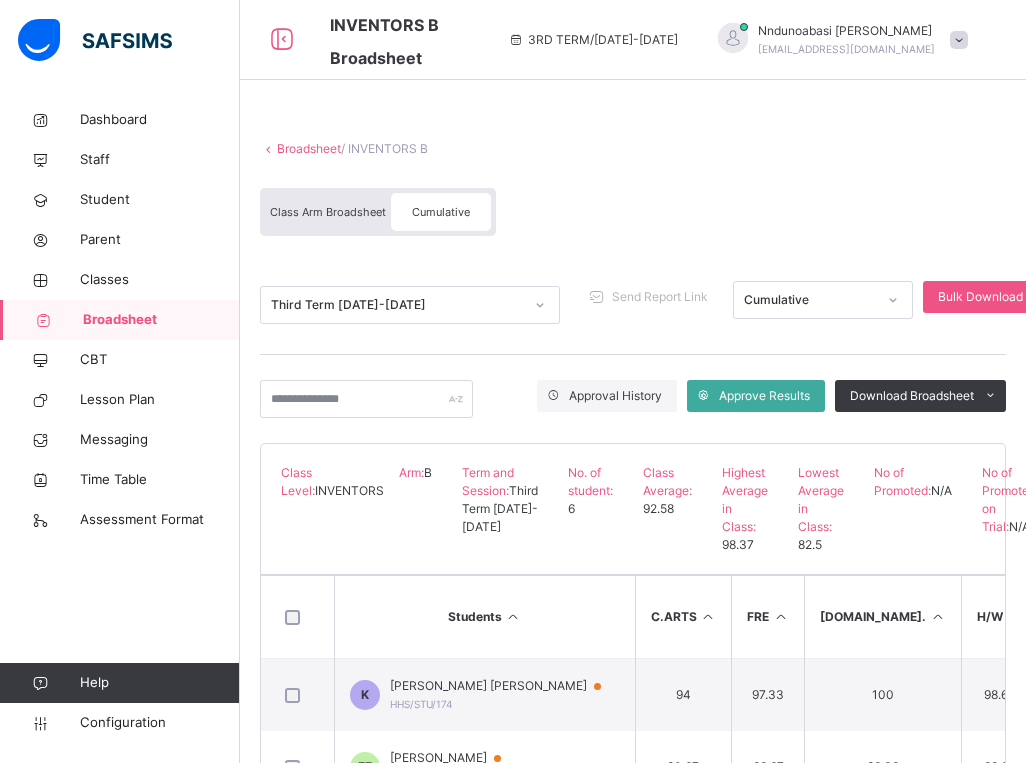 click on "Broadsheet" at bounding box center [309, 148] 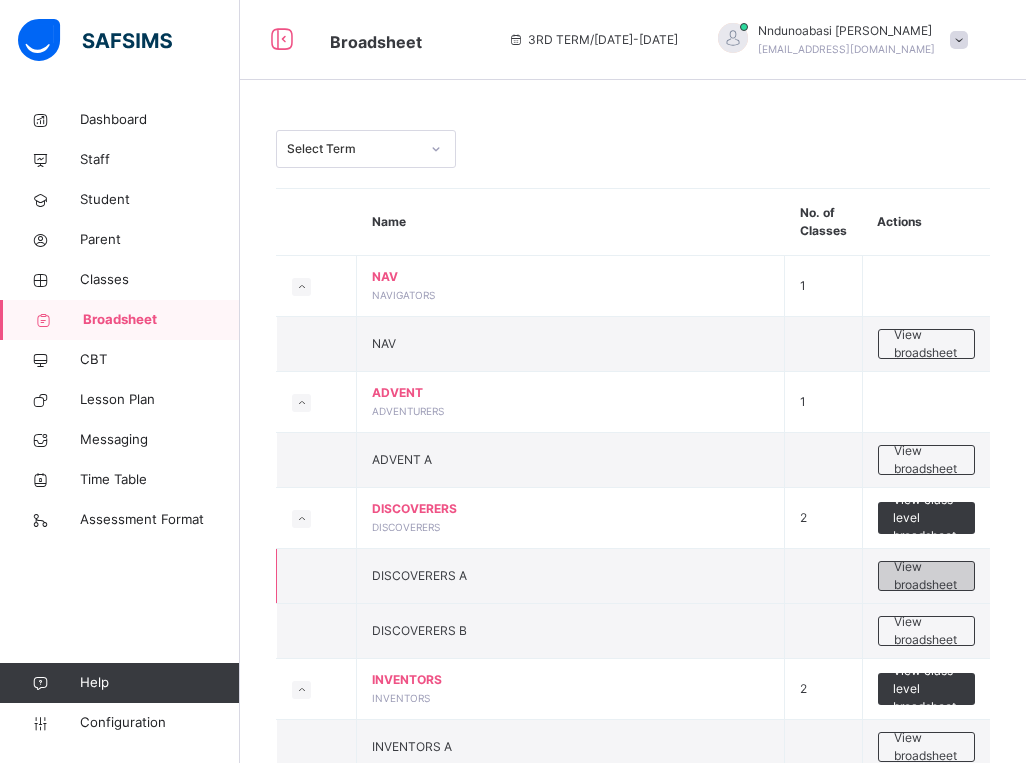 click on "View broadsheet" at bounding box center (926, 576) 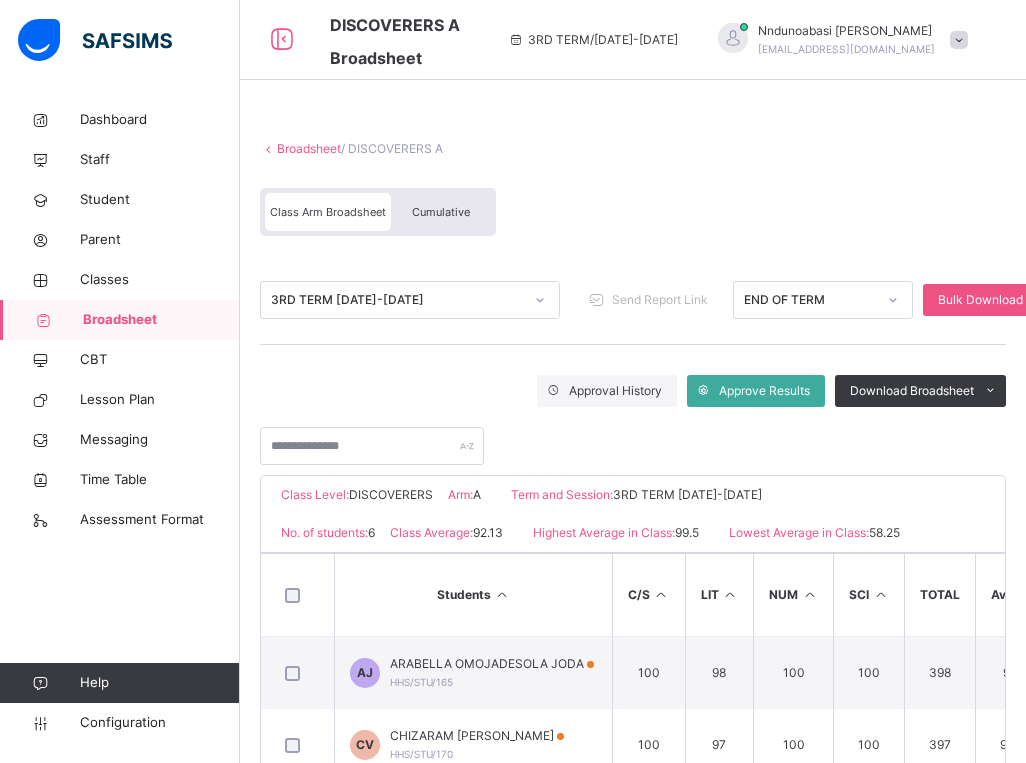 click on "Cumulative" at bounding box center [441, 212] 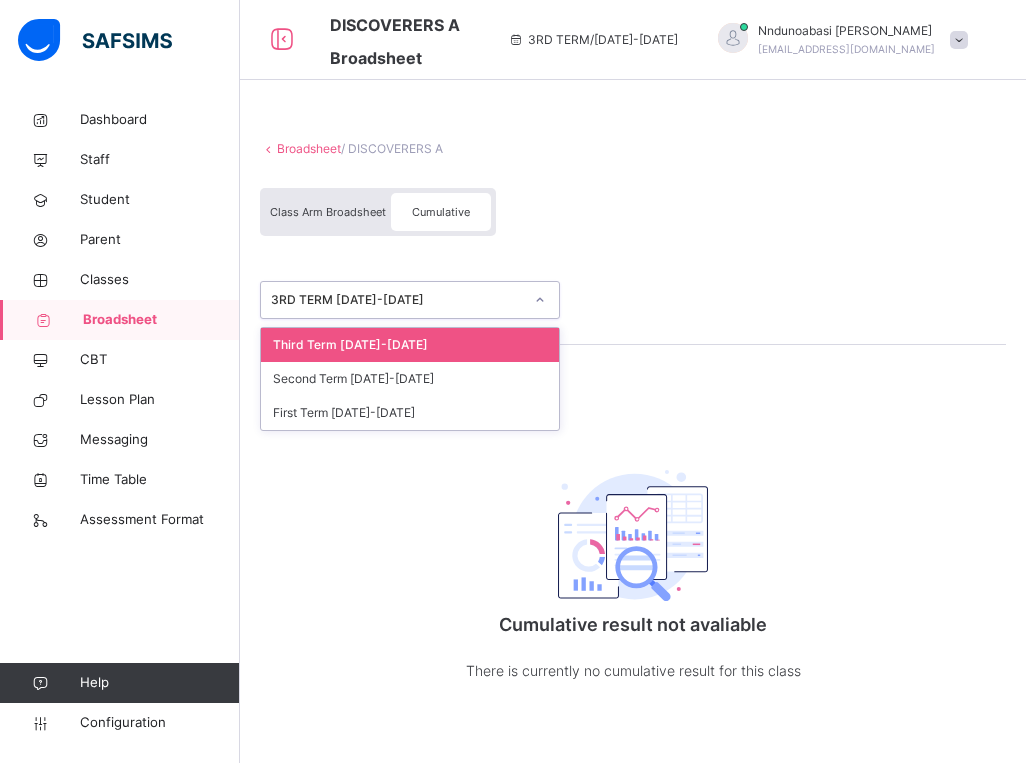 click on "3RD TERM [DATE]-[DATE]" at bounding box center [397, 300] 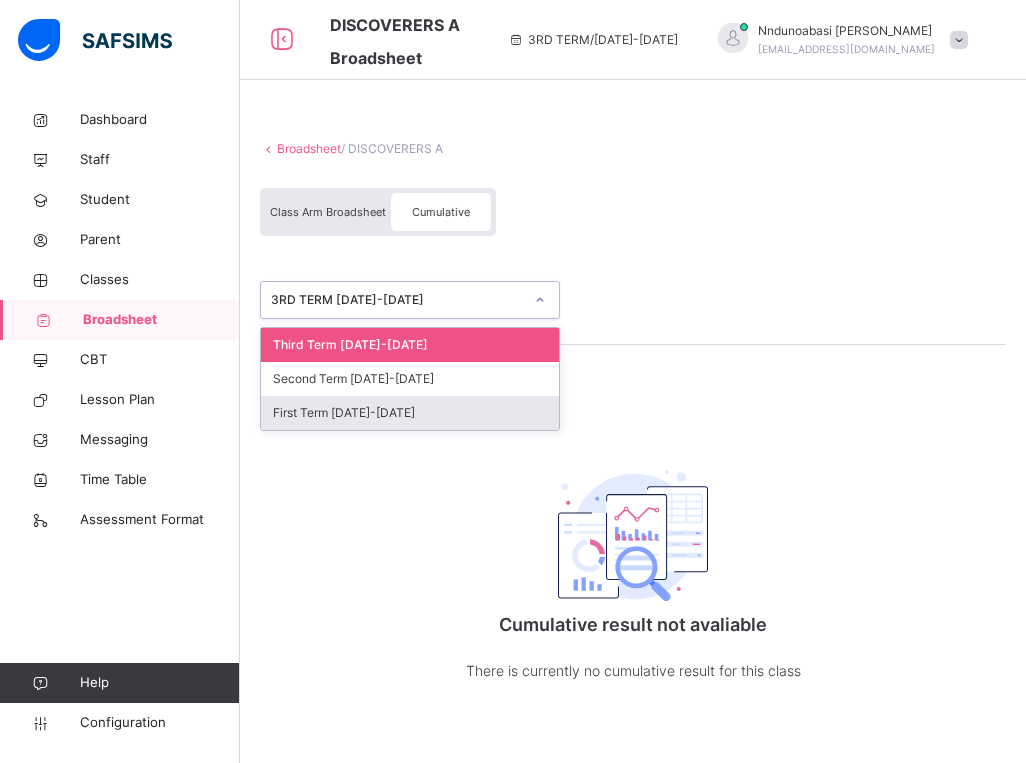 click on "First Term [DATE]-[DATE]" at bounding box center (410, 413) 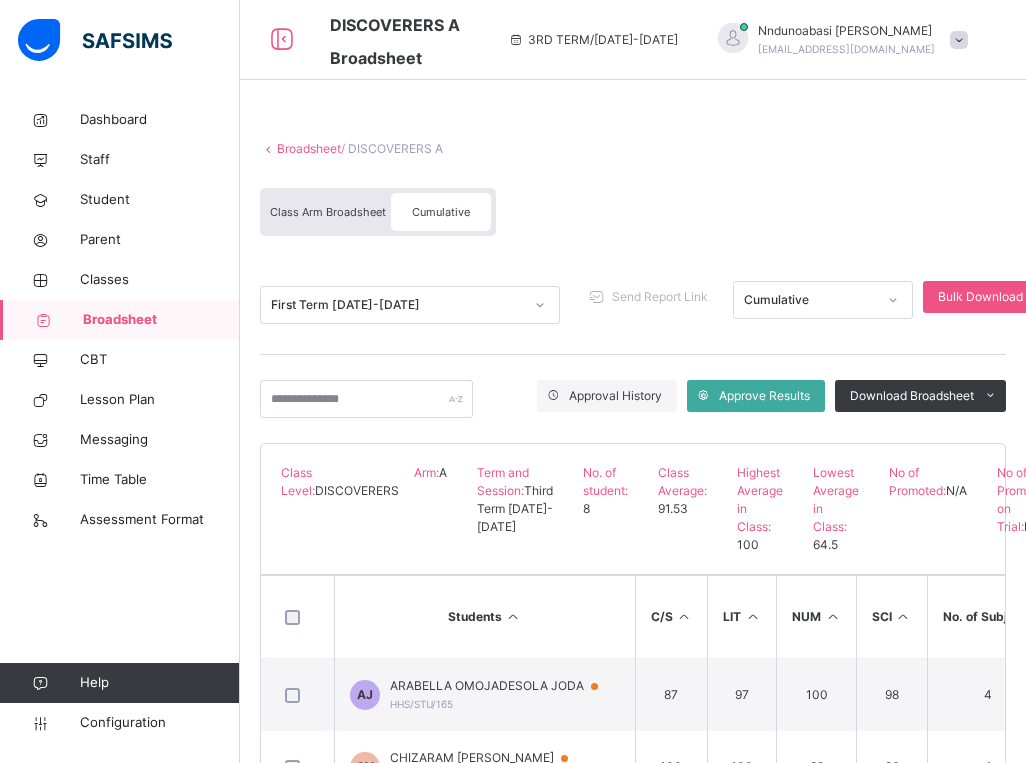 click 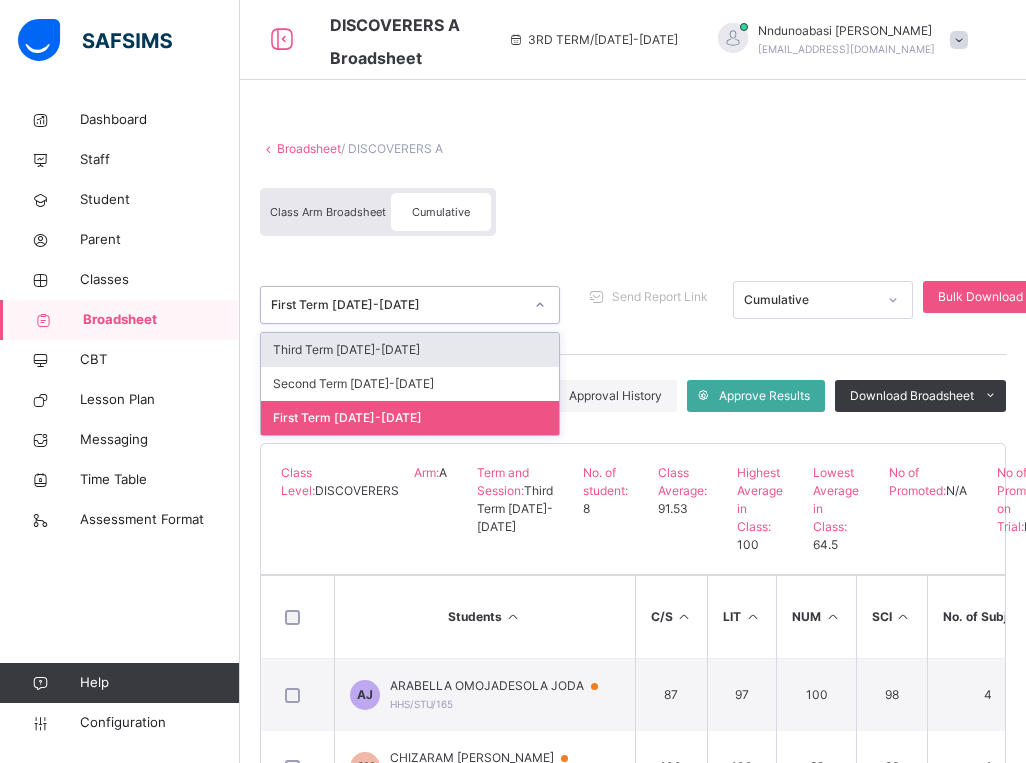 click on "Third Term [DATE]-[DATE]" at bounding box center (410, 350) 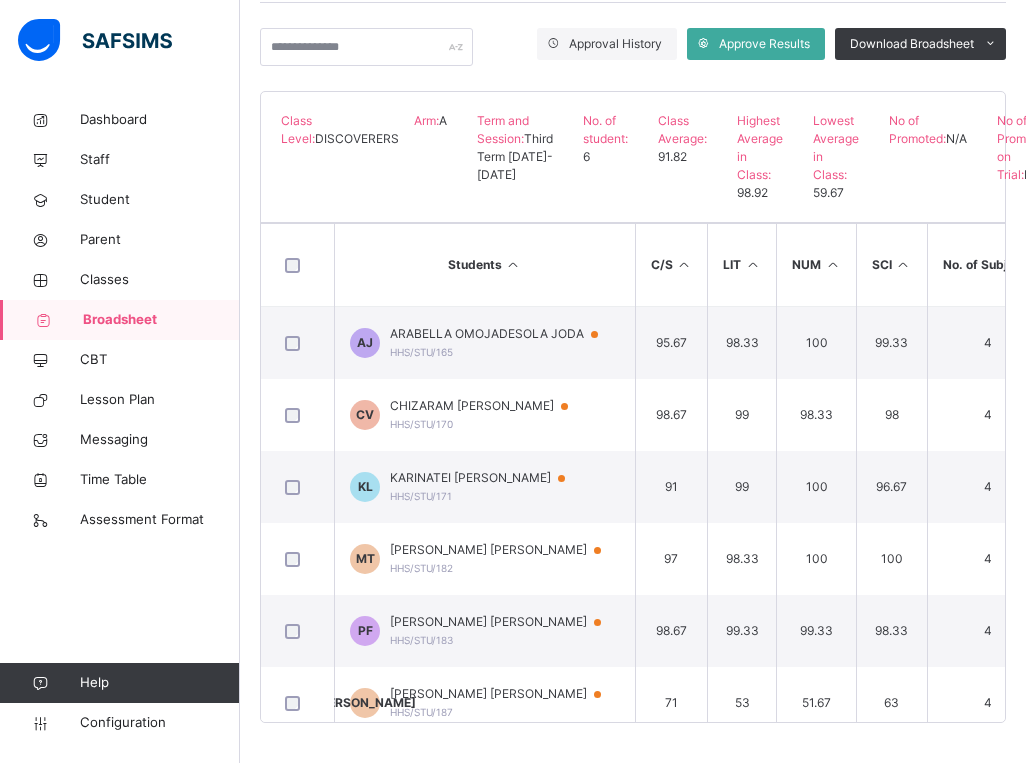 scroll, scrollTop: 388, scrollLeft: 0, axis: vertical 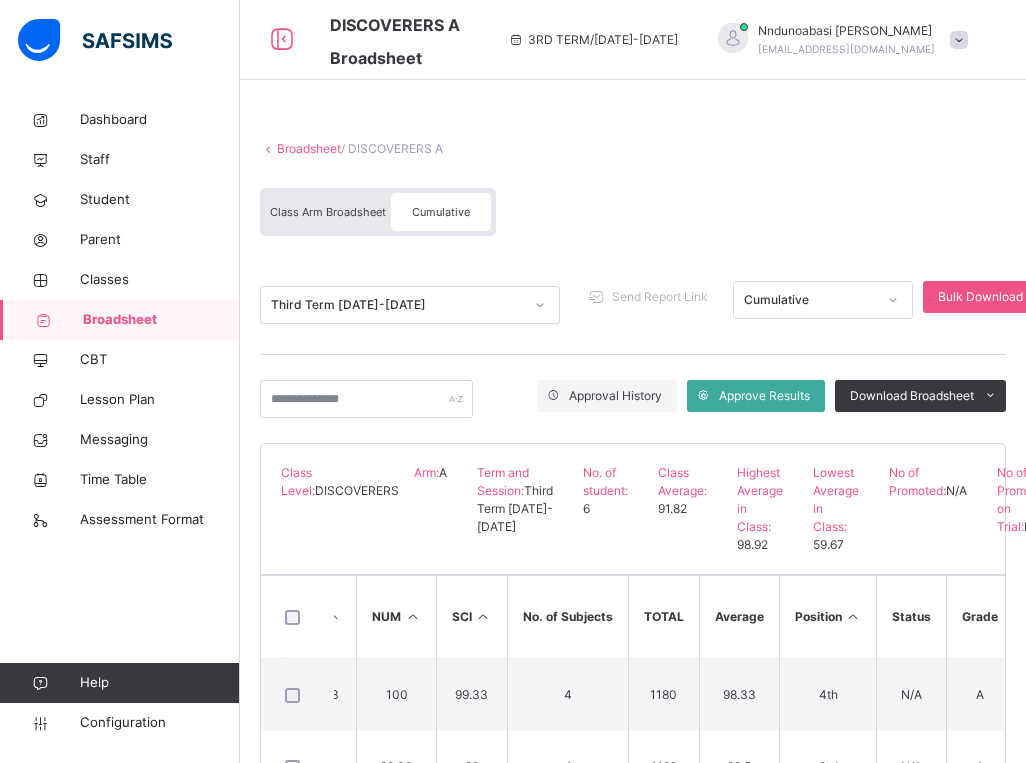 click on "Class Level:  DISCOVERERS  Arm:  A  Term and Session:  Third Term [DATE]-[DATE]  No. of student:    6    Class Average:    91.82  Highest Average in Class:    98.92    Lowest Average in Class:    59.67    No of Promoted:   N/A   No of Promoted on Trial:   N/A   No of Repeat:   N/A" at bounding box center [633, 509] 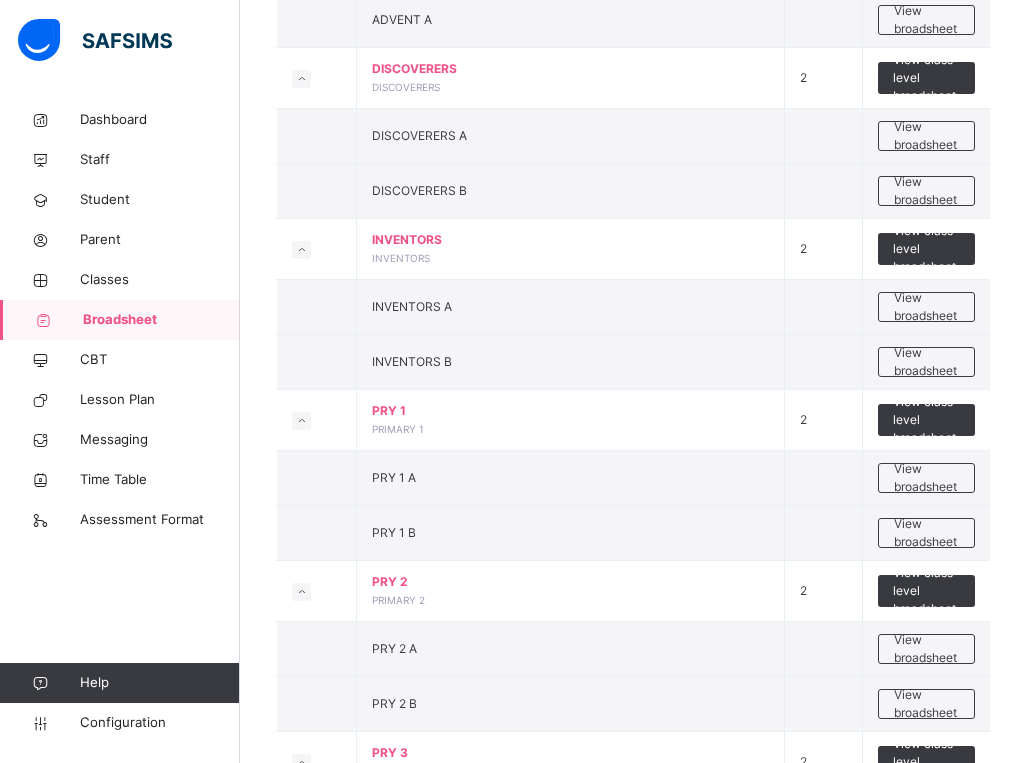 scroll, scrollTop: 480, scrollLeft: 0, axis: vertical 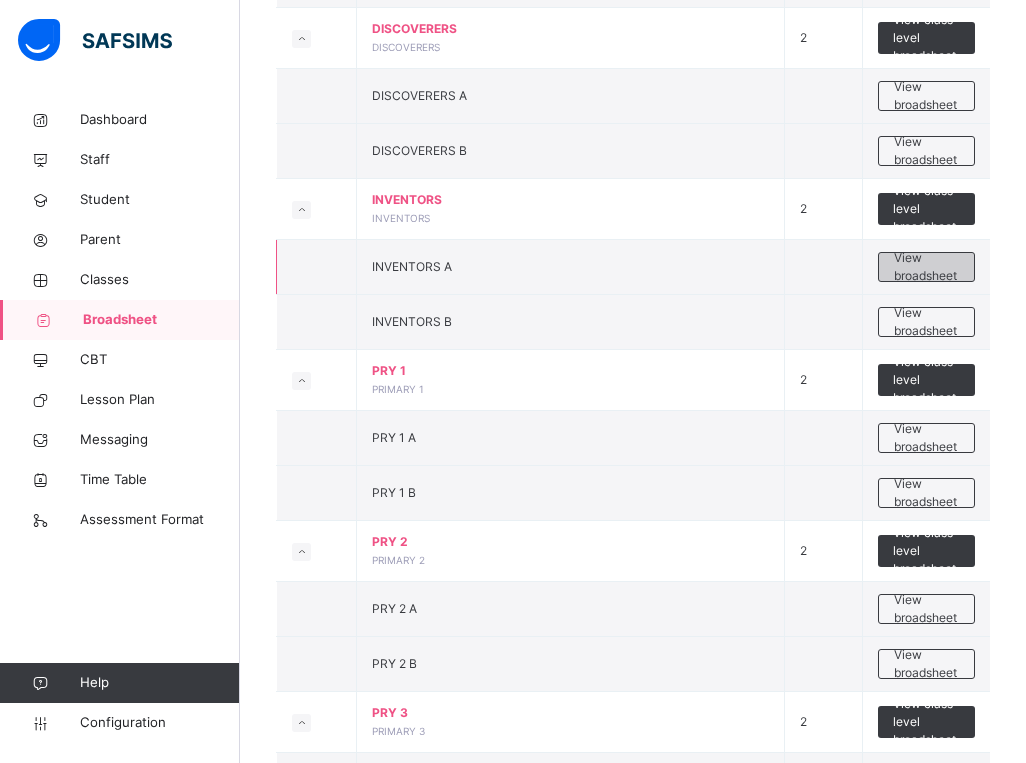 click on "View broadsheet" at bounding box center [926, 267] 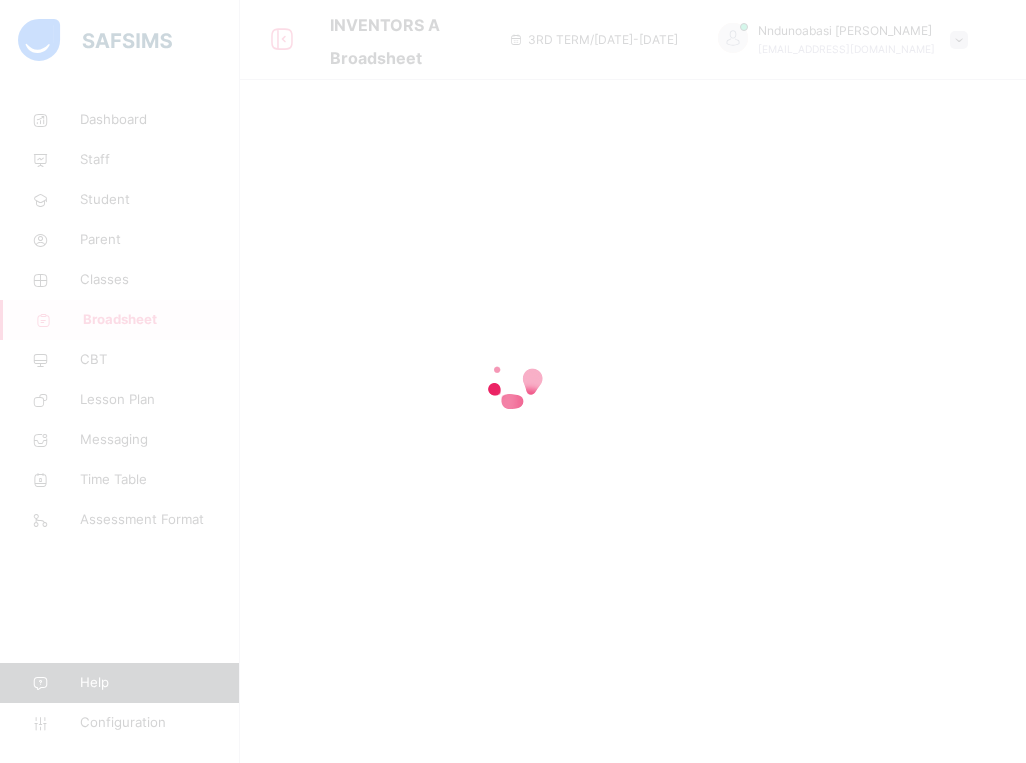 scroll, scrollTop: 0, scrollLeft: 0, axis: both 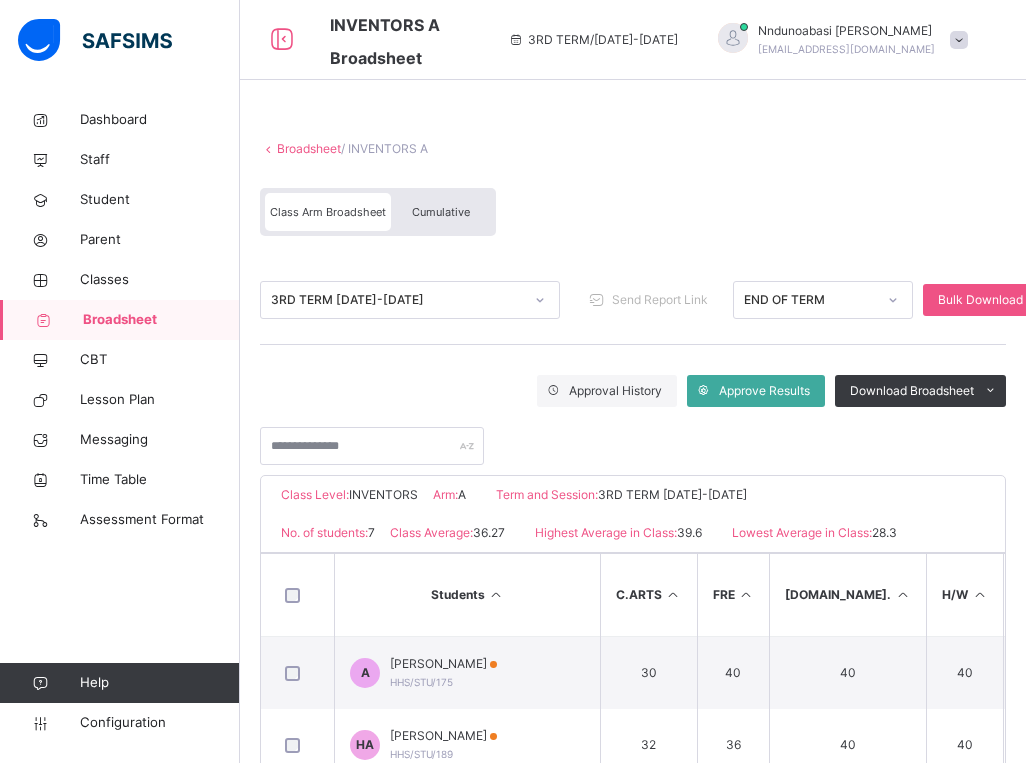 click on "Cumulative" at bounding box center (441, 212) 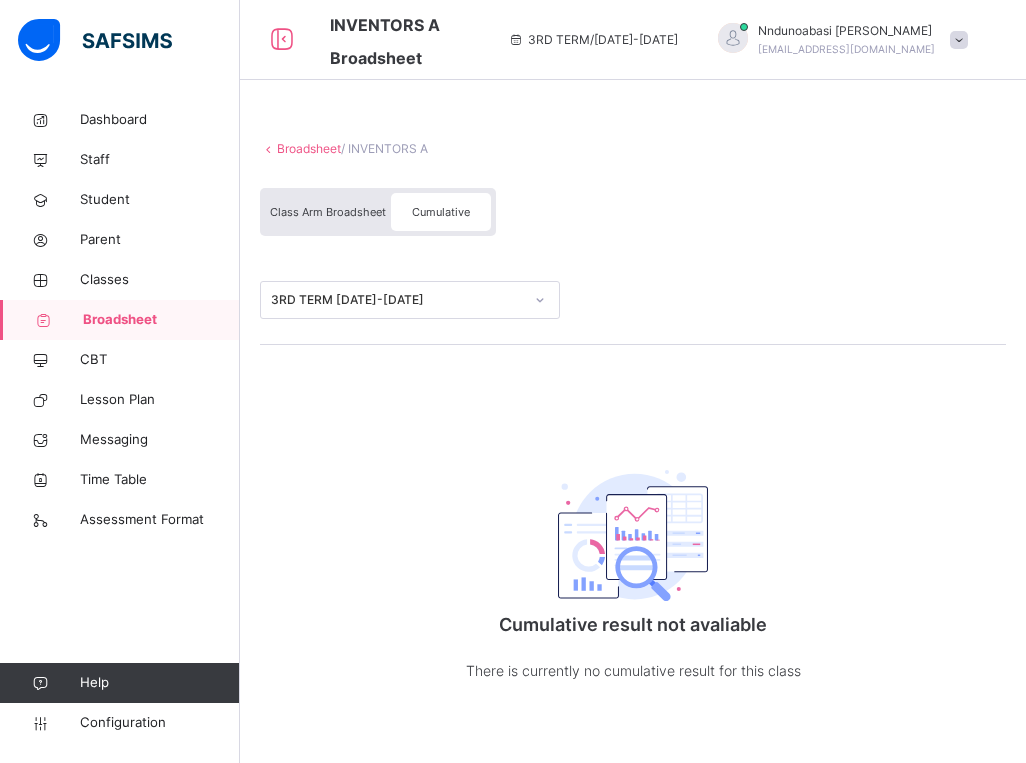 click on "Cumulative" at bounding box center (441, 212) 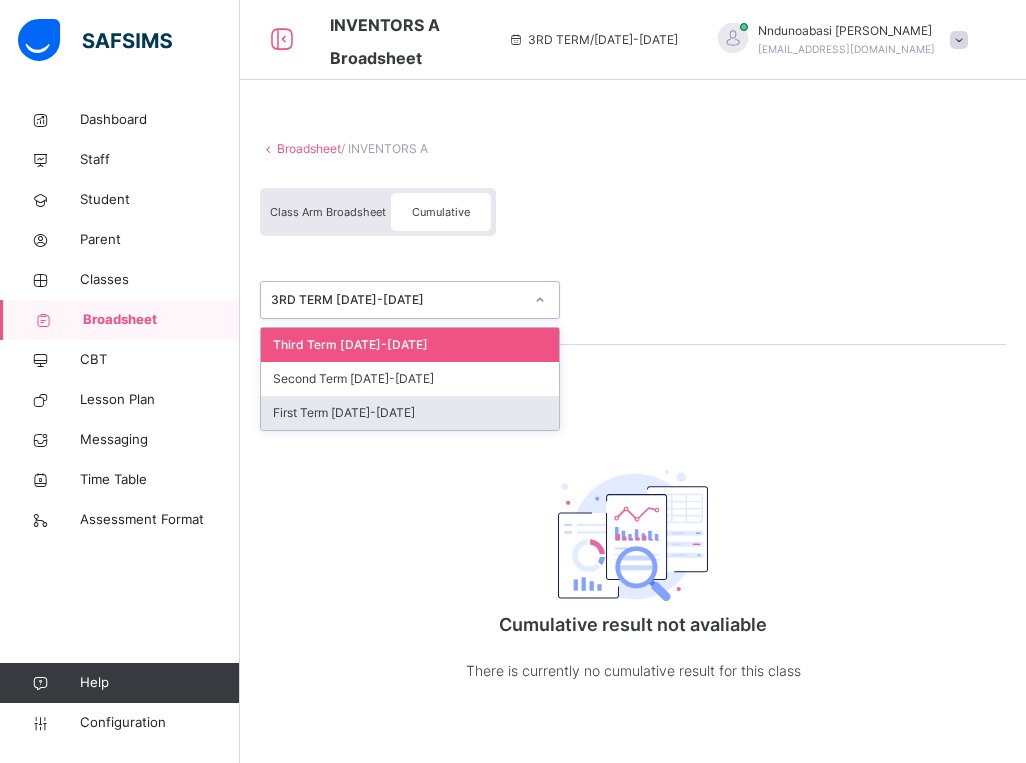 click on "First Term [DATE]-[DATE]" at bounding box center (410, 413) 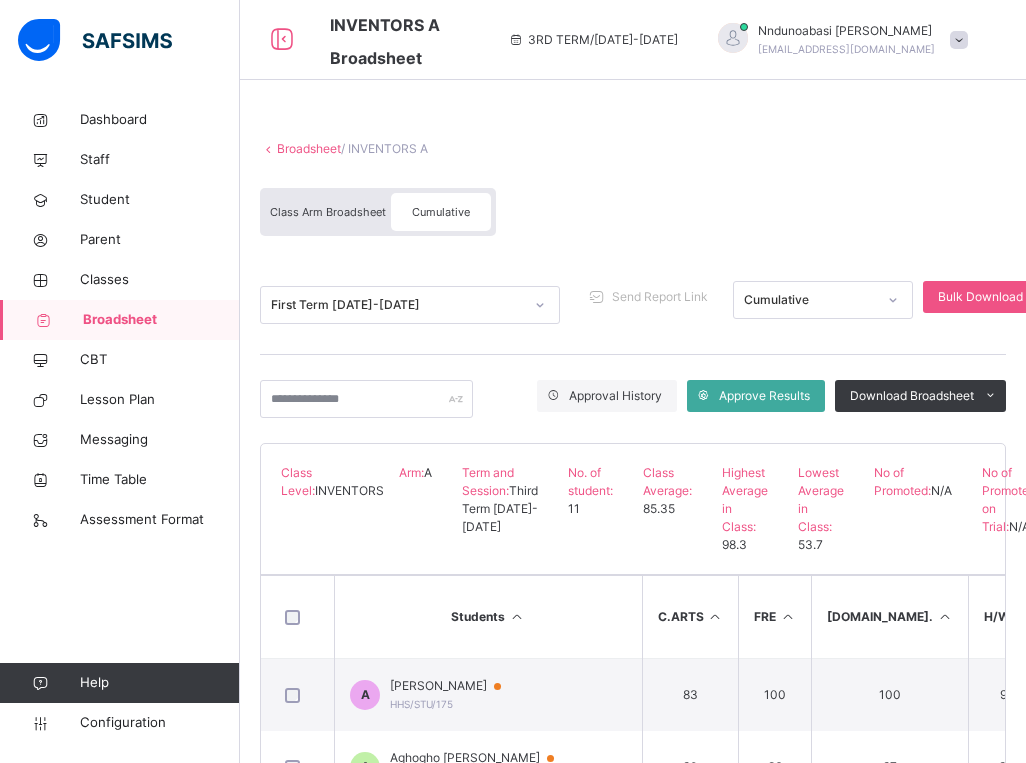 click at bounding box center (540, 305) 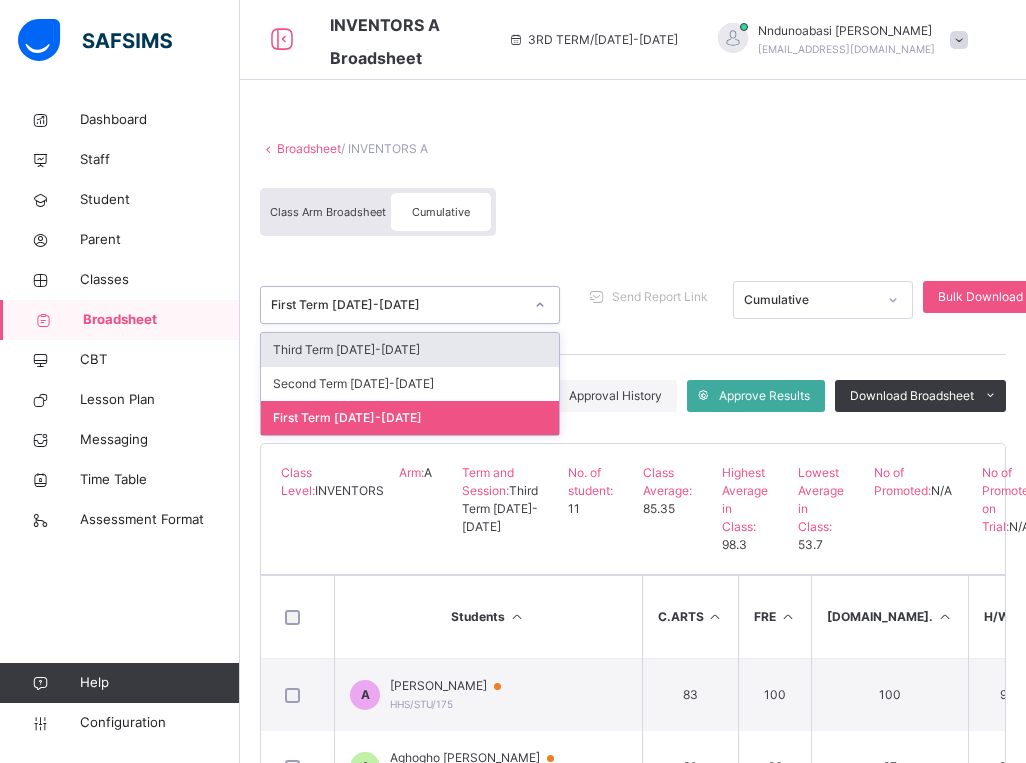 click on "Third Term [DATE]-[DATE]" at bounding box center [410, 350] 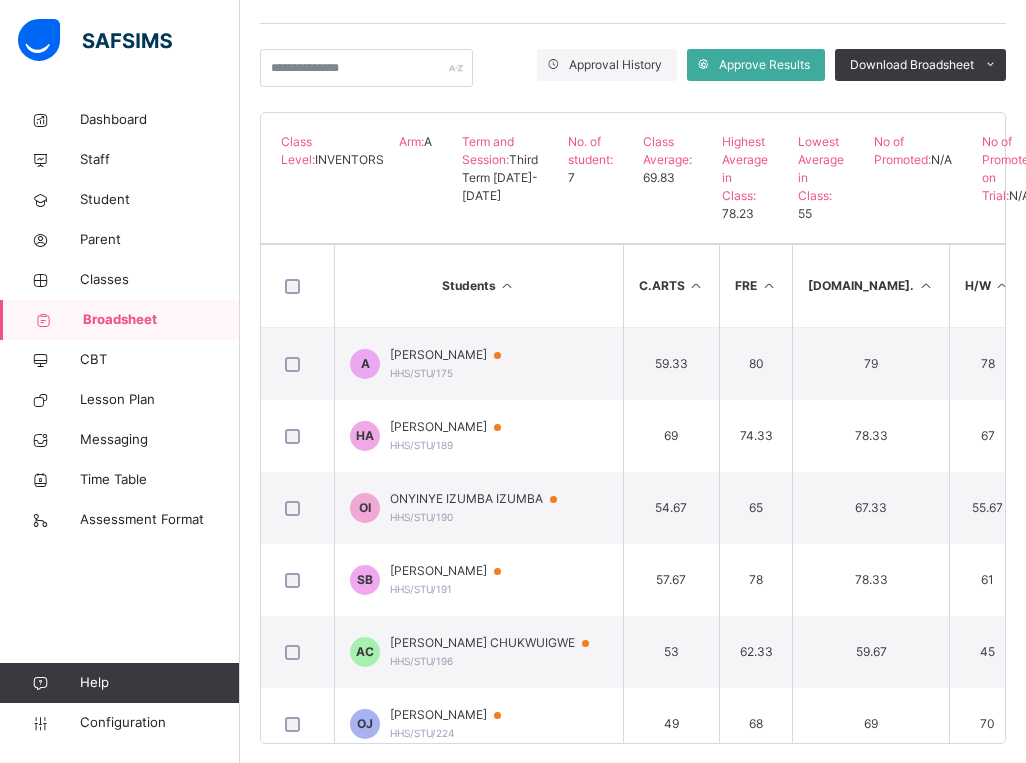scroll, scrollTop: 388, scrollLeft: 0, axis: vertical 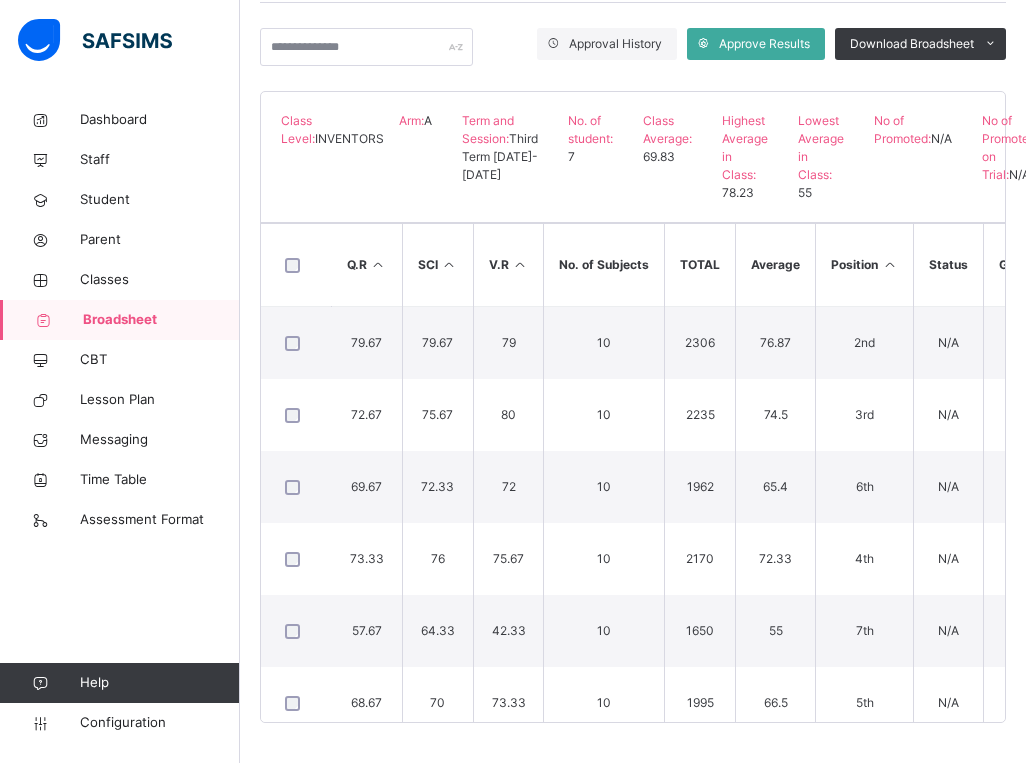 click on "Students   C.ARTS   FRE   [DOMAIN_NAME].   H/W   ICT   LIT   NUM   Q.R   SCI   V.R   No. of Subjects TOTAL Average Position   Status Grade A [PERSON_NAME]      HHS/STU/175   59.33 80 79 78 77.33 77.33 79.33 79.67 79.67 79   10     2306     76.87     2nd     N/A     B   HA HADASSAH ABOLUWARIN
AKINRIN
HHS/STU/189   69 74.33 78.33 67 75.67 73.67 78.67 72.67 75.67 80   10     2235     74.5     3rd     N/A     B   OI ONYINYE IZUMBA IZUMBA     HHS/STU/190   54.67 65 67.33 55.67 64.33 63.67 69.33 69.67 72.33 72   10     1962     65.4     6th     N/A     C   SB [PERSON_NAME]     HHS/STU/191   57.67 78 78.33 61 72 76.33 75 73.33 76 75.67   10     2170     72.33     4th     N/A     B   AC [PERSON_NAME]
CHUKWUIGWE
HHS/STU/196   53 62.33 59.67 45 39.33 59.67 66.67 57.67 64.33 42.33   10     1650     55     7th     N/A     C   OJ Osewhonaho  [PERSON_NAME]     HHS/STU/224   49 68 69 70 70 57.33 69.67 68.67 70 73.33   10     1995     66.5     5th     N/A     C   ME Miracle Chidiebube Ezeh     HHS/STUD/246" at bounding box center [633, 472] 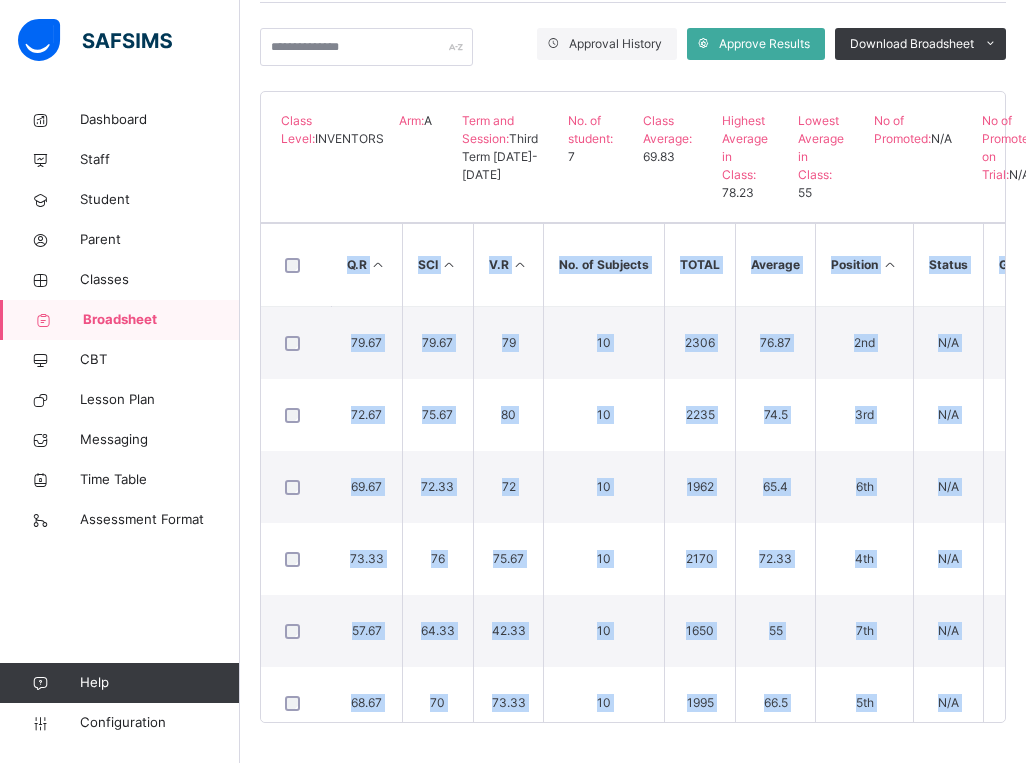 click on "Students   C.ARTS   FRE   [DOMAIN_NAME].   H/W   ICT   LIT   NUM   Q.R   SCI   V.R   No. of Subjects TOTAL Average Position   Status Grade A [PERSON_NAME]      HHS/STU/175   59.33 80 79 78 77.33 77.33 79.33 79.67 79.67 79   10     2306     76.87     2nd     N/A     B   HA HADASSAH ABOLUWARIN
AKINRIN
HHS/STU/189   69 74.33 78.33 67 75.67 73.67 78.67 72.67 75.67 80   10     2235     74.5     3rd     N/A     B   OI ONYINYE IZUMBA IZUMBA     HHS/STU/190   54.67 65 67.33 55.67 64.33 63.67 69.33 69.67 72.33 72   10     1962     65.4     6th     N/A     C   SB [PERSON_NAME]     HHS/STU/191   57.67 78 78.33 61 72 76.33 75 73.33 76 75.67   10     2170     72.33     4th     N/A     B   AC [PERSON_NAME]
CHUKWUIGWE
HHS/STU/196   53 62.33 59.67 45 39.33 59.67 66.67 57.67 64.33 42.33   10     1650     55     7th     N/A     C   OJ Osewhonaho  [PERSON_NAME]     HHS/STU/224   49 68 69 70 70 57.33 69.67 68.67 70 73.33   10     1995     66.5     5th     N/A     C   ME Miracle Chidiebube Ezeh     HHS/STUD/246" at bounding box center (633, 472) 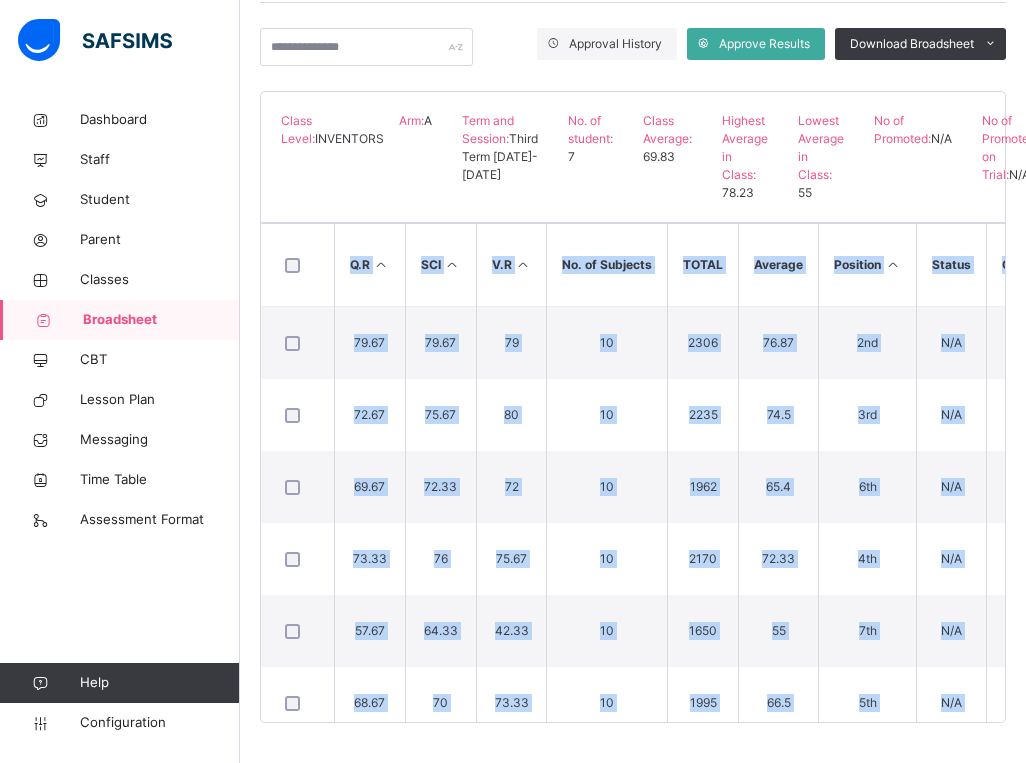 scroll, scrollTop: 0, scrollLeft: 914, axis: horizontal 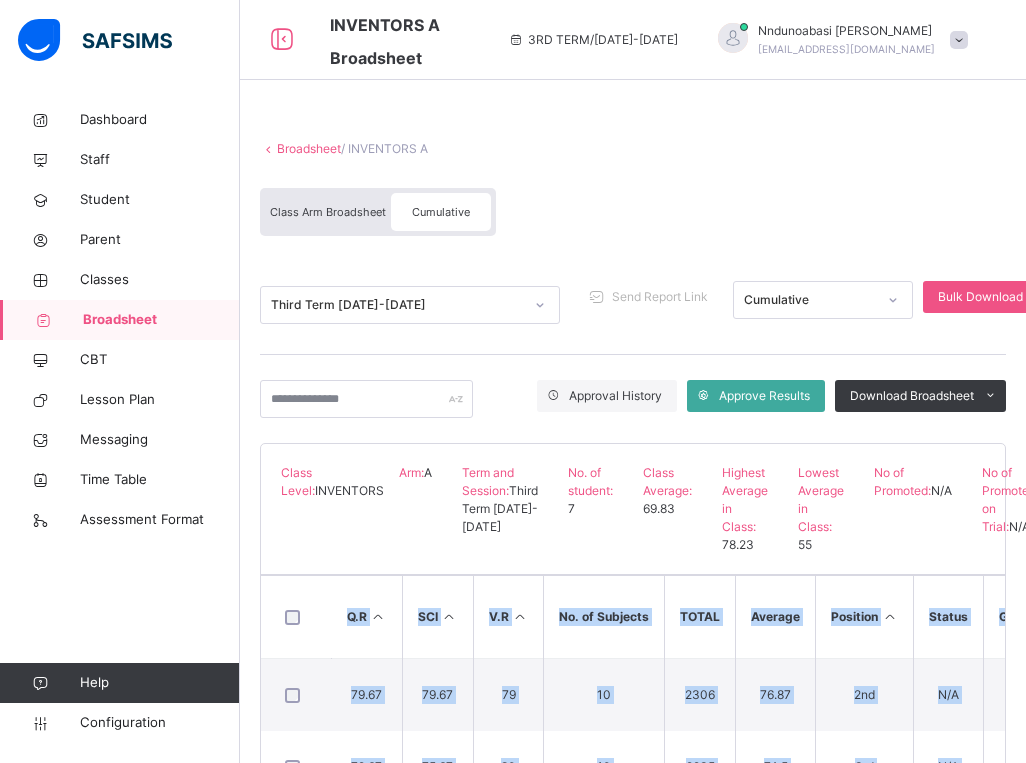 click on "Broadsheet" at bounding box center (309, 148) 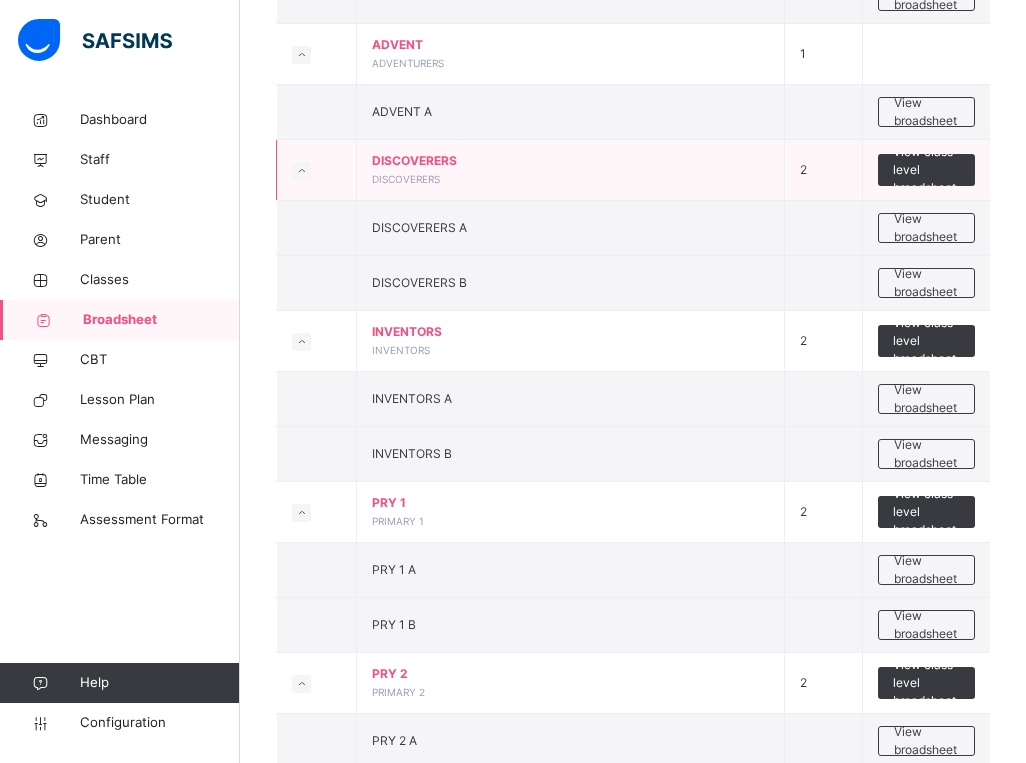 scroll, scrollTop: 400, scrollLeft: 0, axis: vertical 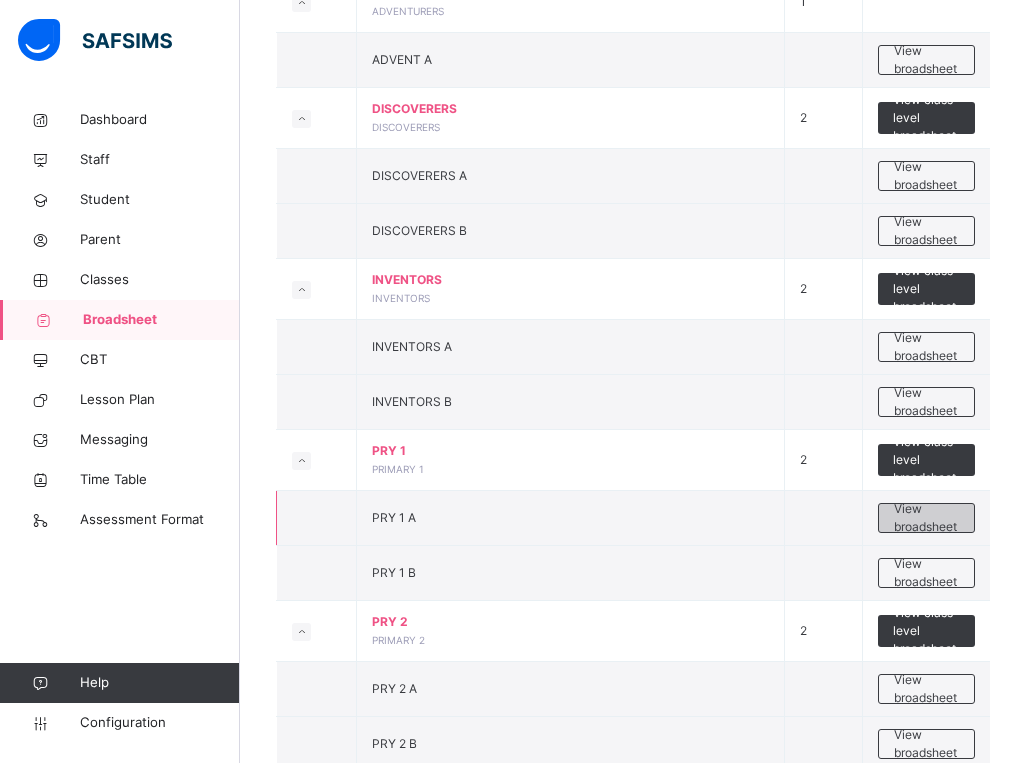 click on "View broadsheet" at bounding box center (926, 518) 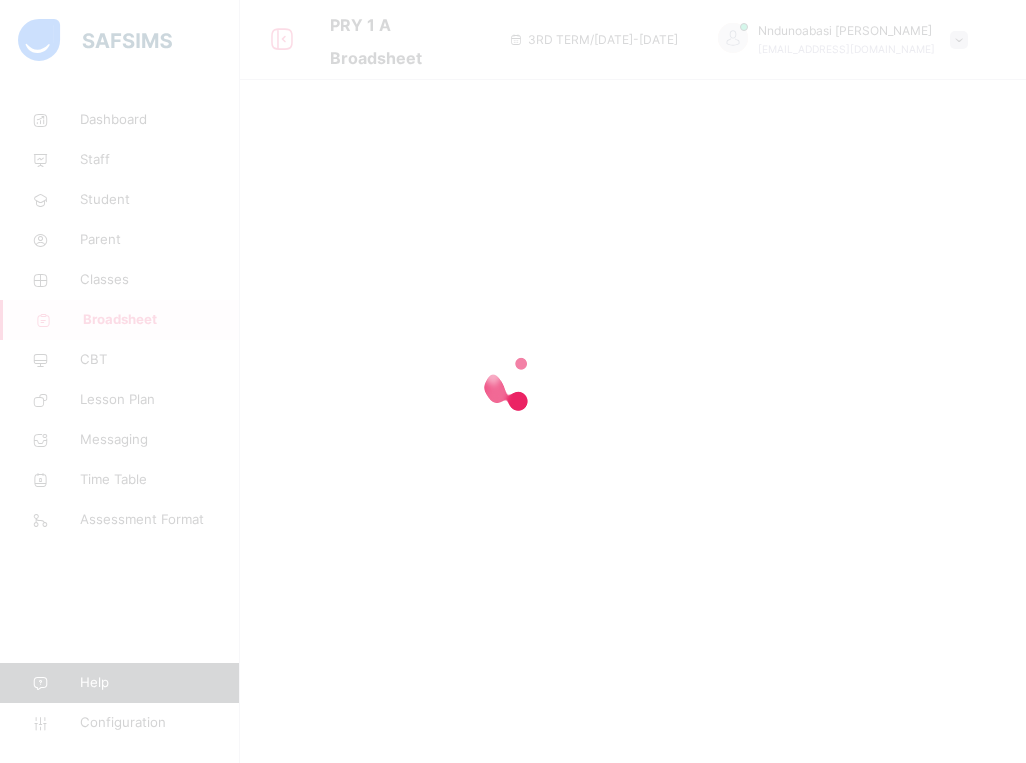 scroll, scrollTop: 0, scrollLeft: 0, axis: both 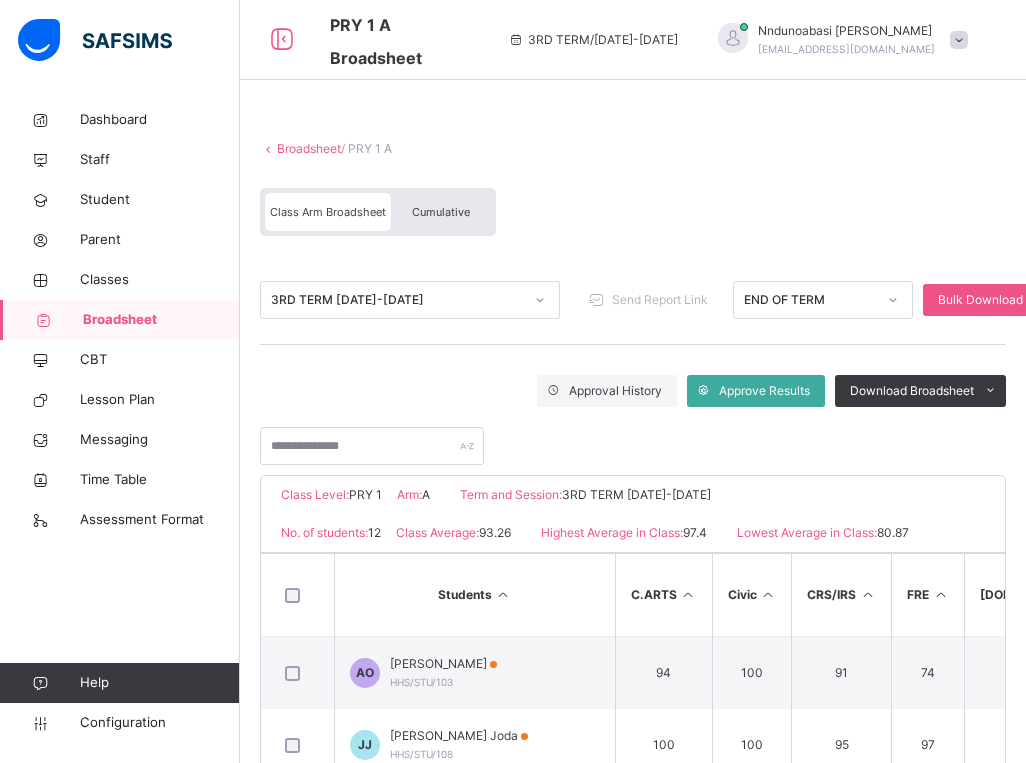 click on "Cumulative" at bounding box center (441, 212) 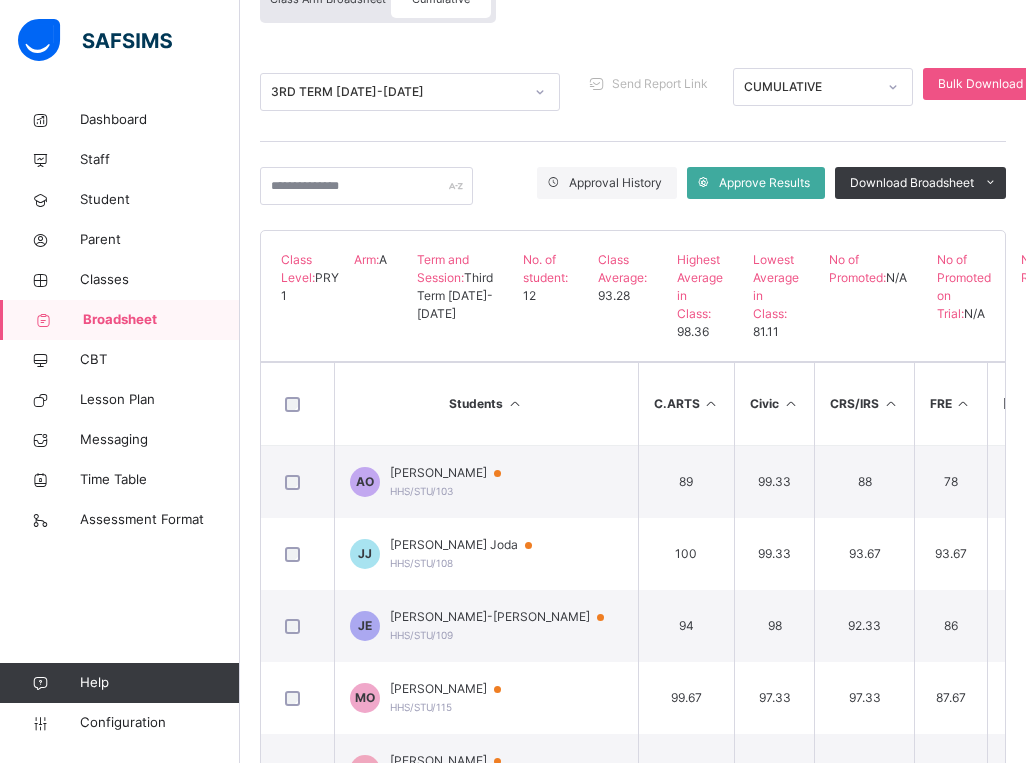 scroll, scrollTop: 388, scrollLeft: 0, axis: vertical 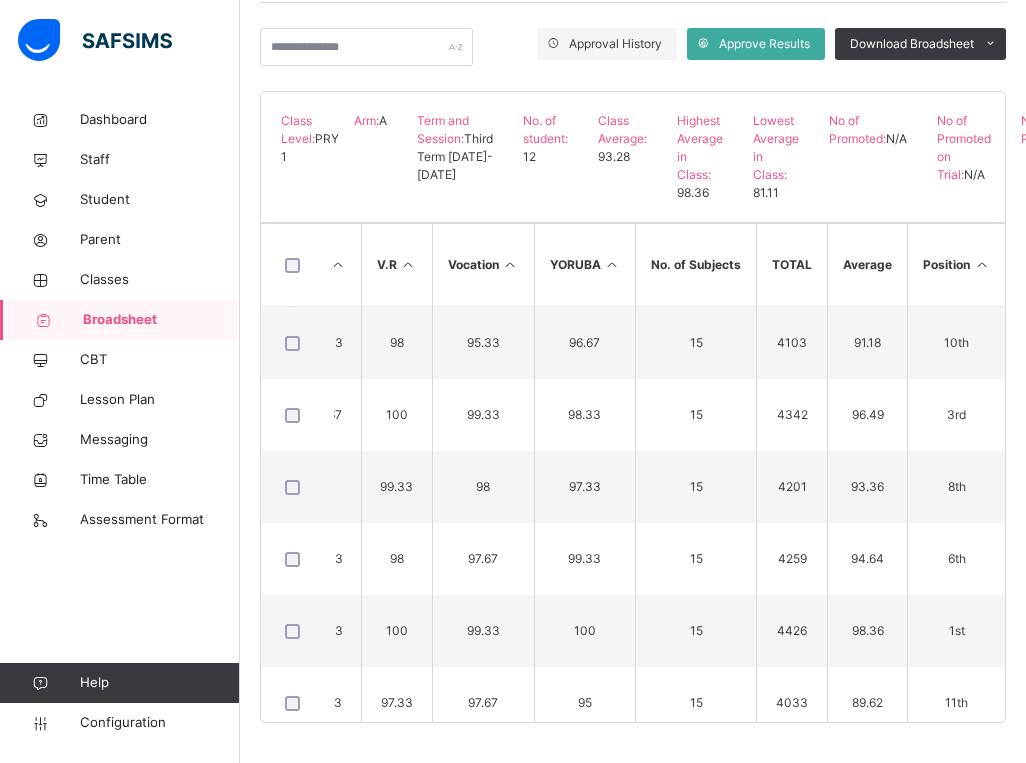 click on "Students   C.ARTS   Civic   CRS/IRS   FRE   [DOMAIN_NAME].   ICT   IGBO   LIT   MUSIC   NUM   Q.R   SCI   V.R   Vocation   YORUBA   No. of Subjects TOTAL Average Position   Status Grade AO Ayodimeji  Omidiji     HHS/STU/103   89 99.33 88 78 92.67 81.33 82 92.33 85.33 98.67 97.67 93.33 98 95.33 96.67   15     4103     91.18     10th     N/A     A   [PERSON_NAME] [PERSON_NAME] Diekokolaoluwa Joda     HHS/STU/108   100 99.33 93.67 93.67 99 89.33 91.33 99.33 85.67 99 99.67 99.67 100 99.33 98.33   15     4342     96.49     3rd     N/A     A   [PERSON_NAME] [PERSON_NAME]-[PERSON_NAME]     HHS/STU/109   94 98 92.33 86 95 90 88 96.67 75 94 98.67 98 99.33 98 97.33   15     4201     93.36     8th     N/A     A   MO Makayla  Oha     HHS/STU/115   99.67 97.33 97.33 87.67 98 85.33 80 94.67 87.33 98 100 99.33 98 97.67 99.33   15     4259     94.64     6th     N/A     A   ZE [PERSON_NAME]     HHS/STU/133   99.67 99.67 99.67 92.67 100 91.67 97.33 98.67 97.67 99.67 100 99.33 100 99.33 100   15     4426     98.36     1st     N/A     A   ZO [PERSON_NAME]     HHS/STU/198" at bounding box center [633, 472] 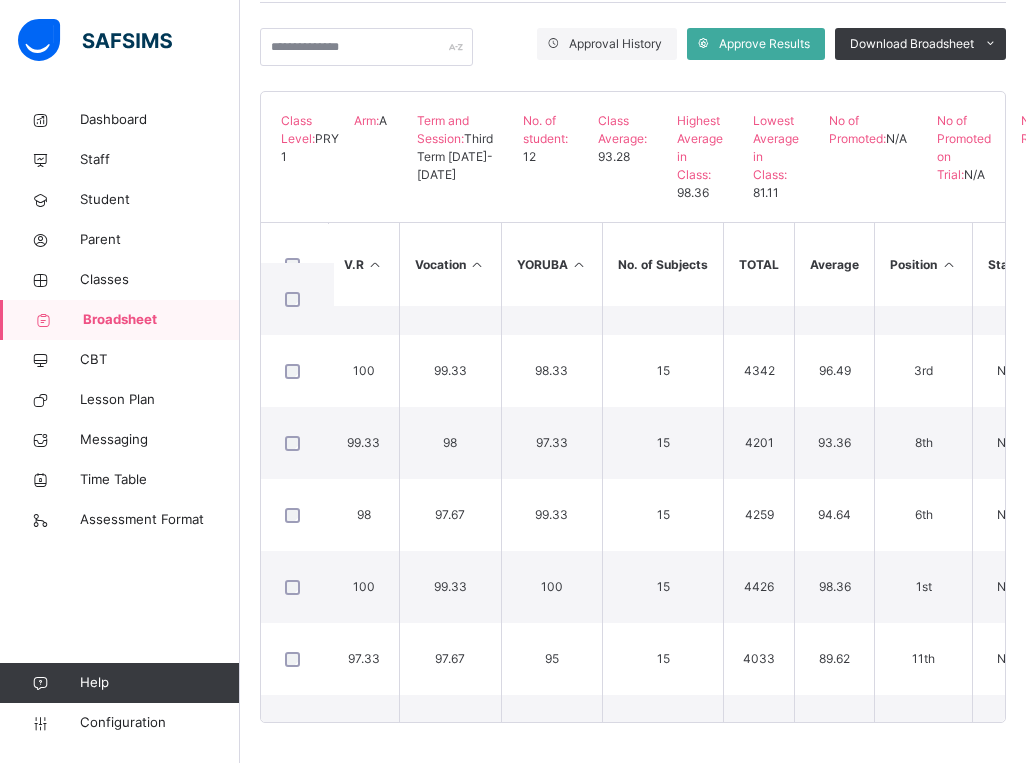 scroll, scrollTop: 0, scrollLeft: 1347, axis: horizontal 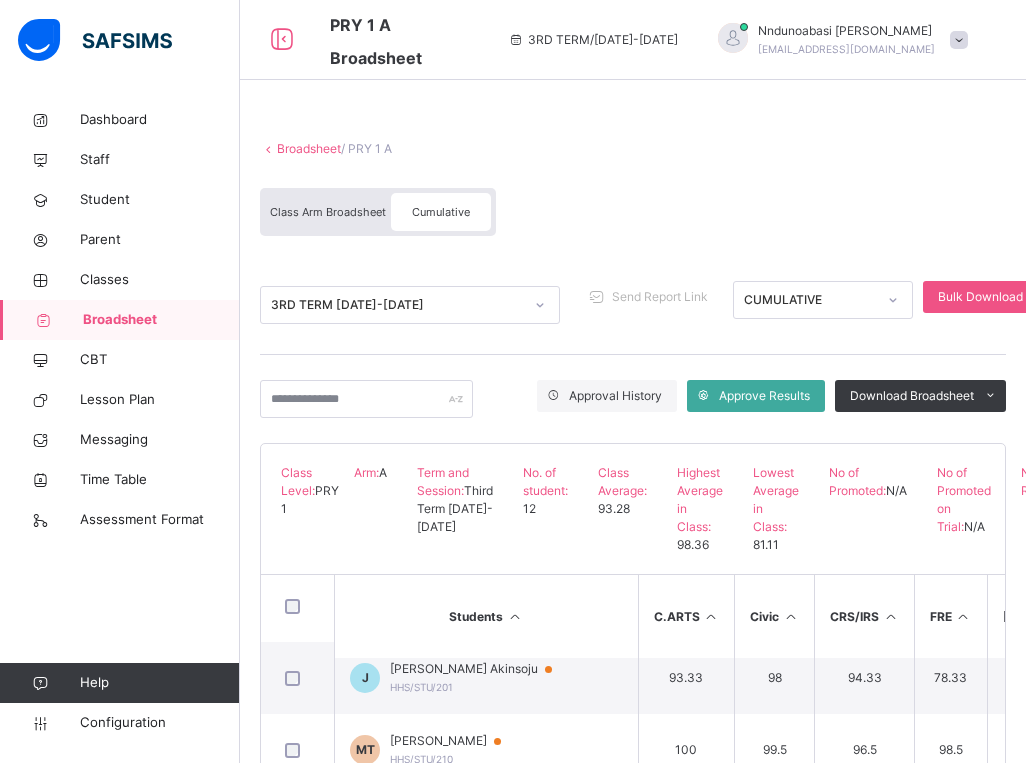 click on "Broadsheet" at bounding box center [309, 148] 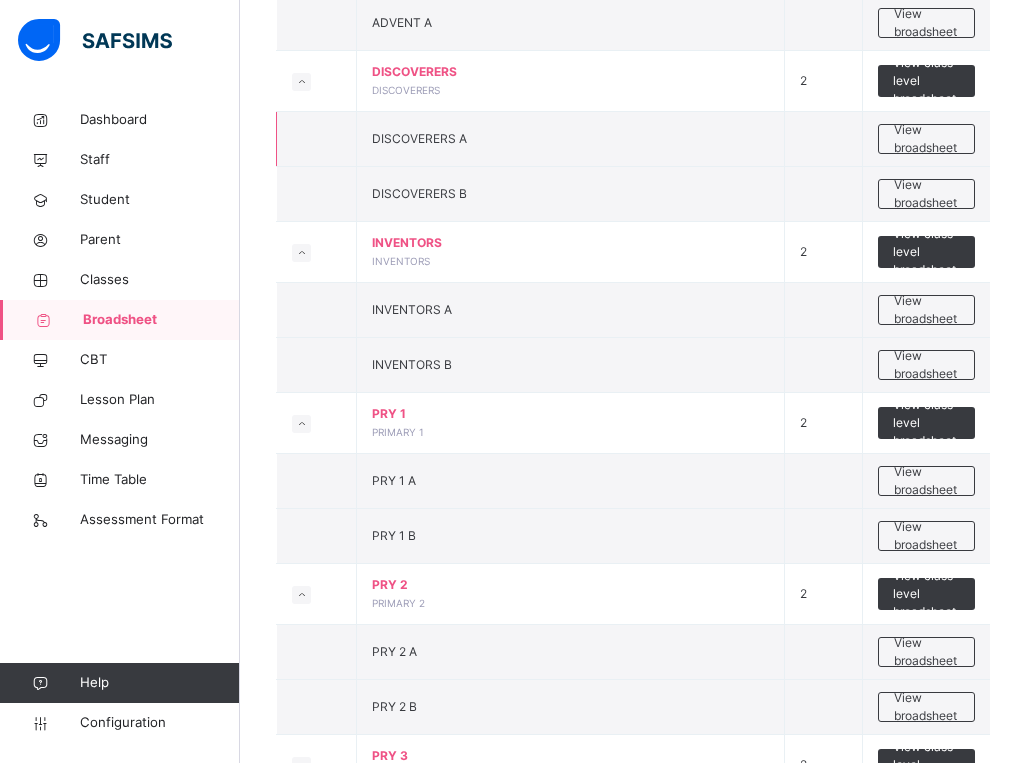 scroll, scrollTop: 480, scrollLeft: 0, axis: vertical 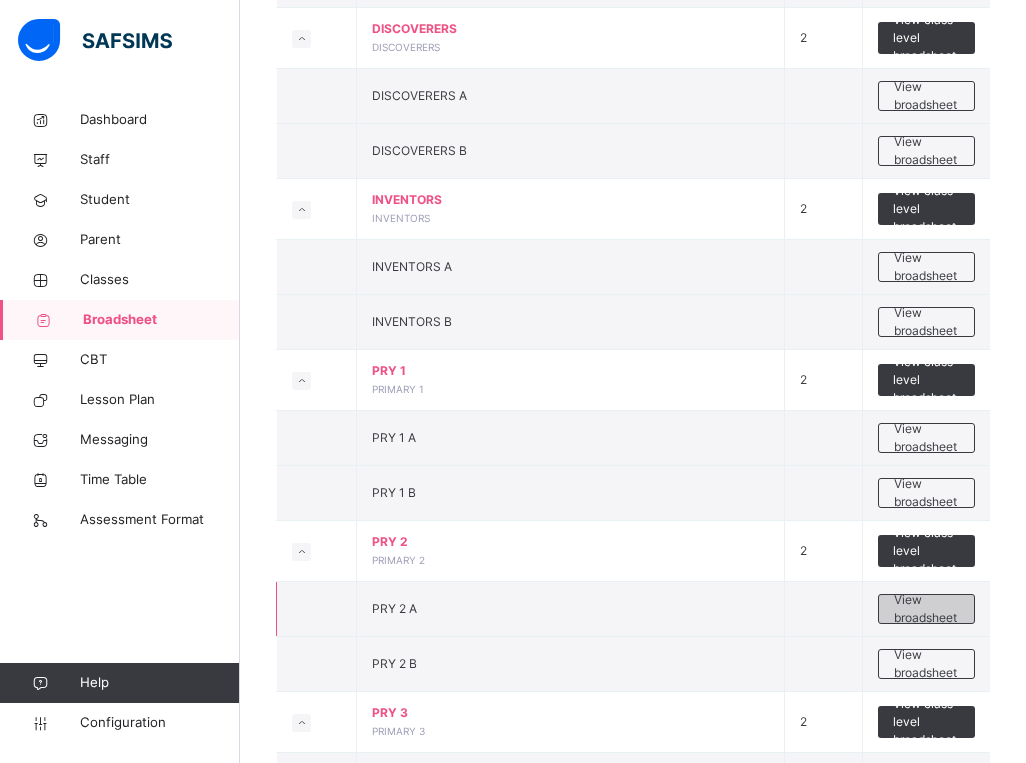 click on "View broadsheet" at bounding box center [926, 609] 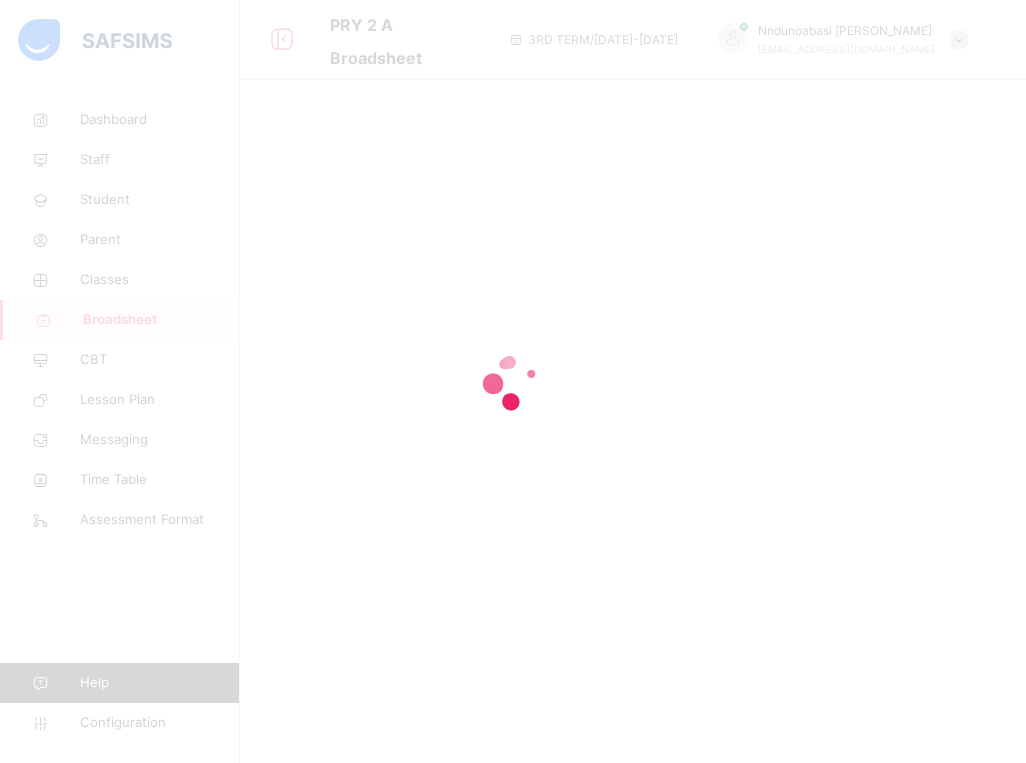 scroll, scrollTop: 0, scrollLeft: 0, axis: both 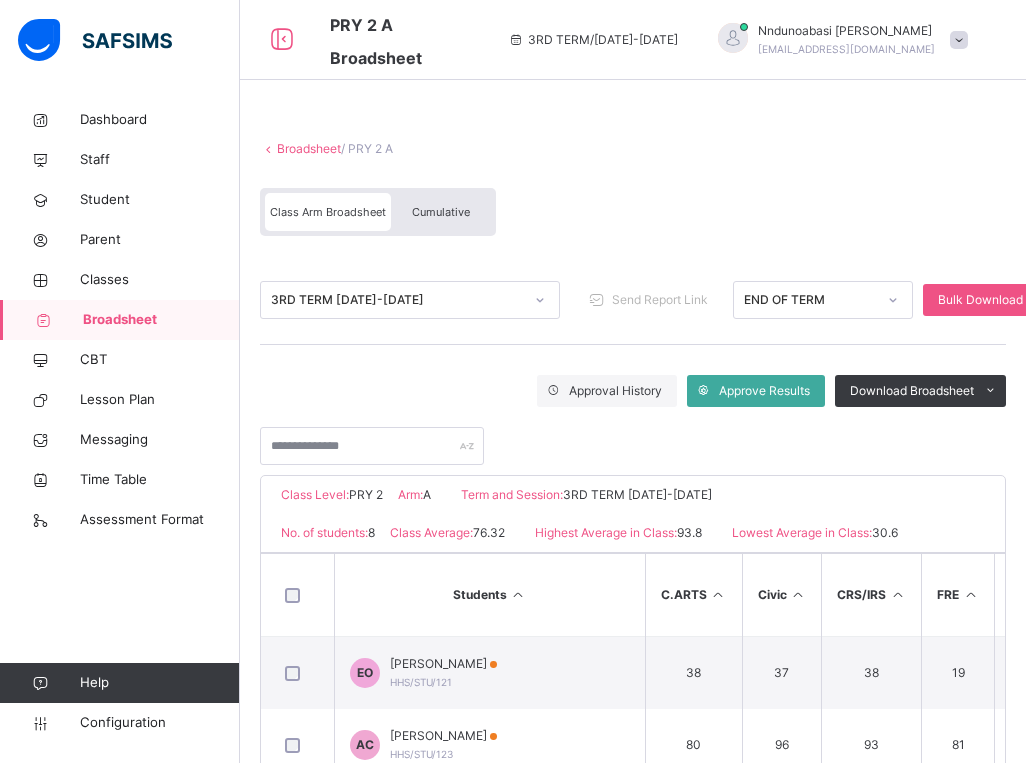click on "Class Level:  PRY 2  Arm:  A  Term and Session:  3RD TERM [DATE]-[DATE]" at bounding box center (633, 495) 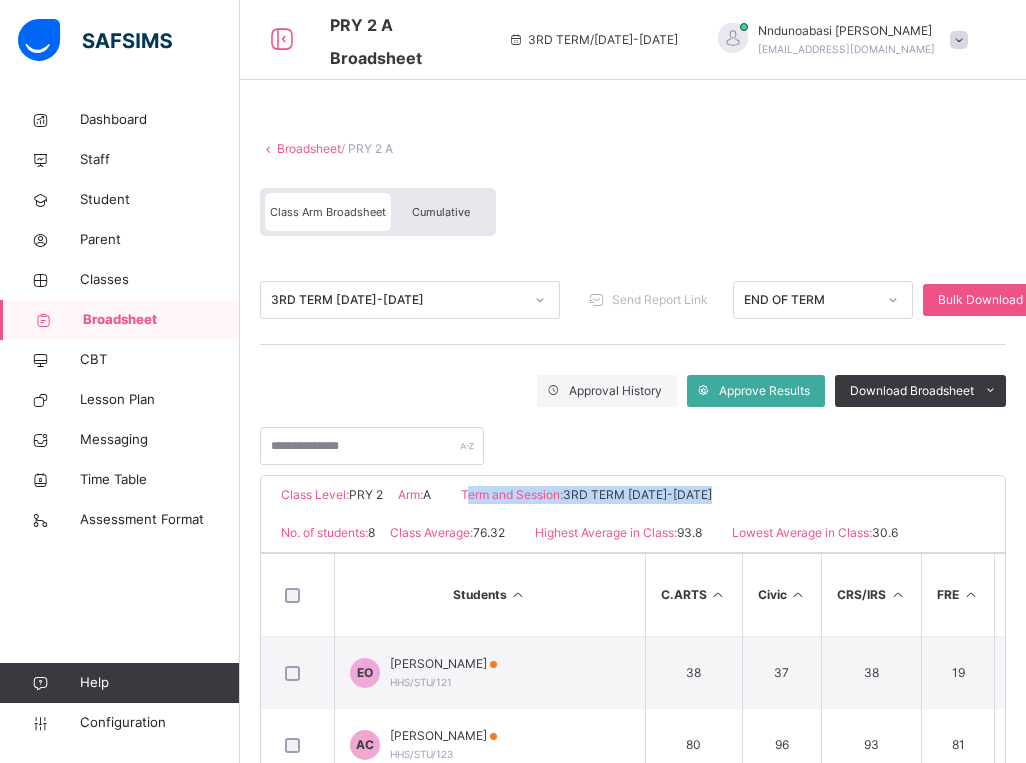 drag, startPoint x: 893, startPoint y: 508, endPoint x: 874, endPoint y: 498, distance: 21.470911 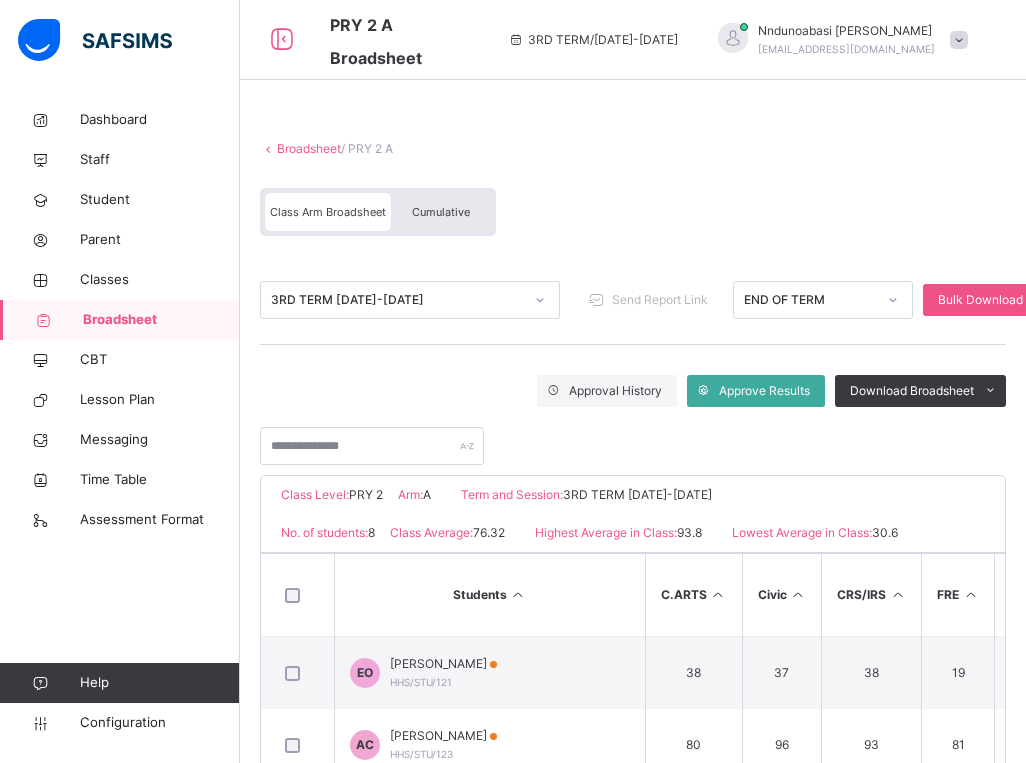 click on "Approval History  Approve Results Download Broadsheet PDF Excel sheet" at bounding box center [633, 415] 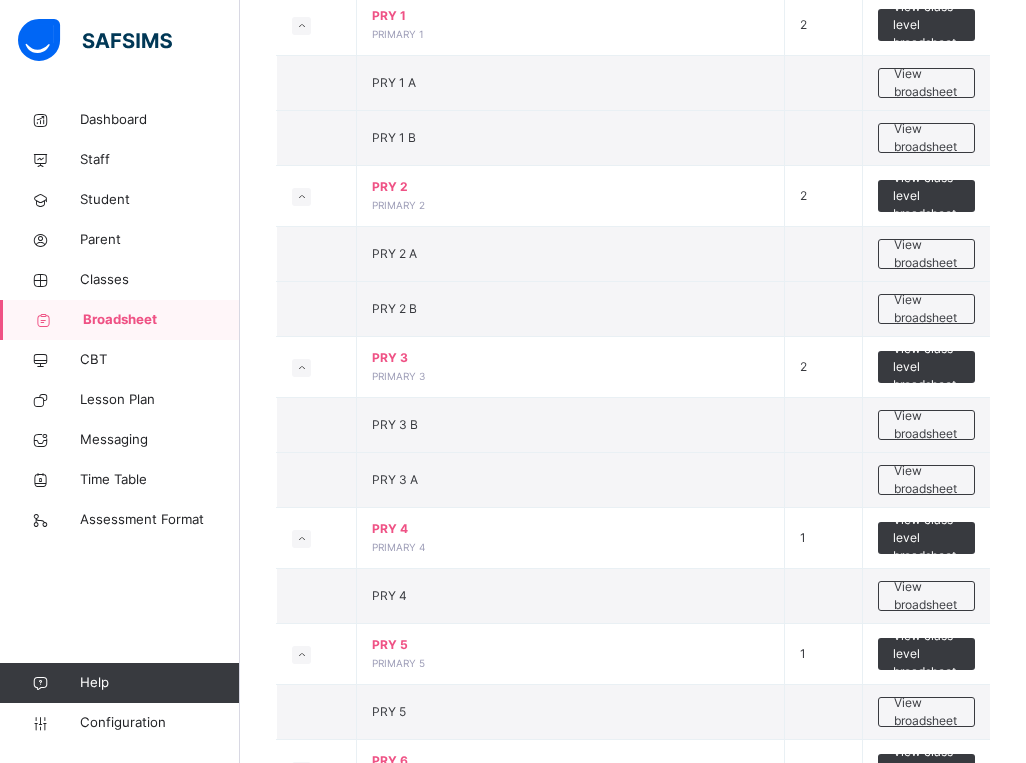 scroll, scrollTop: 840, scrollLeft: 0, axis: vertical 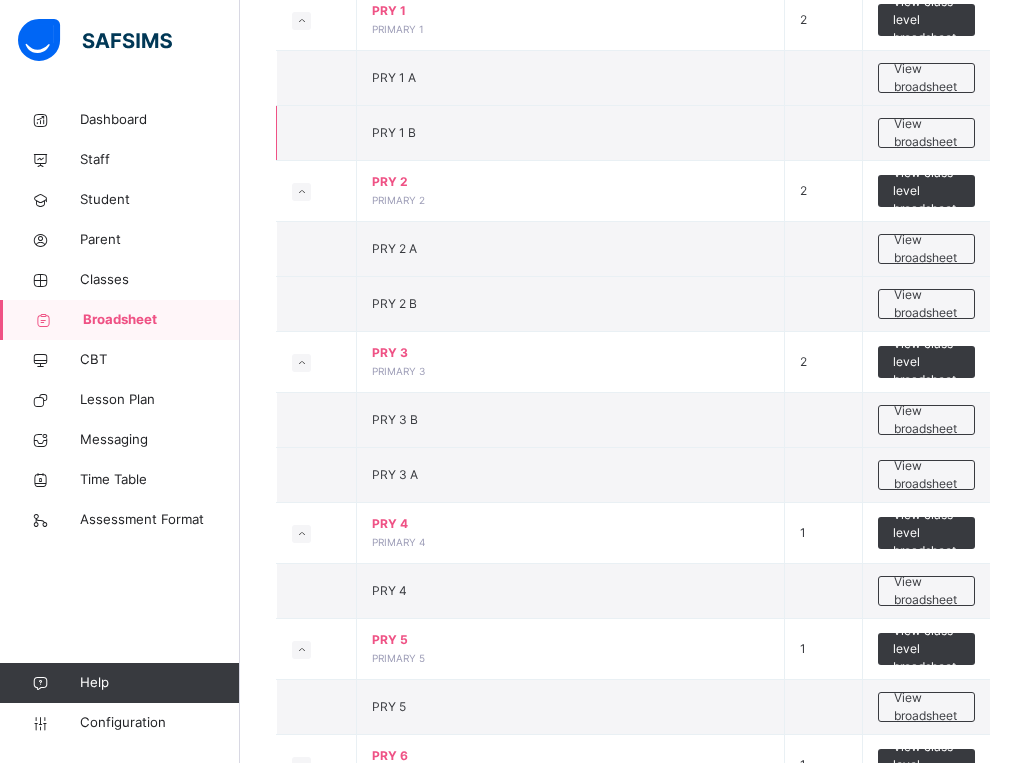 click at bounding box center (824, 133) 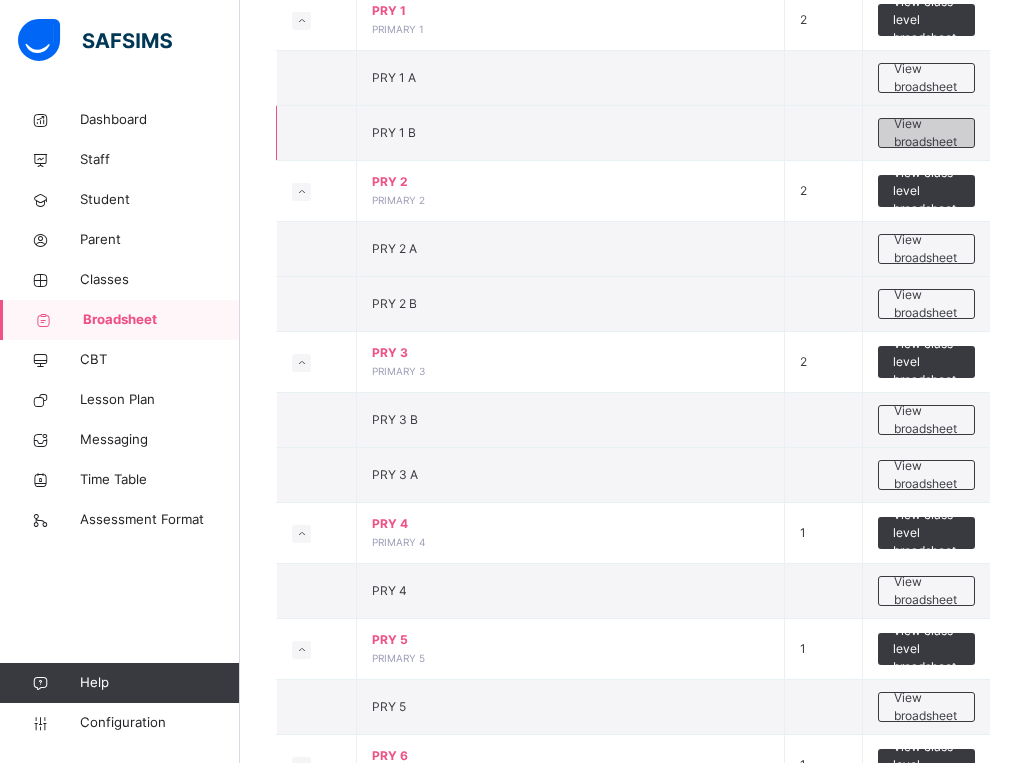 click on "View broadsheet" at bounding box center (926, 133) 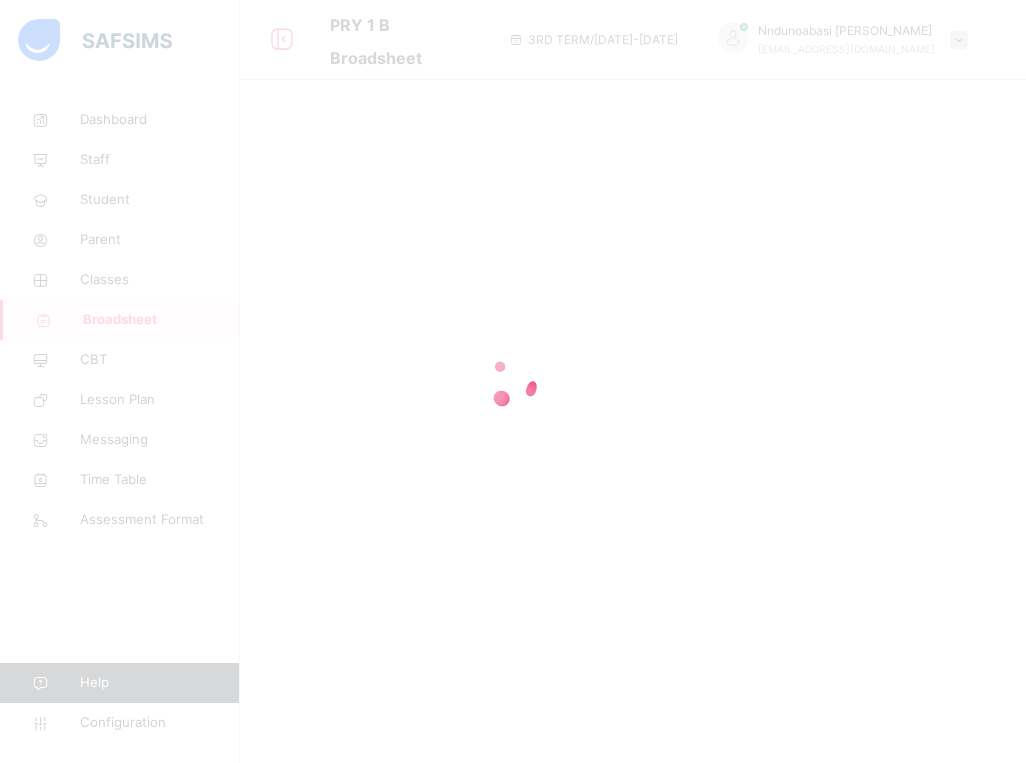 scroll, scrollTop: 0, scrollLeft: 0, axis: both 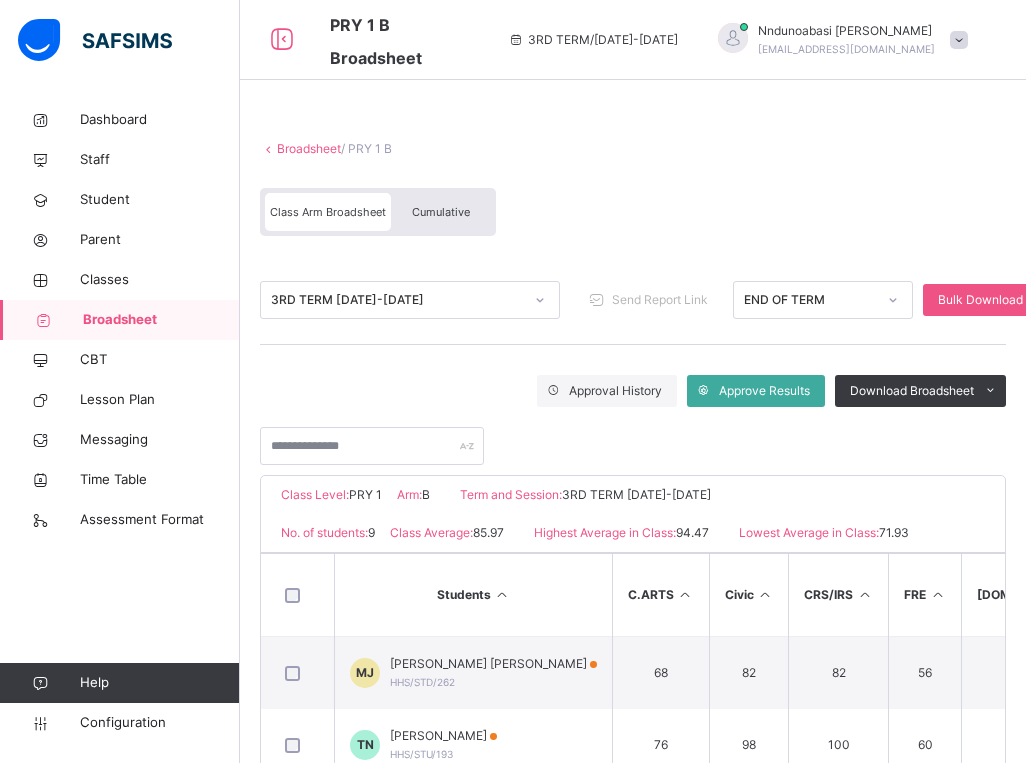 click at bounding box center (633, 130) 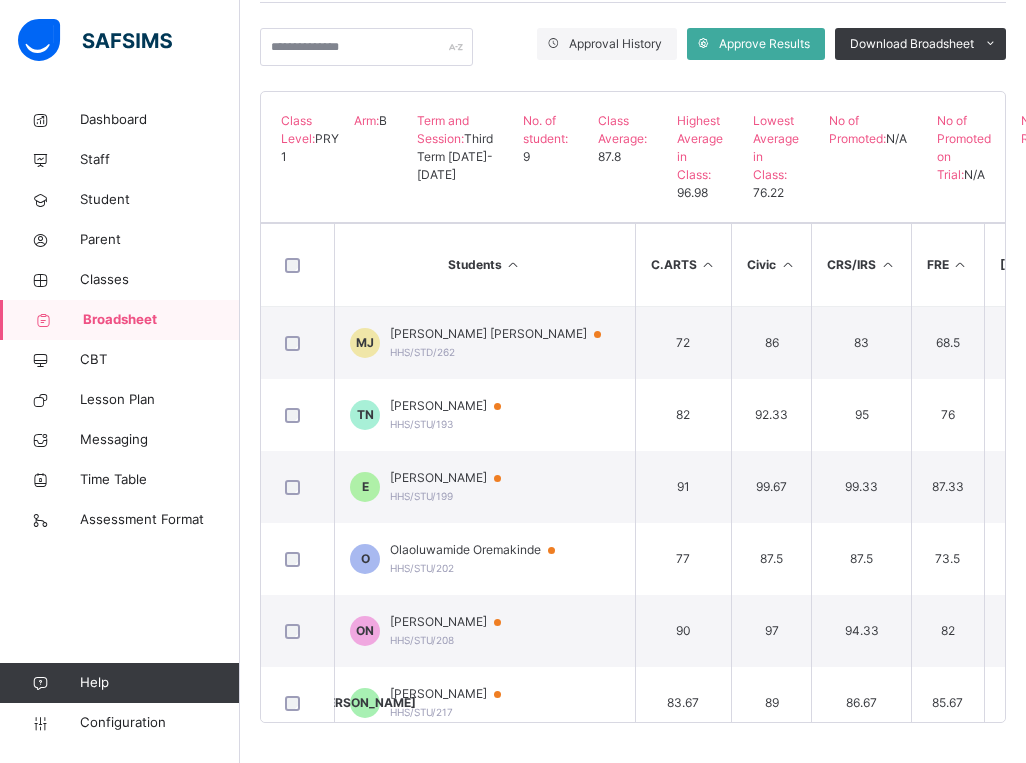 scroll, scrollTop: 388, scrollLeft: 0, axis: vertical 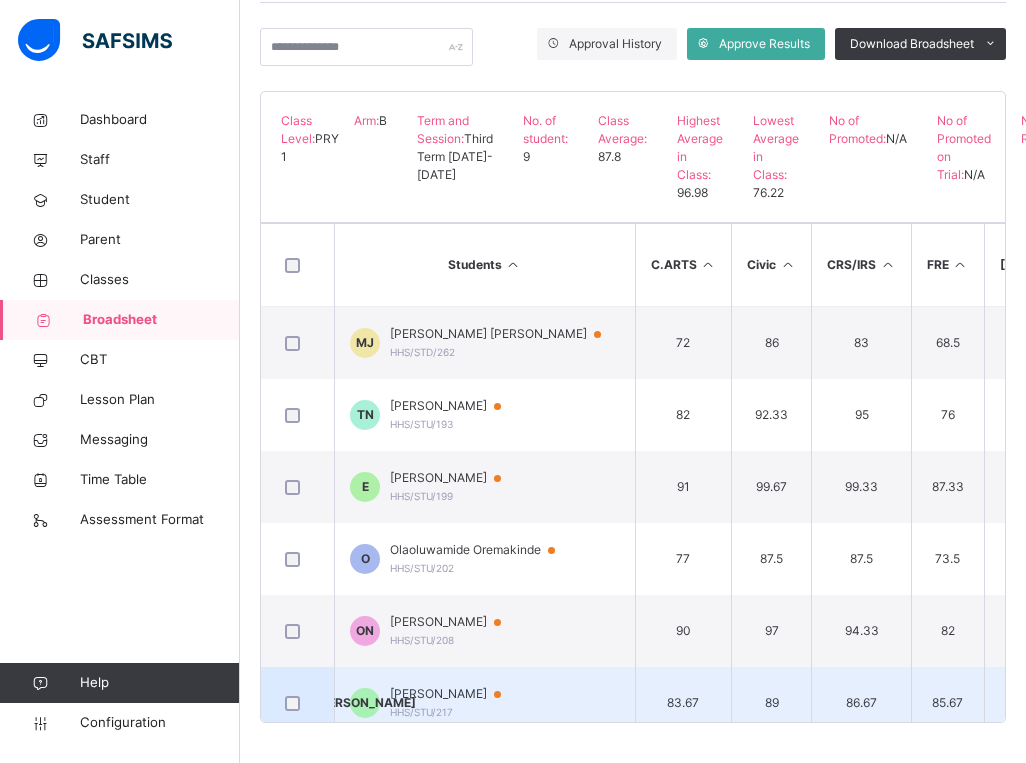 click on "85.67" at bounding box center [947, 703] 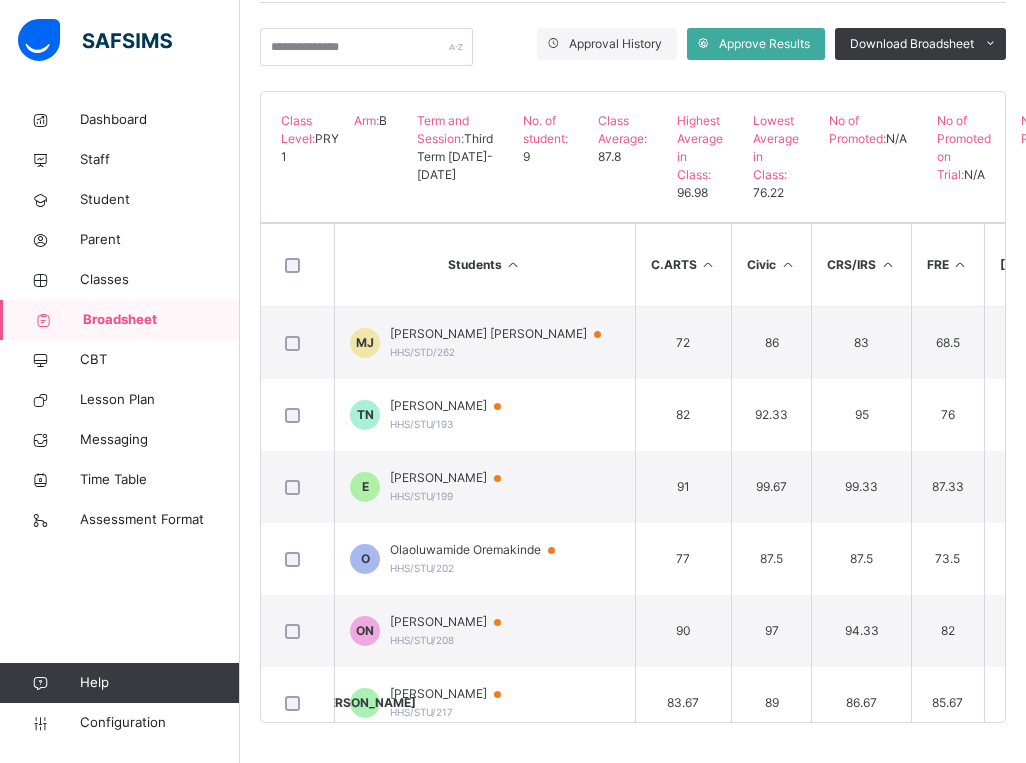 click on "Happy Hearts School Date: [DATE] 7:51:29 am  Class Level:  PRY 1  Arm:  B  Term and Session:  Third Term [DATE]-[DATE]  No. of student:    9    Class Average:    87.8  Highest Average in Class:    96.98    Lowest Average in Class:    76.22    No of Promoted:   N/A   No of Promoted on Trial:   N/A   No of Repeat:   N/A  S/NO Admission No. Full Name C.ARTS Civic CRS/IRS FRE [DOMAIN_NAME]. ICT IGBO LIT MUSIC NUM Q.R SCI V.R Vocation YORUBA No. of Subjects TOTAL Average Position Status Grade 1 HHS/STD/262 [PERSON_NAME]  [PERSON_NAME]   72   86   83   68.5   85   75   78   84   80   83.5   91.5   89.5   80.5   81.5   85.5 15 2447 81.57 8th N/A B 2 HHS/STU/193 [PERSON_NAME]   82   92.33   95   76   94.67   88.33   92.33   92.67   92   94.67   94   94   91   90.67   83 15 4058 90.18 4th N/A A 3 HHS/STU/199 [PERSON_NAME] Orbih    91   99.67   99.33   87.33   97.67   99.33   98   99.33   97   99.67   100   100   92   99   95.33 15 4364 96.98 1st N/A A 4 HHS/STU/202 Olaoluwamide   Oremakinde    77   87.5   87.5   73.5   82   85.5" at bounding box center (633, 407) 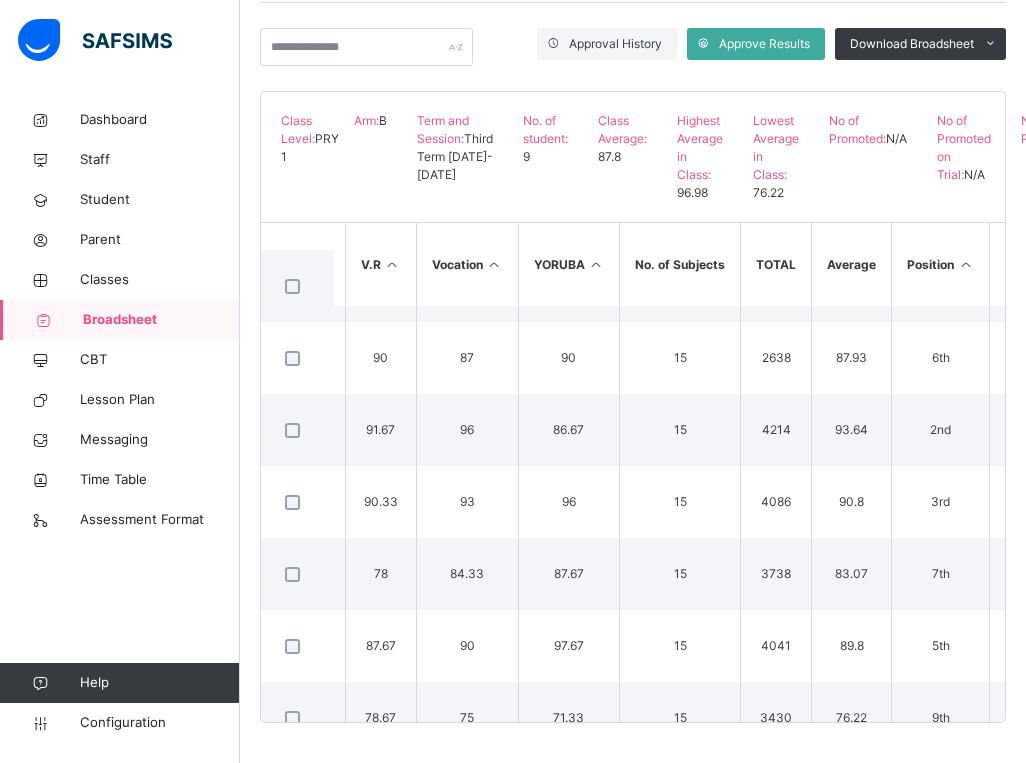 scroll, scrollTop: 27, scrollLeft: 1327, axis: both 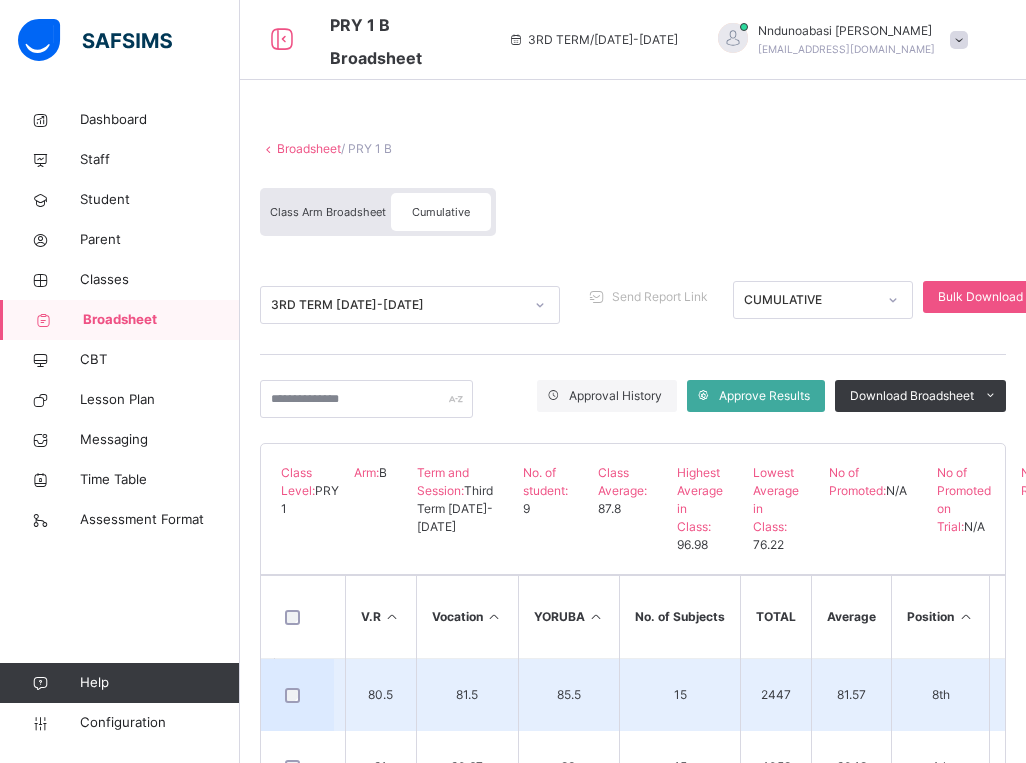 click on "8th" at bounding box center (941, 695) 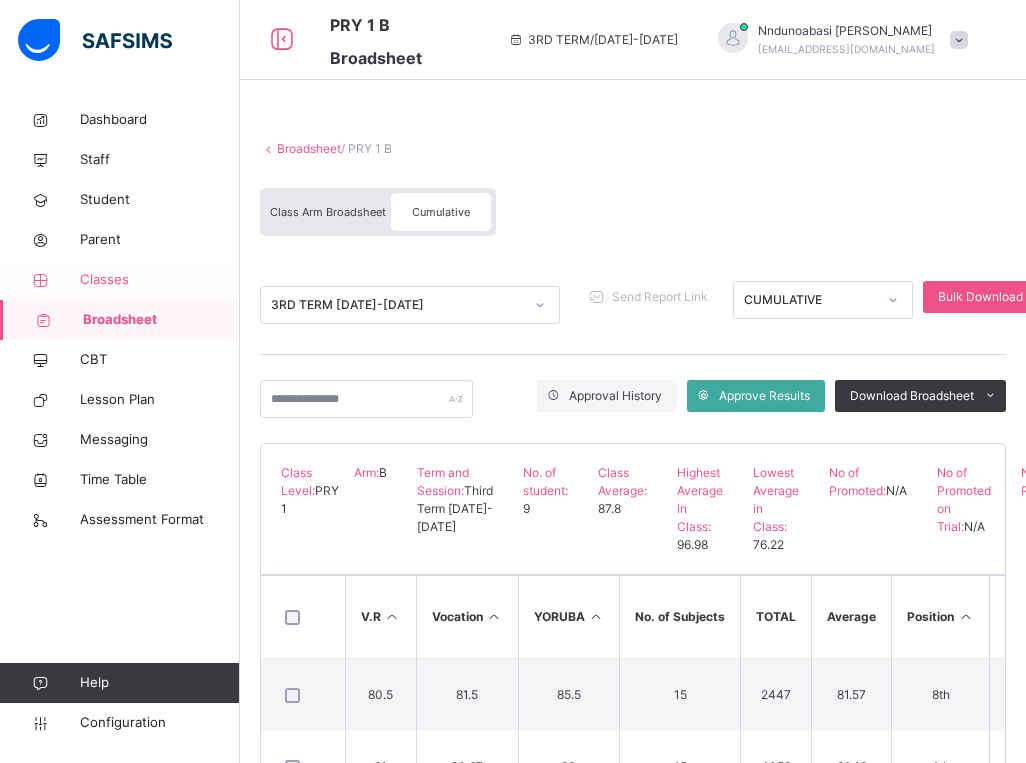 click on "Broadsheet" at bounding box center [120, 320] 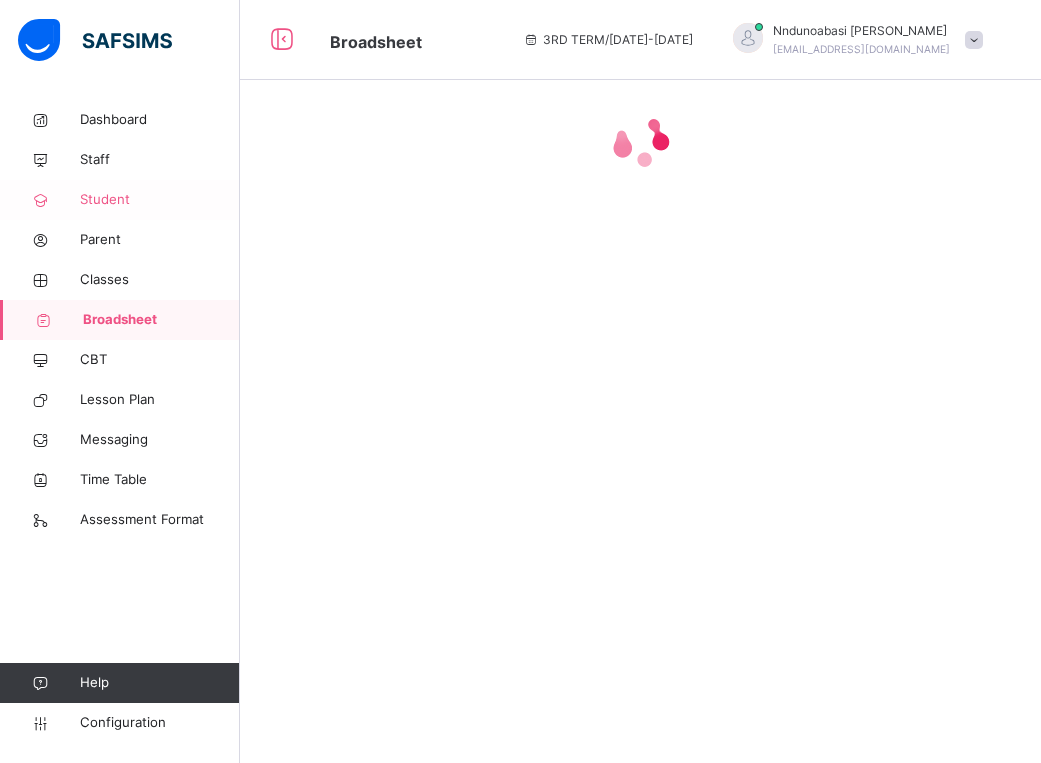 click on "Student" at bounding box center [160, 200] 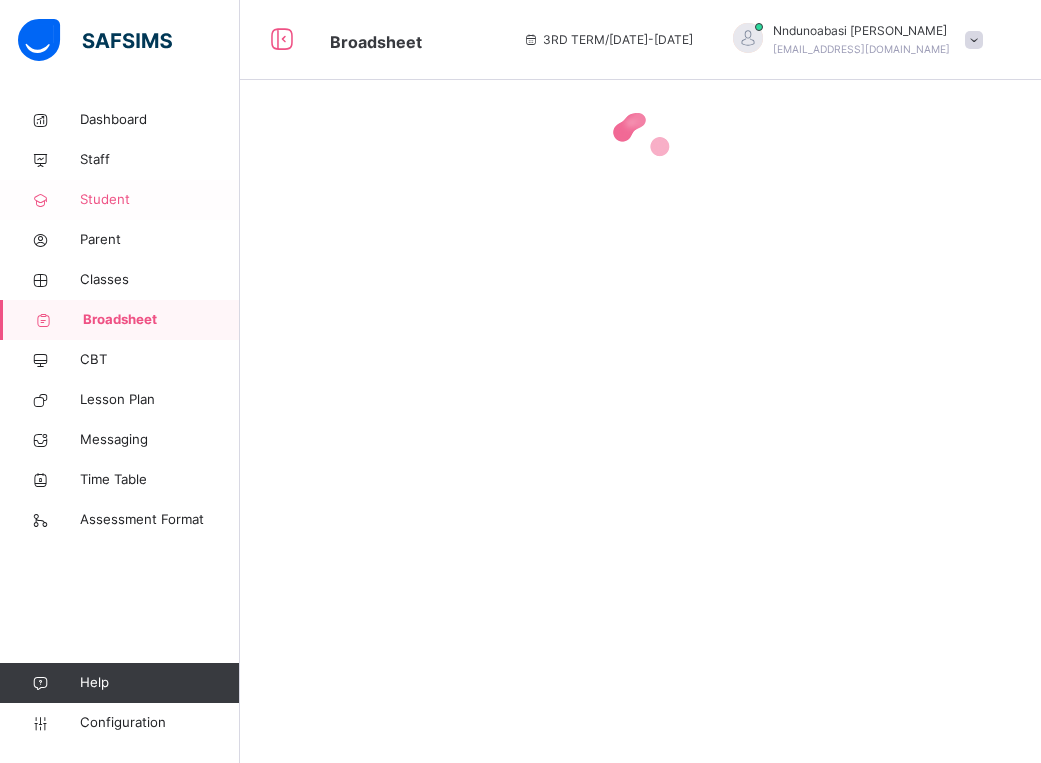 click on "Student" at bounding box center [160, 200] 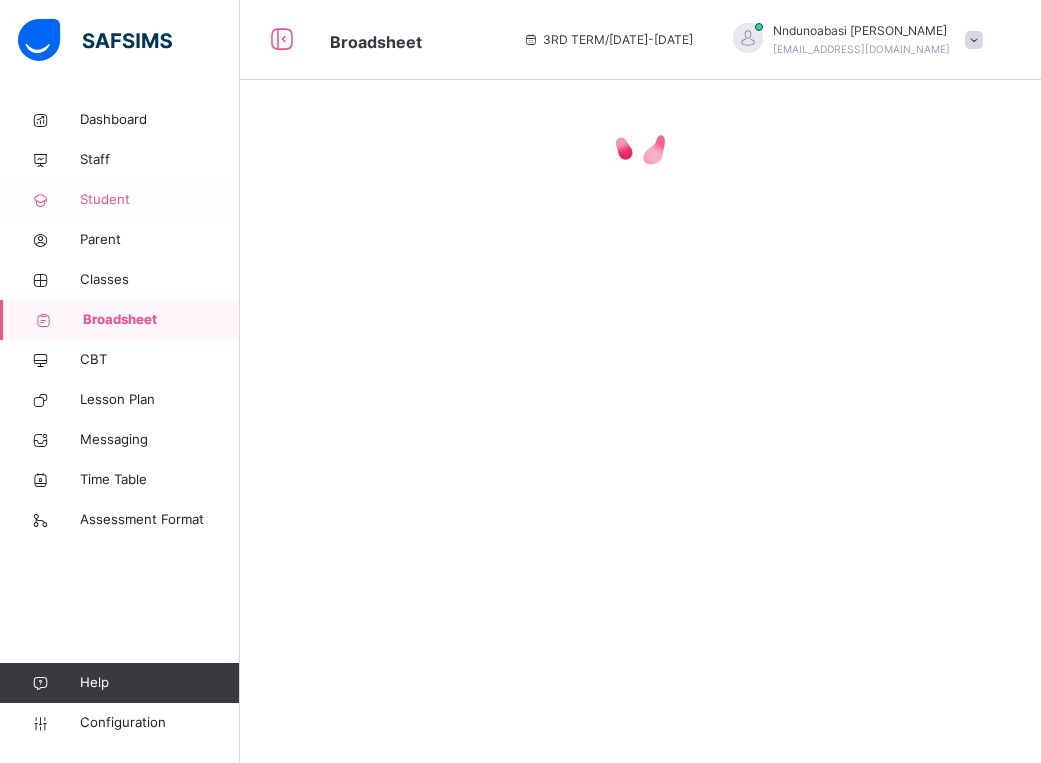 click on "Student" at bounding box center [160, 200] 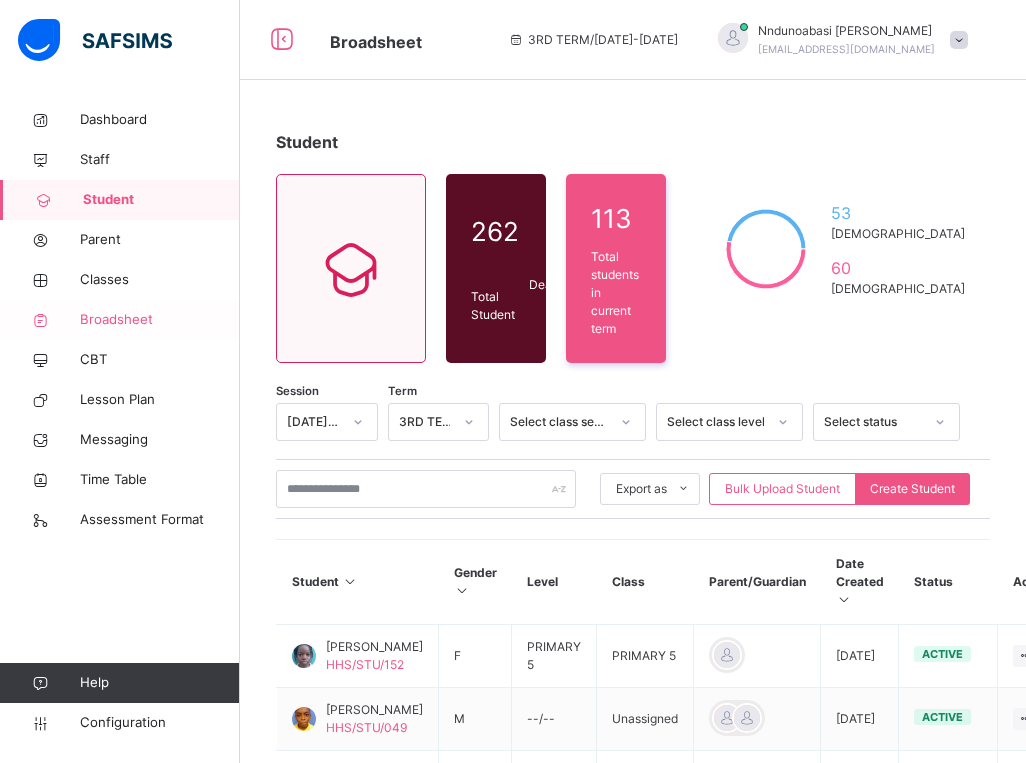click on "Broadsheet" at bounding box center [160, 320] 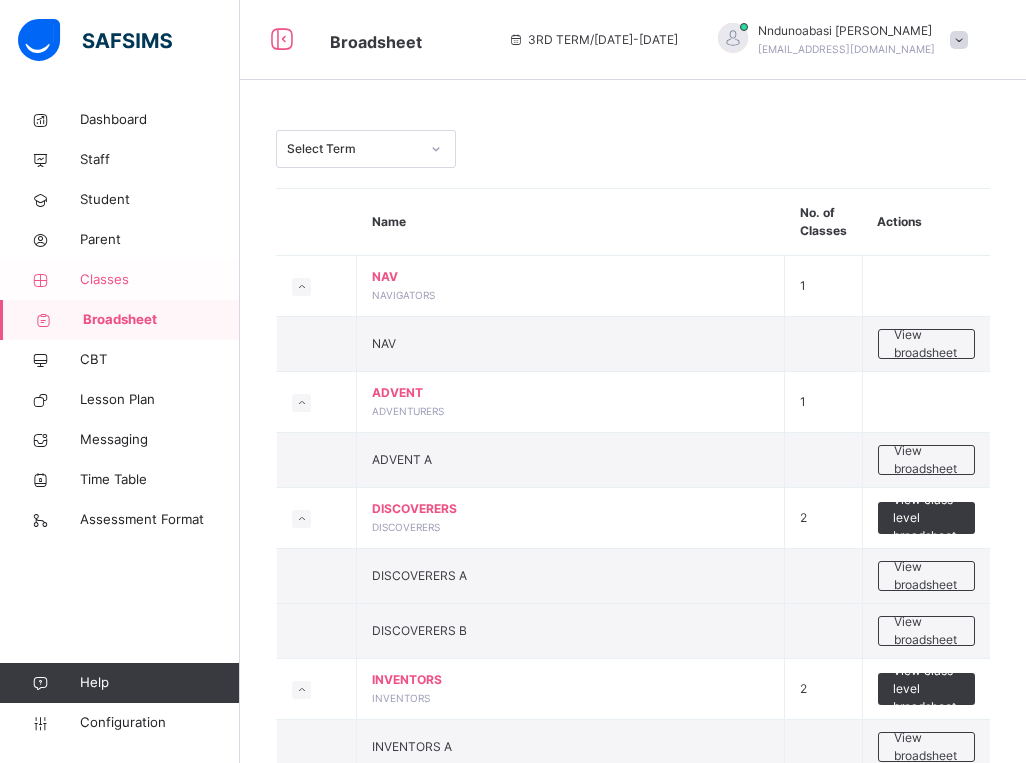 click on "Classes" at bounding box center [160, 280] 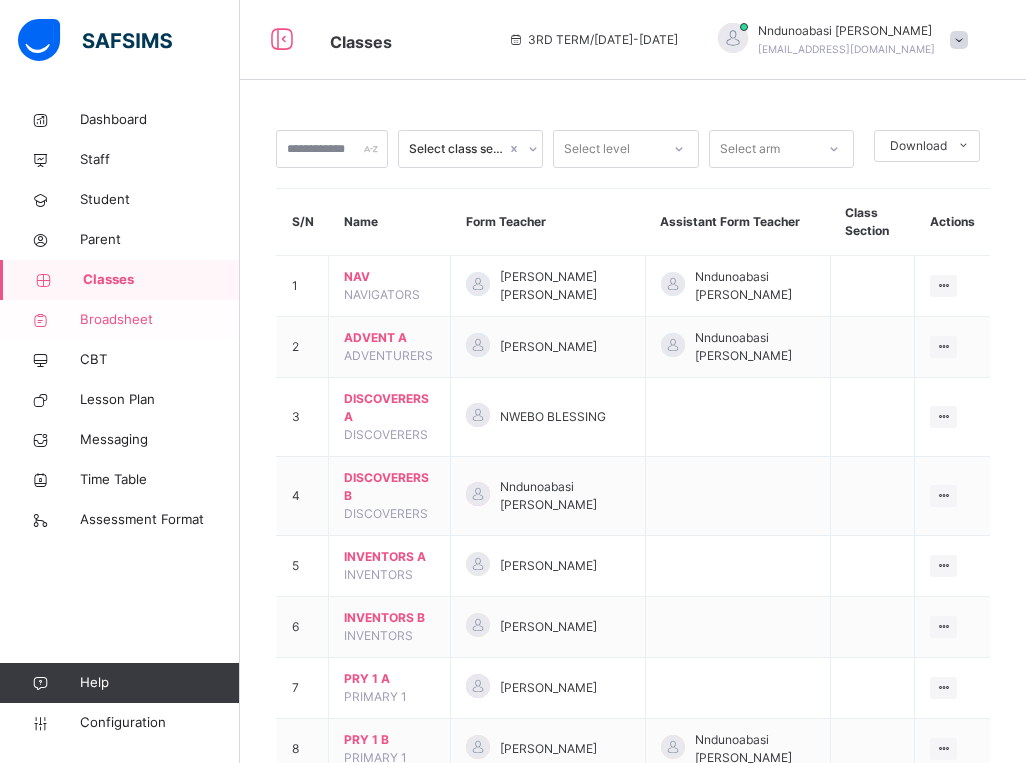 click on "Broadsheet" at bounding box center (160, 320) 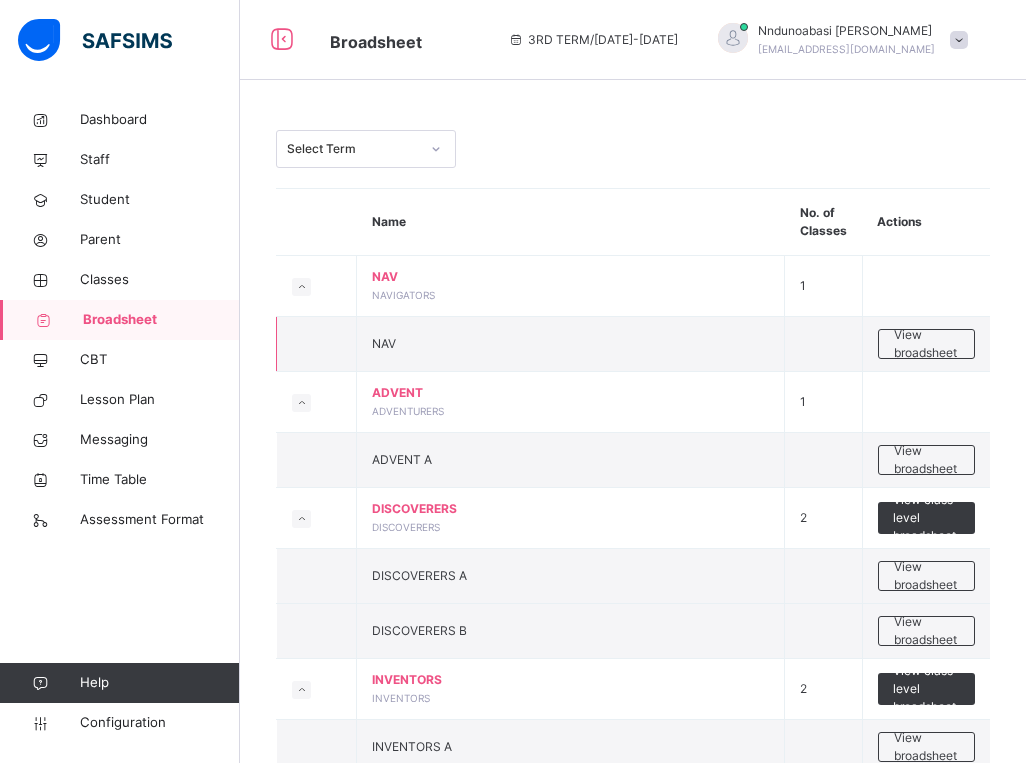 click at bounding box center [317, 344] 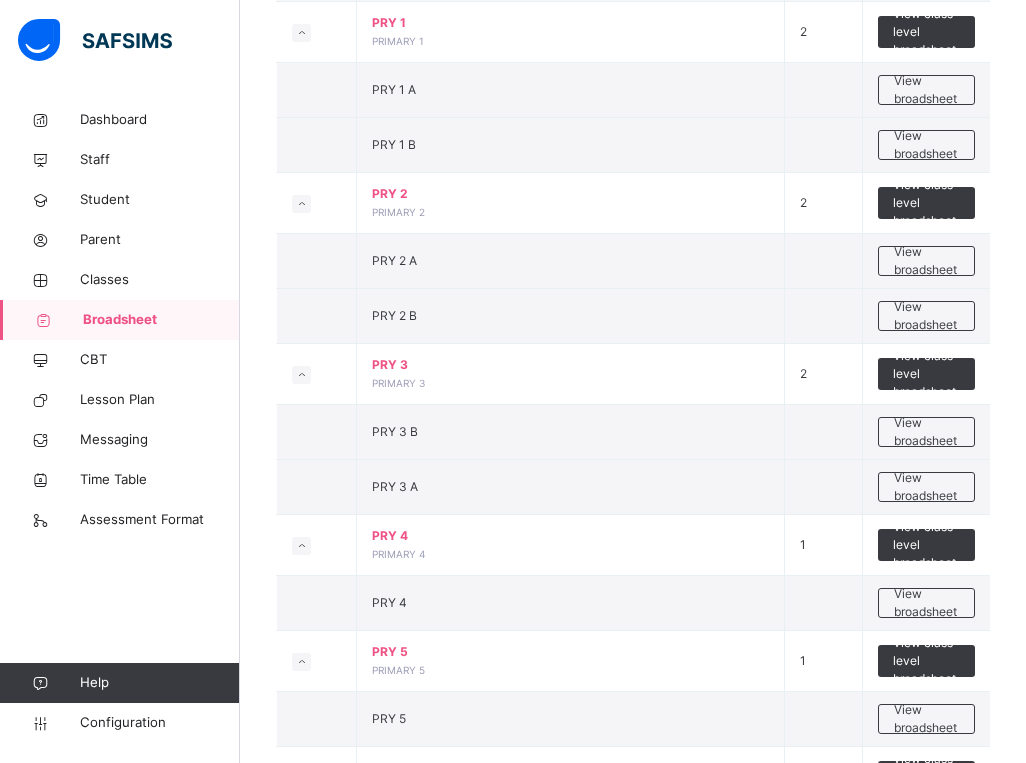 scroll, scrollTop: 840, scrollLeft: 0, axis: vertical 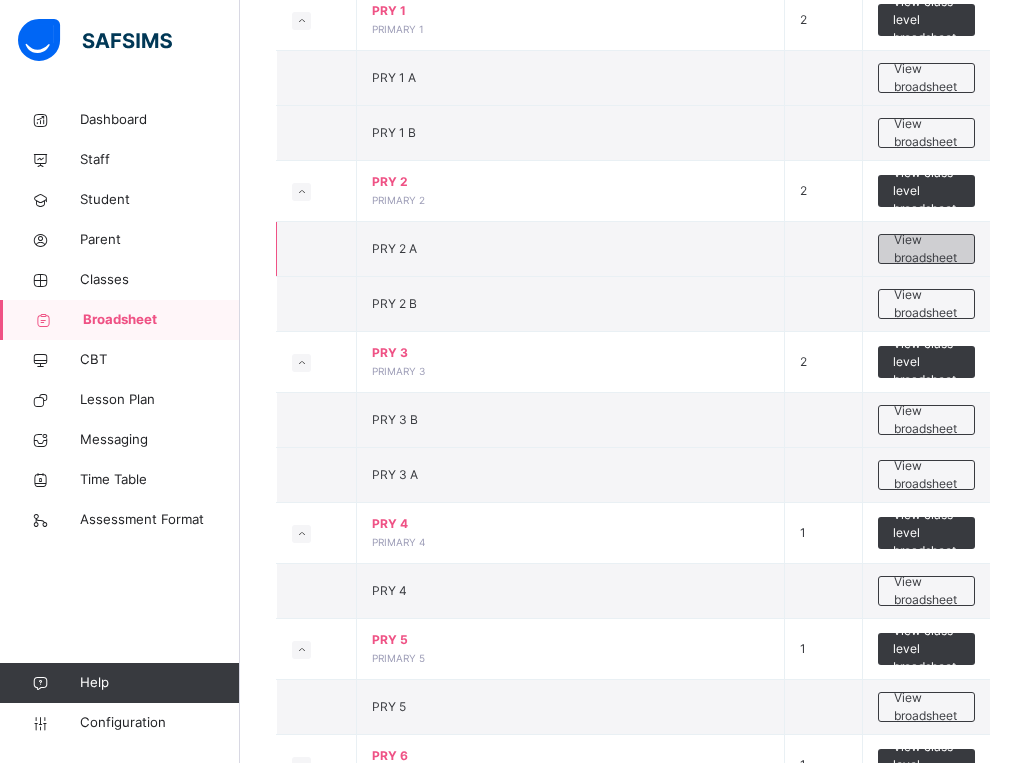 click on "View broadsheet" at bounding box center [926, 249] 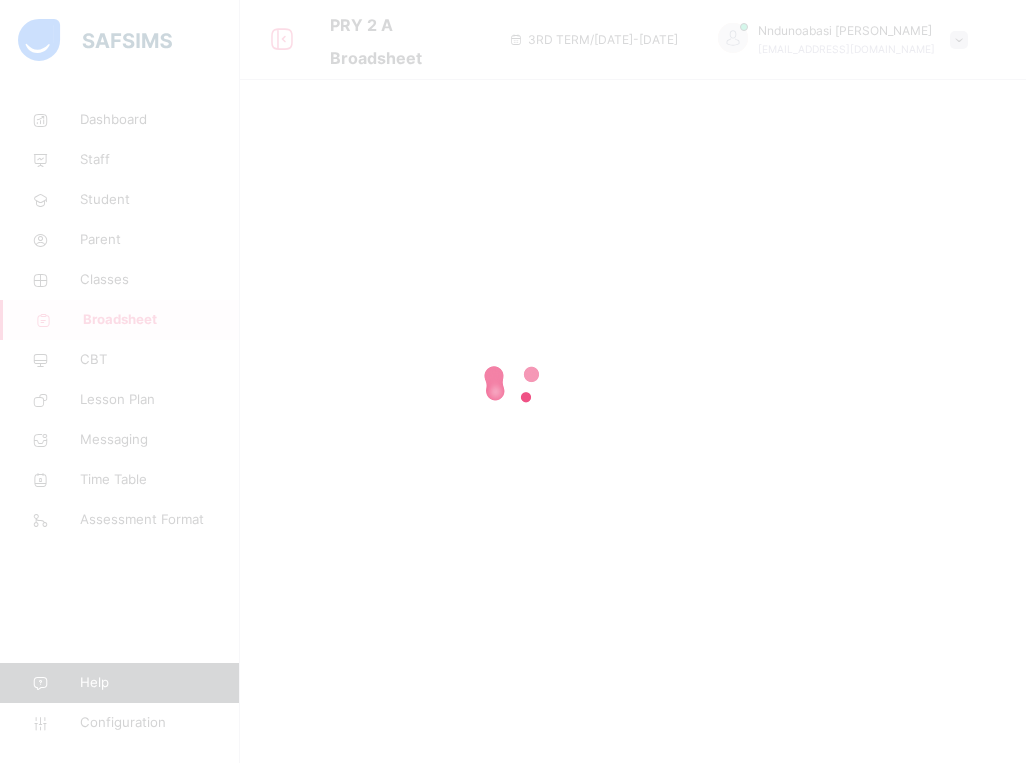 scroll, scrollTop: 0, scrollLeft: 0, axis: both 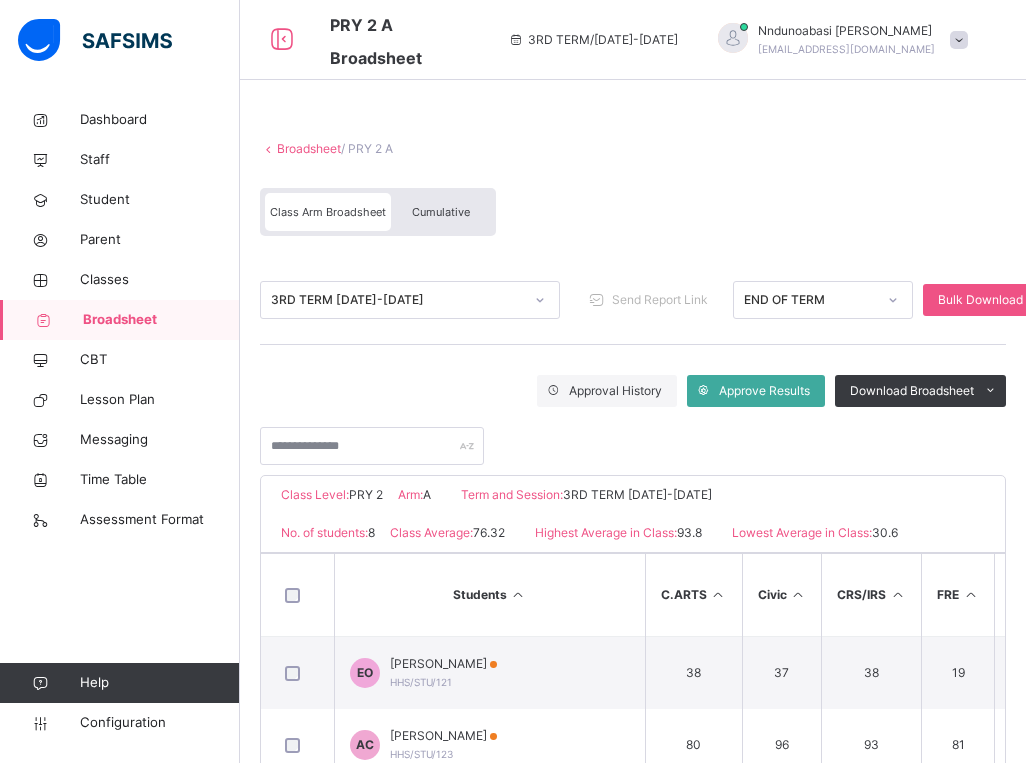 click on "Class Arm Broadsheet Cumulative" at bounding box center (633, 217) 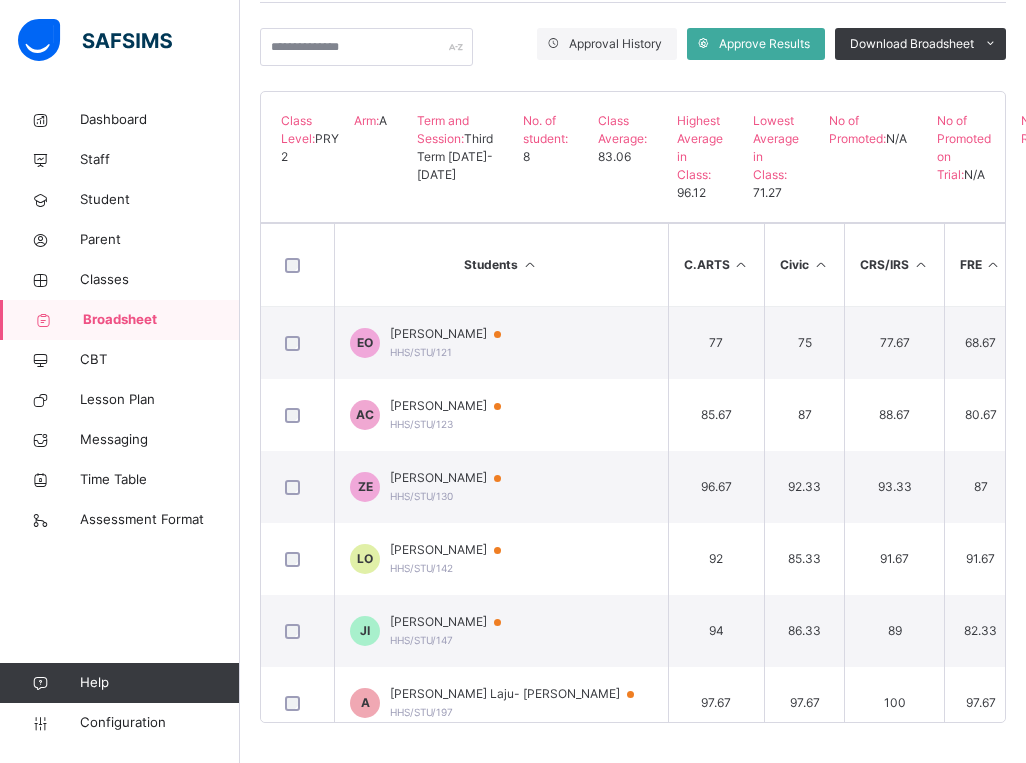 scroll, scrollTop: 388, scrollLeft: 0, axis: vertical 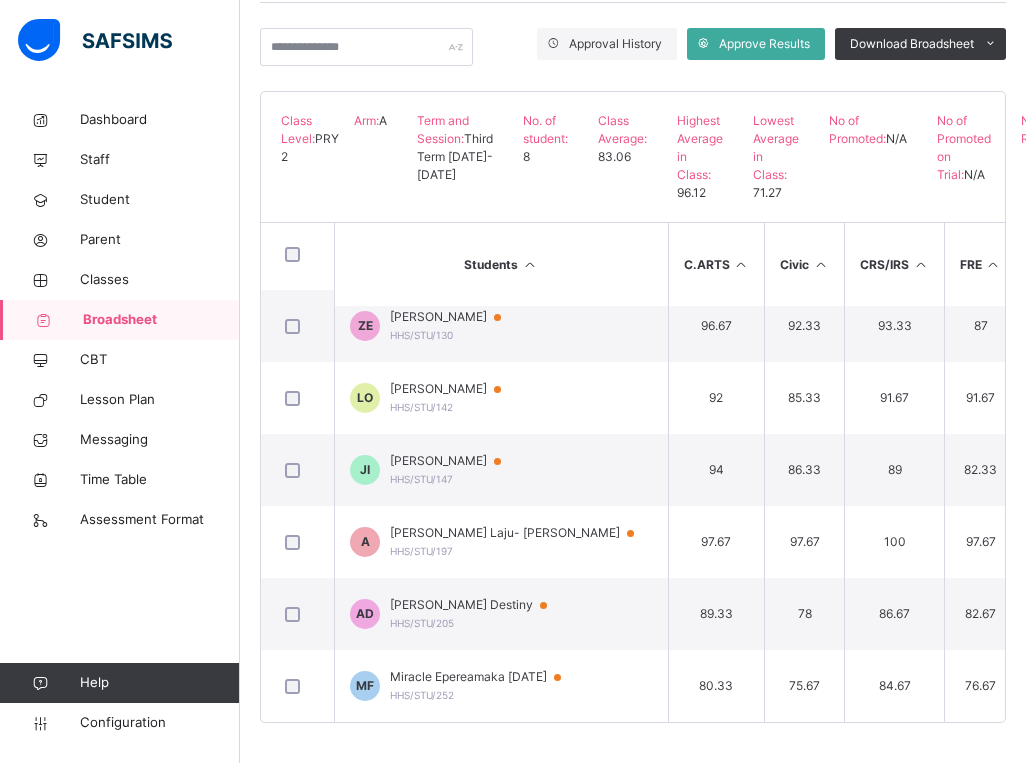 click on "Happy Hearts School Date: [DATE] 7:56:34 am  Class Level:  PRY 2  Arm:  A  Term and Session:  Third Term [DATE]-[DATE]  No. of student:    8    Class Average:    83.06  Highest Average in Class:    96.12    Lowest Average in Class:    71.27    No of Promoted:   N/A   No of Promoted on Trial:   N/A   No of Repeat:   N/A  S/NO Admission No. Full Name C.ARTS Civic CRS/IRS FRE [DOMAIN_NAME]. ICT IGBO LIT MUSIC NUM Q.R SCI V.R Vocation YORUBA No. of Subjects TOTAL Average Position Status Grade 1 HHS/STU/121 [PERSON_NAME]   77   75   77.67   68.67   77.67   64   68   71.83   60.67   70.33   68.17   77.67   78   73   61.33 15 3207 71.27 8th N/A B 2 HHS/STU/123 [PERSON_NAME] Chukuigwe   85.67   87   88.67   80.67   90.33   65.67   76.33   79.33   77.67   63.67   74.67   88.67   88   73   58 15 3532 78.49 6th N/A B 3 HHS/STU/130 [PERSON_NAME]   96.67   92.33   93.33   87   96.67   75.67   85   91.5   85.67   70.67   82.67   98.67   97   91.33   63.67 15 3923.5 87.19 2nd N/A B 4 HHS/STU/142 [PERSON_NAME]   92" at bounding box center [633, 407] 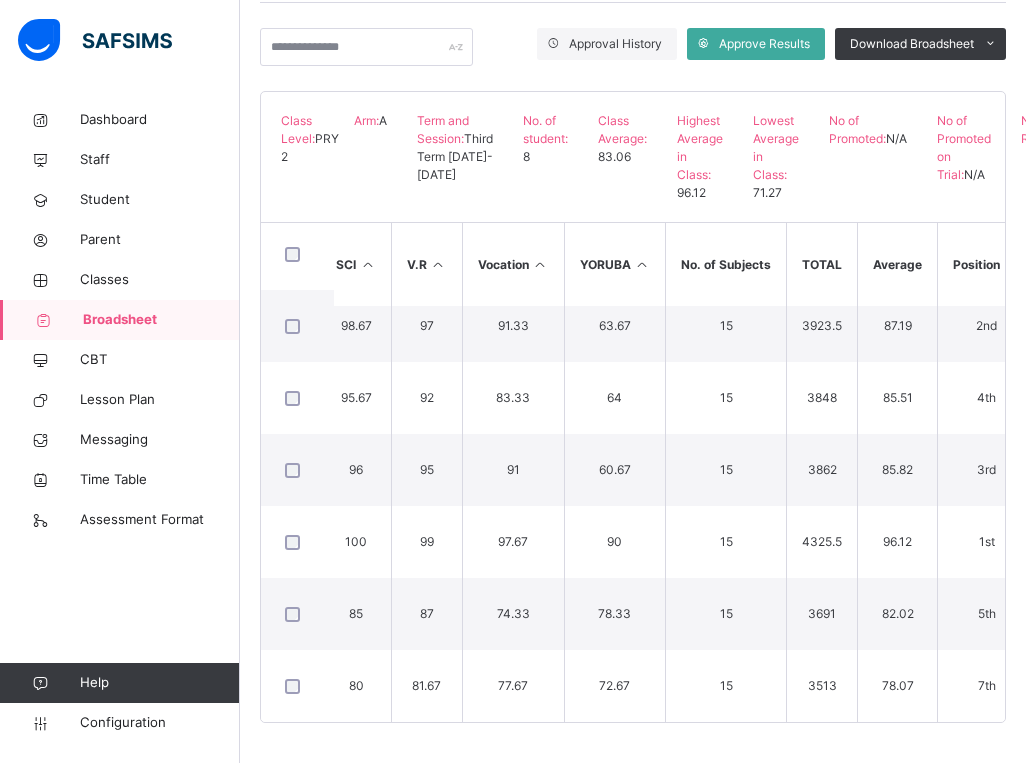 scroll, scrollTop: 169, scrollLeft: 1345, axis: both 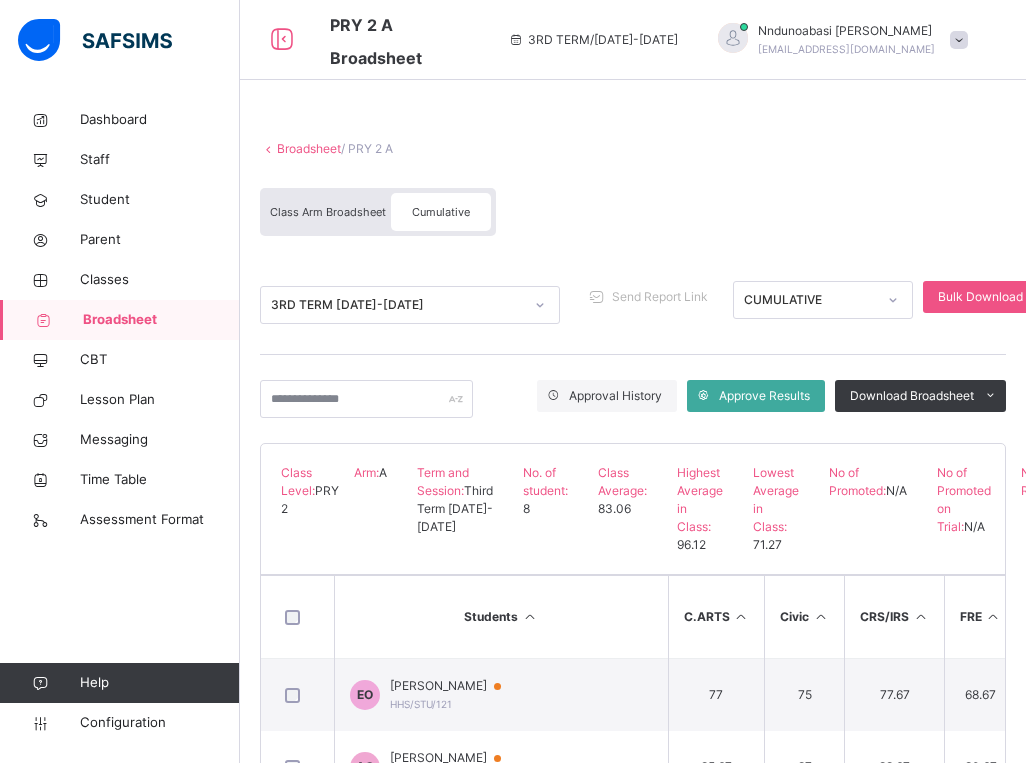 click on "Broadsheet" at bounding box center [309, 148] 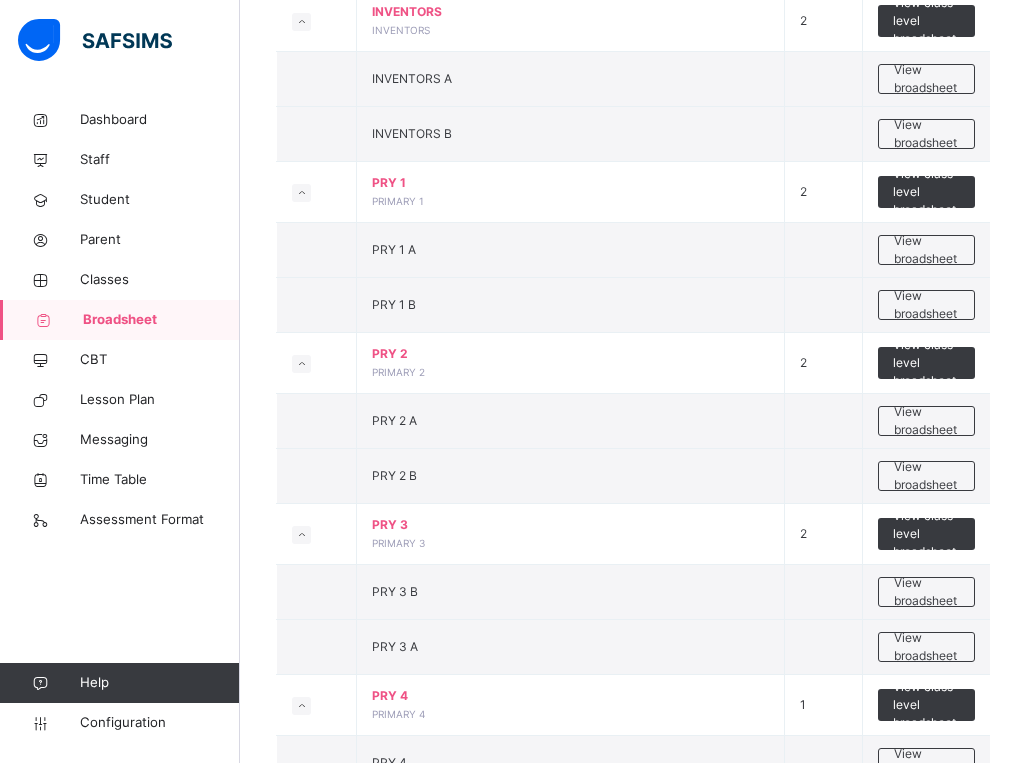 scroll, scrollTop: 760, scrollLeft: 0, axis: vertical 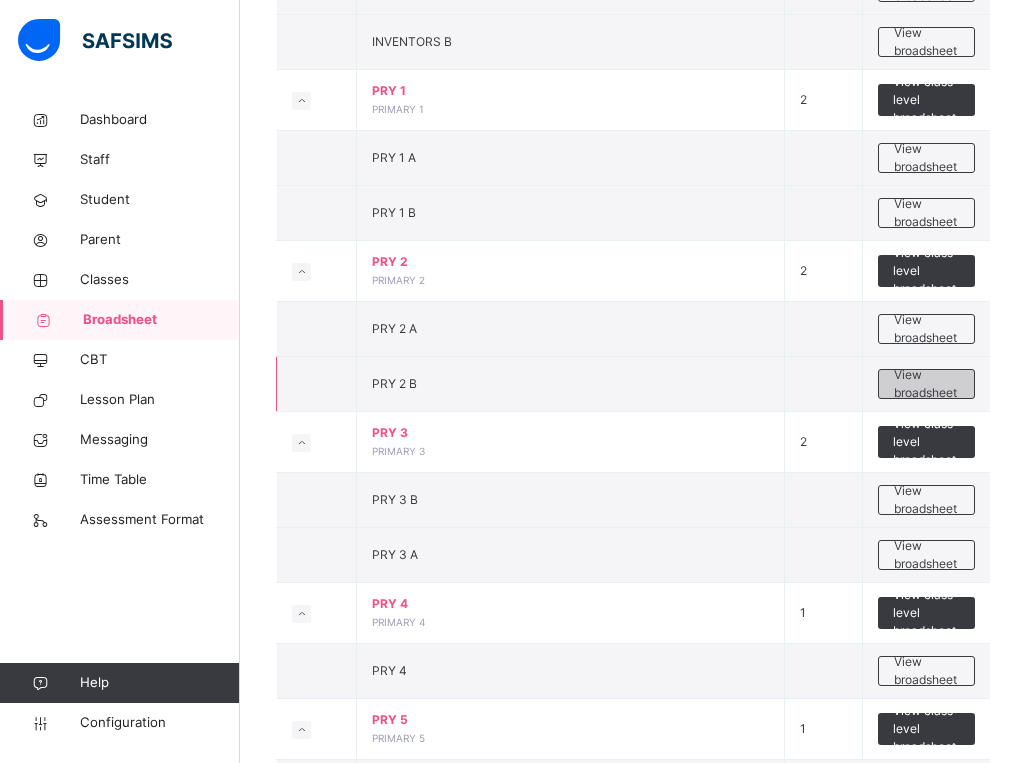 click on "View broadsheet" at bounding box center [926, 384] 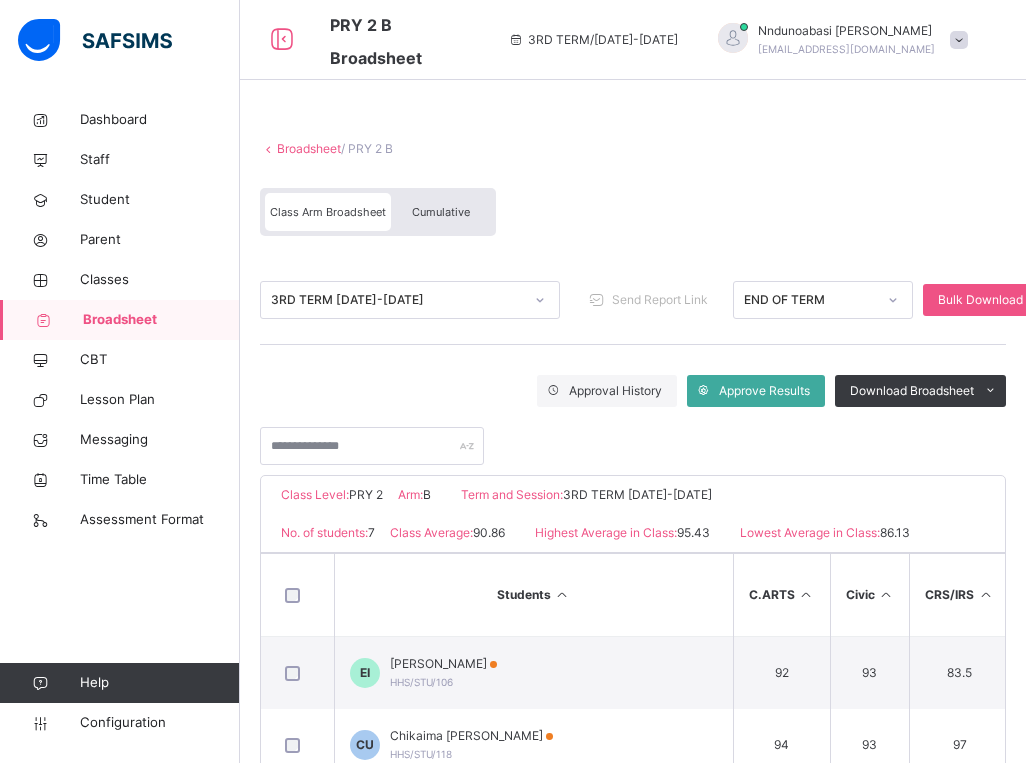 click on "Cumulative" at bounding box center (441, 212) 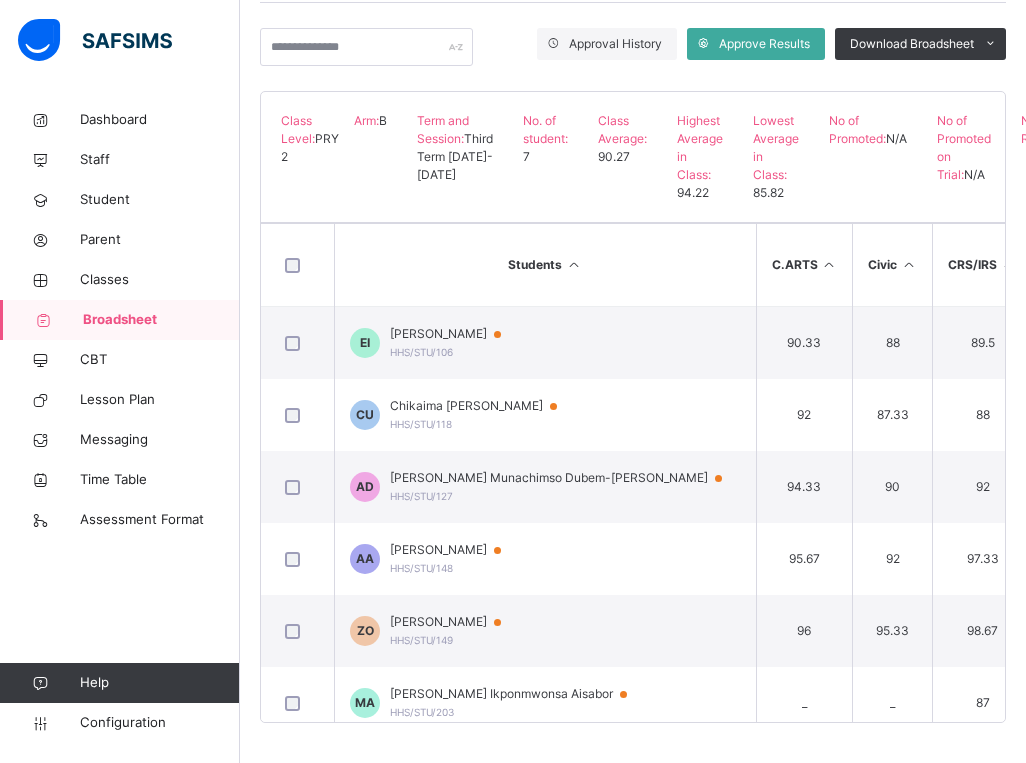 scroll, scrollTop: 388, scrollLeft: 0, axis: vertical 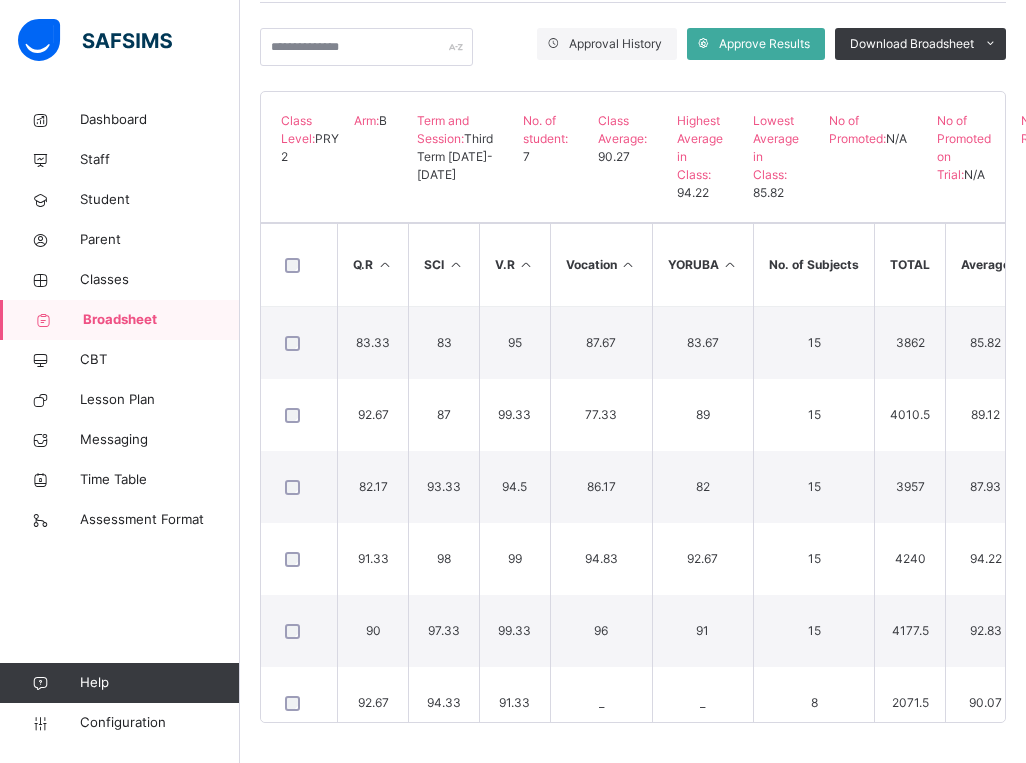 click on "Broadsheet  / PRY 2 B Class Arm Broadsheet Cumulative 3RD TERM [DATE]-[DATE] Send Report Link CUMULATIVE Bulk Download Cumulative Reportsheet  Approval History  Approve Results Download Broadsheet PDF Excel sheet Happy Hearts School Date: [DATE] 8:01:49 am  Class Level:  PRY 2  Arm:  B  Term and Session:  Third Term [DATE]-[DATE]  No. of student:    7    Class Average:    90.27  Highest Average in Class:    94.22    Lowest Average in Class:    85.82    No of Promoted:   N/A   No of Promoted on Trial:   N/A   No of Repeat:   N/A  S/NO Admission No. Full Name C.ARTS Civic CRS/IRS FRE [DOMAIN_NAME]. ICT IGBO LIT MUSIC NUM Q.R SCI V.R Vocation YORUBA No. of Subjects TOTAL Average Position Status Grade 1 HHS/STU/106 [PERSON_NAME] IZUMBA   90.33   88   89.5   78.67   92   72.67   91.67   78.17   88.33   85.33   83.33   83   95   87.67   83.67 15 3862 85.82 7th N/A B 2 HHS/STU/118 [PERSON_NAME]   92   87.33   88   94.67   90.17   78   86.33   89.83   95.67   89.5   92.67   87   99.33   77.33   89 15 4010.5 89.12" at bounding box center [633, 255] 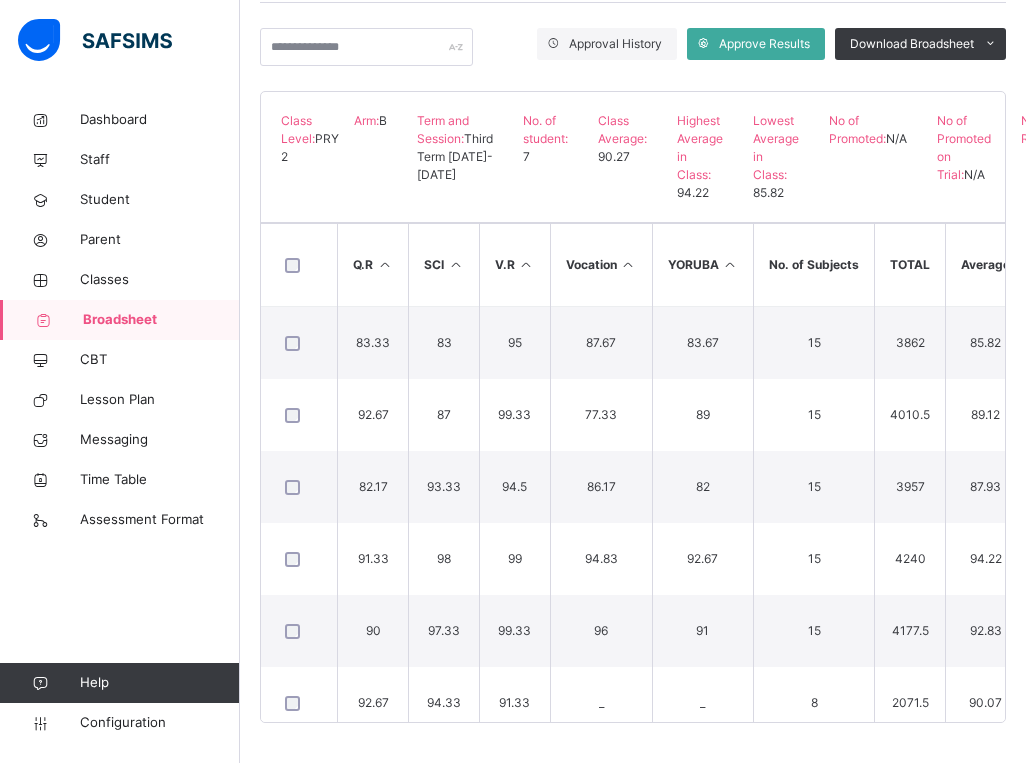 click on "Students   C.ARTS   Civic   CRS/IRS   FRE   [DOMAIN_NAME].   ICT   IGBO   LIT   MUSIC   NUM   Q.R   SCI   V.R   Vocation   YORUBA   No. of Subjects TOTAL Average Position   Status Grade EI [PERSON_NAME] IZUMBA     HHS/STU/106   90.33 88 89.5 78.67 92 72.67 91.67 78.17 88.33 85.33 83.33 83 95 87.67 83.67   15     3862     85.82     7th     N/A     B   CU Chikaima [PERSON_NAME]     HHS/STU/118   92 87.33 88 94.67 90.17 78 86.33 89.83 95.67 89.5 92.67 87 99.33 77.33 89   15     4010.5     89.12     5th     N/A     B   AD [PERSON_NAME] Dubem-Okoroji     HHS/STU/127   94.33 90 92 80.67 97.33 81.33 74.67 90.83 89.33 90.33 82.17 93.33 94.5 86.17 82   15     3957     87.93     6th     N/A     B   AA [PERSON_NAME]     HHS/STU/148   95.67 92 97.33 93.33 96.33 90.67 88.33 95.83 94.33 93.67 91.33 98 99 94.83 92.67   15     4240     94.22     1st     N/A     A   ZO [PERSON_NAME]     HHS/STU/149   96 95.33 98.67 90.33 97.67 80.67 88.33 96.17 89.33 86.33 90 97.33 99.33 96 91   15     4177.5     92.83     2nd     N/A" at bounding box center (633, 472) 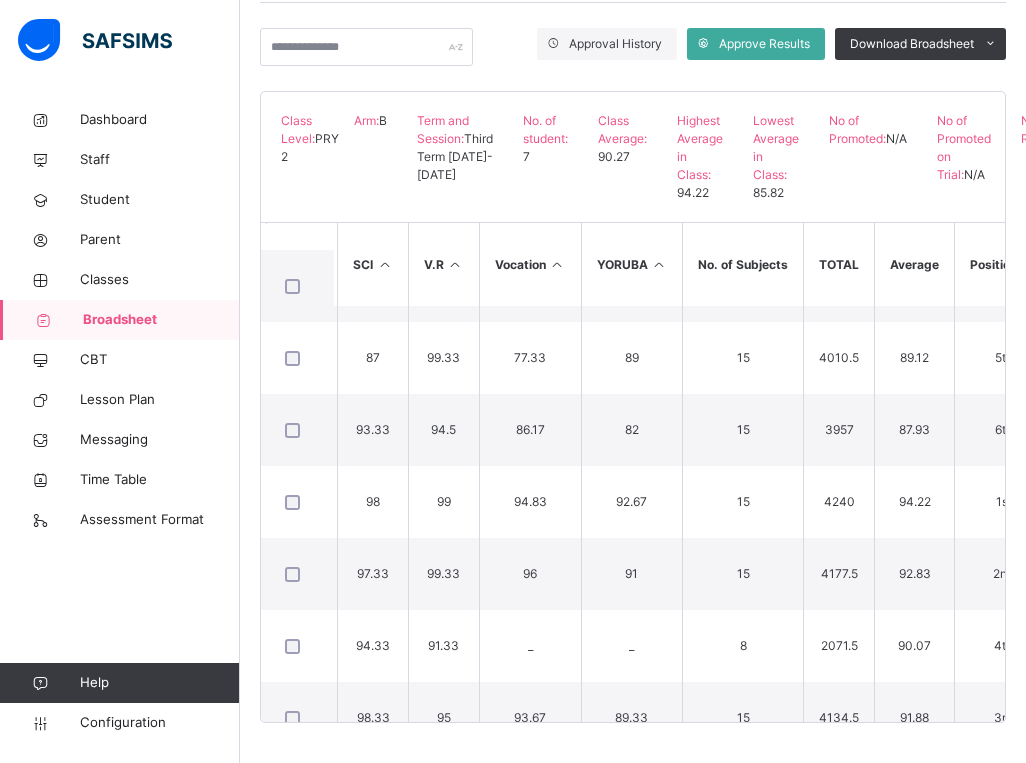 scroll, scrollTop: 14, scrollLeft: 1385, axis: both 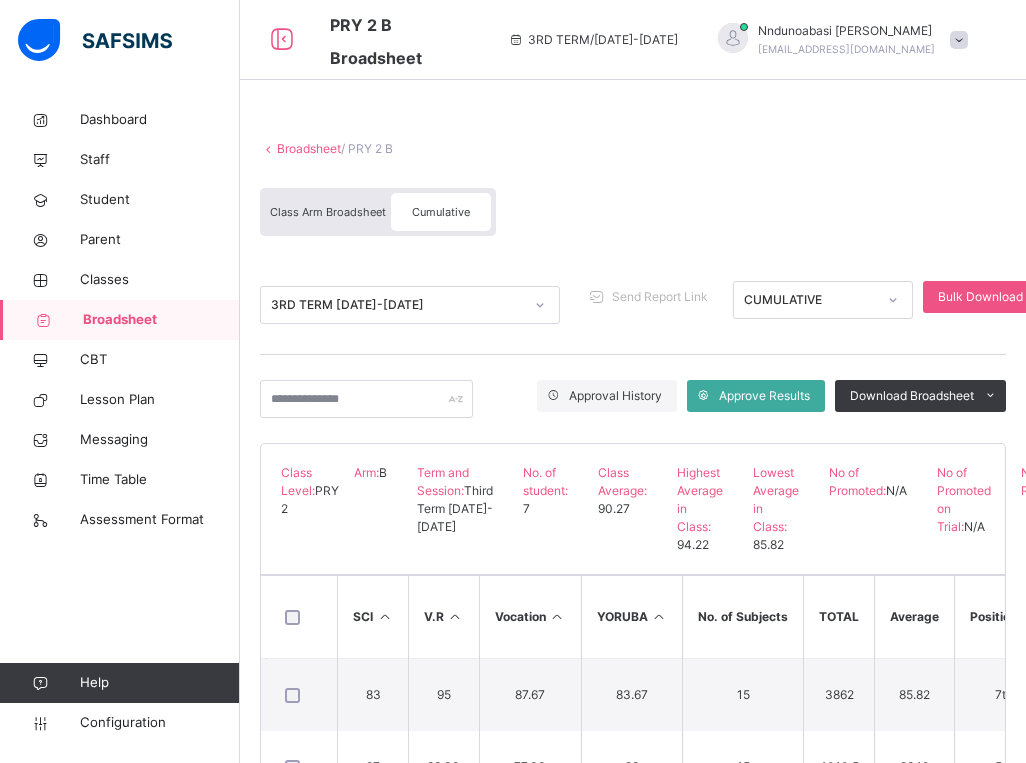 click on "Broadsheet" at bounding box center [309, 148] 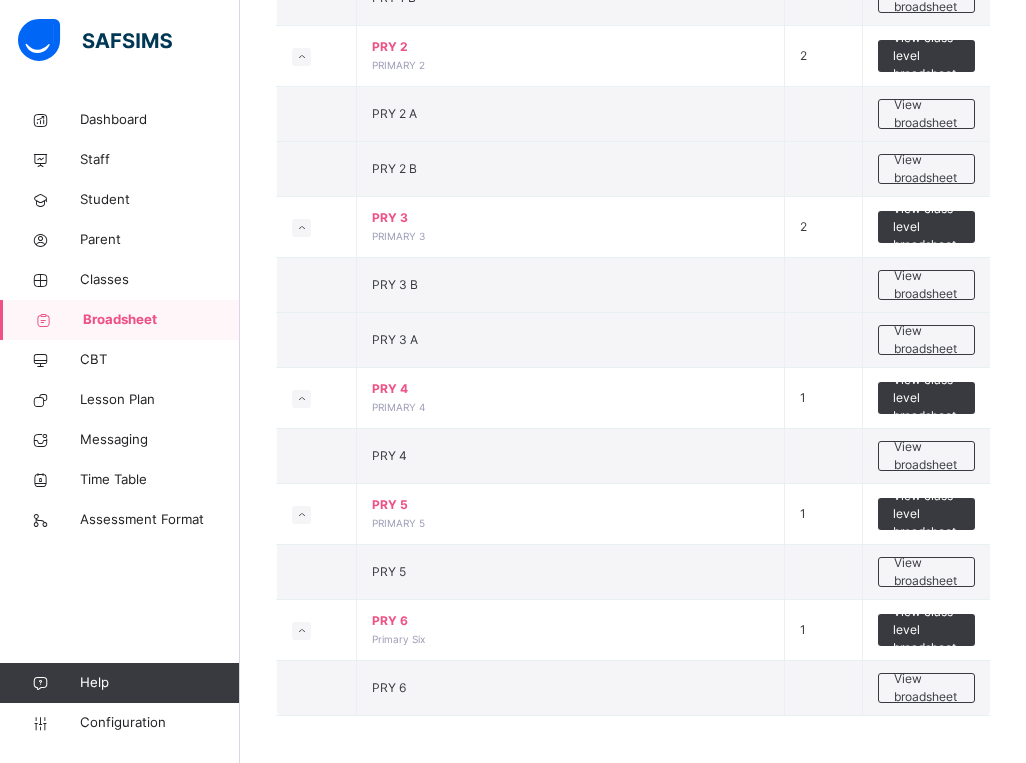 scroll, scrollTop: 978, scrollLeft: 0, axis: vertical 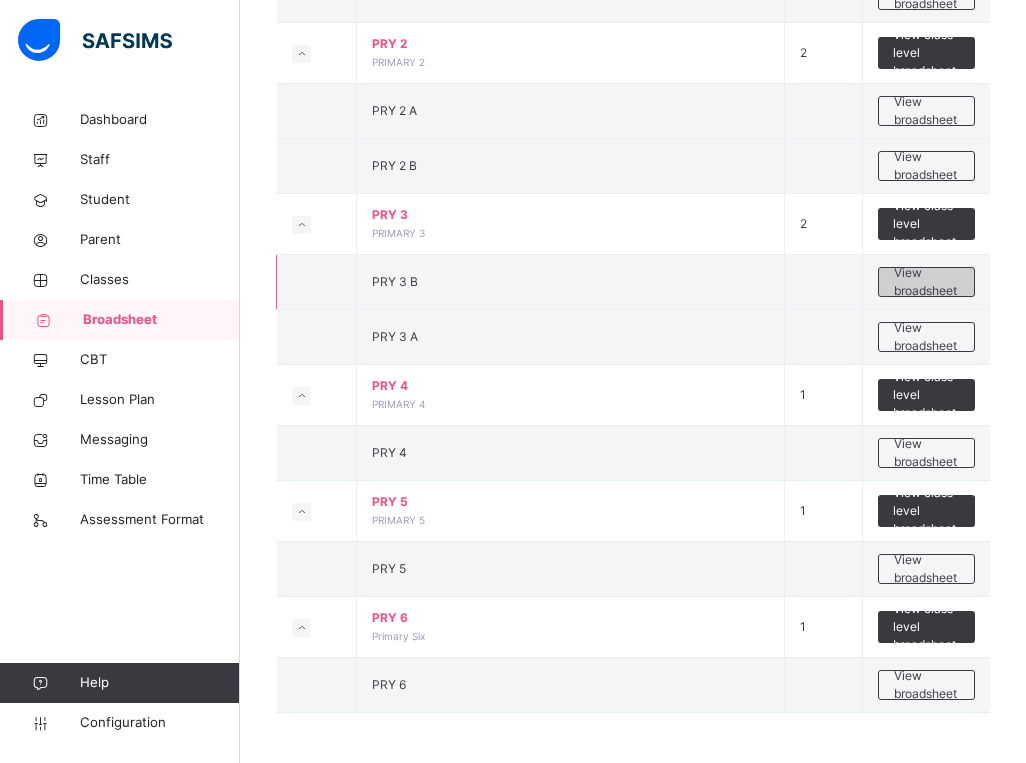 click on "View broadsheet" at bounding box center (926, 282) 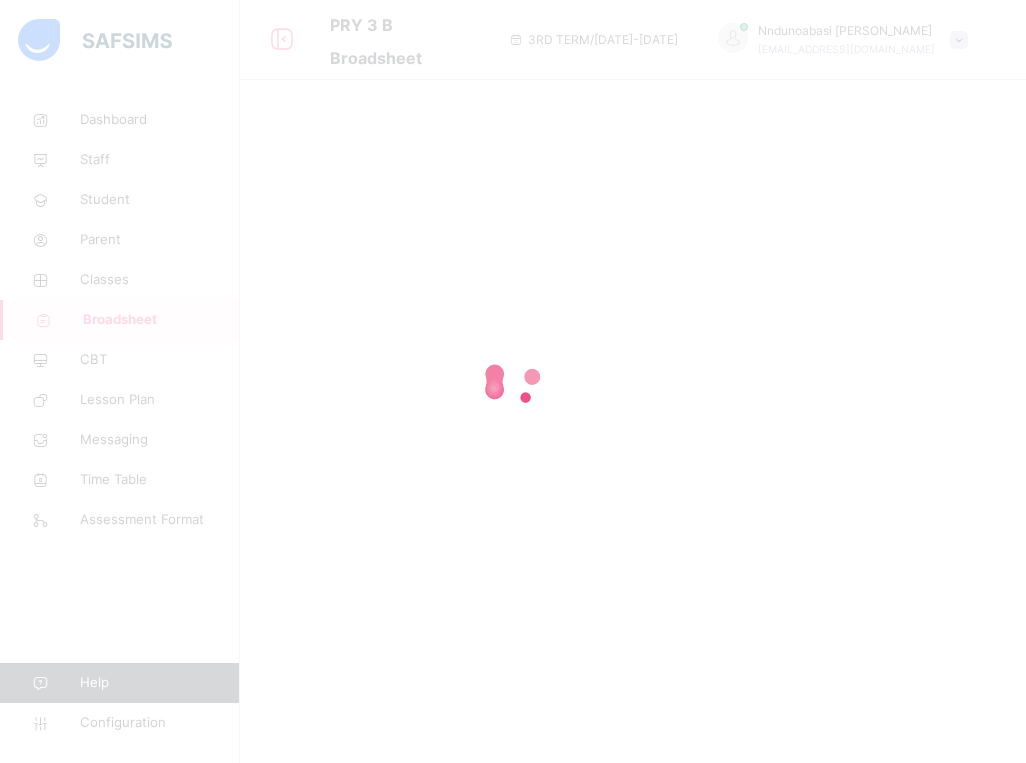 scroll, scrollTop: 0, scrollLeft: 0, axis: both 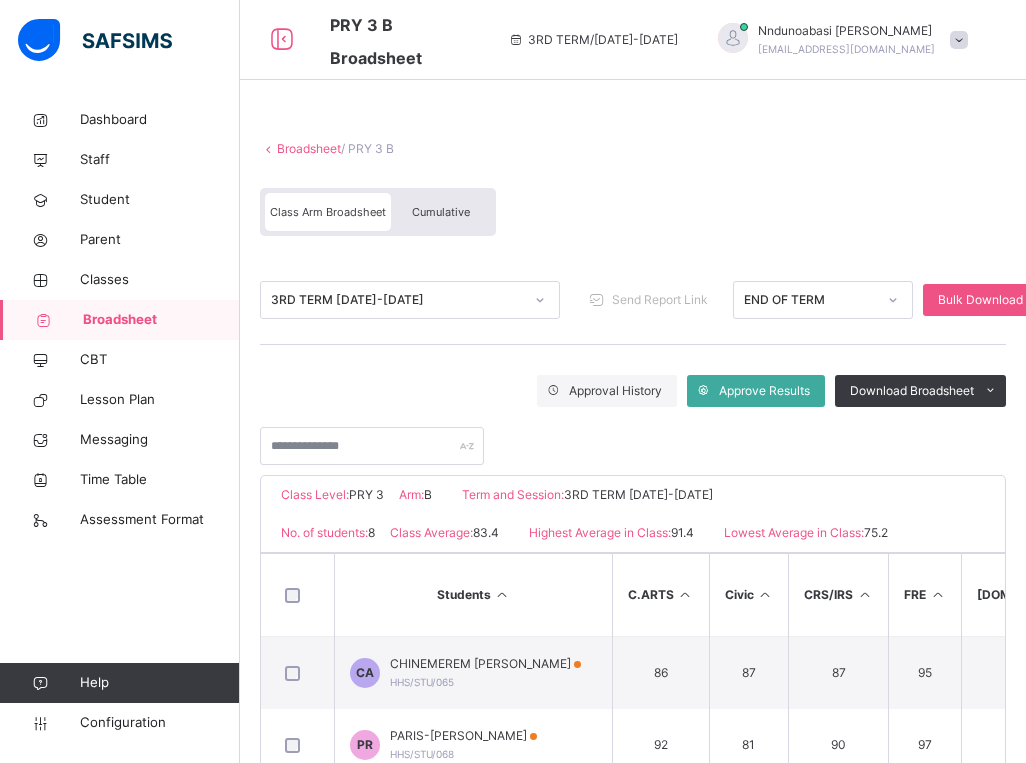 click on "Cumulative" at bounding box center [441, 212] 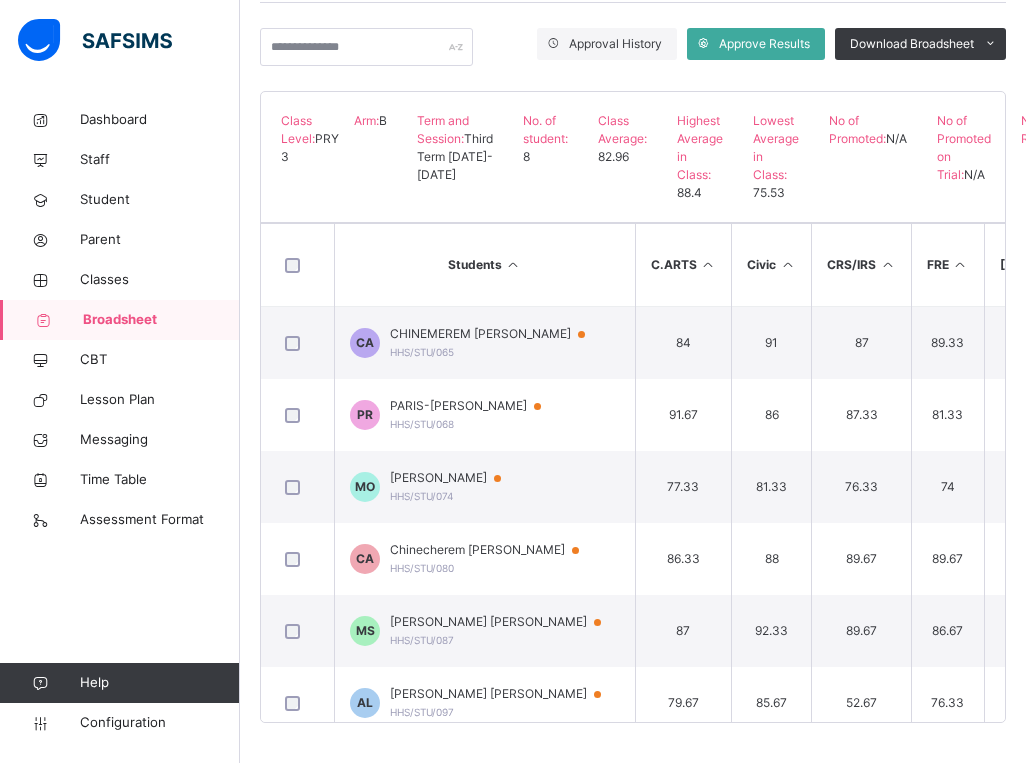 scroll, scrollTop: 388, scrollLeft: 0, axis: vertical 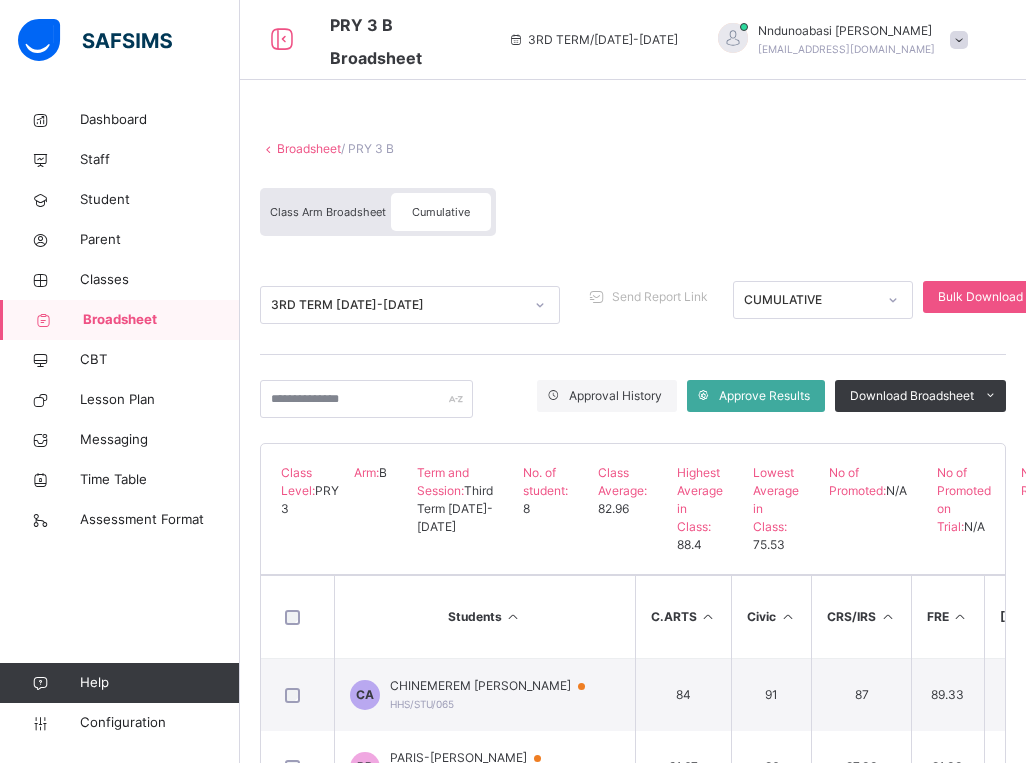 click 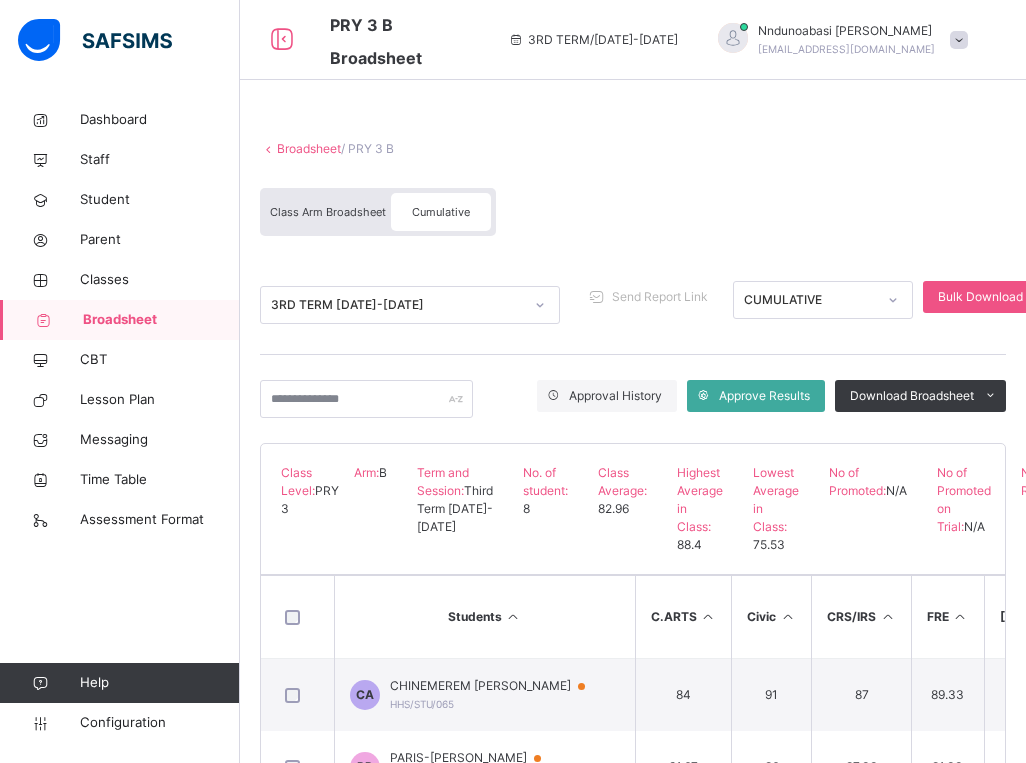 click on "Broadsheet" at bounding box center (309, 148) 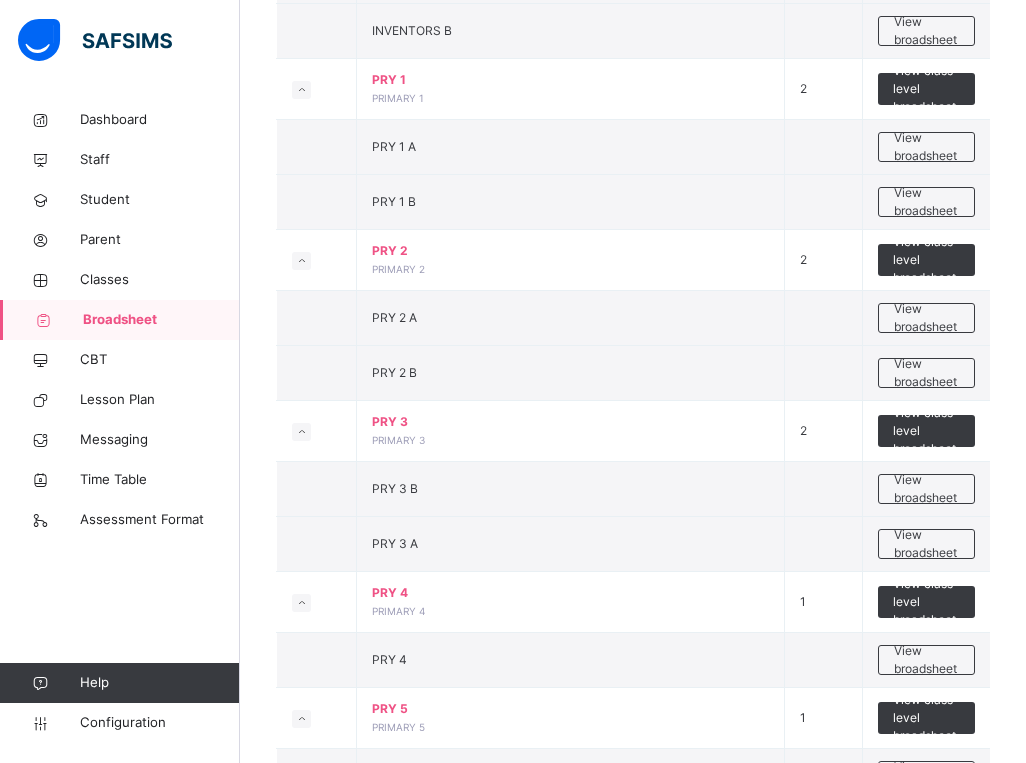 scroll, scrollTop: 800, scrollLeft: 0, axis: vertical 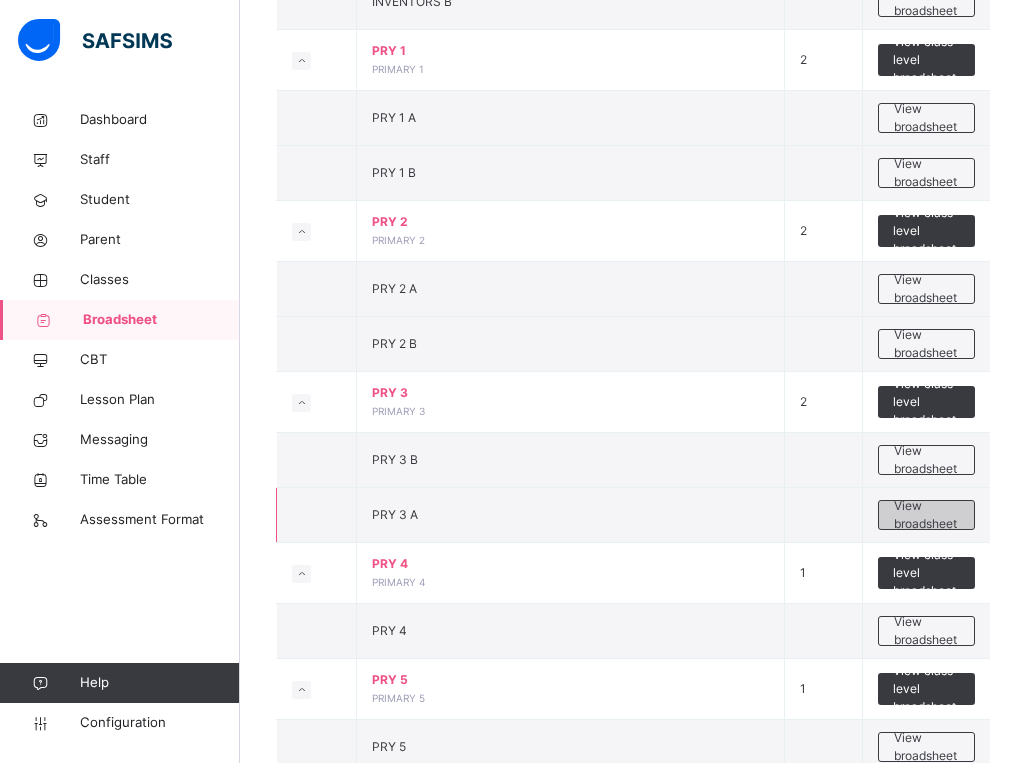 click on "View broadsheet" at bounding box center [926, 515] 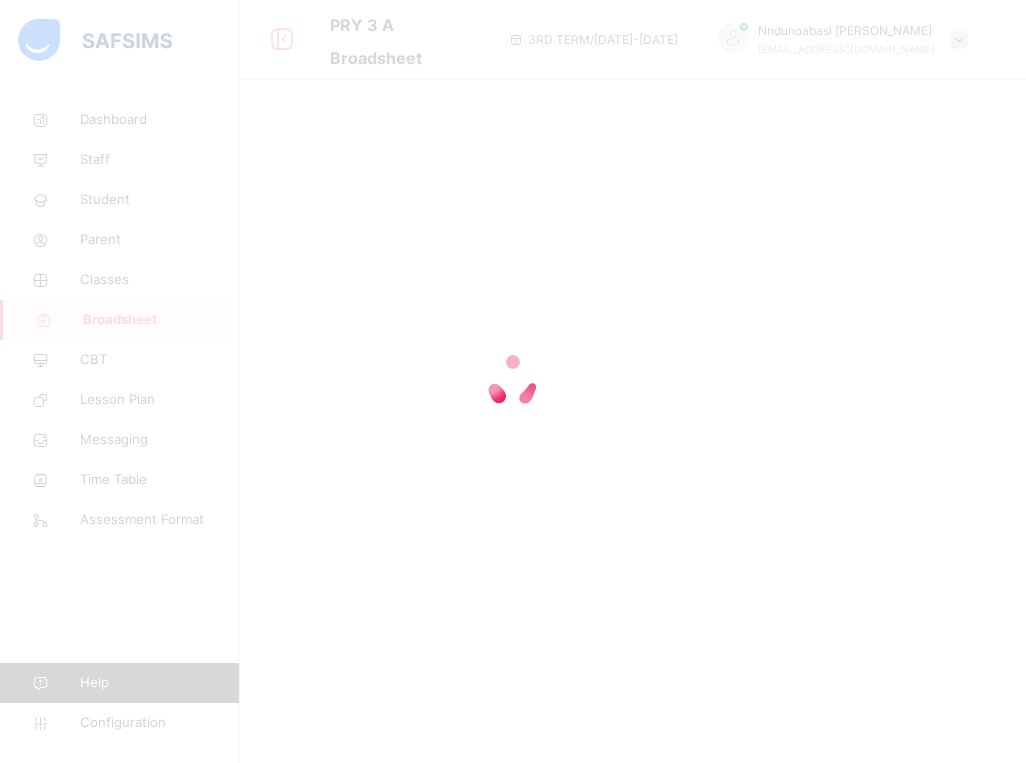 scroll, scrollTop: 0, scrollLeft: 0, axis: both 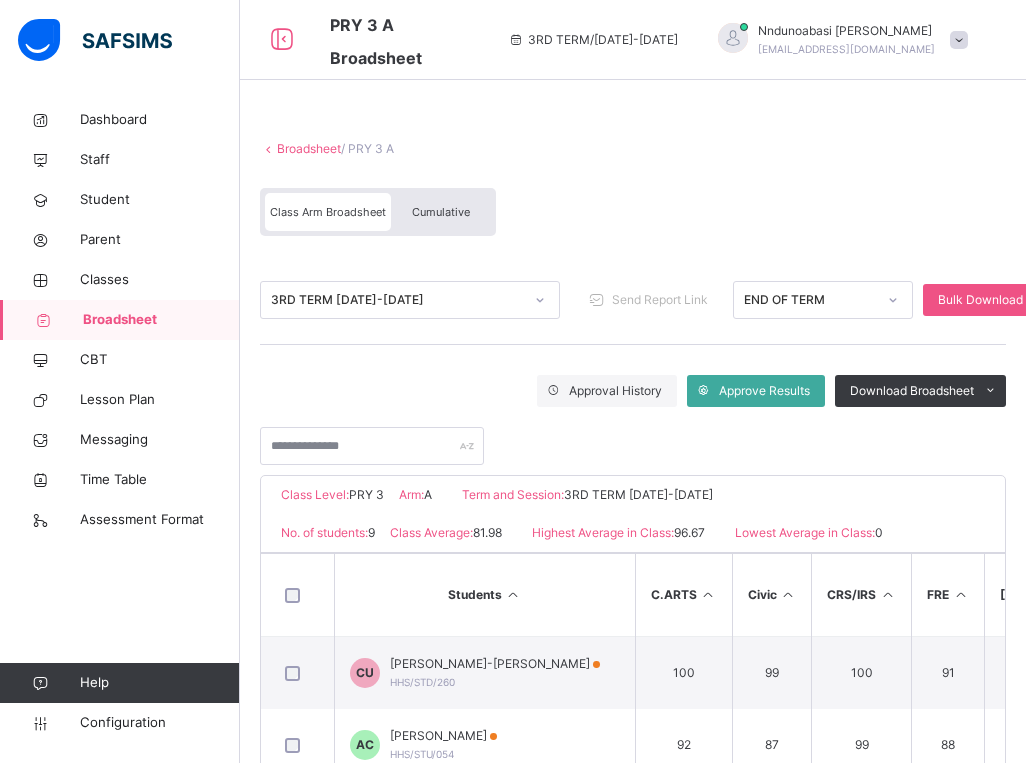 click on "Cumulative" at bounding box center [441, 212] 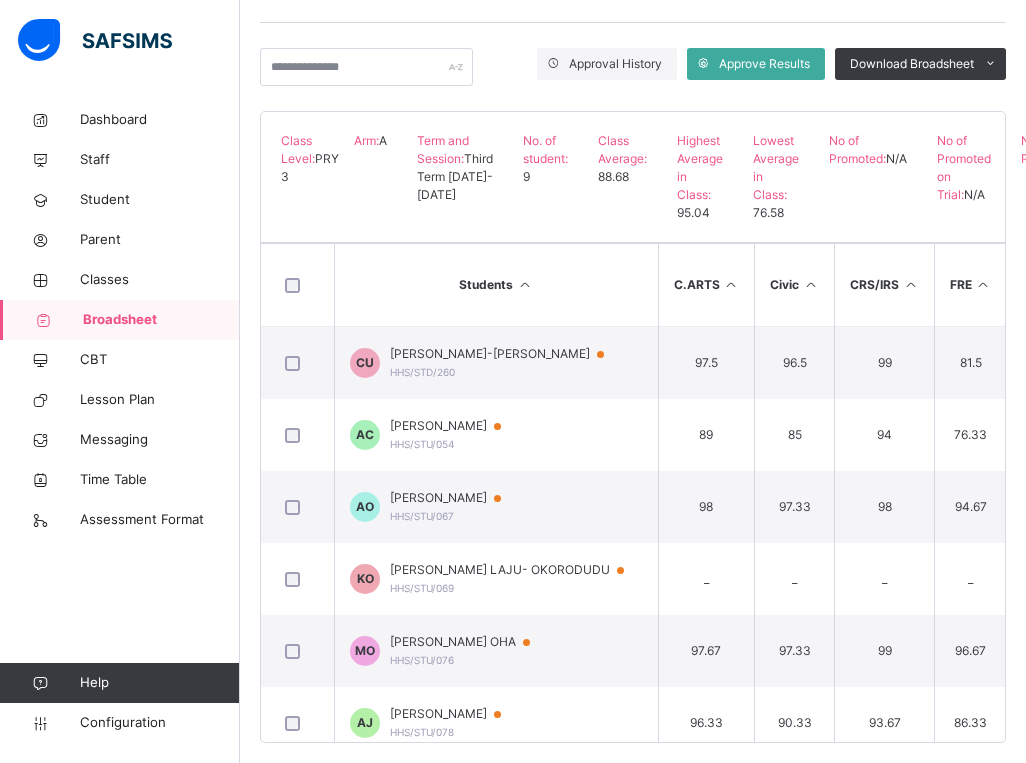 scroll, scrollTop: 388, scrollLeft: 0, axis: vertical 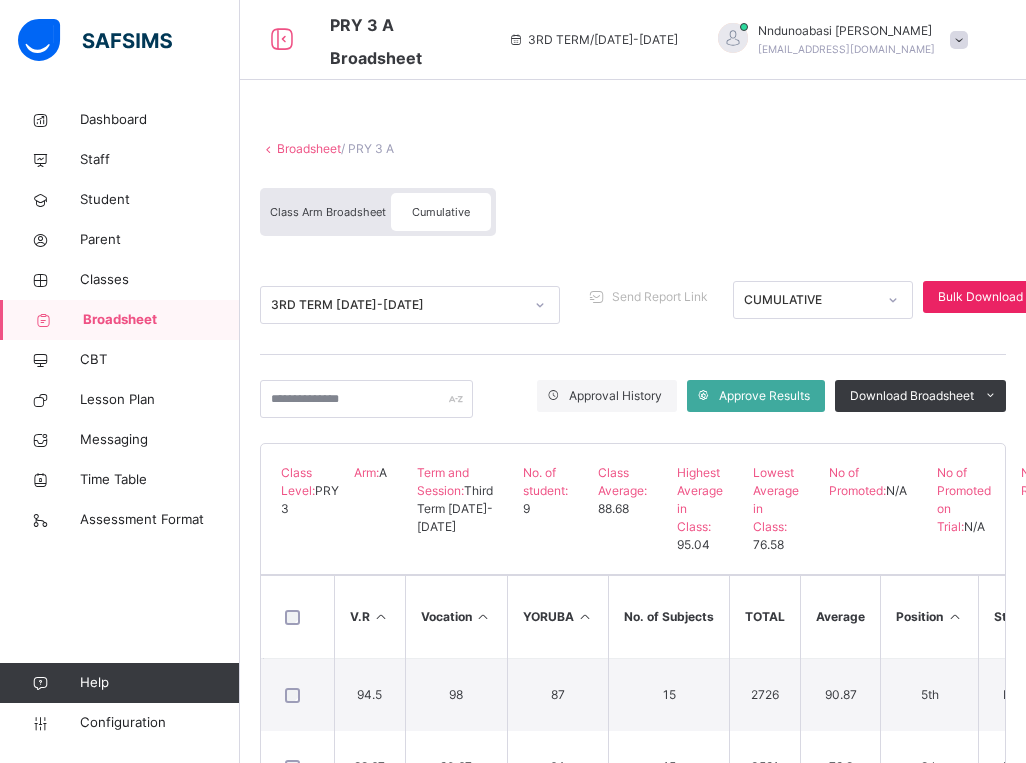 click on "Bulk Download Cumulative Reportsheet" at bounding box center (1049, 297) 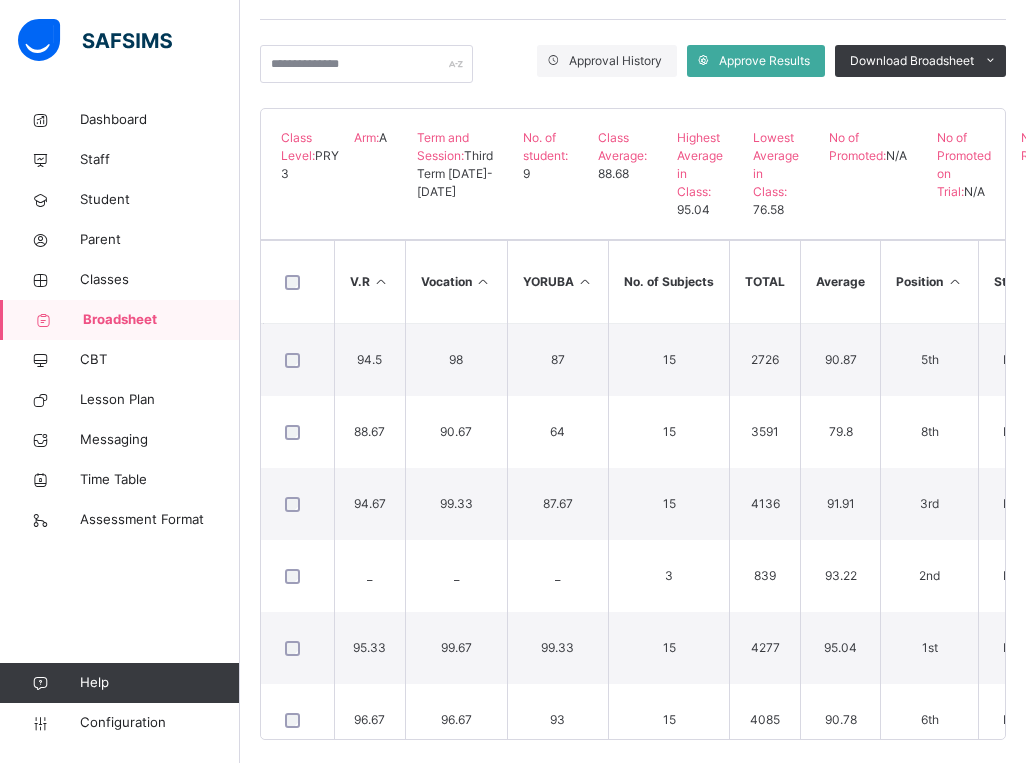 scroll, scrollTop: 388, scrollLeft: 0, axis: vertical 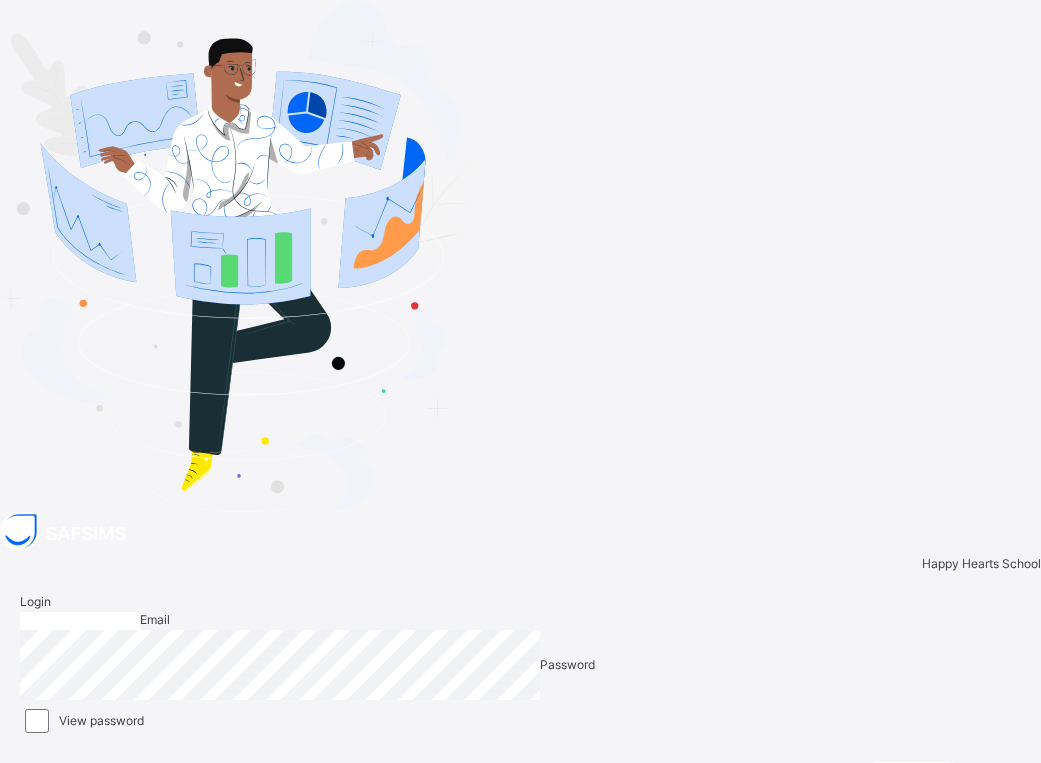 type on "**********" 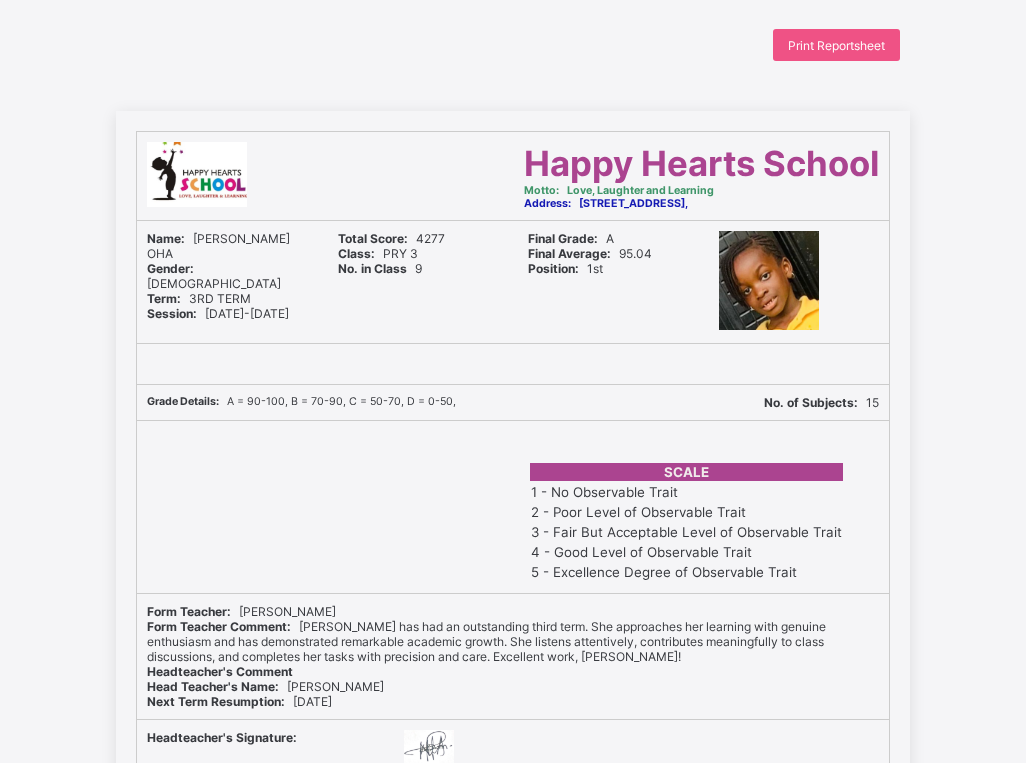 scroll, scrollTop: 0, scrollLeft: 0, axis: both 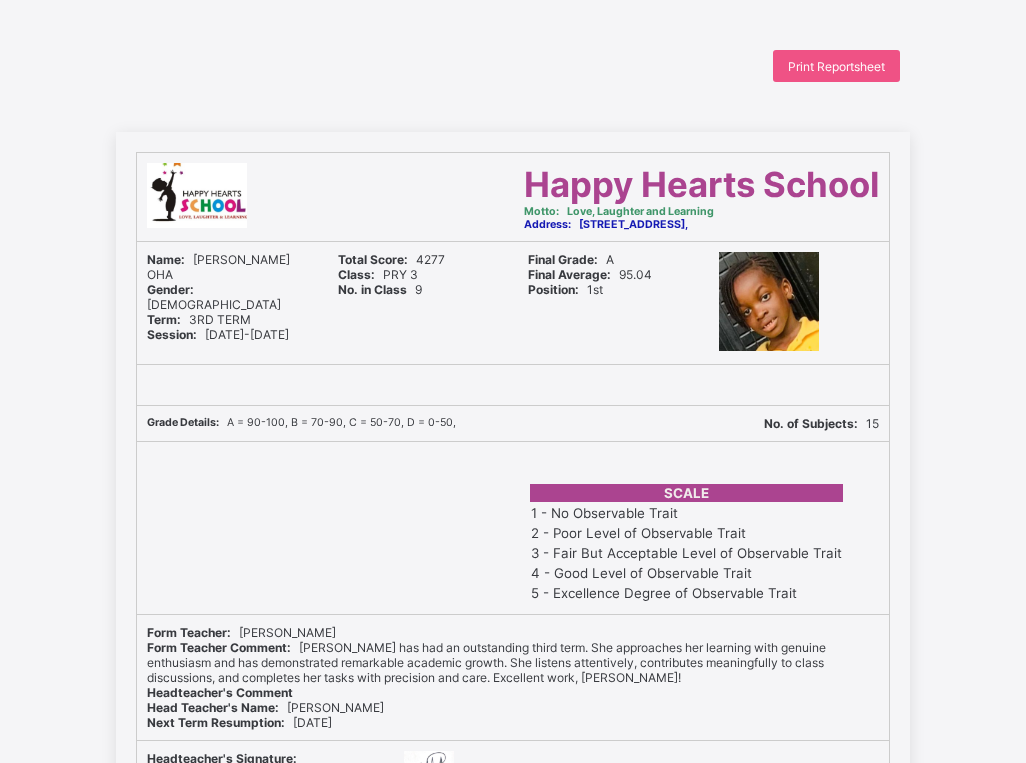 click on "Print Reportsheet Happy Hearts School Motto:  Love, Laughter and Learning Address: PLOT 15, BLOCK 8, OBA AKINLOYE STREET, ORAL ESTATE.,  Name: MACKENZIE MMESOMACHI OHA Gender: FEMALE Term: 3RD TERM Session: 2024-2025 Total Score: 4277 Class: PRY 3 No. in Class 9 Final Grade: A Final Average: 95.04 Position: 1st Grade Details: A = 90-100, B = 70-90, C = 50-70, D = 0-50, No. of Subjects: 15     SCALE 1 - No Observable Trait 2 - Poor Level of Observable Trait 3 - Fair But Acceptable Level of Observable Trait 4 - Good Level of Observable Trait 5 - Excellence Degree of Observable Trait Form Teacher:  Taiwo Oyebamiji  Form Teacher Comment: Mackenzie has had an outstanding third term. She approaches her learning with genuine enthusiasm and has demonstrated remarkable academic growth. She listens attentively, contributes meaningfully to class discussions, and completes her tasks with precision and care. Excellent work, Mackenzie!
Headteacher's Comment Head Teacher's Name: Anuoluwapo Aigbe Next Term Resumption:   9 A" at bounding box center [513, 5286] 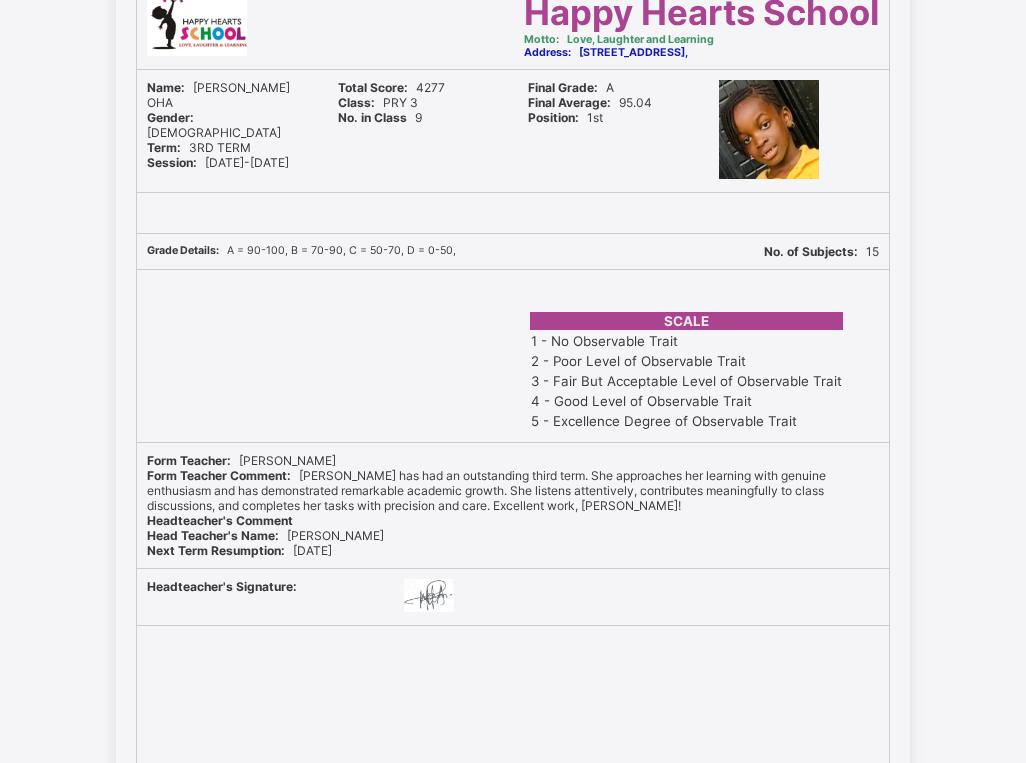scroll, scrollTop: 0, scrollLeft: 0, axis: both 